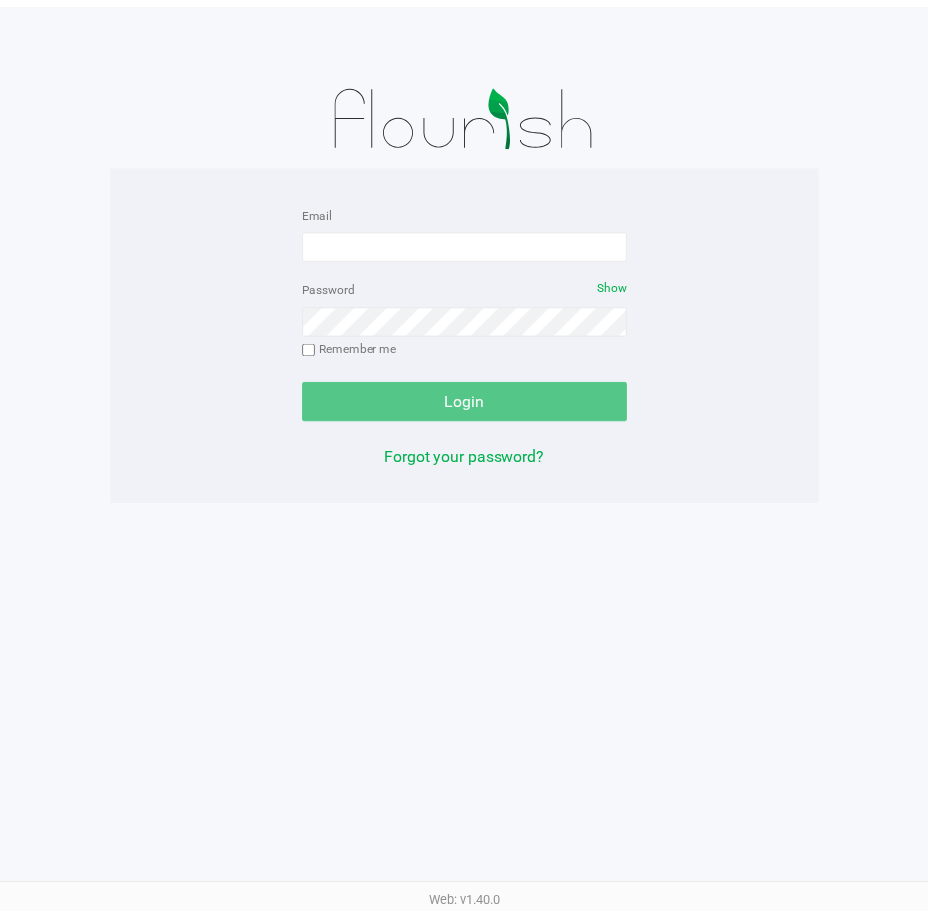 scroll, scrollTop: 0, scrollLeft: 0, axis: both 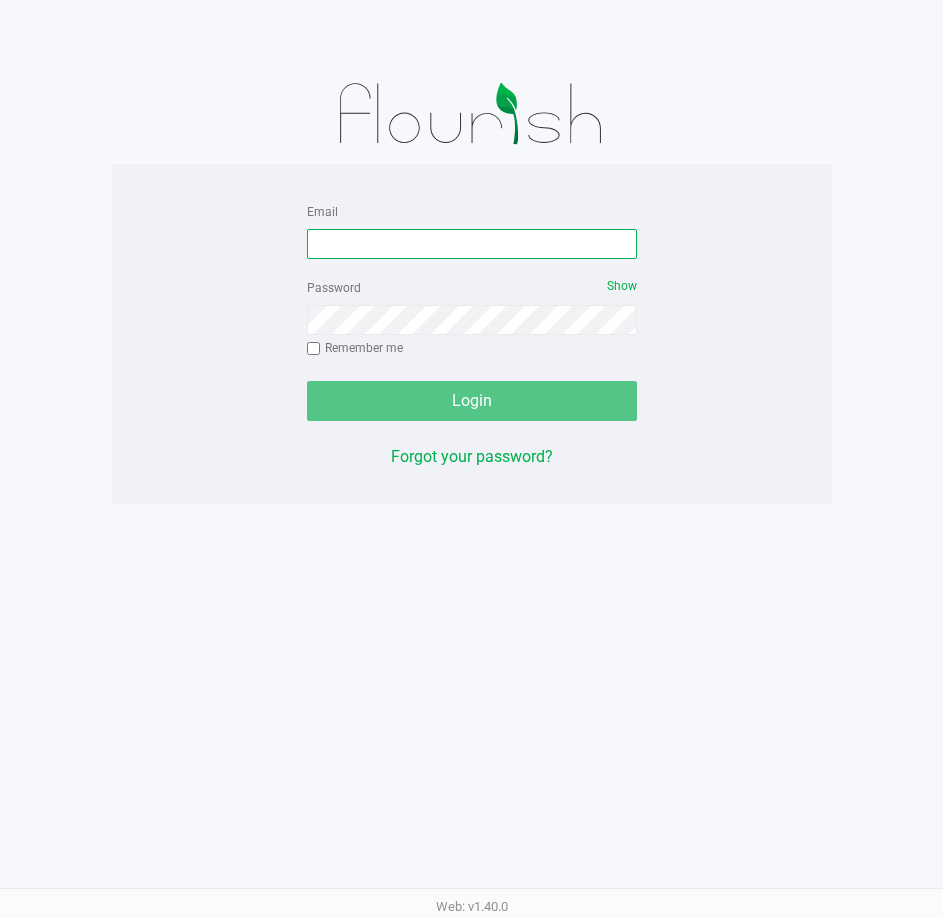 click on "Email" at bounding box center (472, 244) 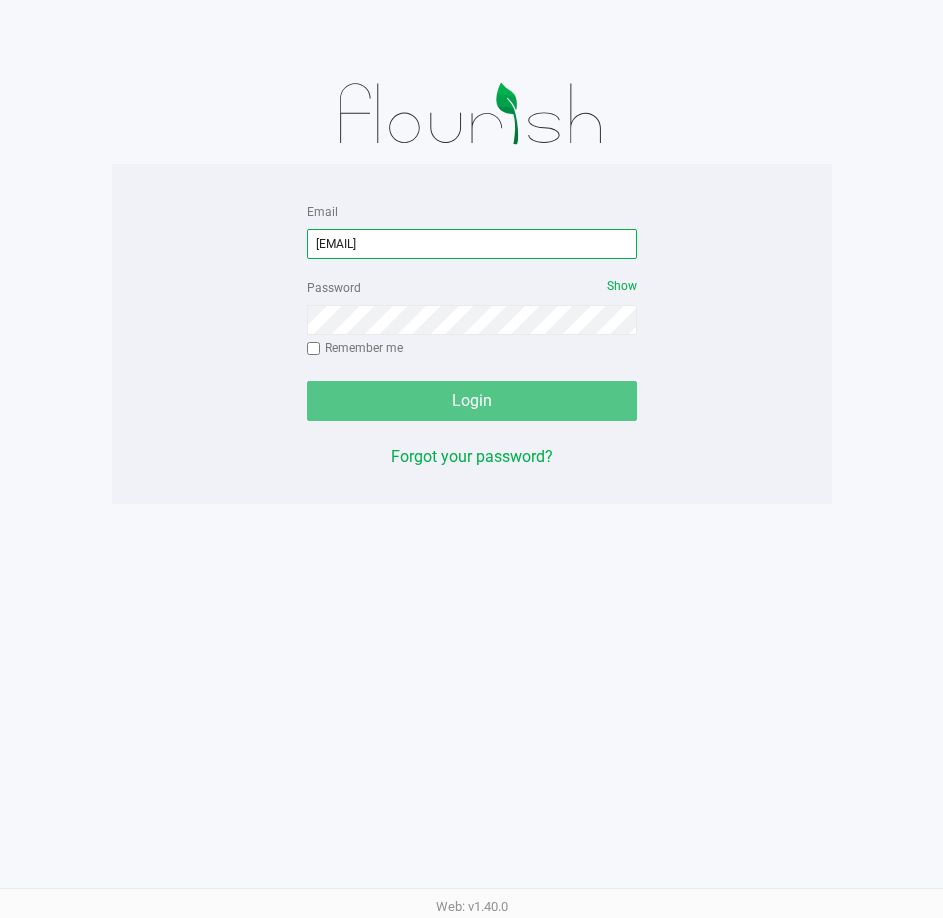 type on "[EMAIL]" 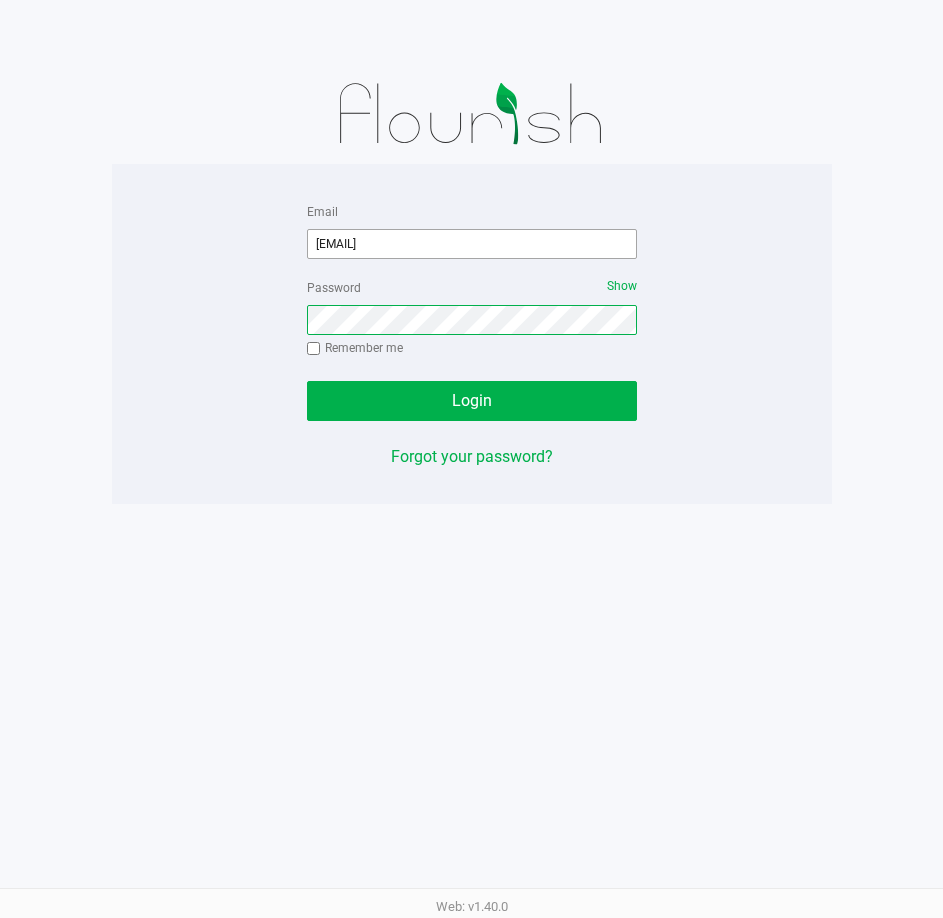click on "Login" 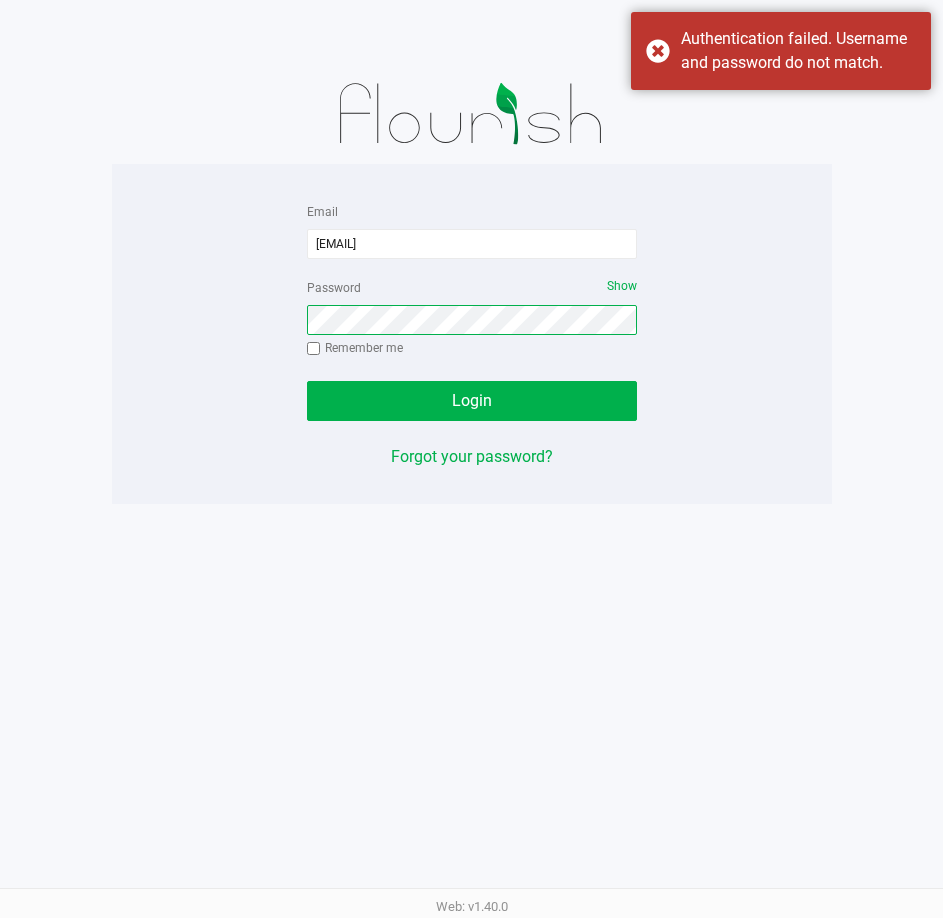 click on "Login" 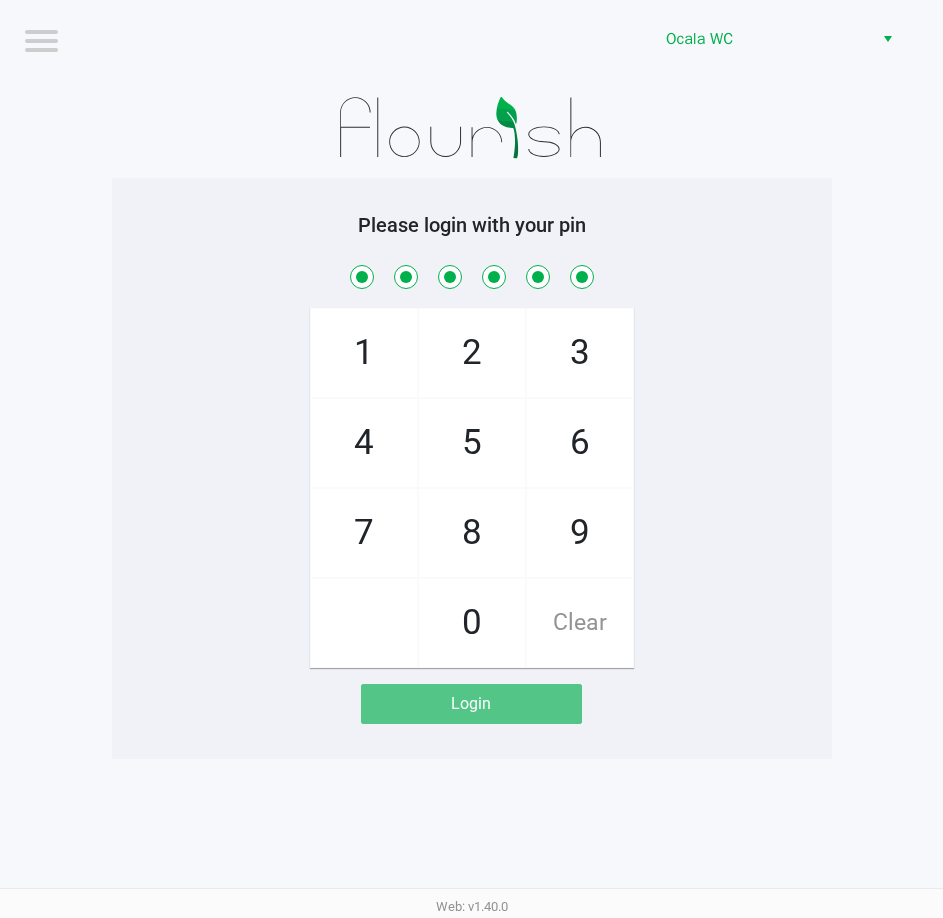 checkbox on "true" 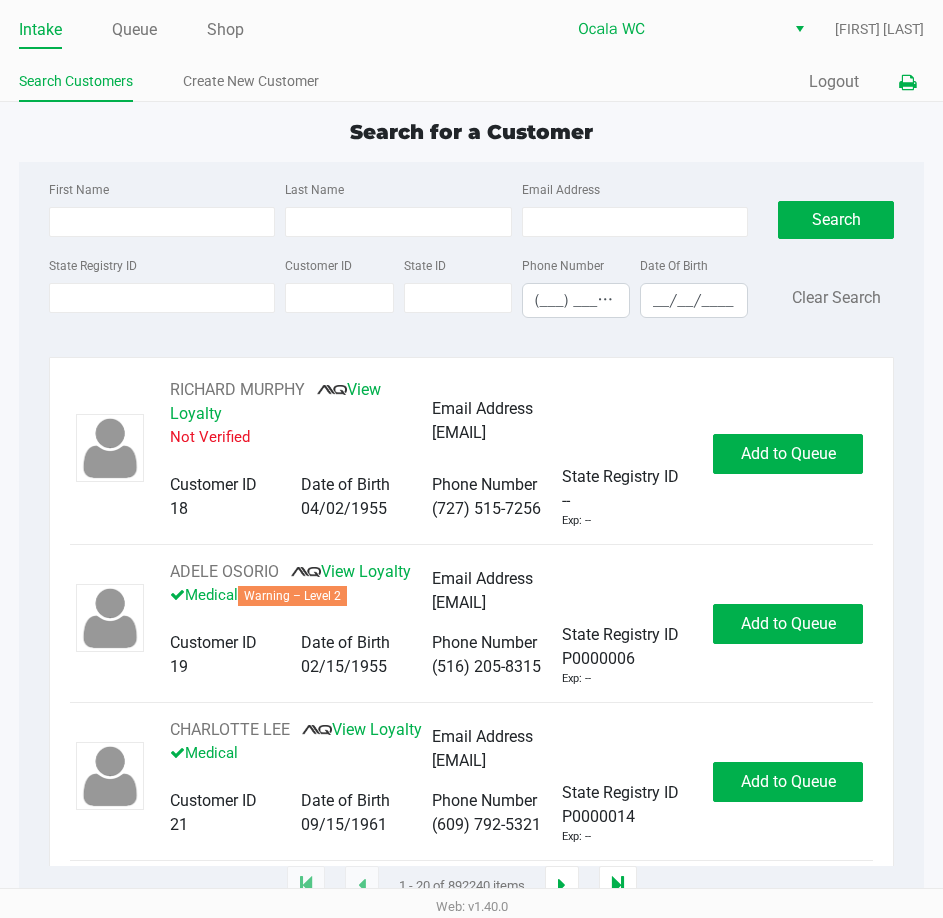click 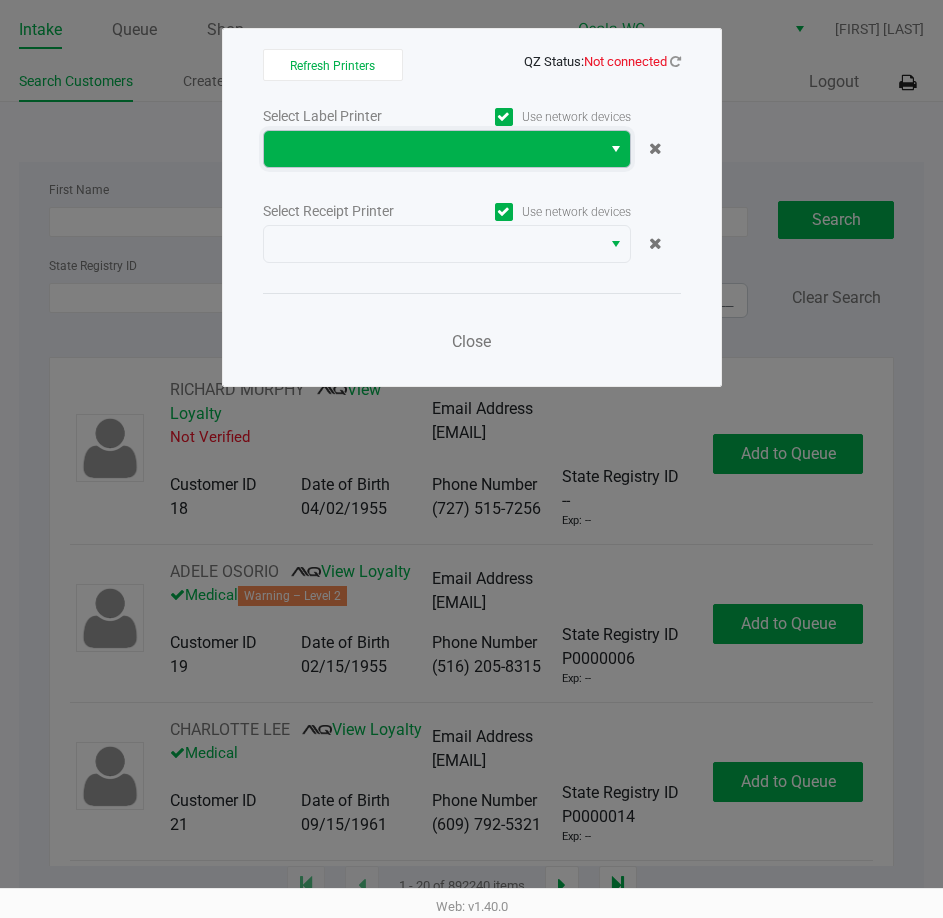 click at bounding box center (432, 149) 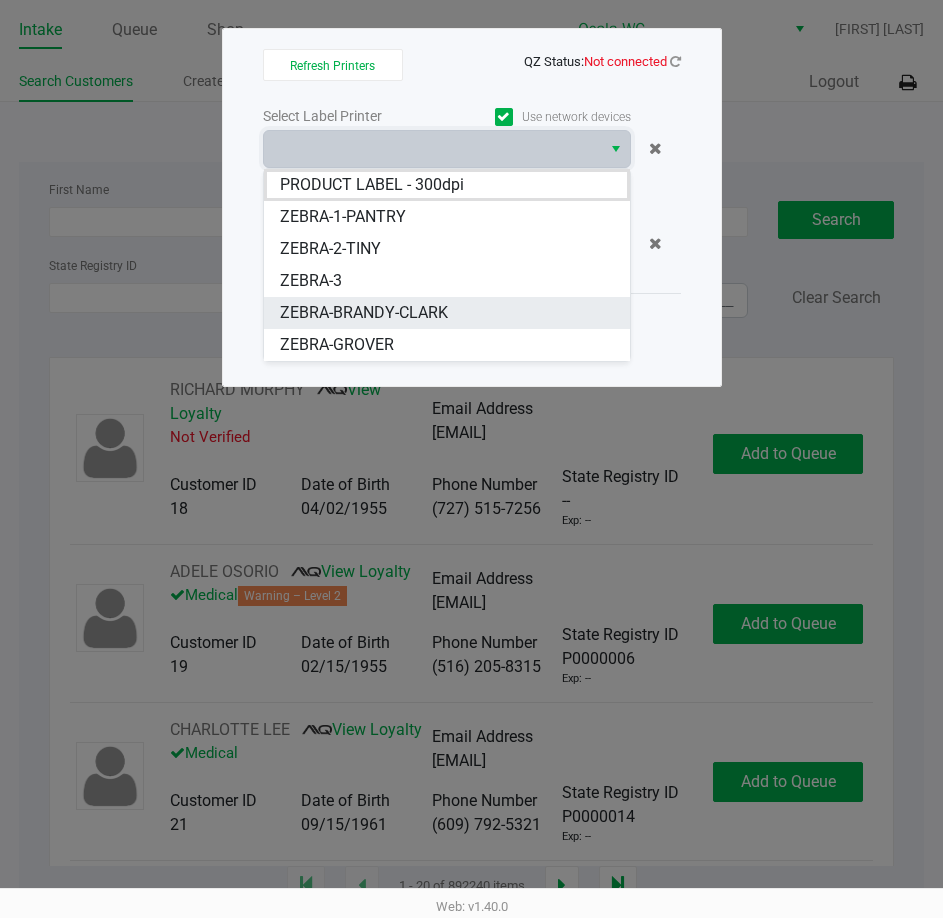 click on "ZEBRA-BRANDY-CLARK" at bounding box center (447, 313) 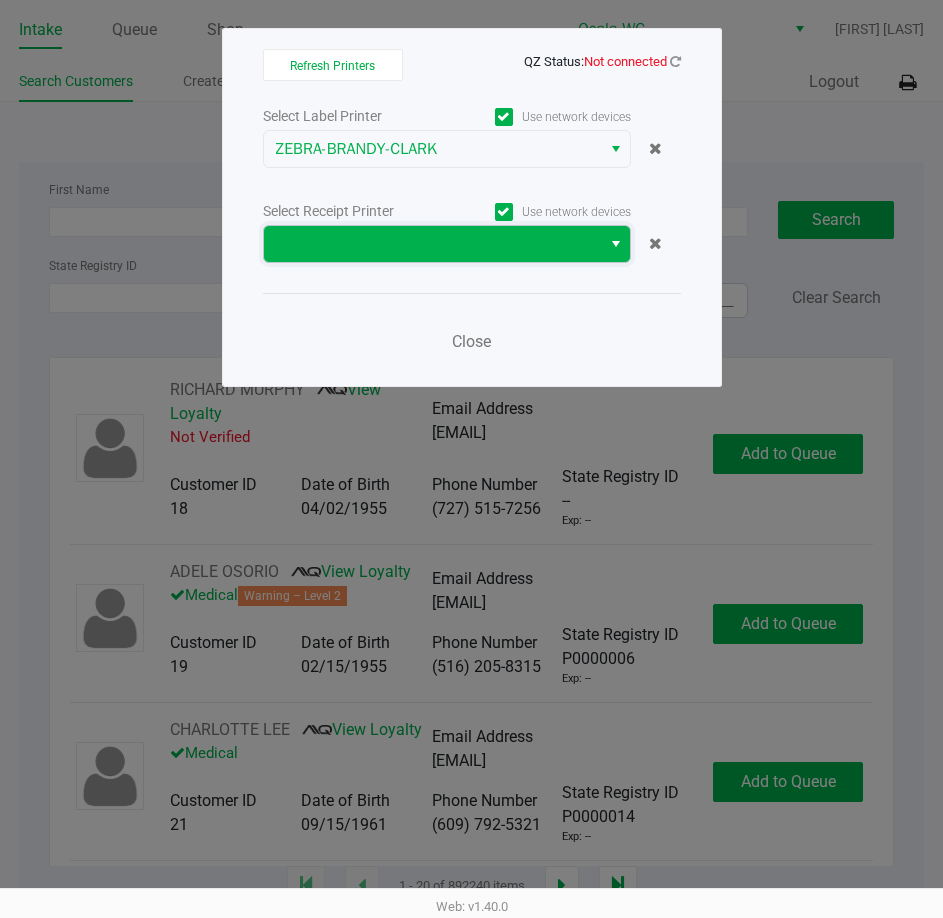 click at bounding box center (432, 244) 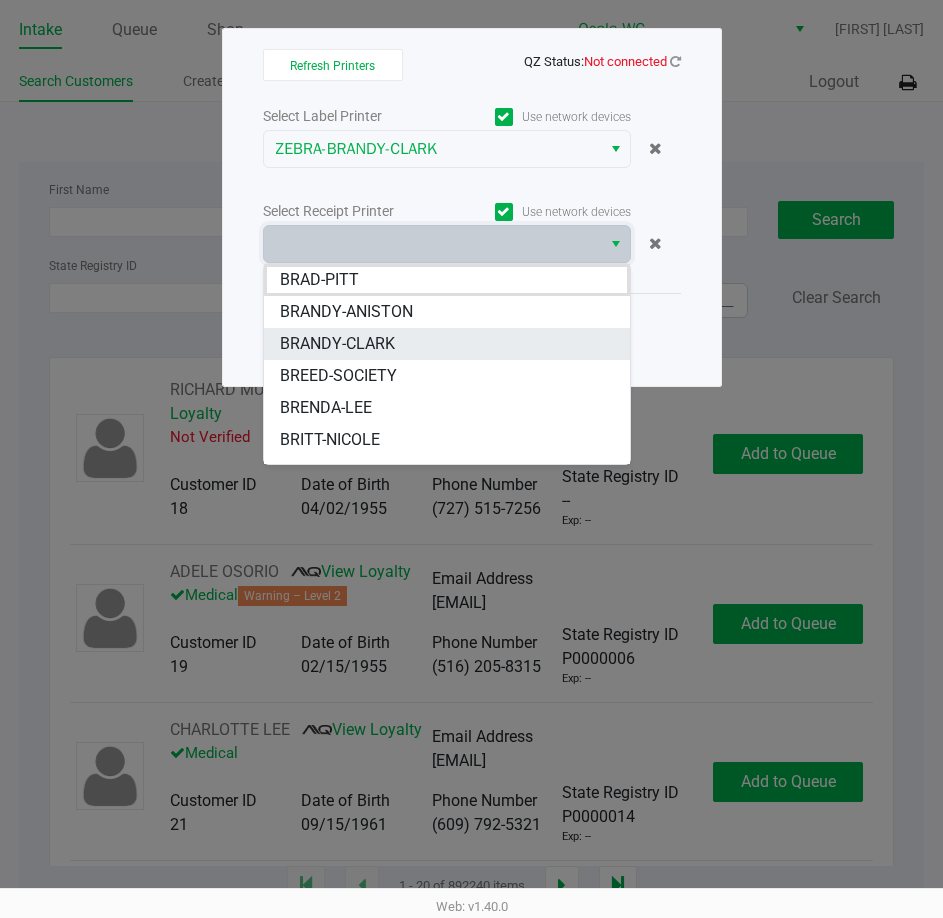 click on "BRANDY-CLARK" at bounding box center [447, 344] 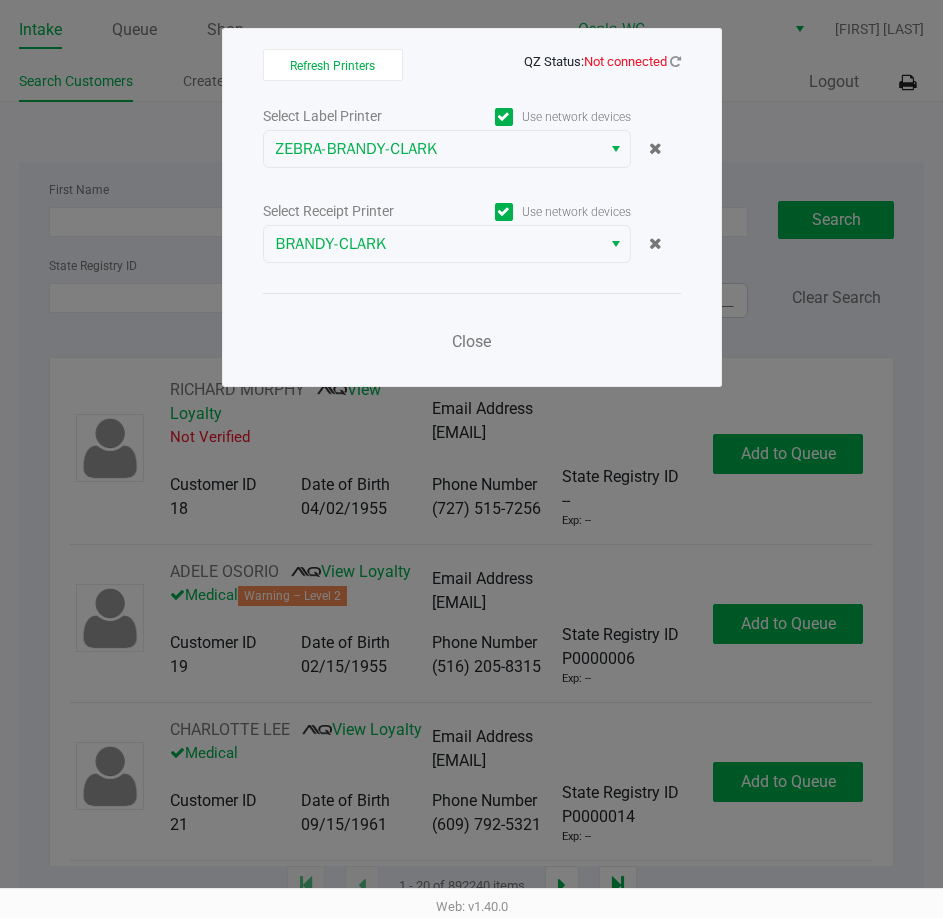 click on "Close" 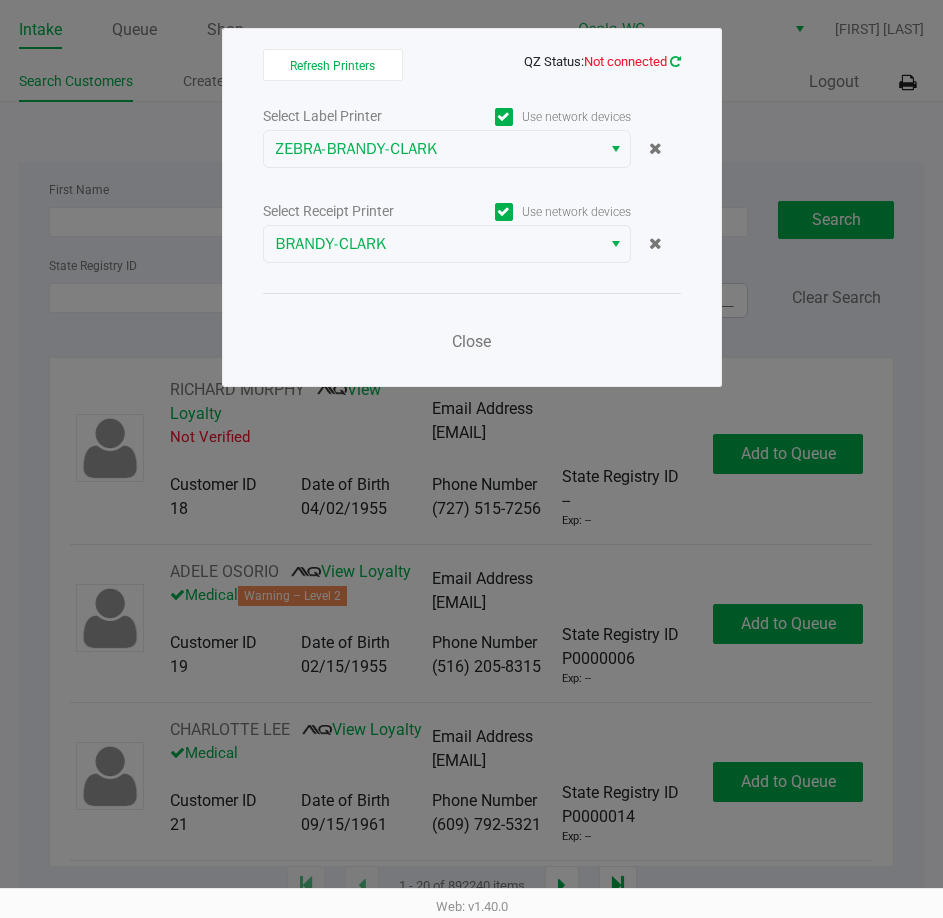 click on "Refresh Printers   QZ Status:   Not connected   Select Label Printer   Use network devices  ZEBRA-BRANDY-CLARK  Select Receipt Printer   Use network devices  BRANDY-CLARK  Close" 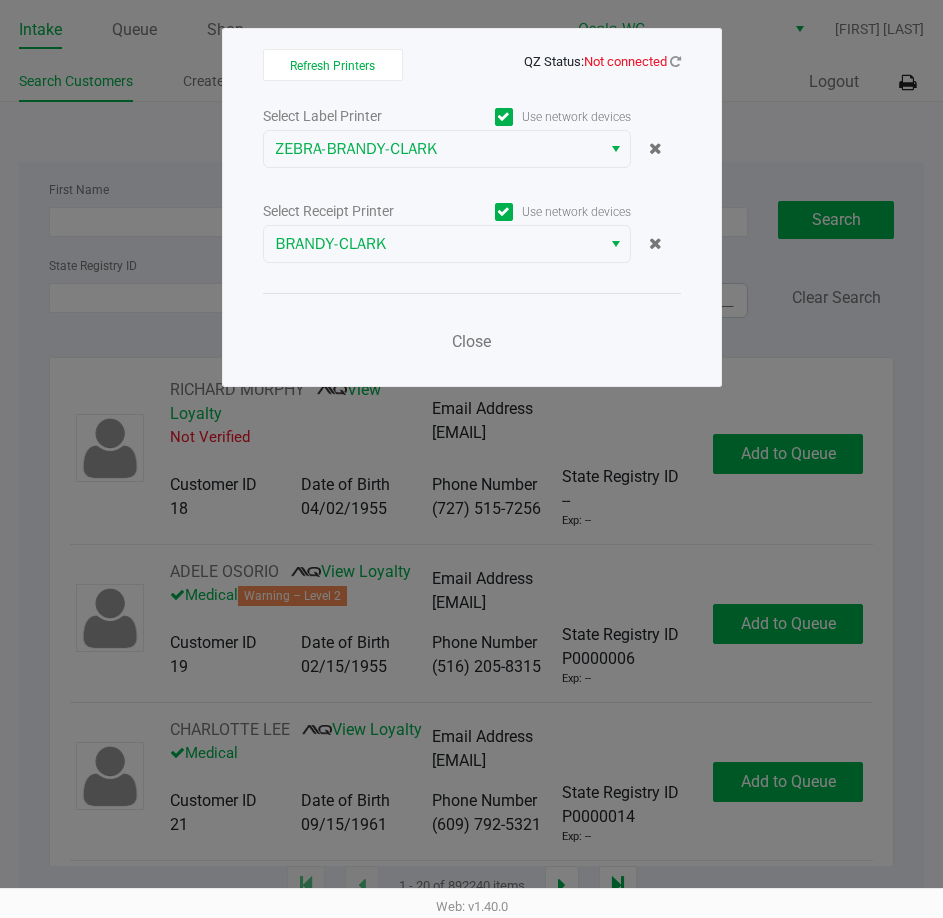 click on "Web: v1.40.0" 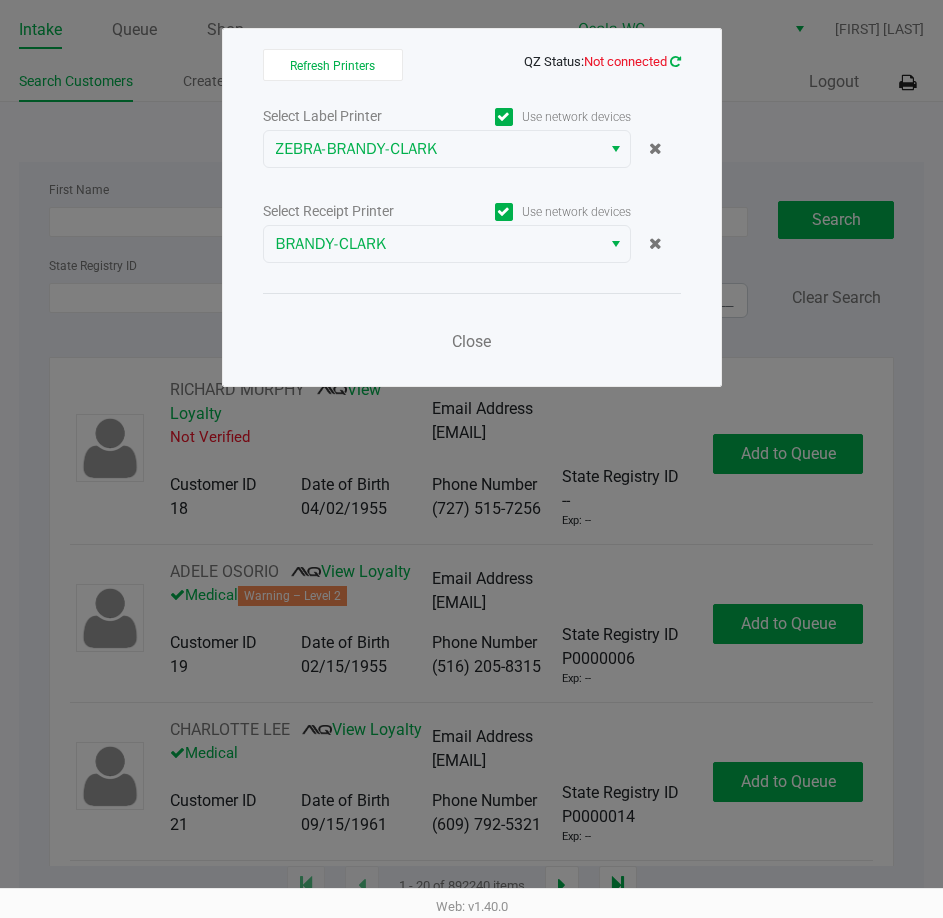 click 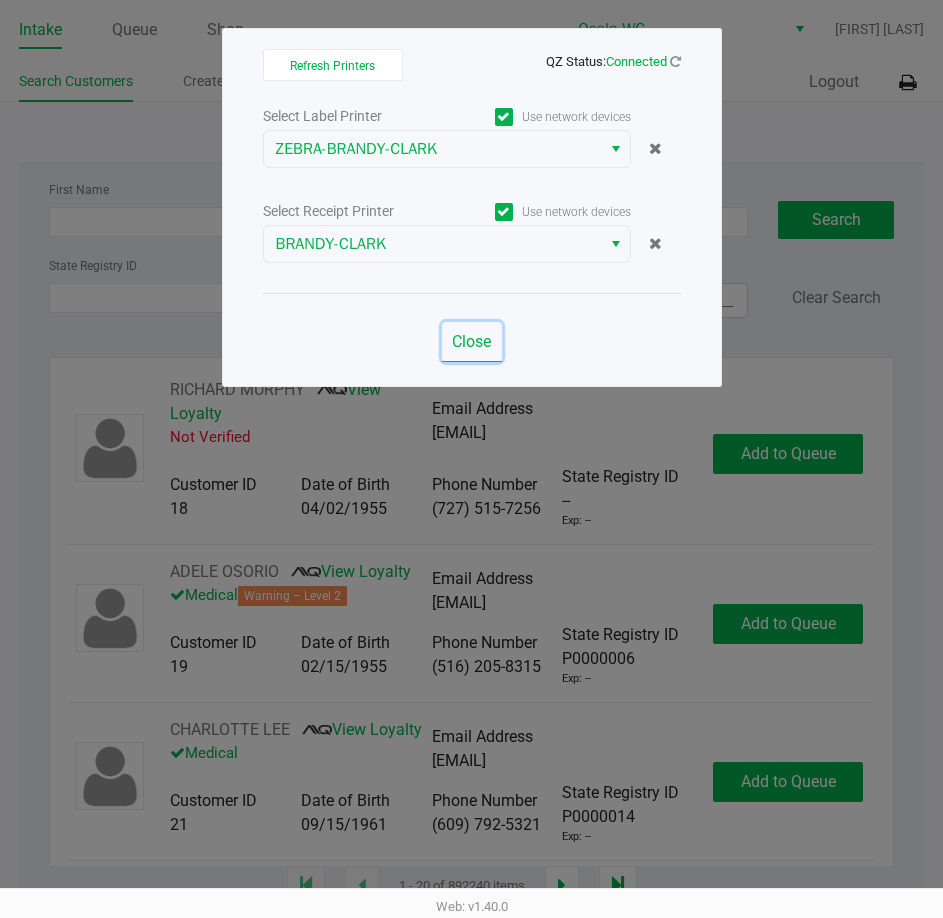 click on "Close" 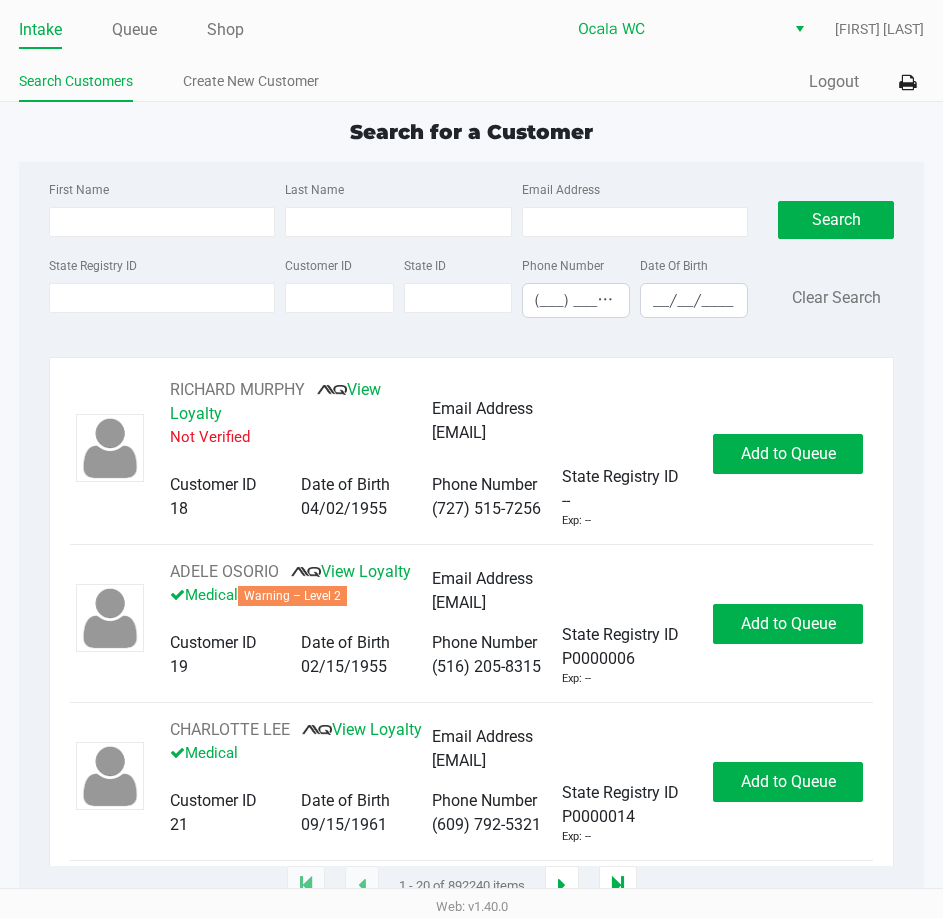 click on "Search for a Customer" 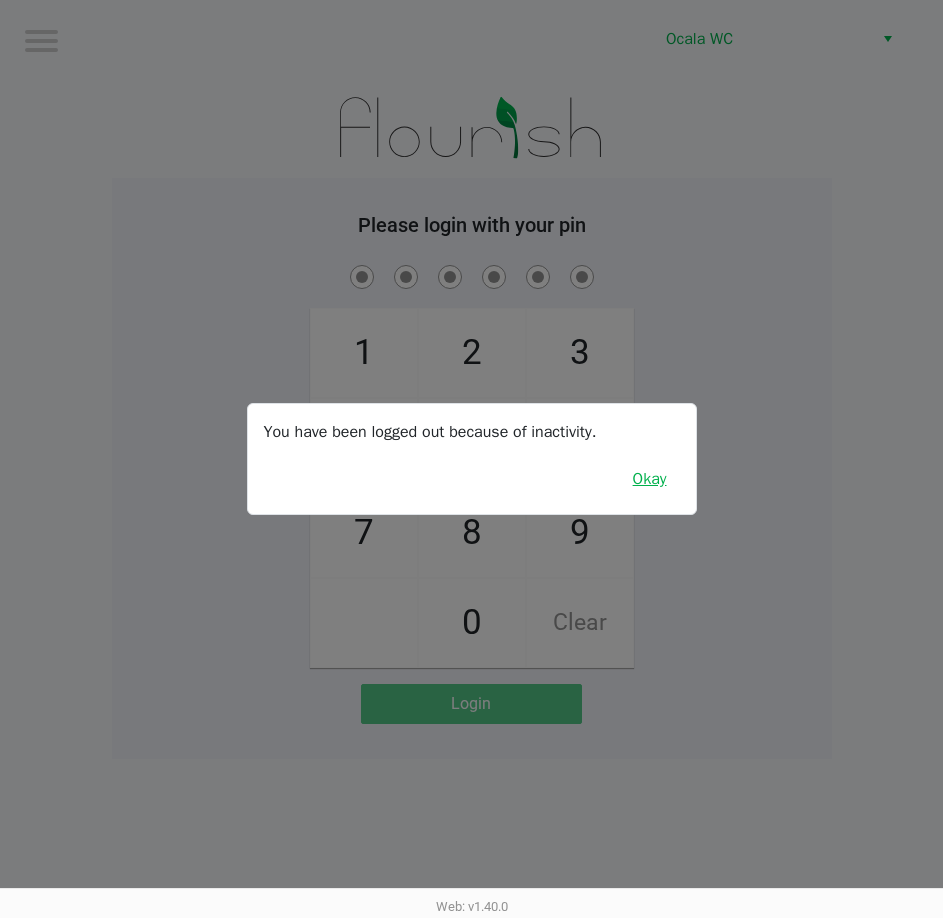 click on "Okay" at bounding box center [650, 479] 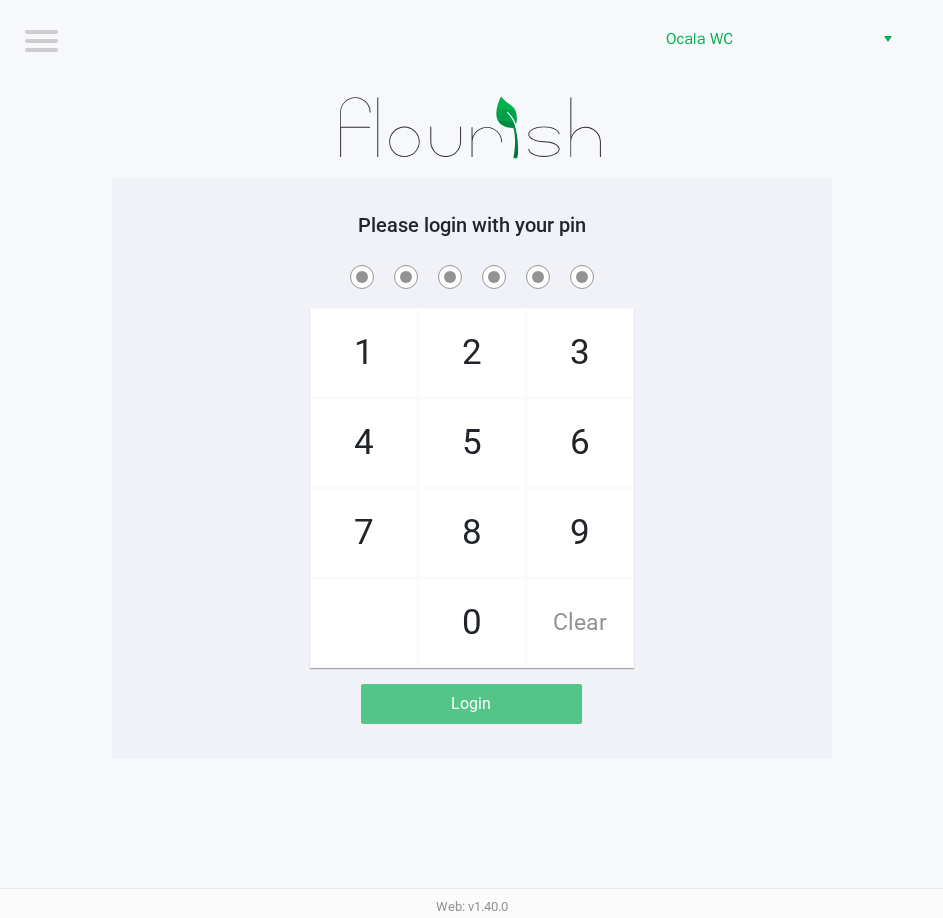 click on "Please login with your pin" 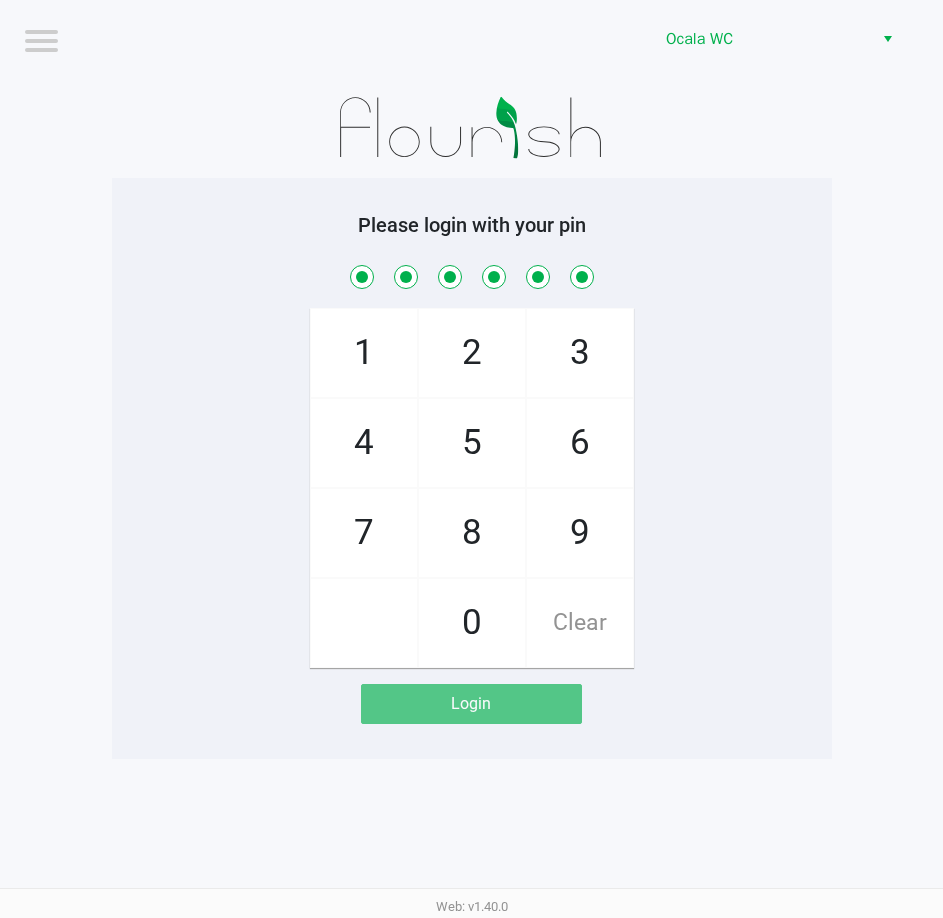checkbox on "true" 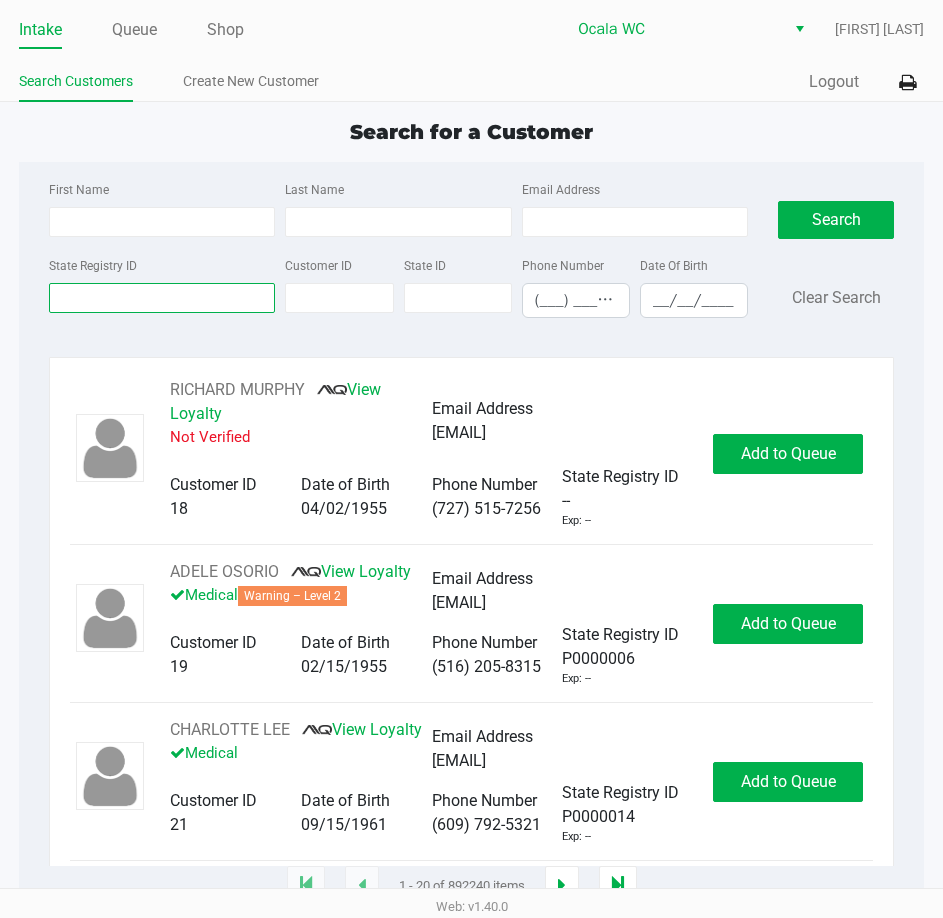 click on "State Registry ID" at bounding box center [162, 298] 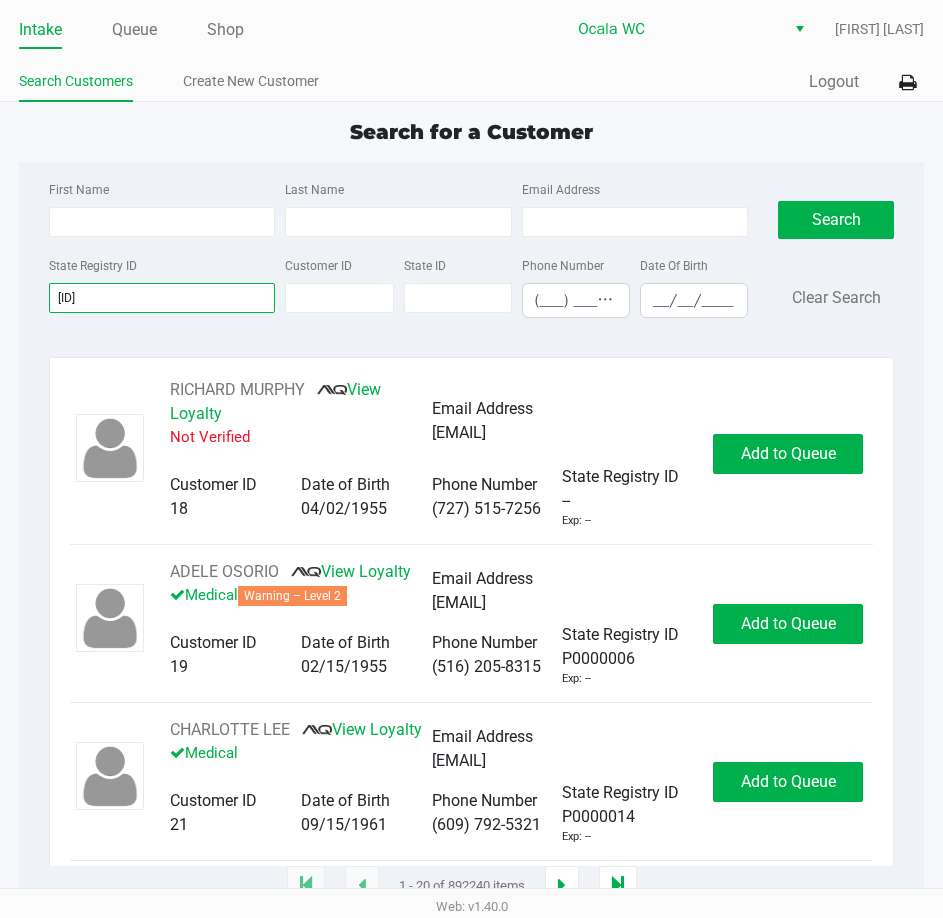 type on "[ID]" 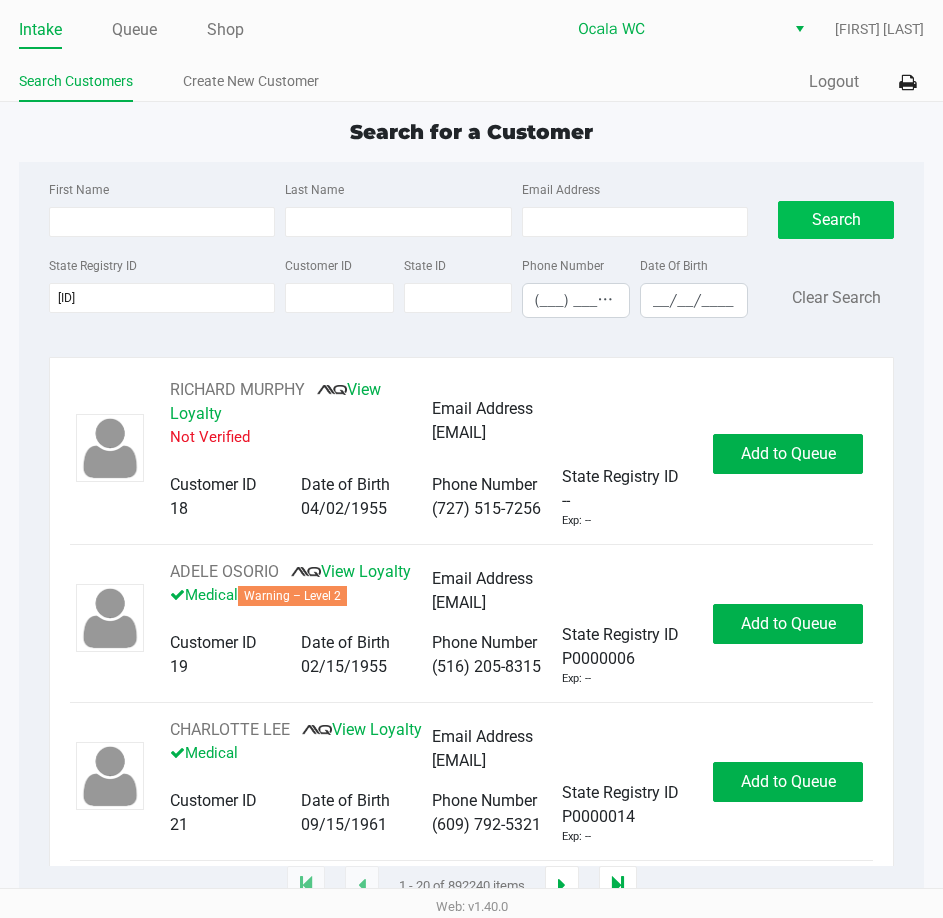 click on "Search" 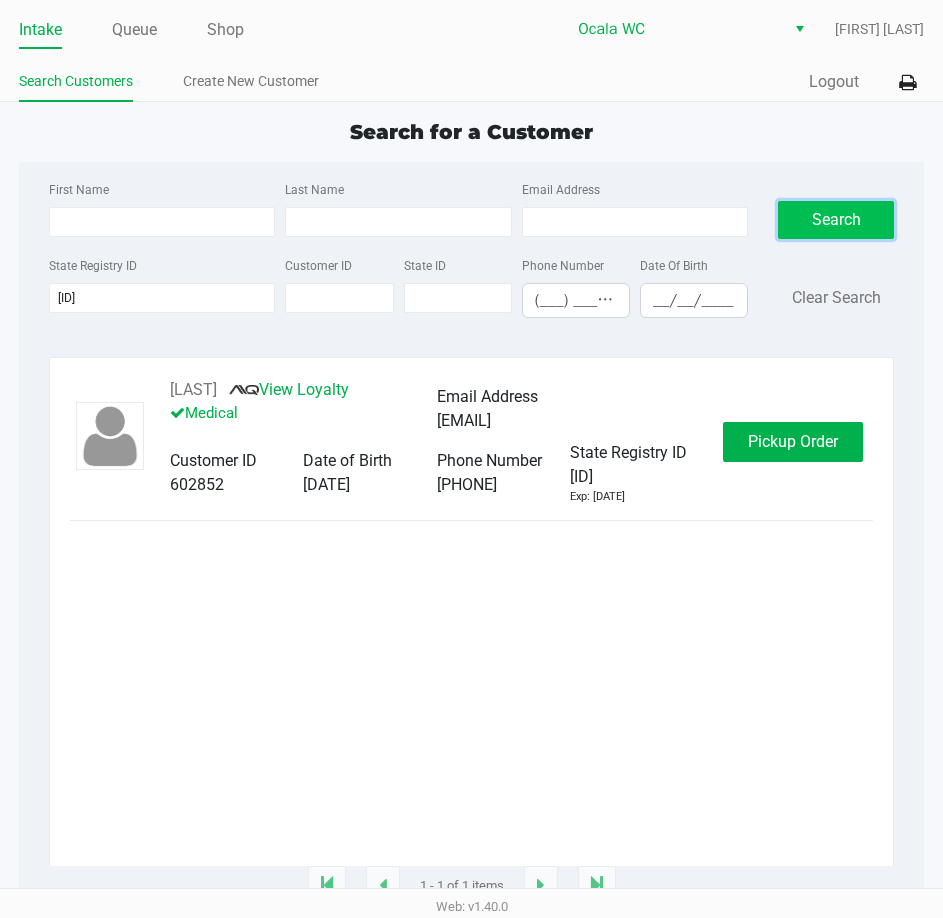 click on "Pickup Order" 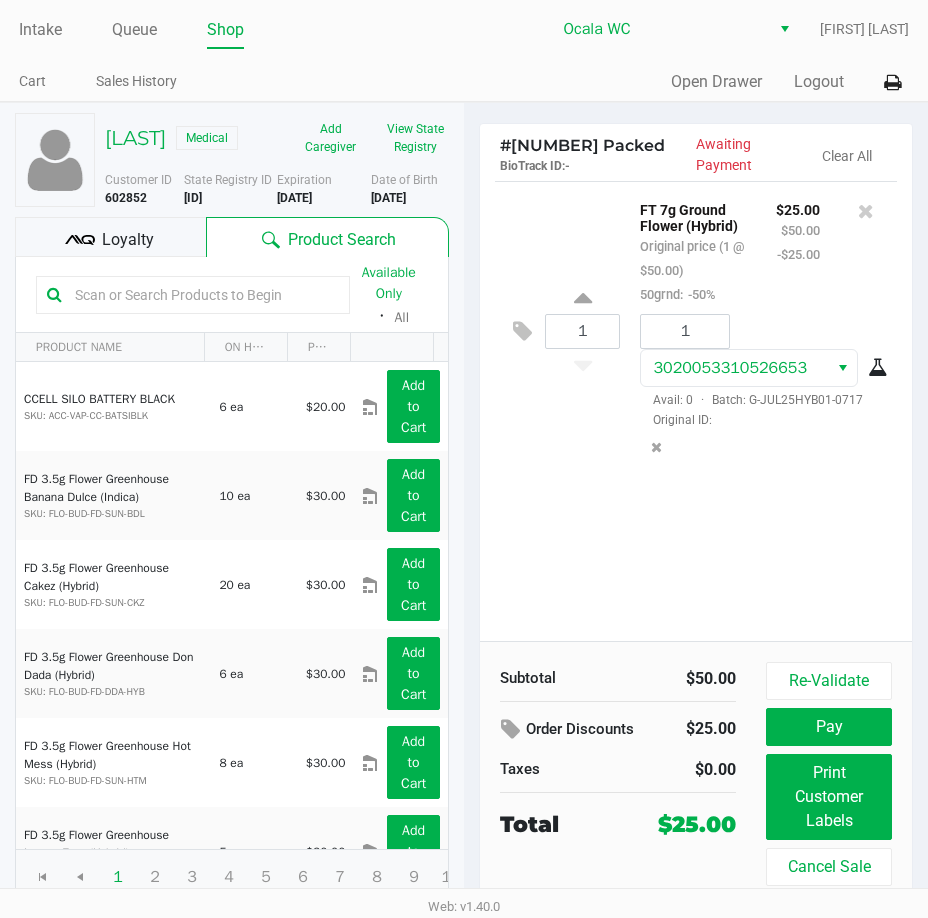 scroll, scrollTop: 21, scrollLeft: 0, axis: vertical 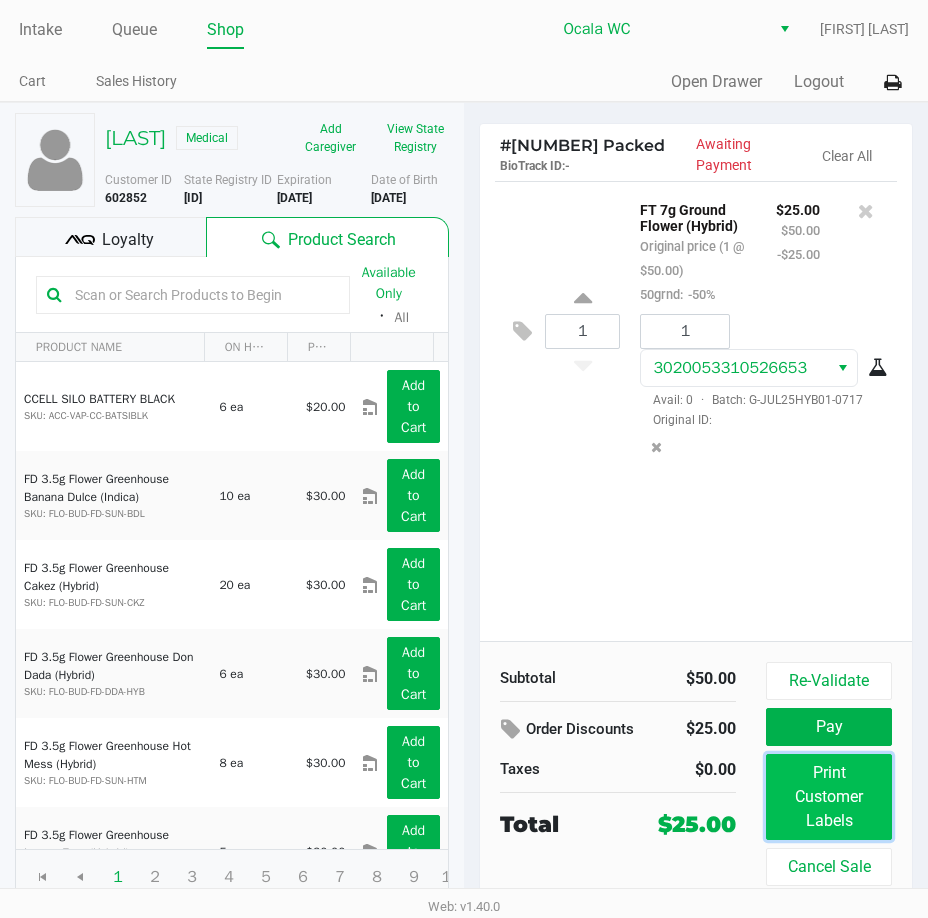 click on "Print Customer Labels" 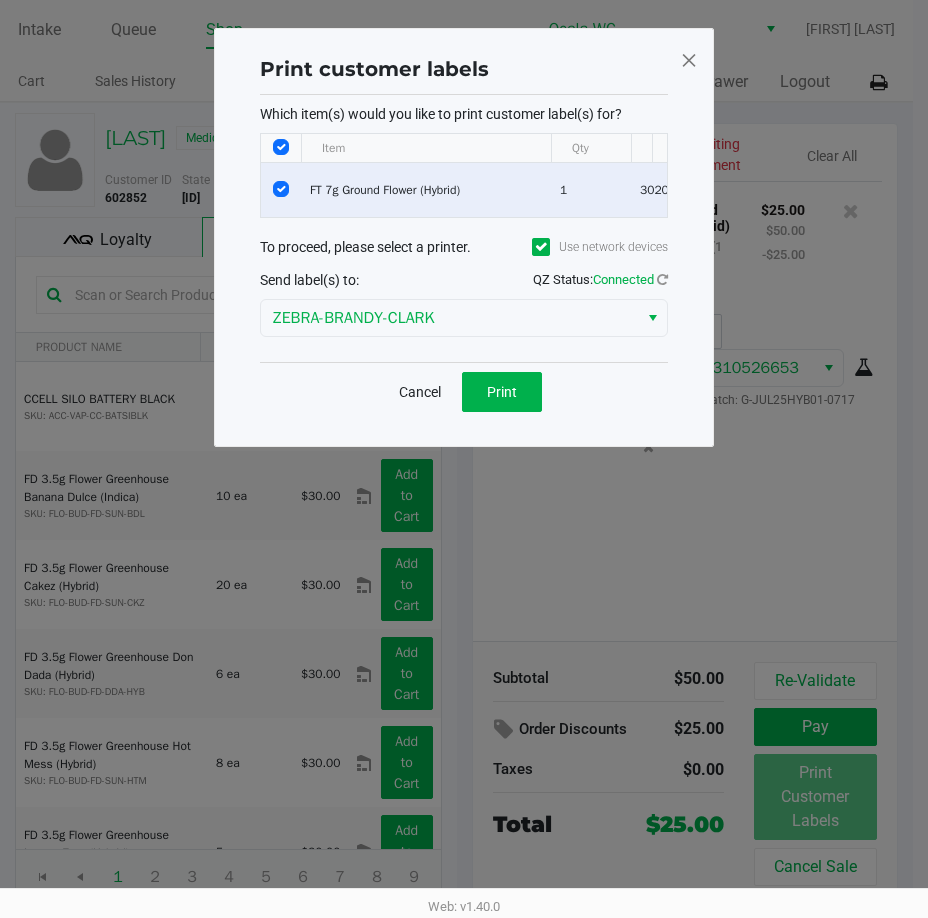 scroll, scrollTop: 0, scrollLeft: 0, axis: both 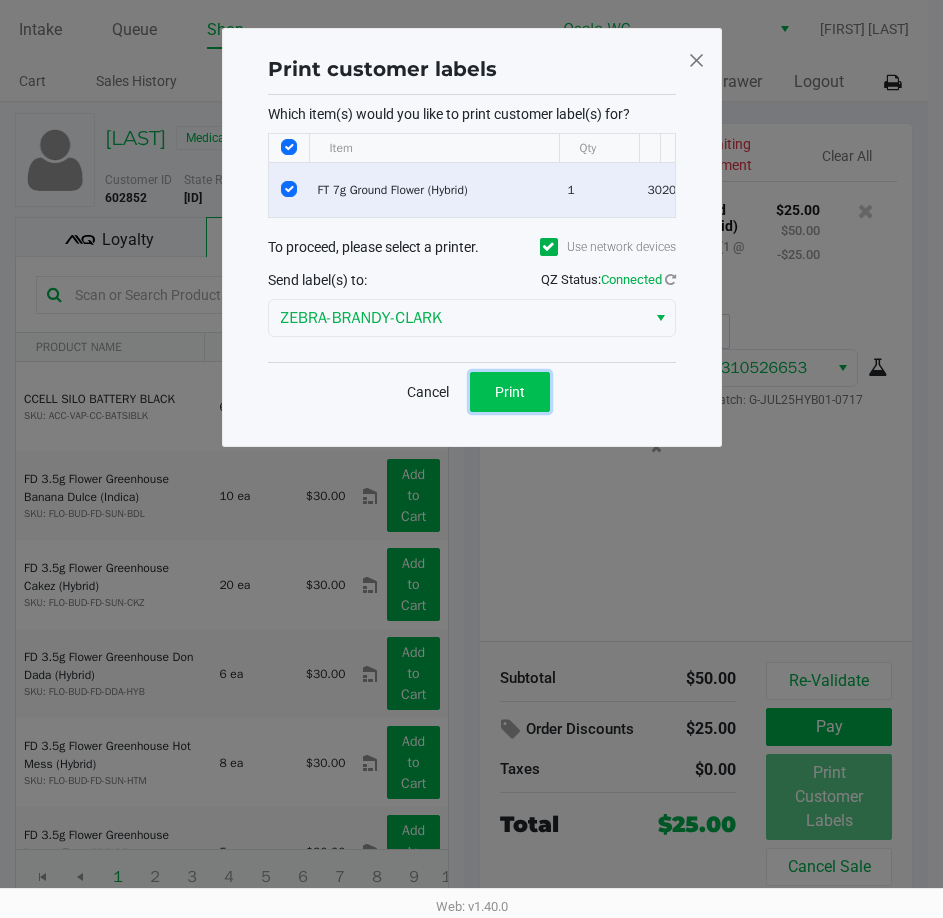click on "Print" 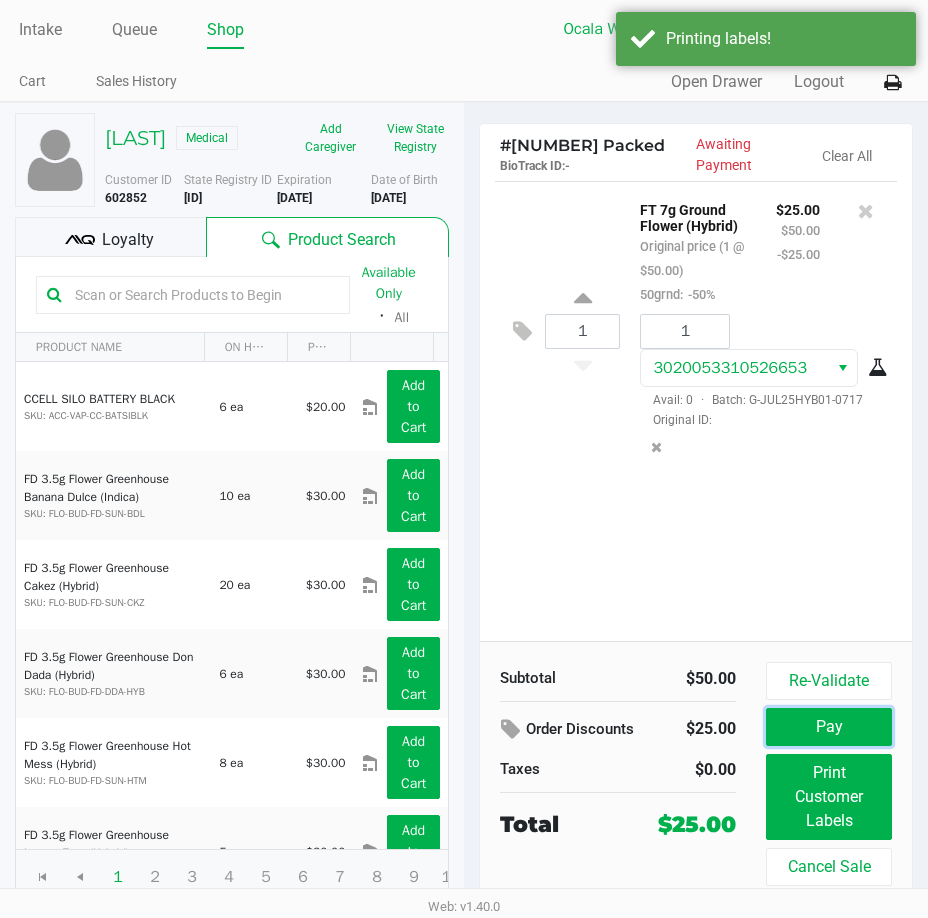 click on "Pay" 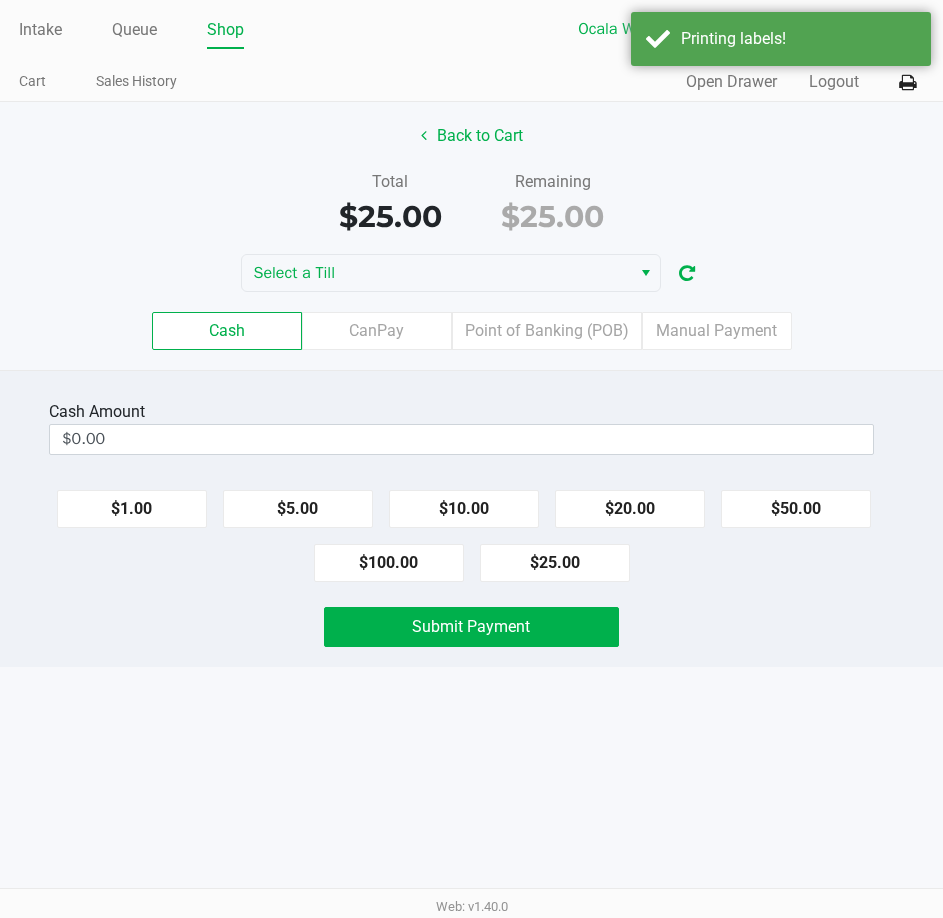 click on "$25.00" 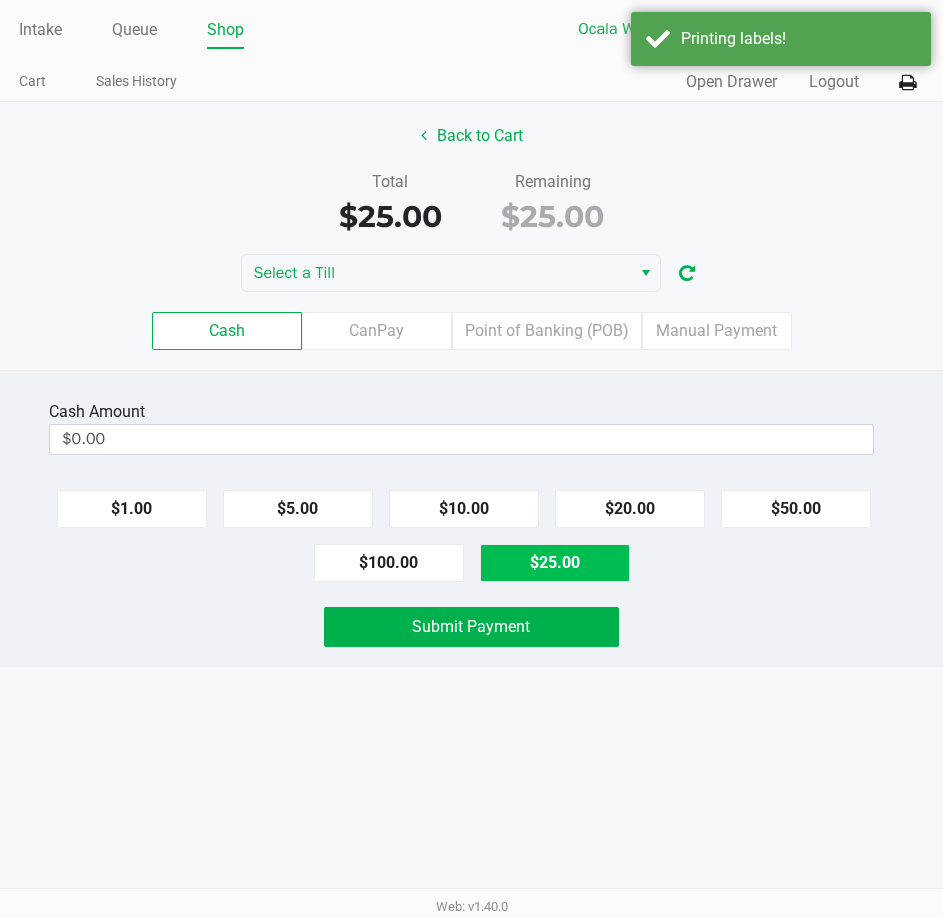type on "$25.00" 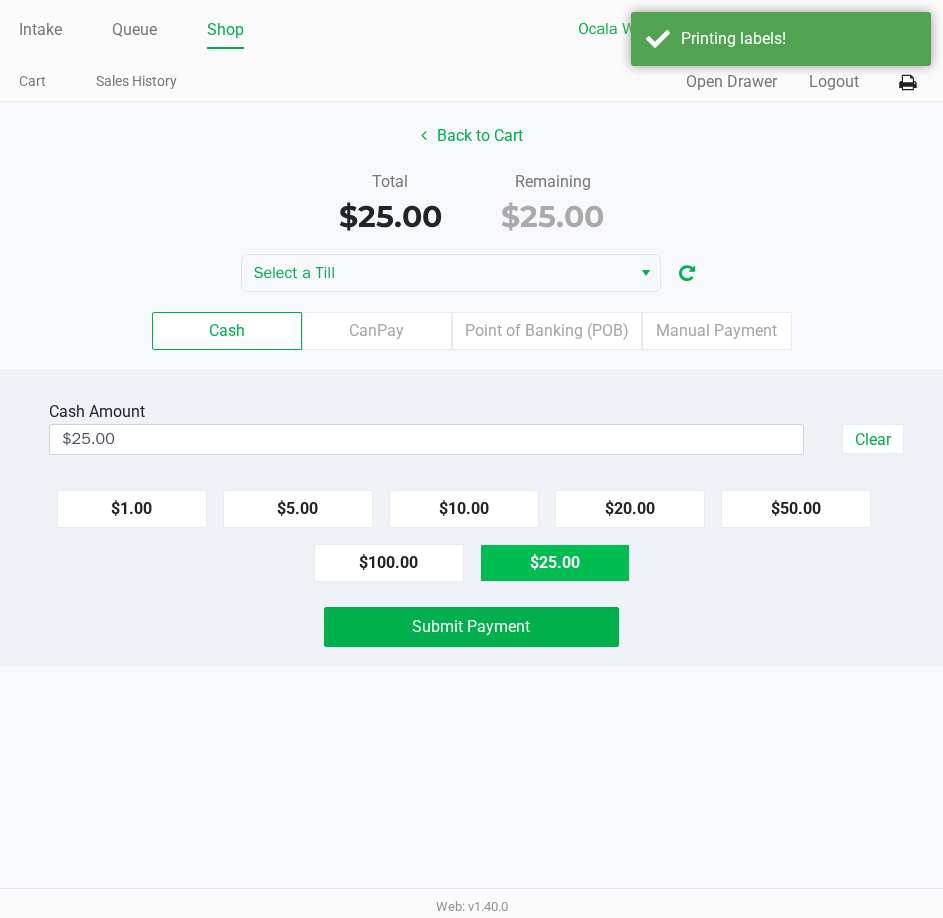 click on "Submit Payment" 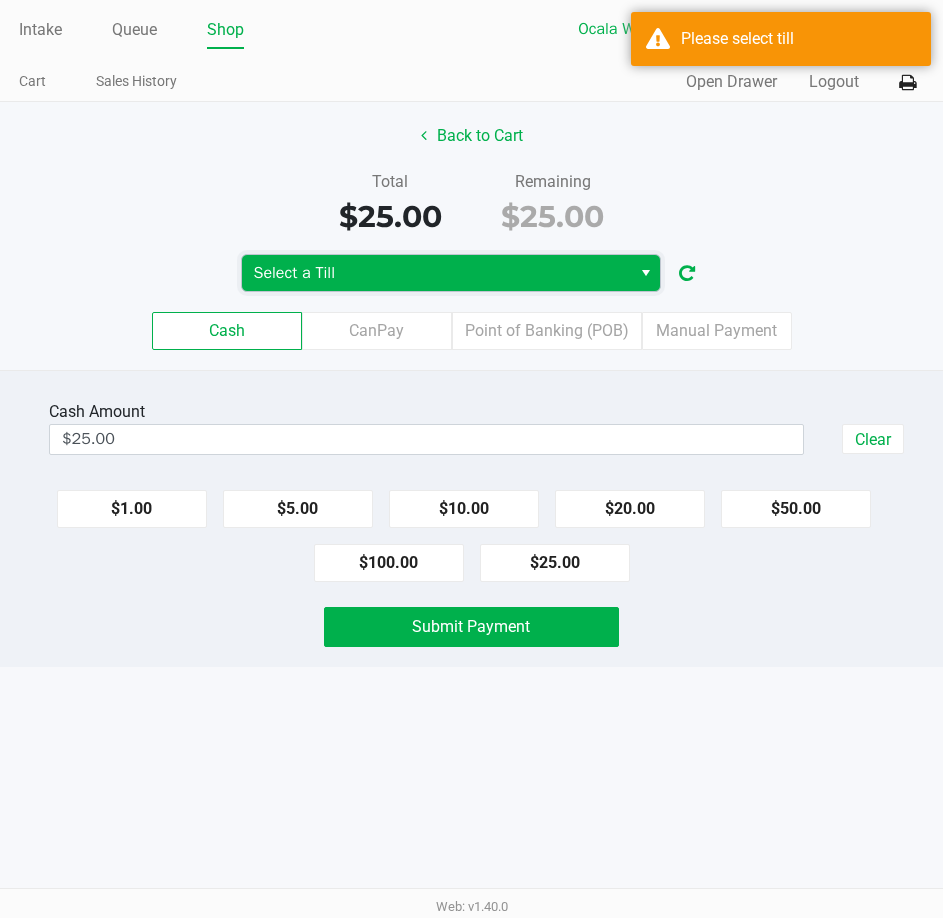 click on "Select a Till" at bounding box center [436, 273] 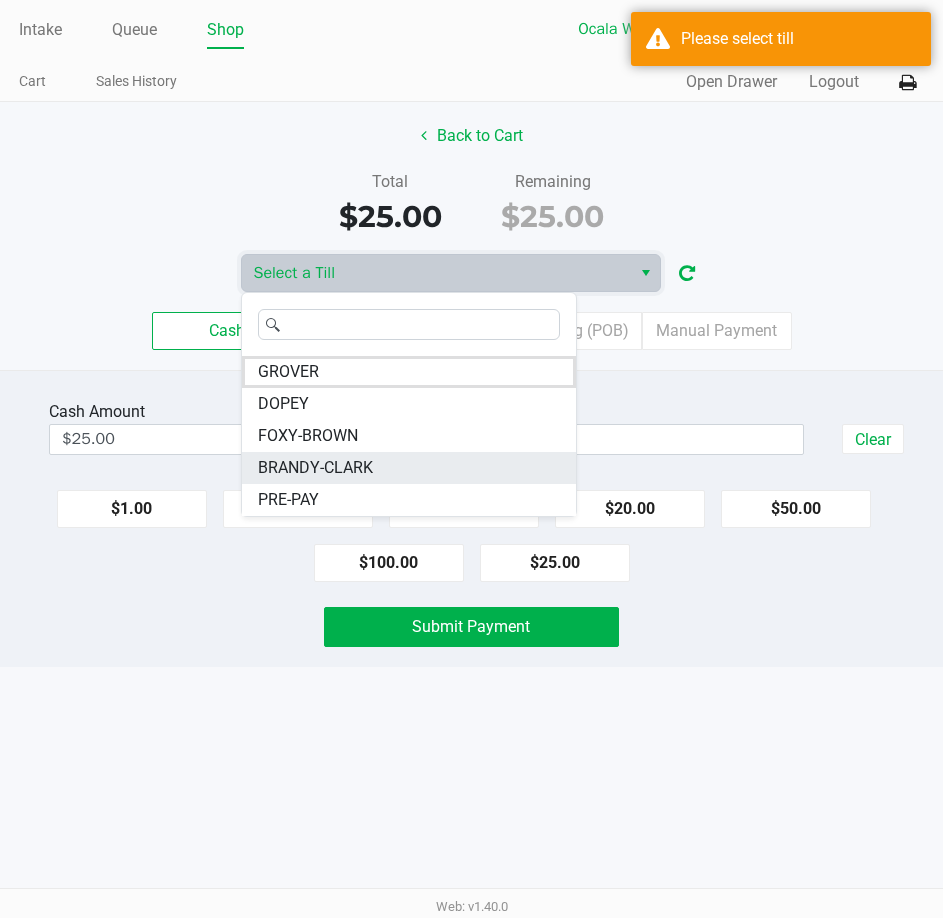 click on "BRANDY-CLARK" at bounding box center (315, 468) 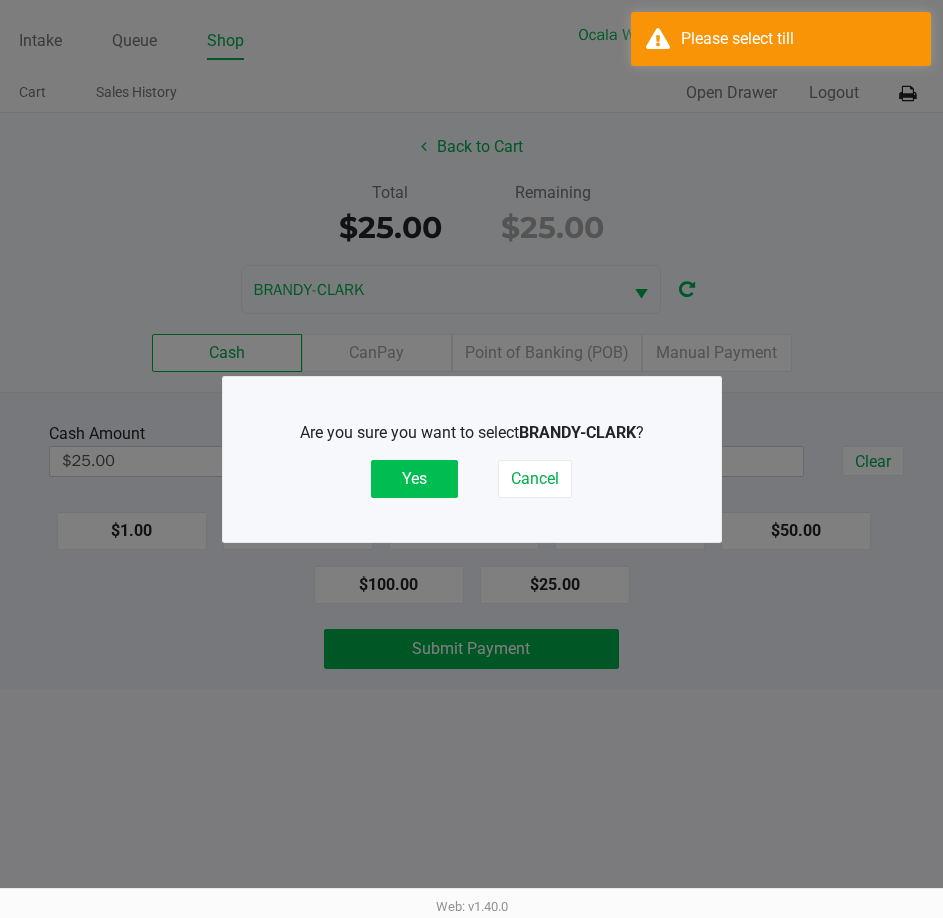 click on "Yes" 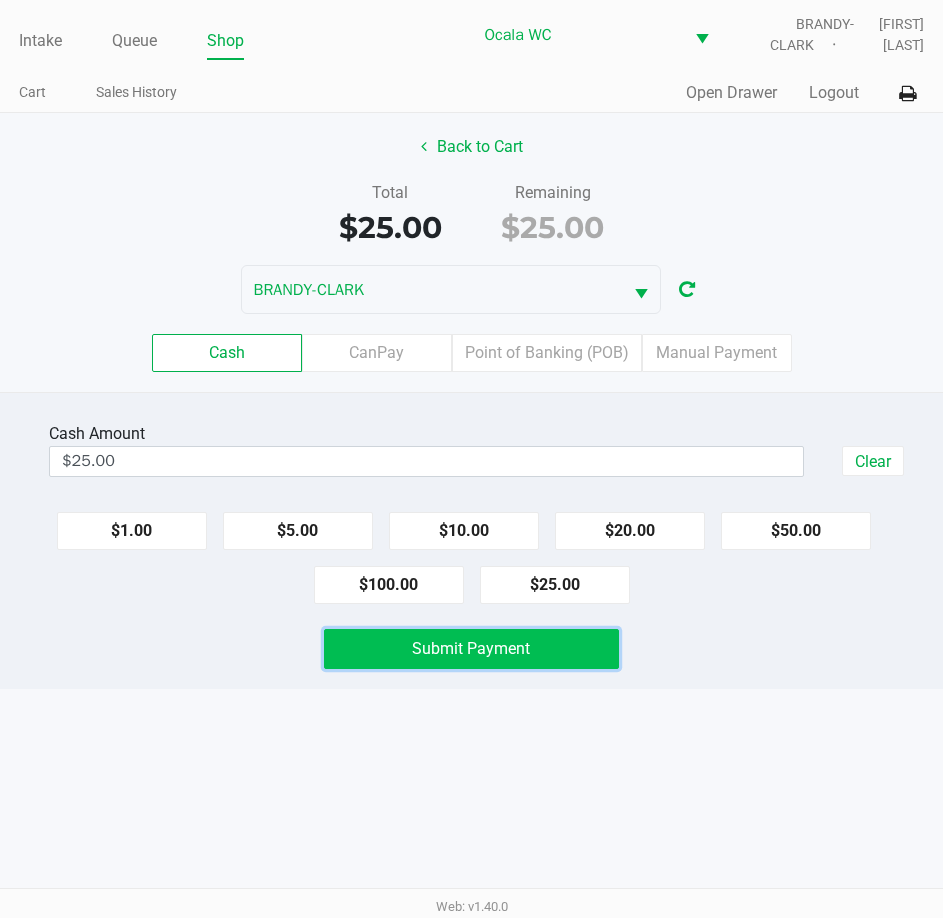 click on "Submit Payment" 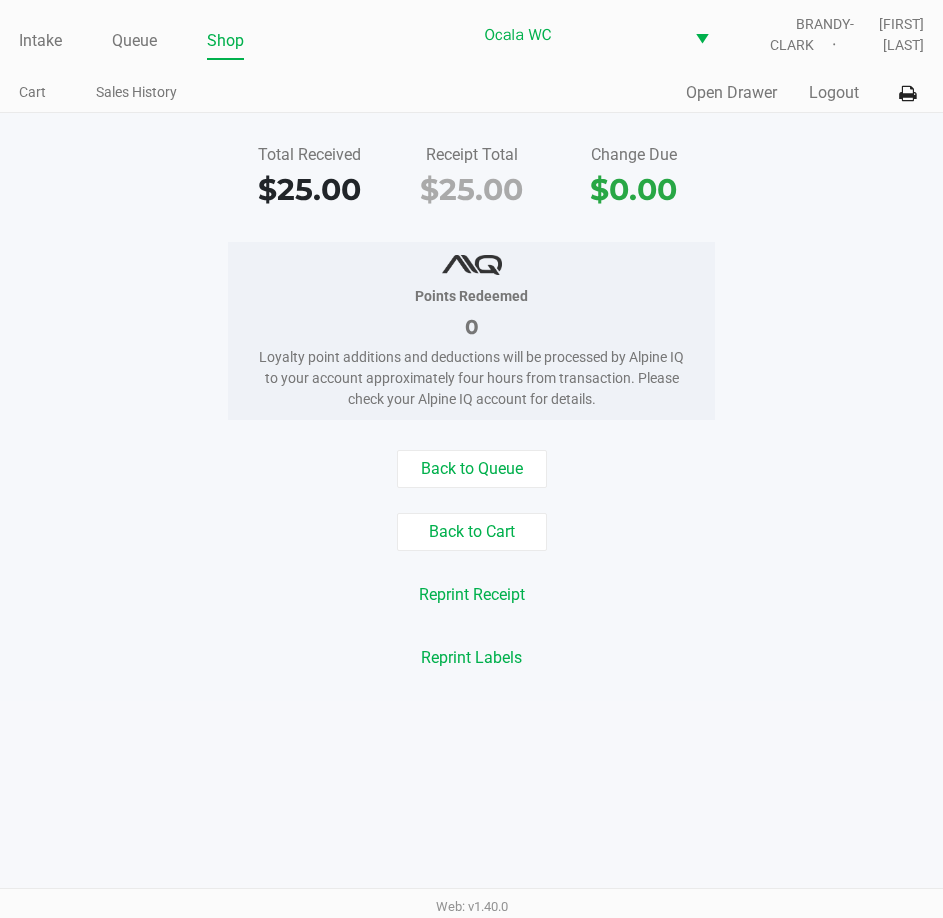 click on "Points Redeemed   0   Loyalty point additions and deductions will be processed by Alpine IQ to your account approximately four hours from transaction. Please check your Alpine IQ account for details." 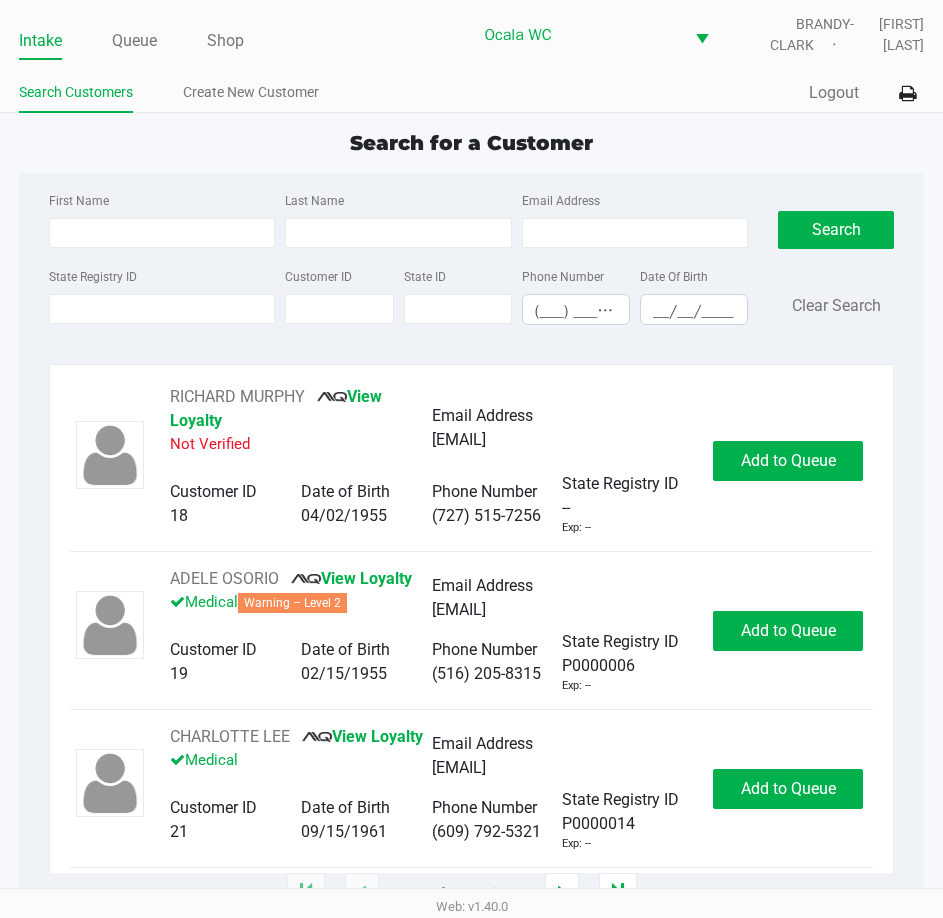 click on "Search for a Customer First Name Last Name Email Address State Registry ID Customer ID State ID Phone Number (___) ___-____ Date Of Birth __/__/____  Search   Clear Search   RICHARD MURPHY       View Loyalty   Not Verified   Email Address   ms1111111111@hotmail.com   Customer ID   18   Date of Birth   04/02/1955   Phone Number   (727) 515-7256   State Registry ID   --   Exp: --   Add to Queue   ADELE OSORIO       View Loyalty   Medical   Warning – Level 2   Email Address   floatingonmycloud@gmail.com   Customer ID   19   Date of Birth   02/15/1955   Phone Number   (516) 205-8315   State Registry ID   P0000006   Exp: --   Add to Queue   CHARLOTTE LEE       View Loyalty   Medical   Email Address   cblee0915@gmail.com   Customer ID   21   Date of Birth   09/15/1961   Phone Number   (609) 792-5321   State Registry ID   P0000014   Exp: --   Add to Queue   CRAWFORD KER       Loyalty Signup   Medical   Email Address   --   Customer ID   23   Date of Birth   07/27/2006   Phone Number   (727) 409-2778" 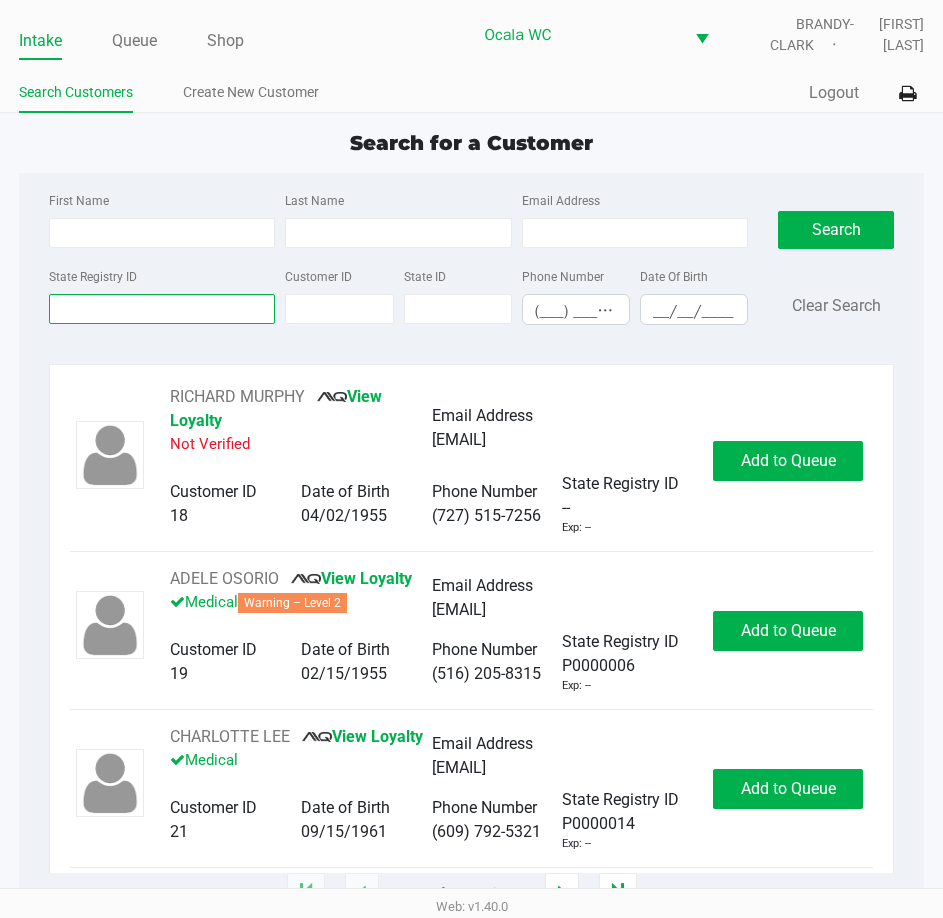 click on "State Registry ID" at bounding box center (162, 309) 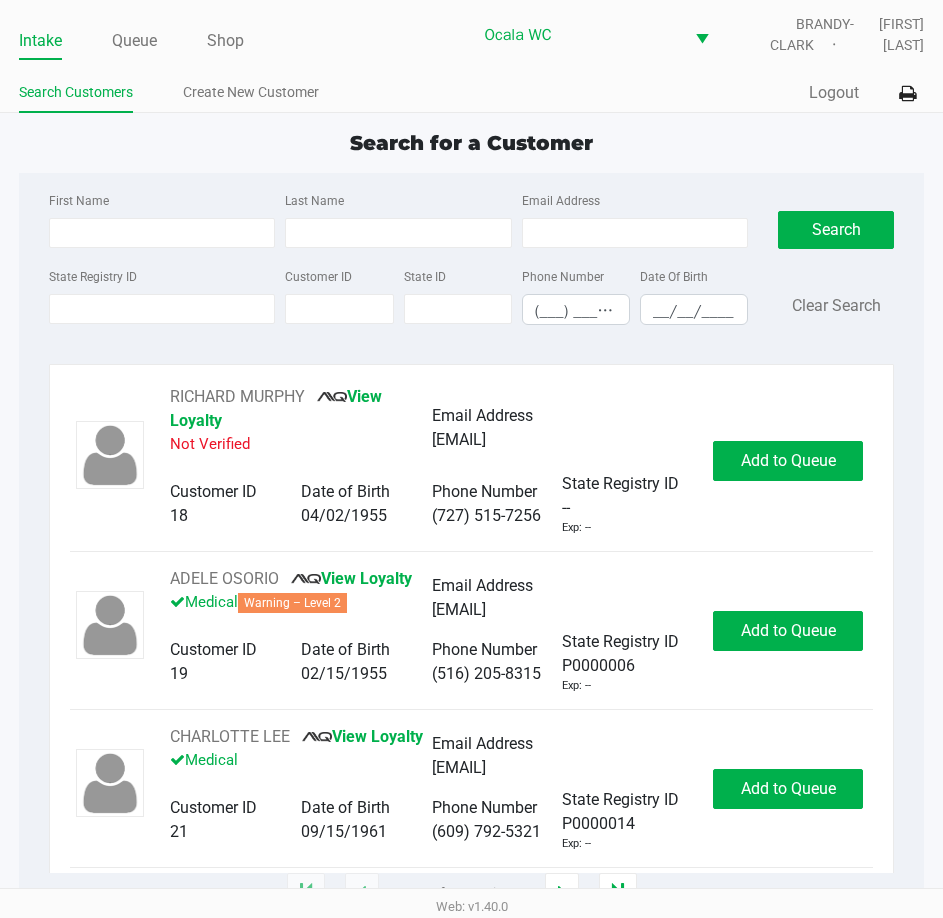 click on "Search for a Customer First Name Last Name Email Address State Registry ID Customer ID State ID Phone Number (___) ___-____ Date Of Birth __/__/____  Search   Clear Search   RICHARD MURPHY       View Loyalty   Not Verified   Email Address   ms1111111111@hotmail.com   Customer ID   18   Date of Birth   04/02/1955   Phone Number   (727) 515-7256   State Registry ID   --   Exp: --   Add to Queue   ADELE OSORIO       View Loyalty   Medical   Warning – Level 2   Email Address   floatingonmycloud@gmail.com   Customer ID   19   Date of Birth   02/15/1955   Phone Number   (516) 205-8315   State Registry ID   P0000006   Exp: --   Add to Queue   CHARLOTTE LEE       View Loyalty   Medical   Email Address   cblee0915@gmail.com   Customer ID   21   Date of Birth   09/15/1961   Phone Number   (609) 792-5321   State Registry ID   P0000014   Exp: --   Add to Queue   CRAWFORD KER       Loyalty Signup   Medical   Email Address   --   Customer ID   23   Date of Birth   07/27/2006   Phone Number   (727) 409-2778" 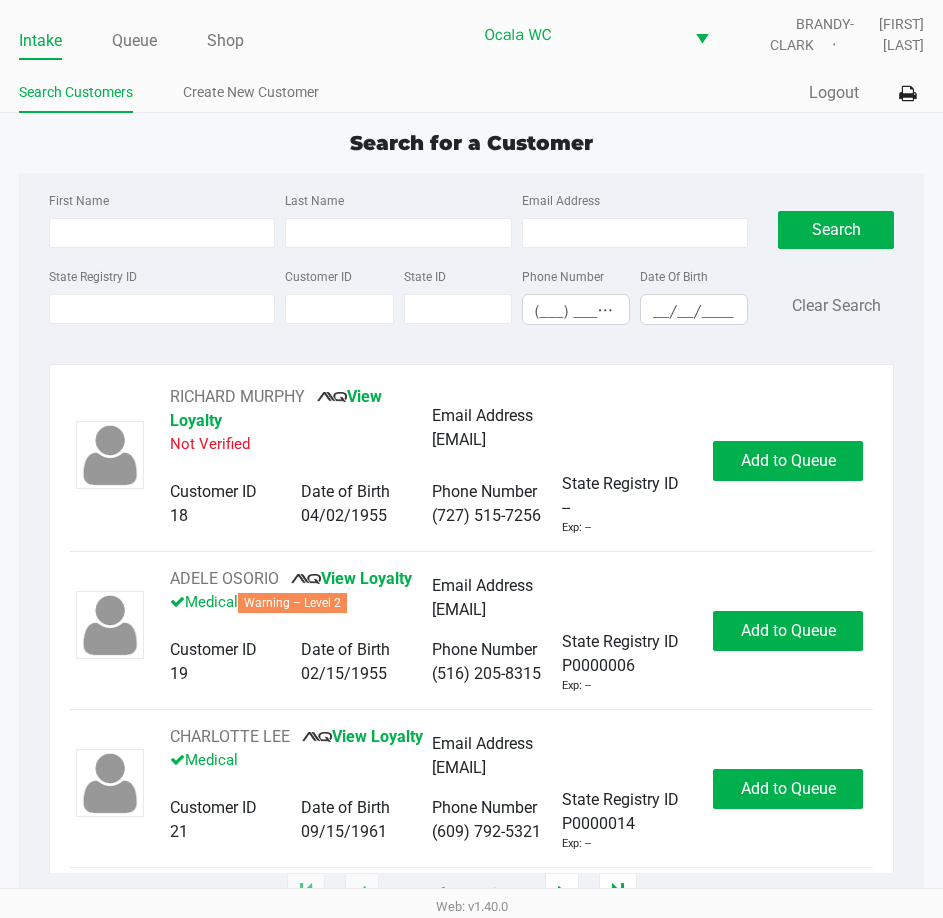 type on "[FIRST]" 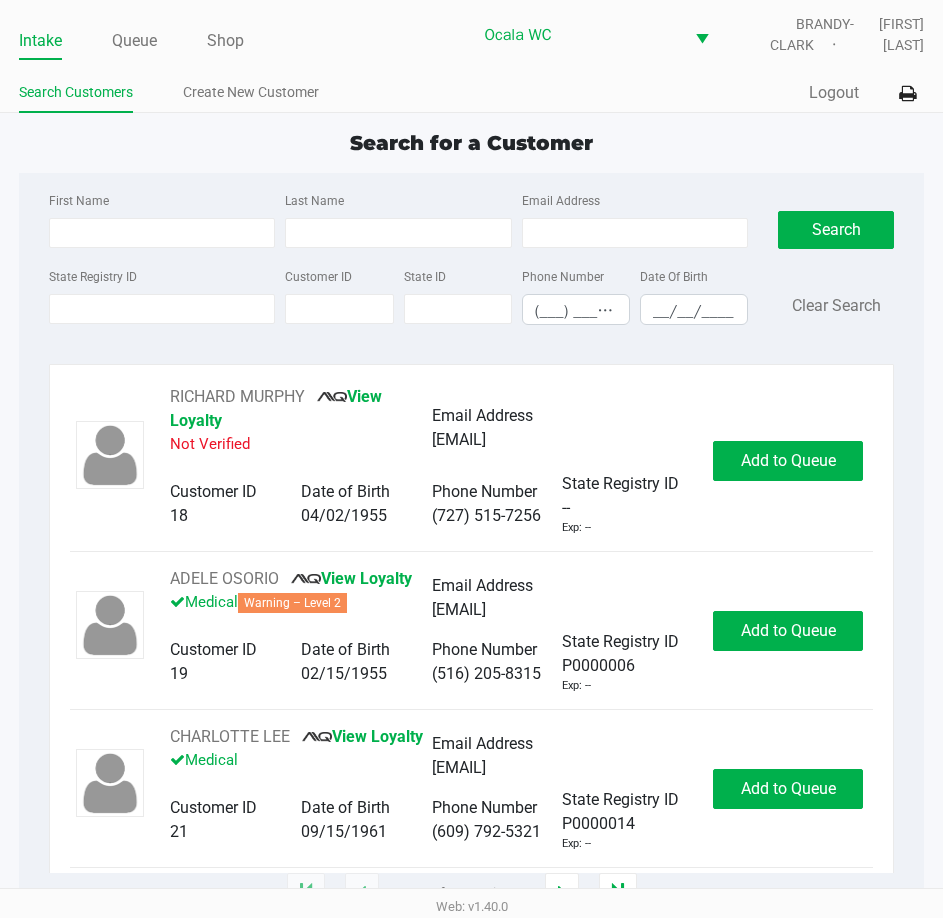 type on "[LAST]" 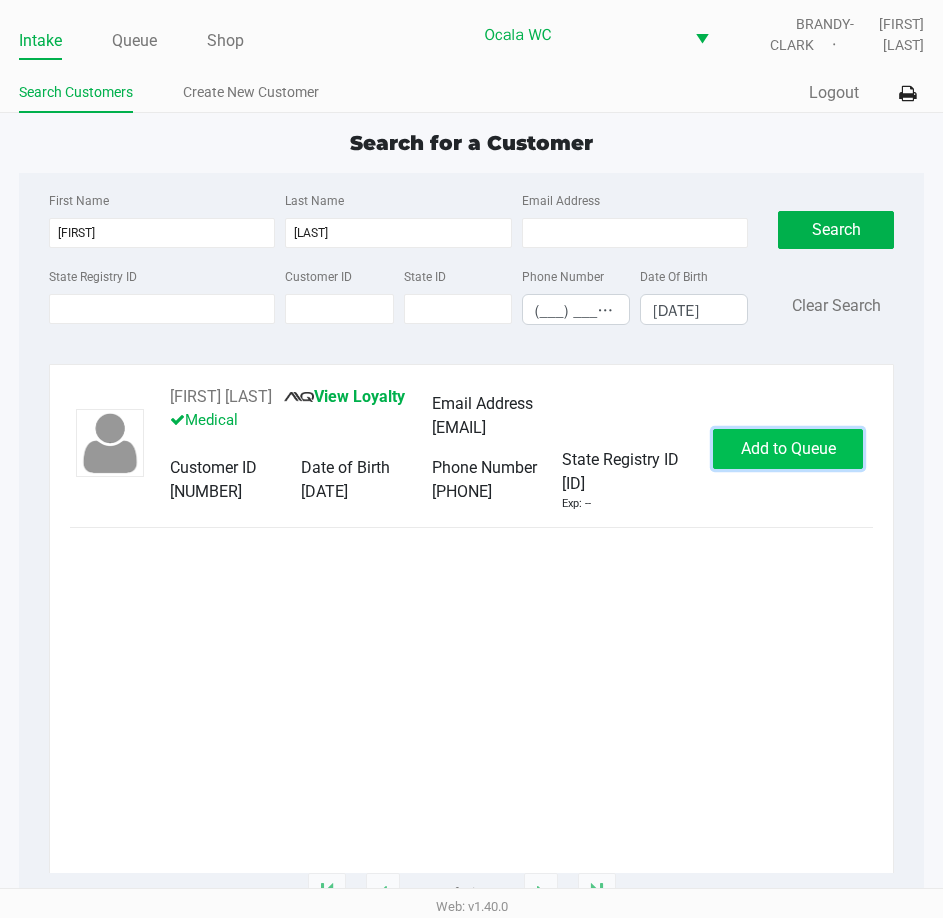 click on "Add to Queue" 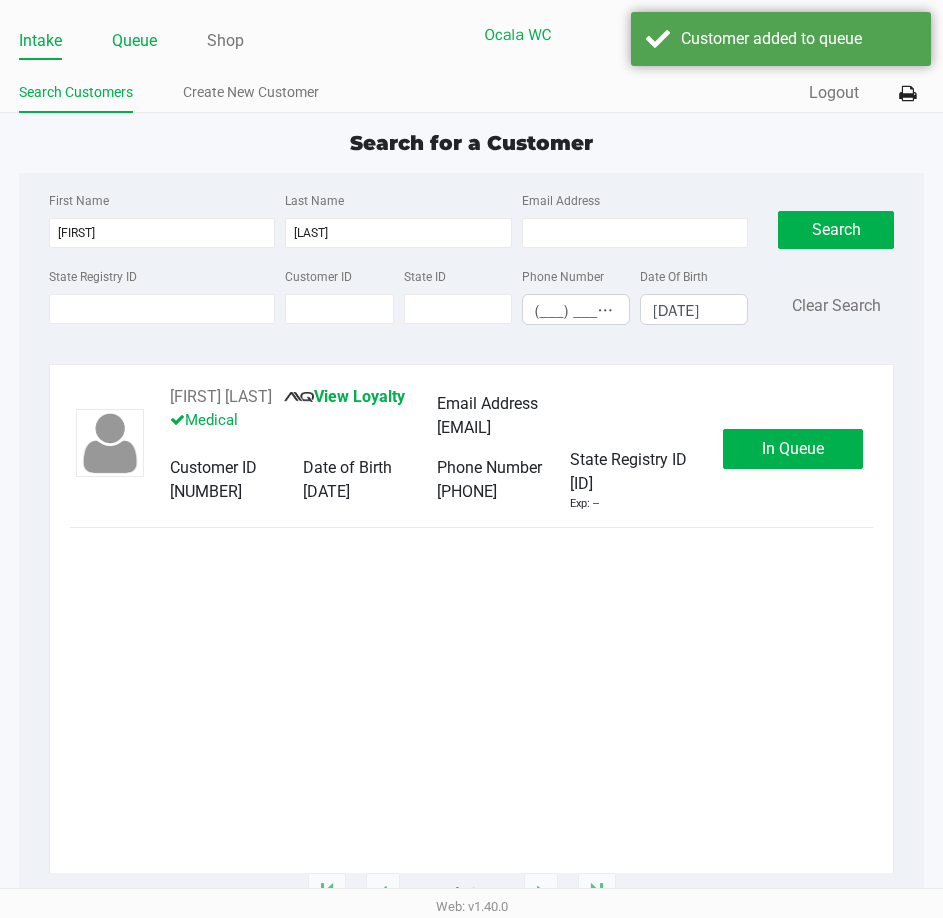 click on "Queue" 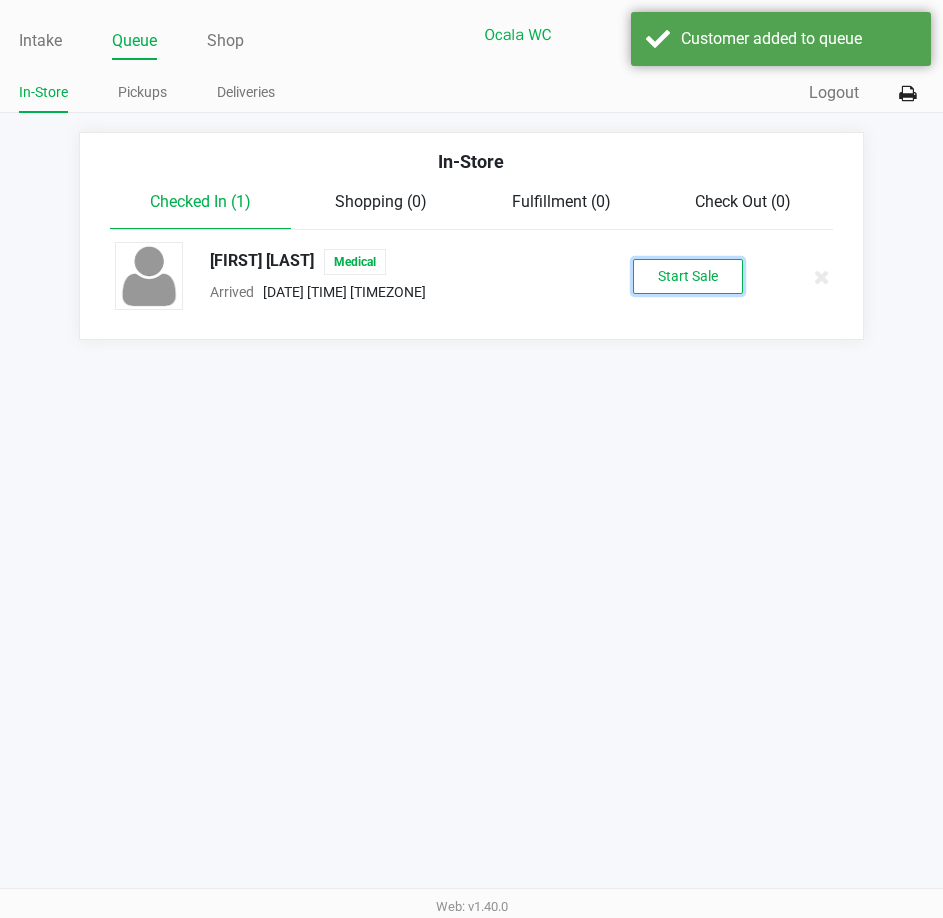 click on "Start Sale" 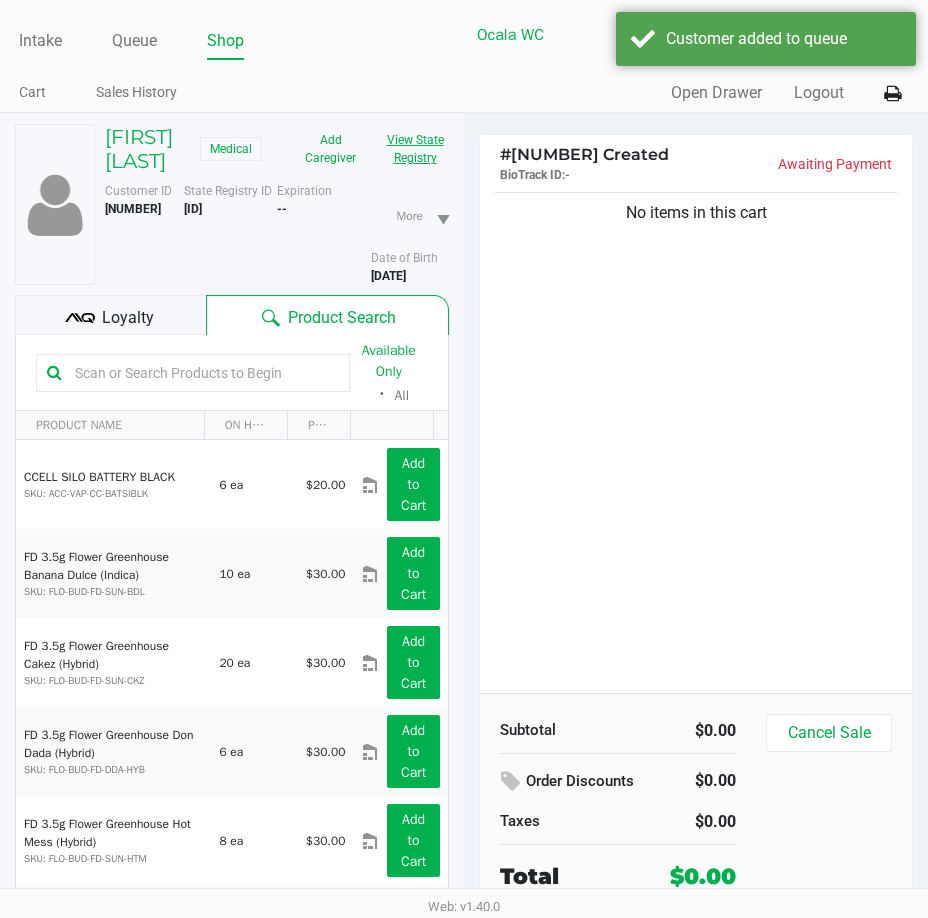 click on "View State Registry" 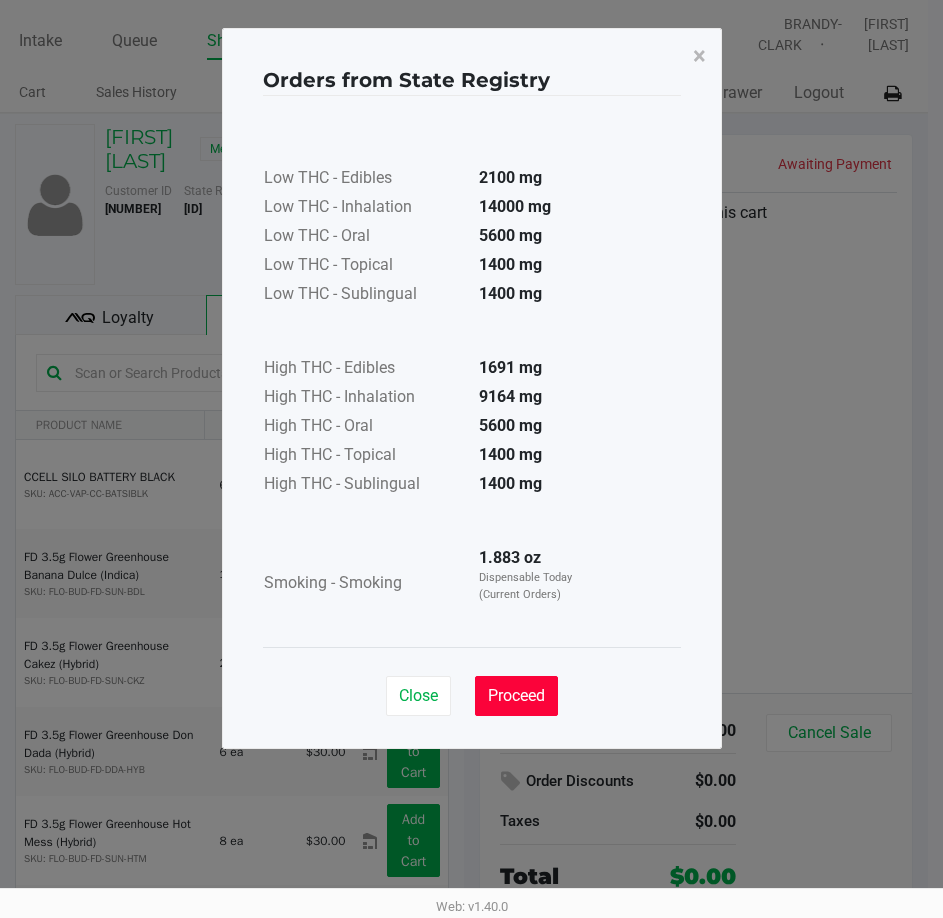 click on "Proceed" 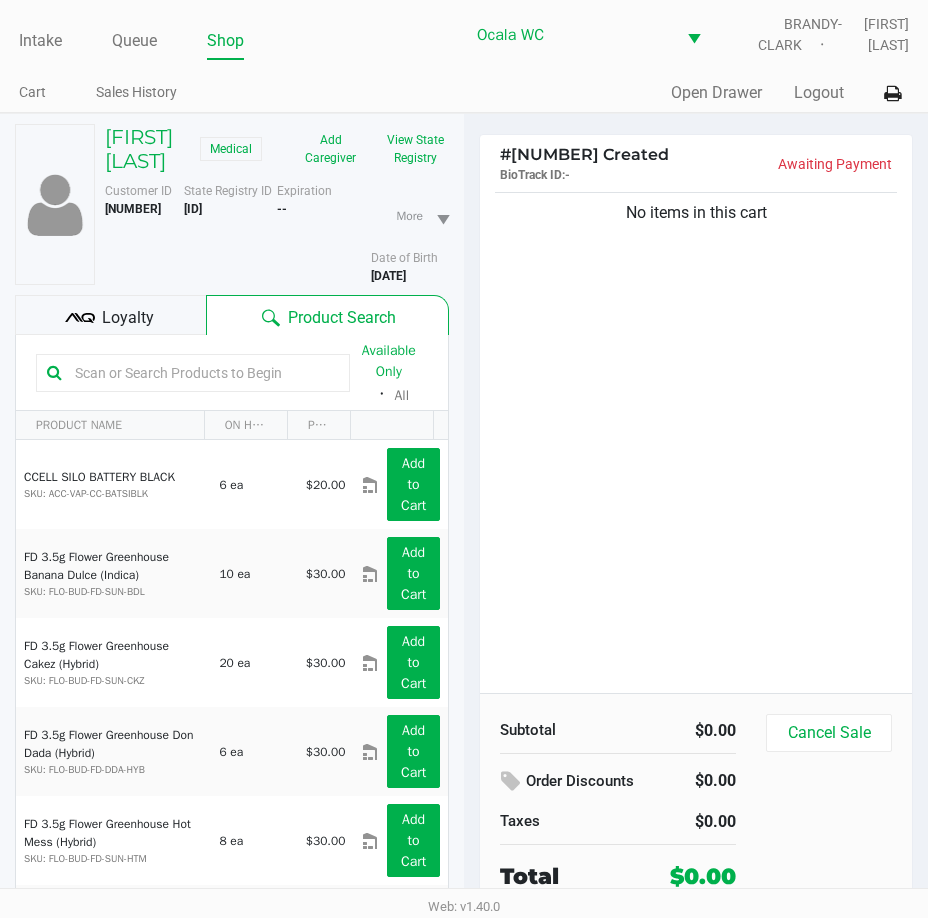 click on "Loyalty" 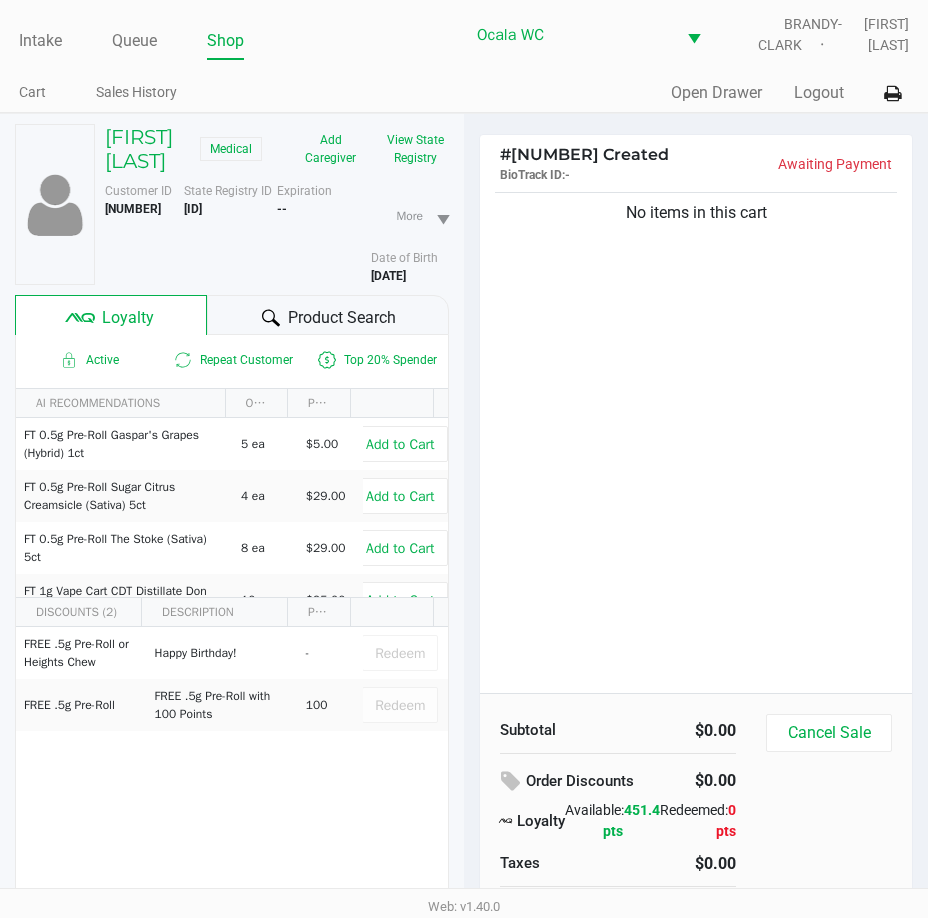 click on "Product Search" 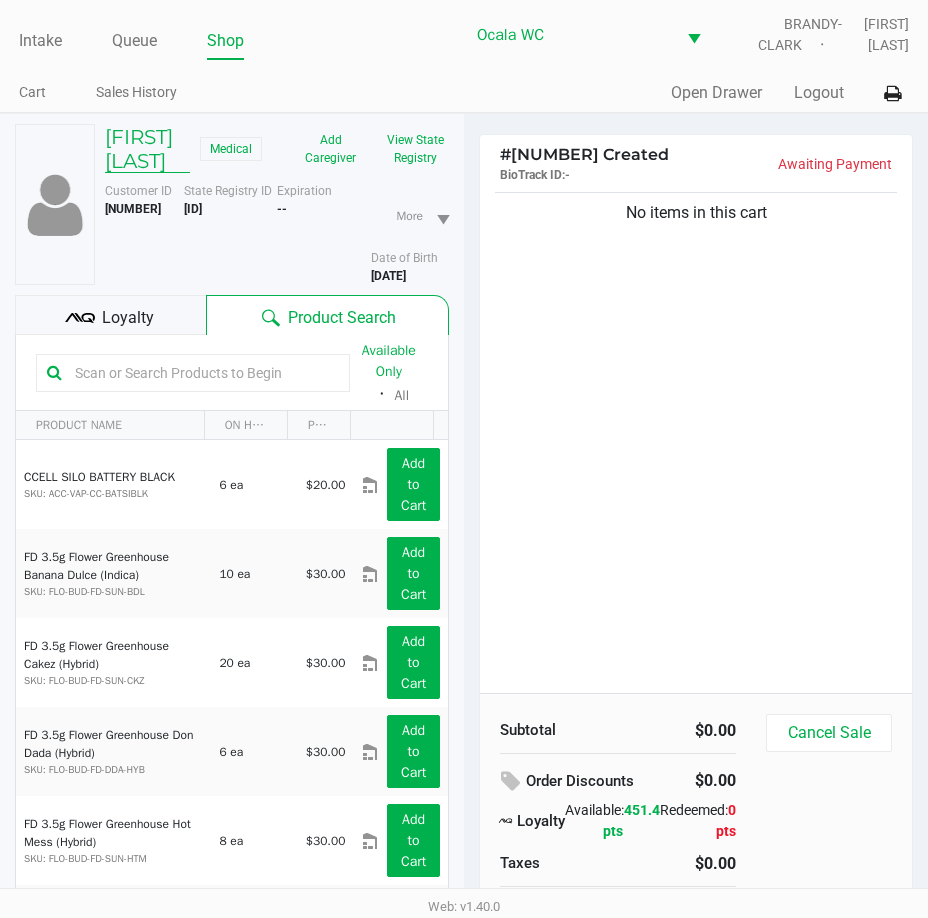 click on "Raymond Thaner" 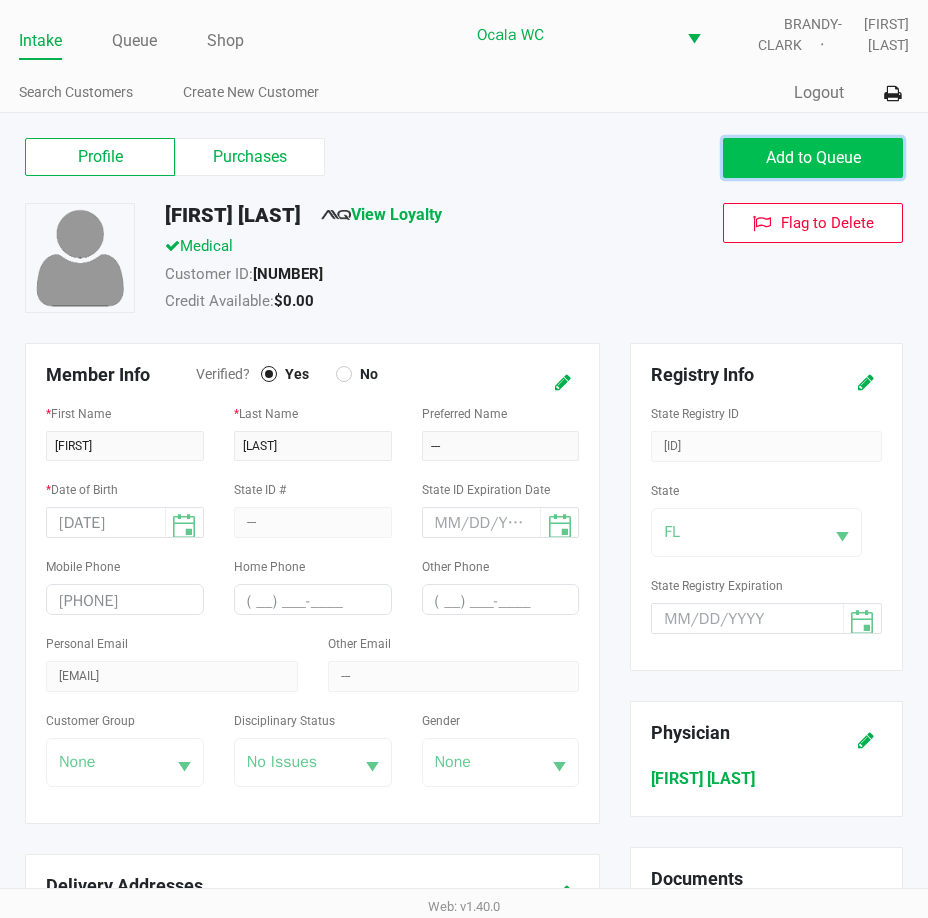 click on "Add to Queue" 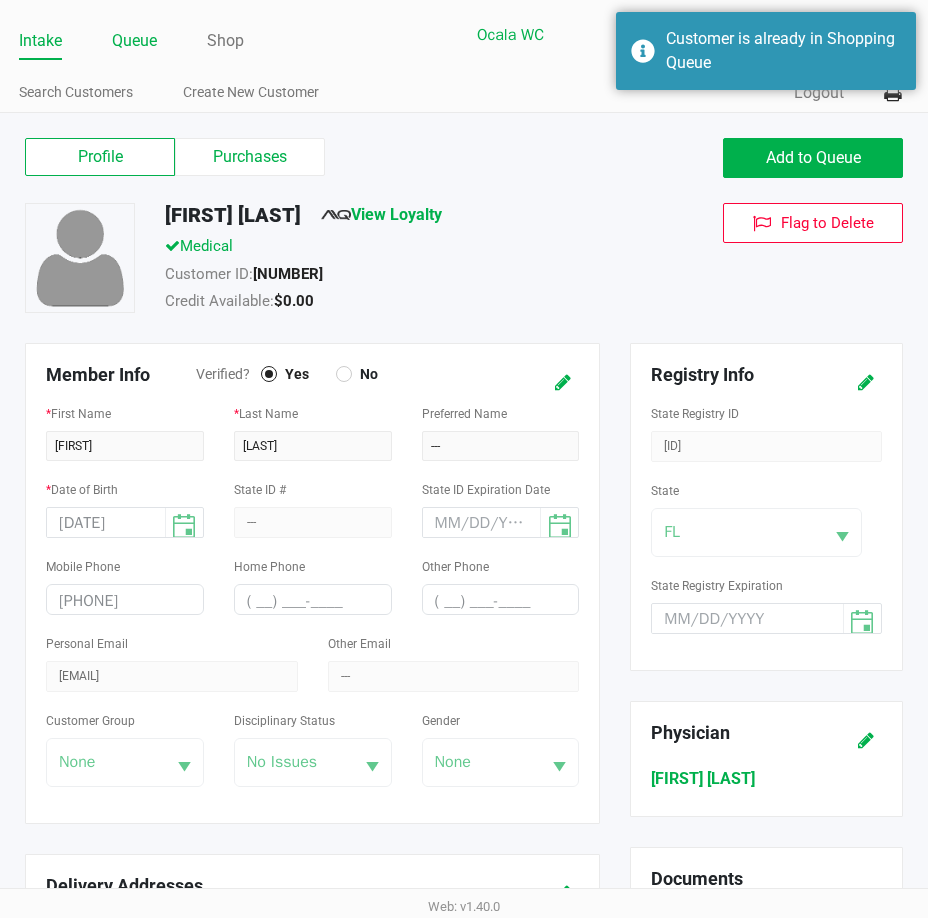 click on "Queue" 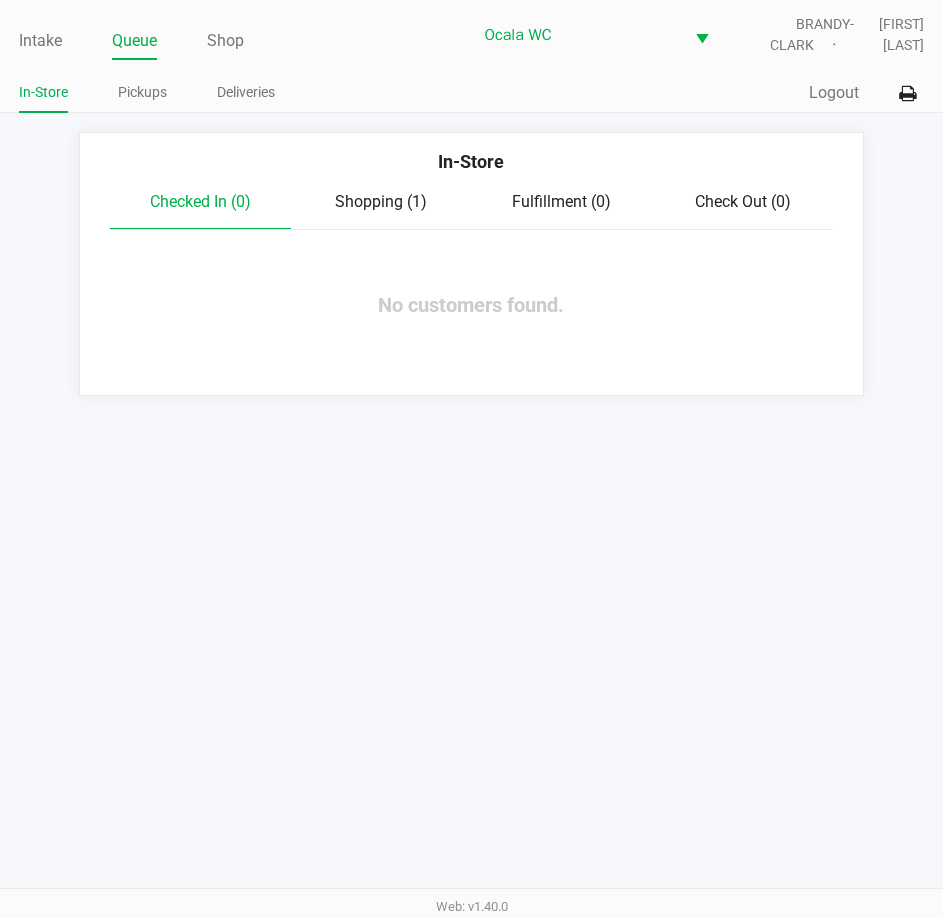 click on "Shopping (1)" 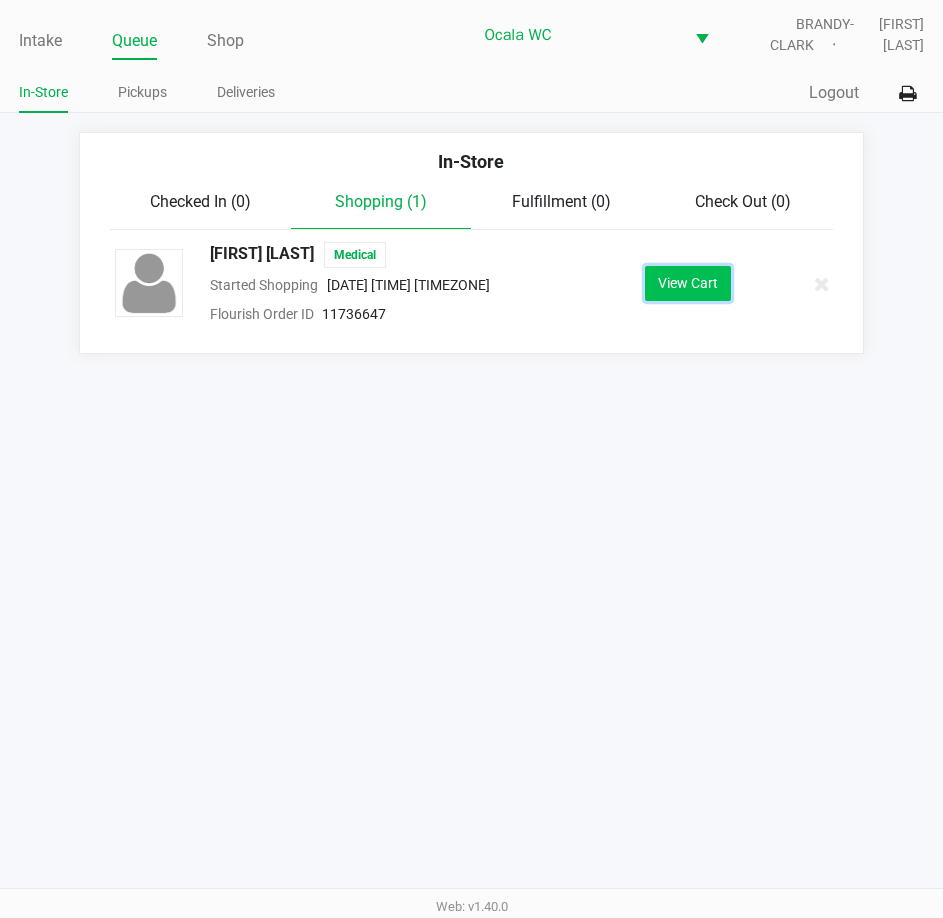 click on "View Cart" 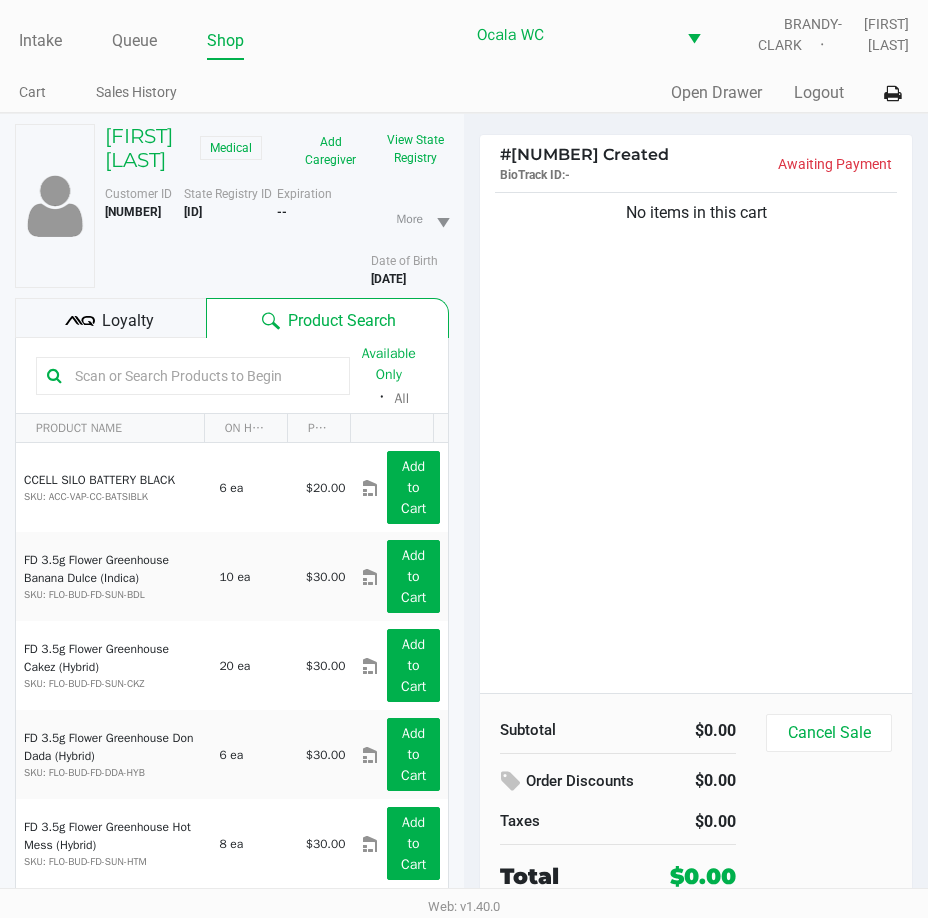 click on "Loyalty" 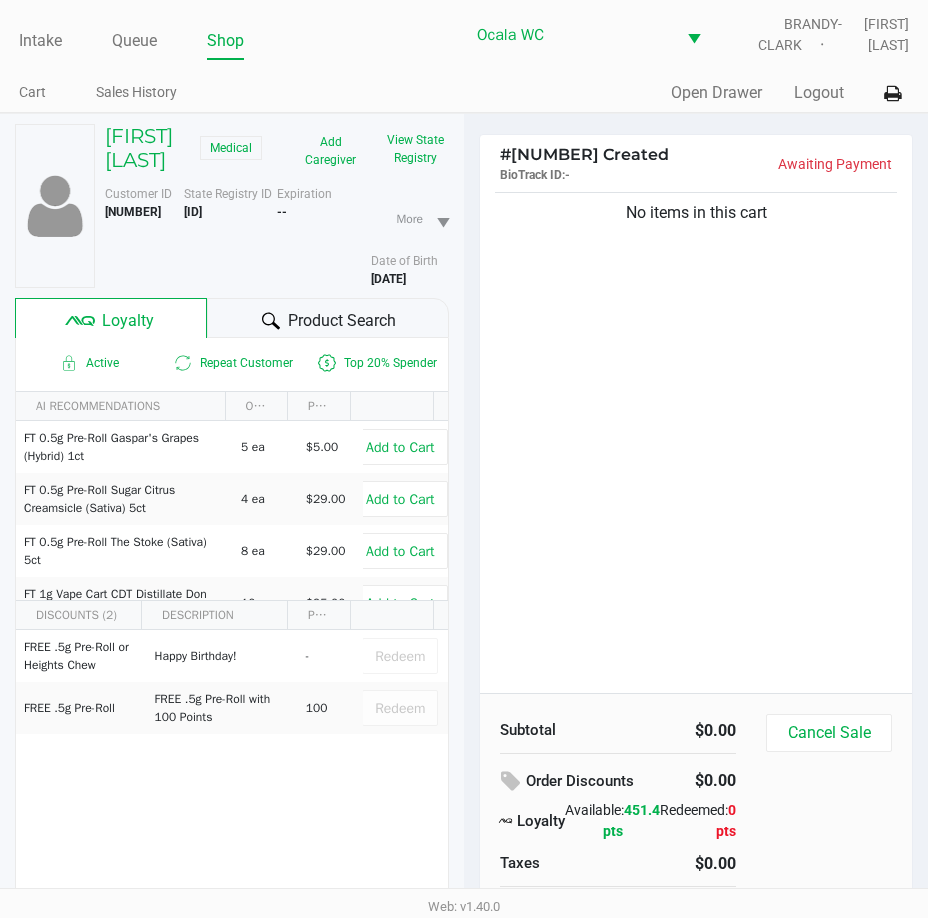 click on "Product Search" 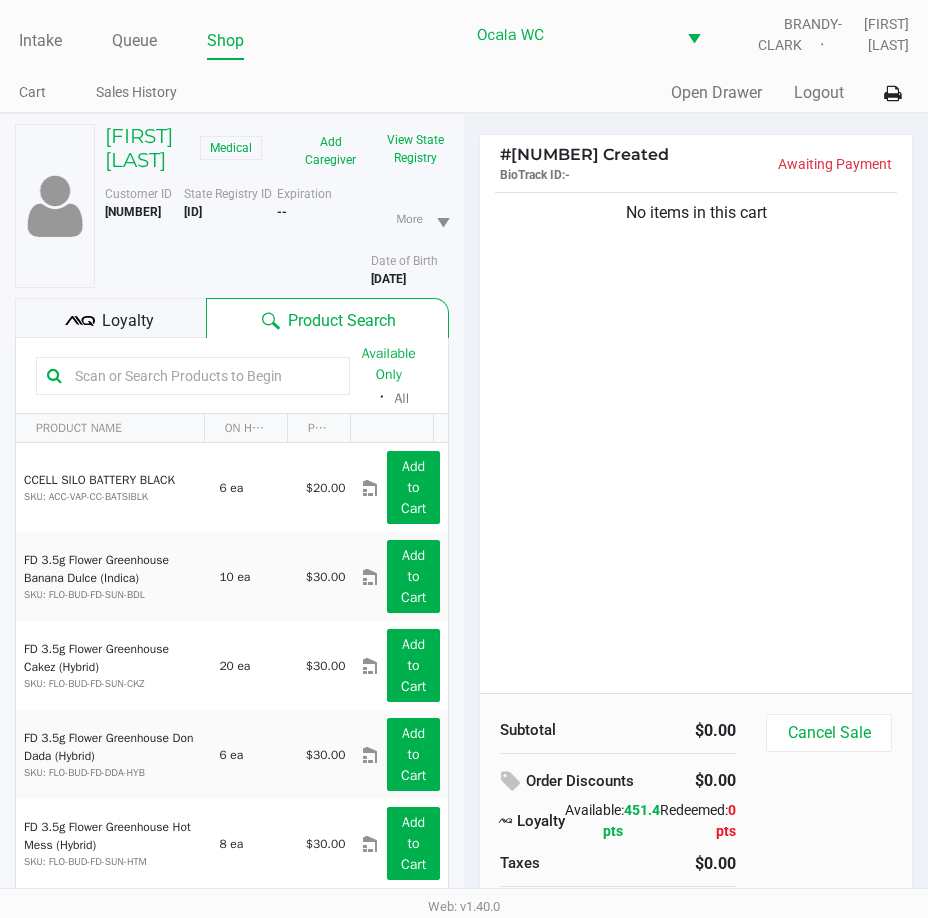 click 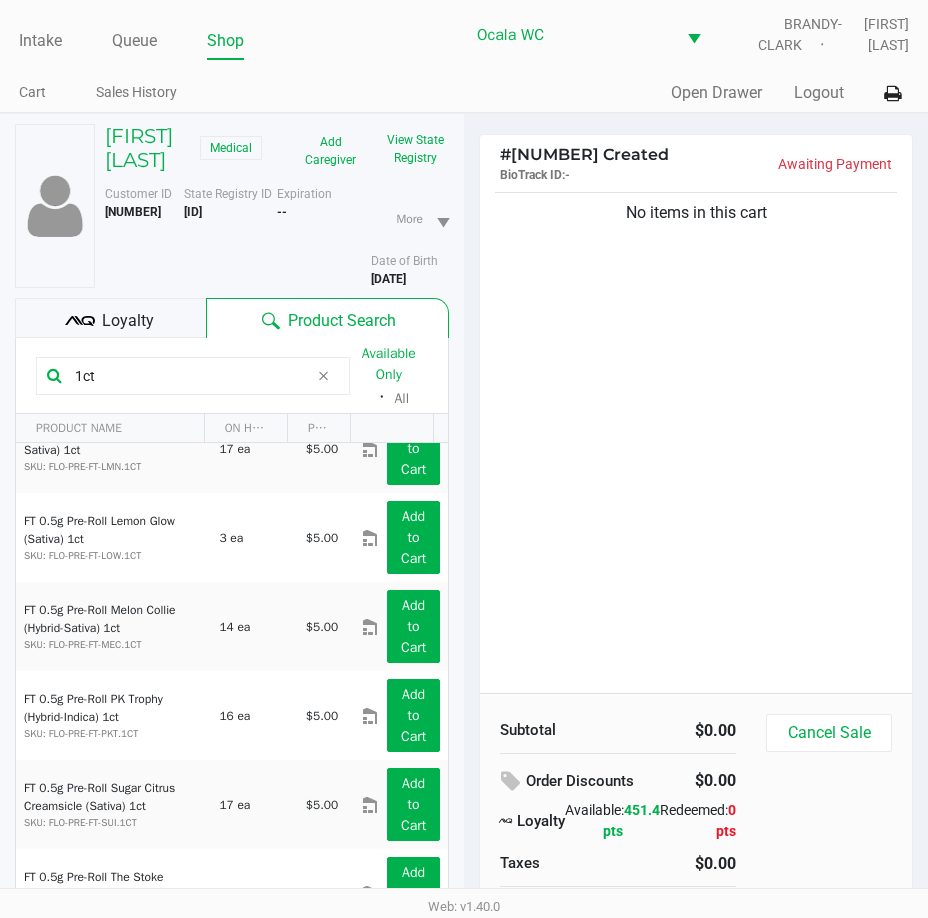 scroll, scrollTop: 672, scrollLeft: 0, axis: vertical 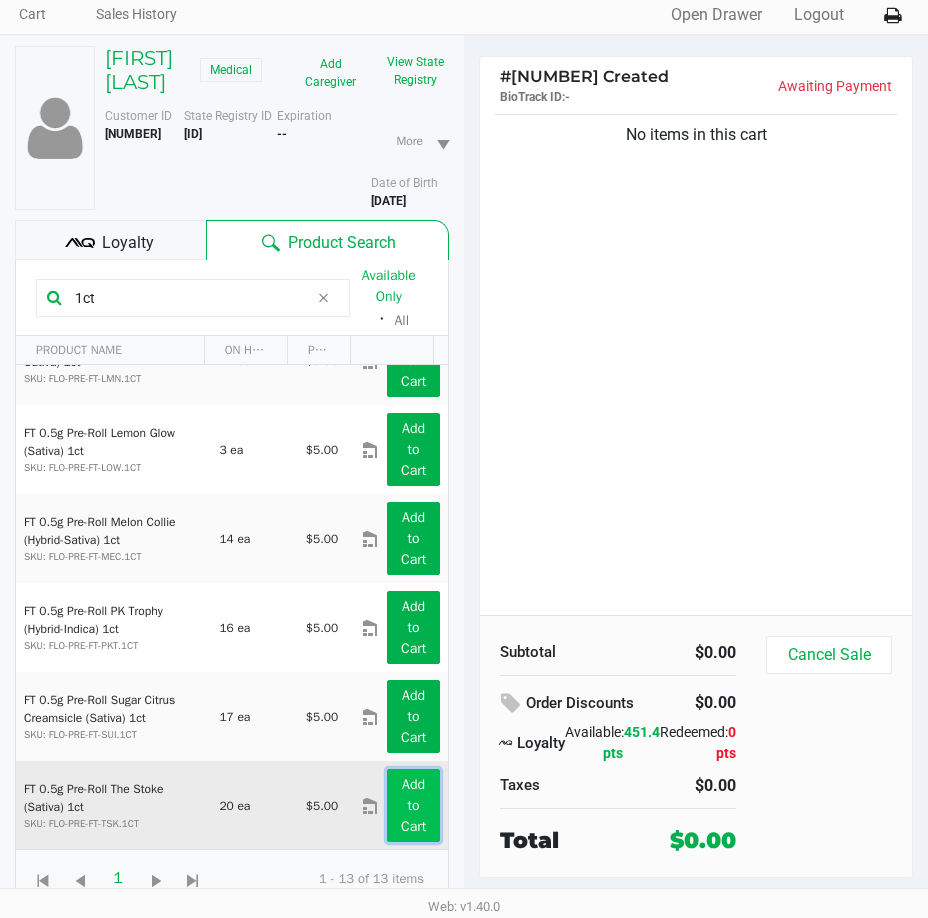 click on "Add to Cart" 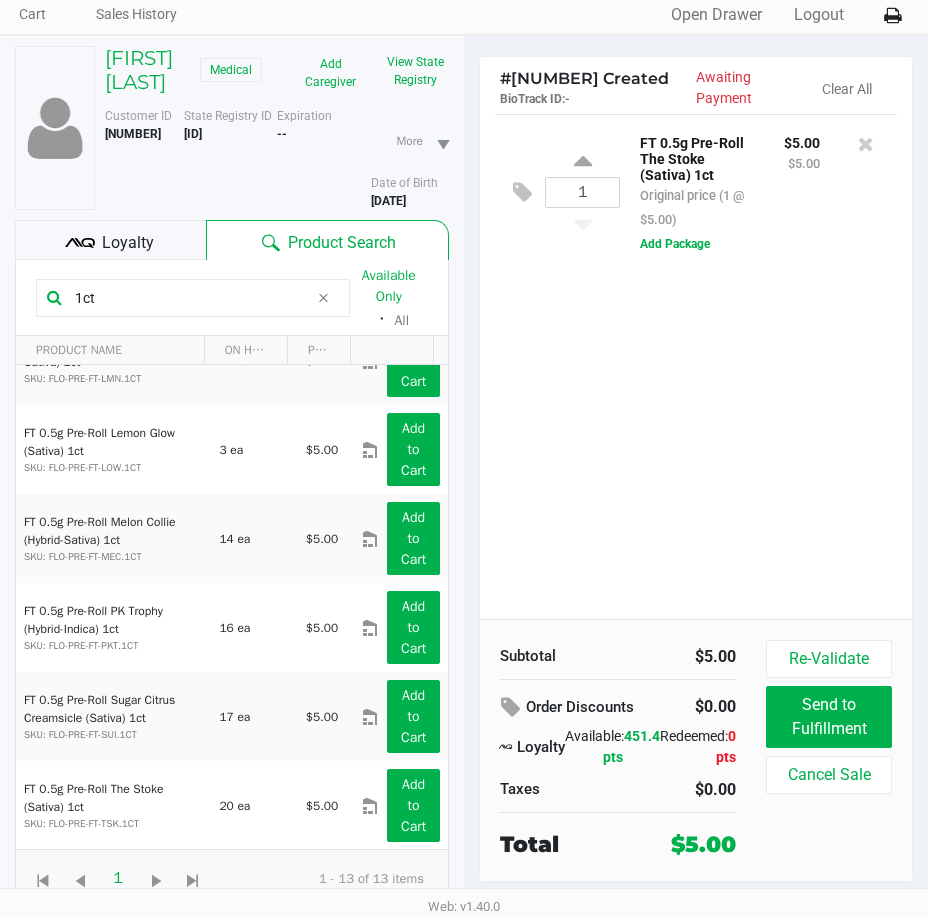 drag, startPoint x: 112, startPoint y: 306, endPoint x: -25, endPoint y: 184, distance: 183.44754 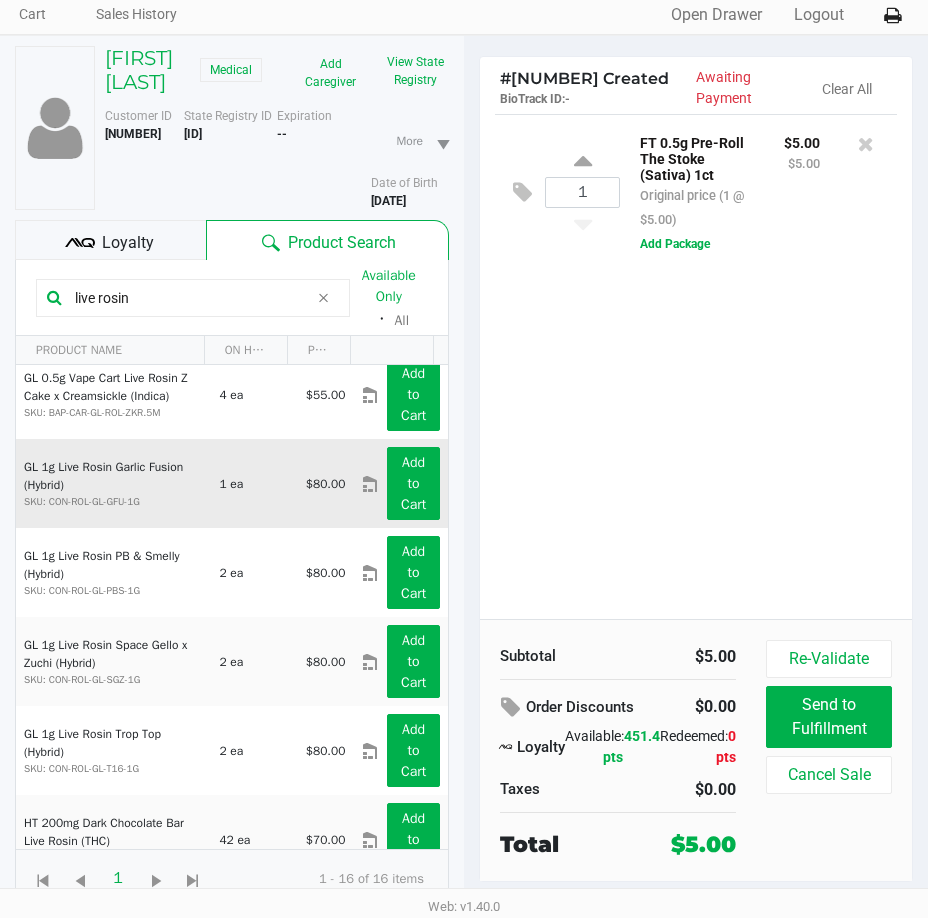 scroll, scrollTop: 939, scrollLeft: 0, axis: vertical 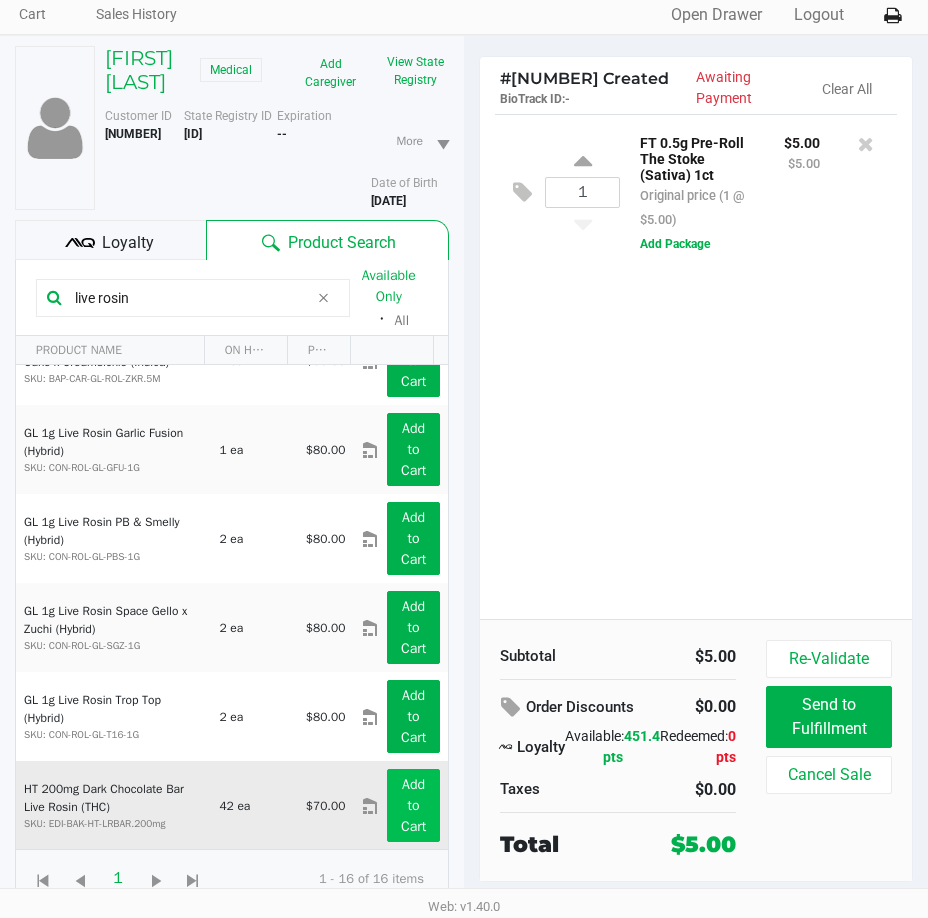 type on "live rosin" 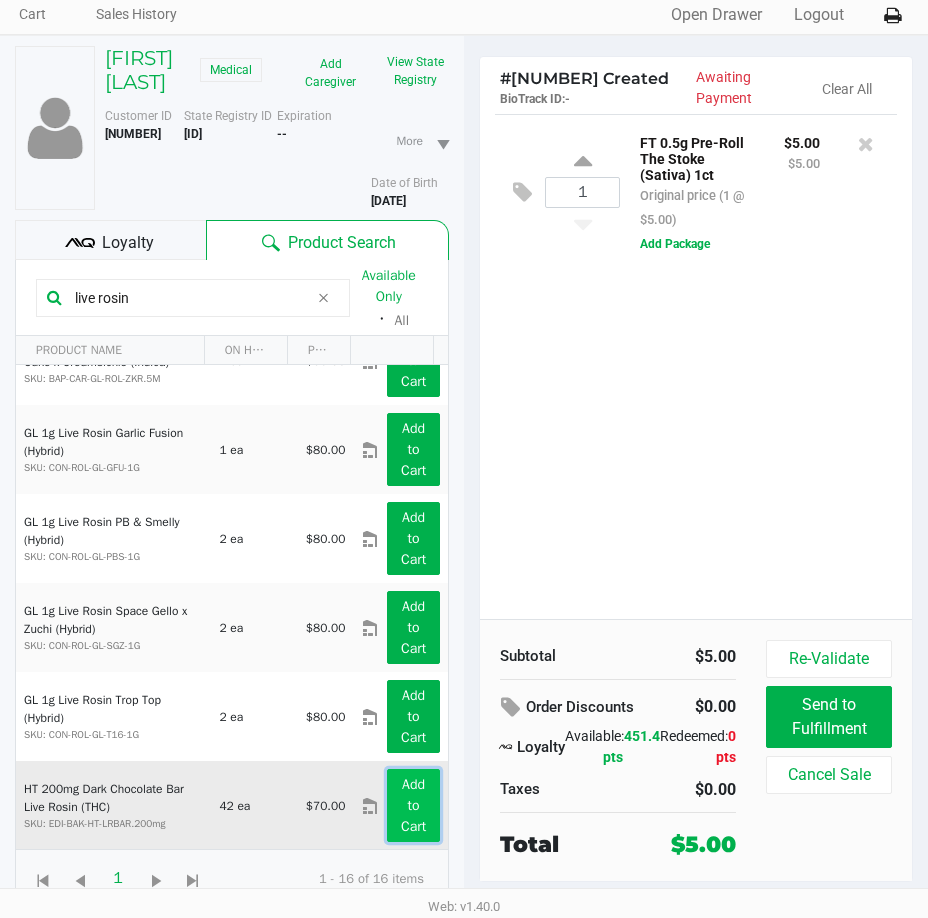 click on "Add to Cart" 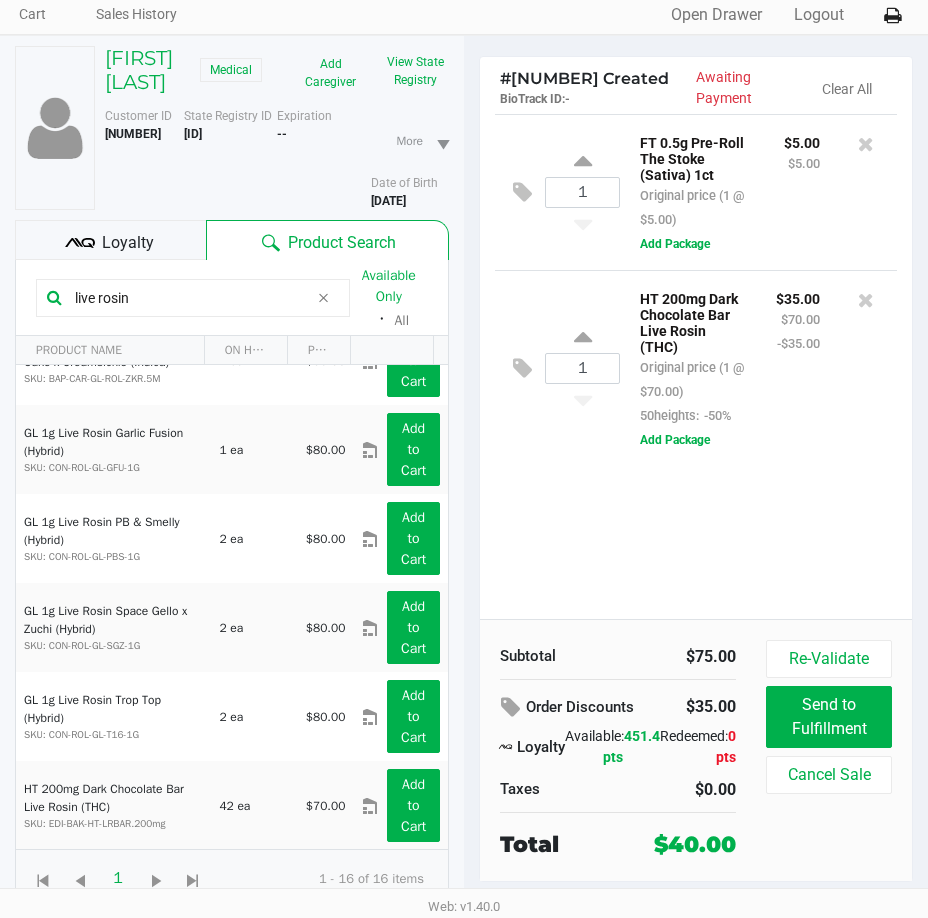 drag, startPoint x: 181, startPoint y: 294, endPoint x: -25, endPoint y: 225, distance: 217.2487 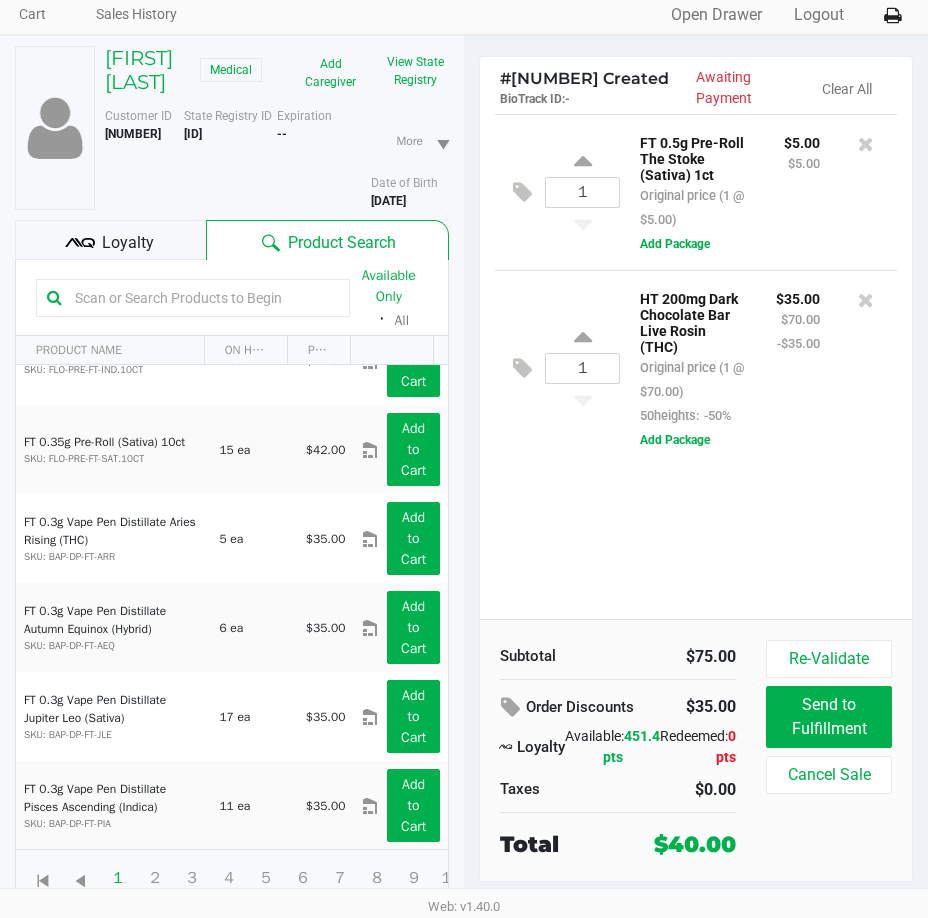 click 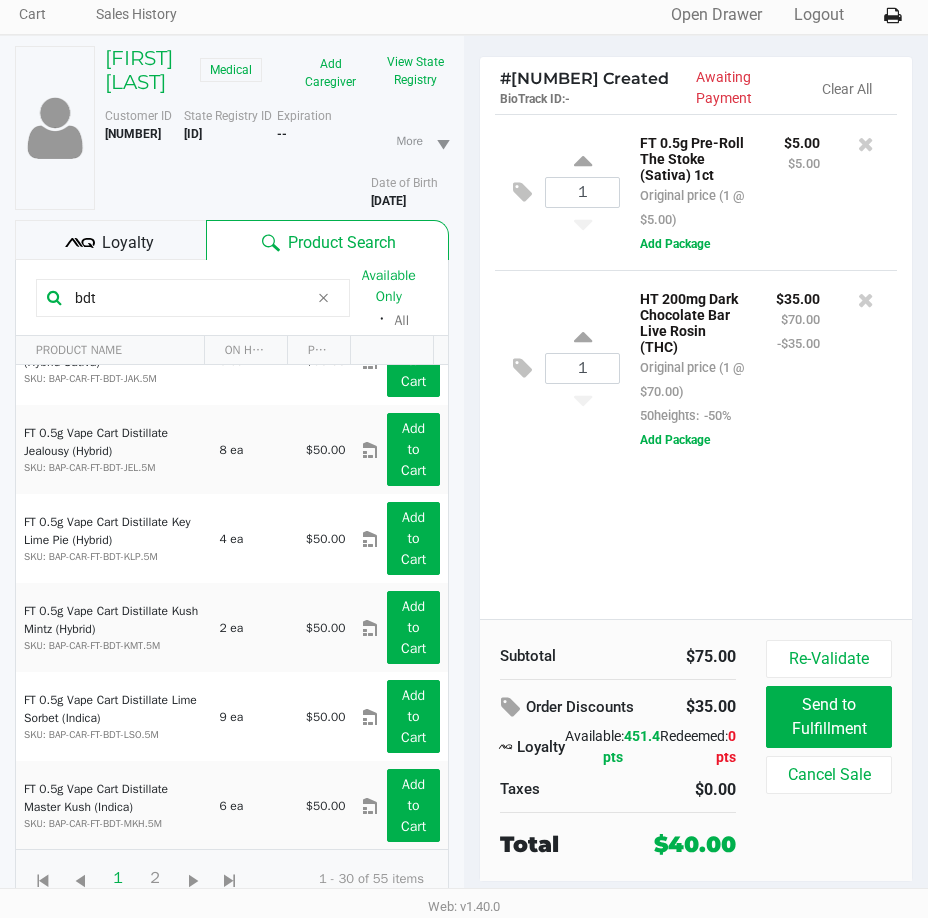 click on "bdt" 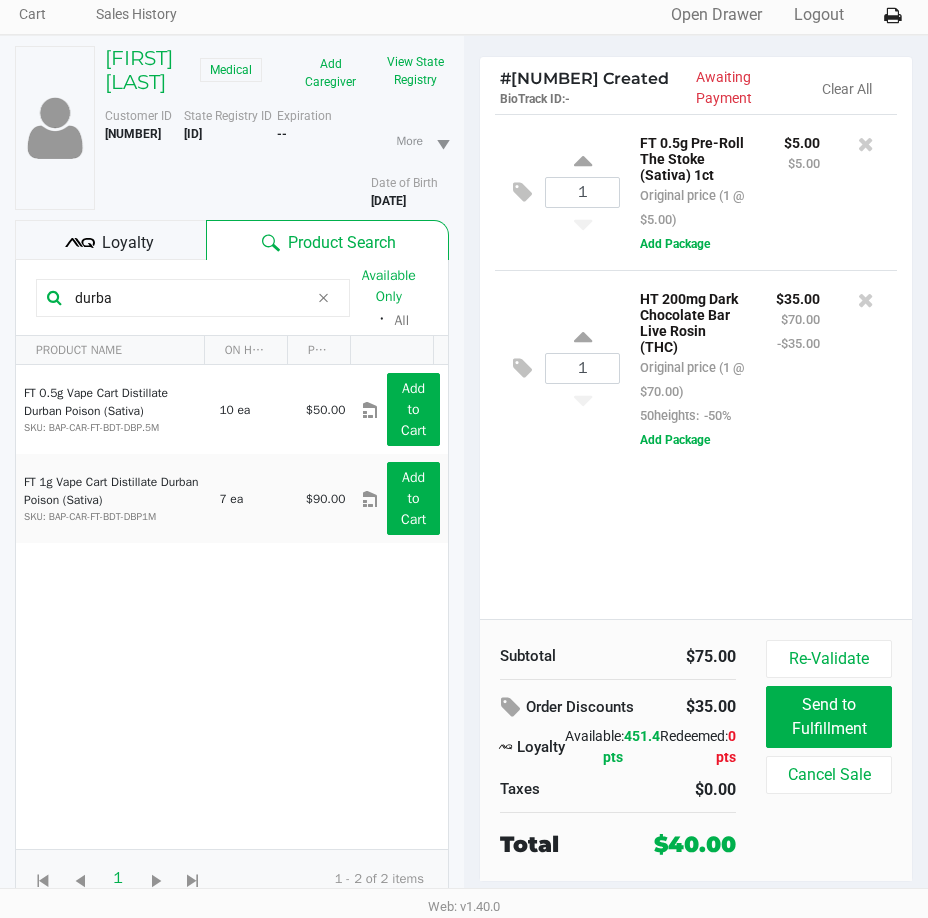 scroll, scrollTop: 0, scrollLeft: 0, axis: both 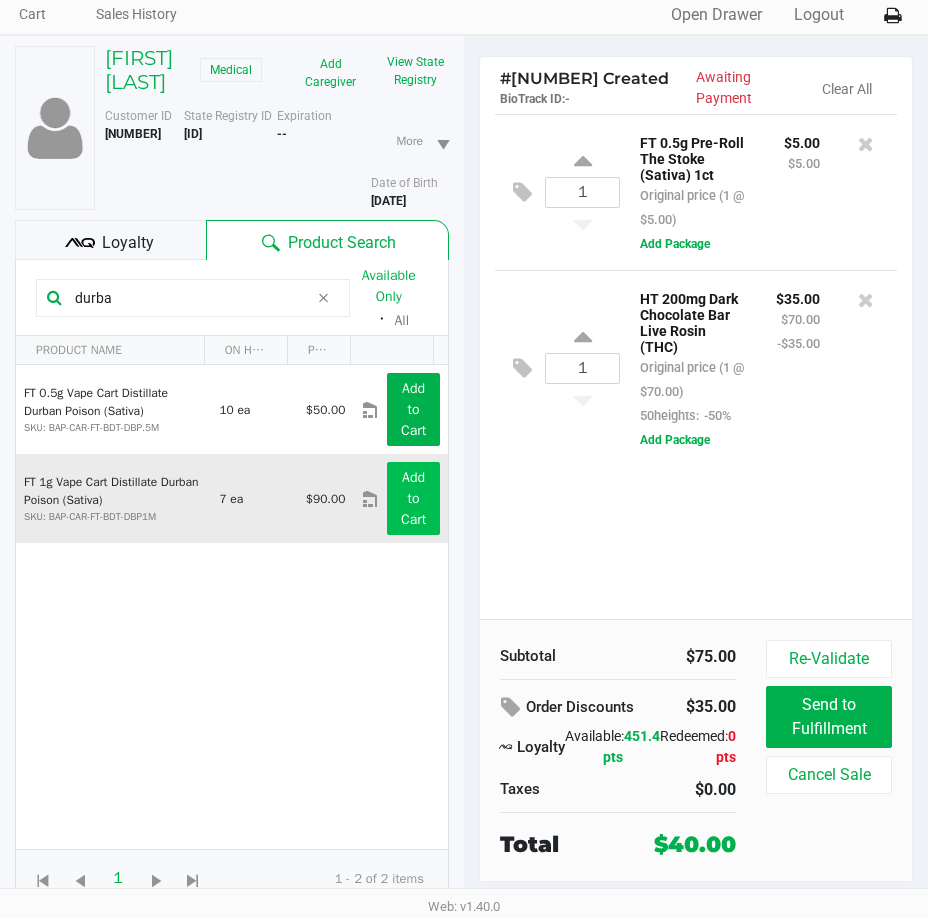 type on "durba" 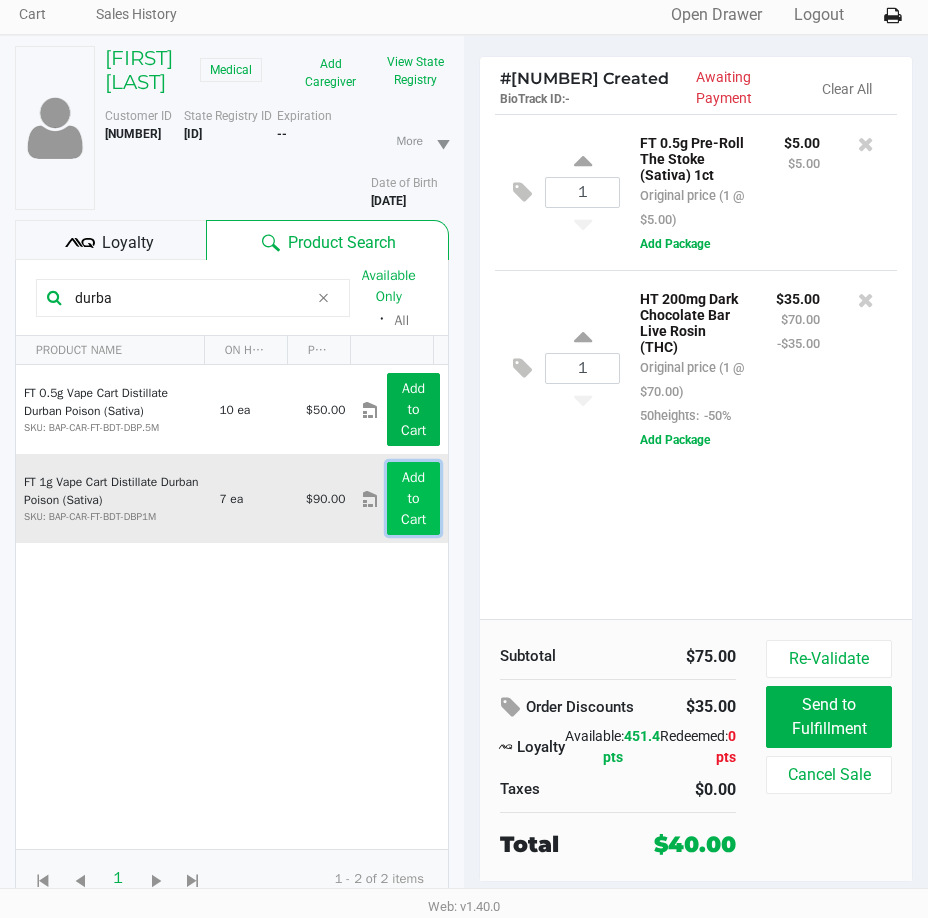 click on "Add to Cart" 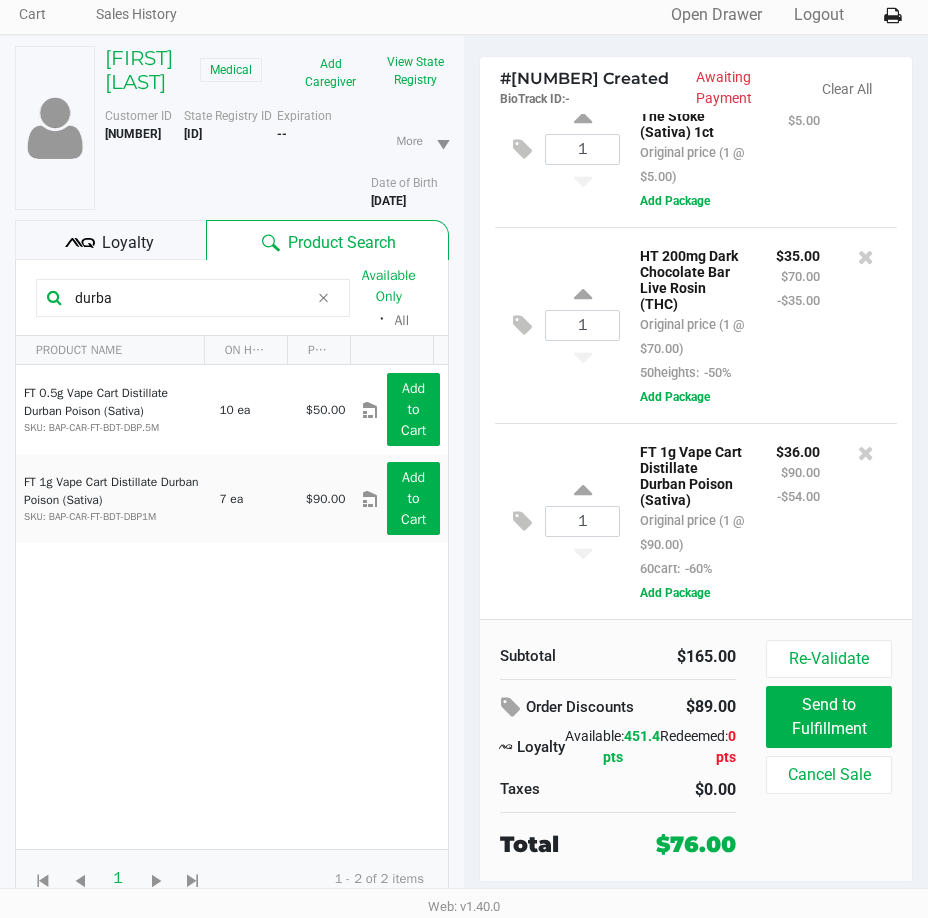 scroll, scrollTop: 0, scrollLeft: 0, axis: both 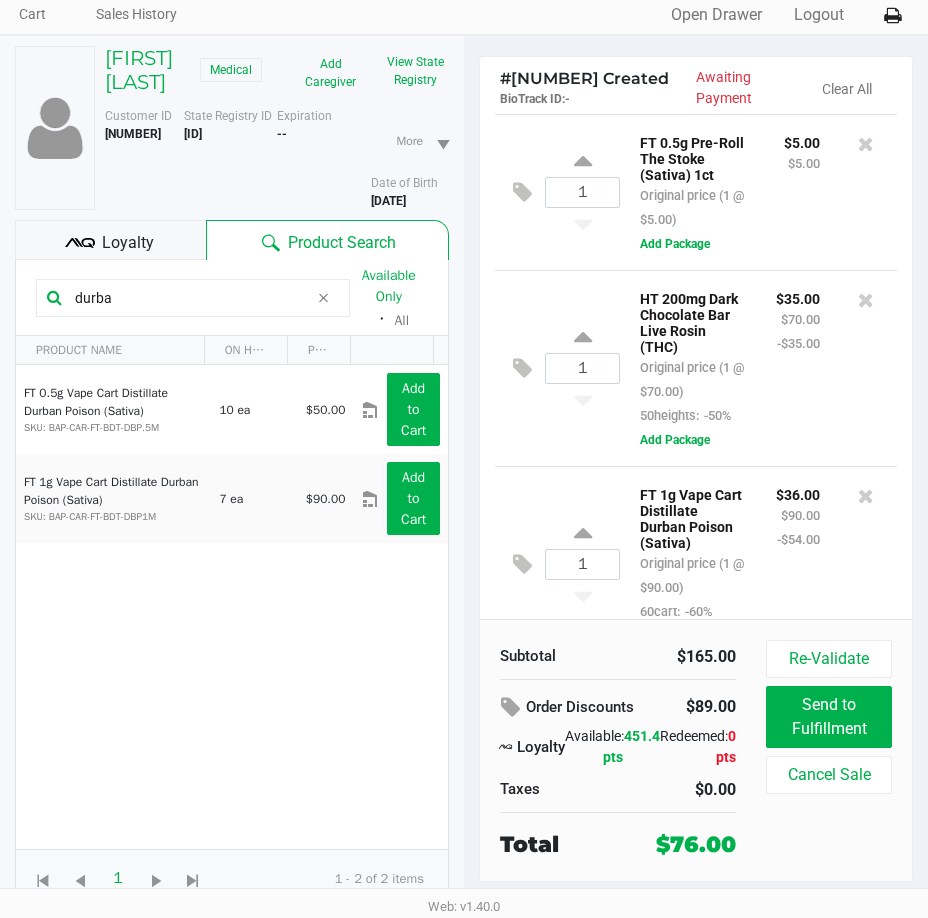 click on "Loyalty" 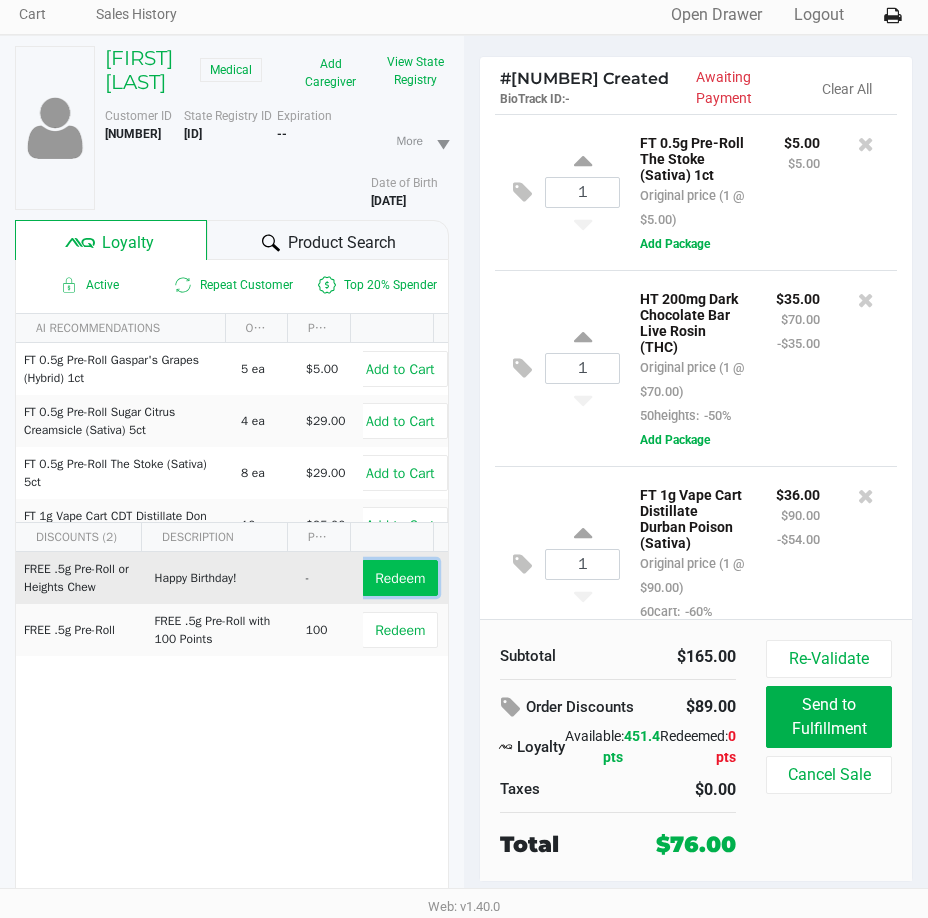 click on "Redeem" 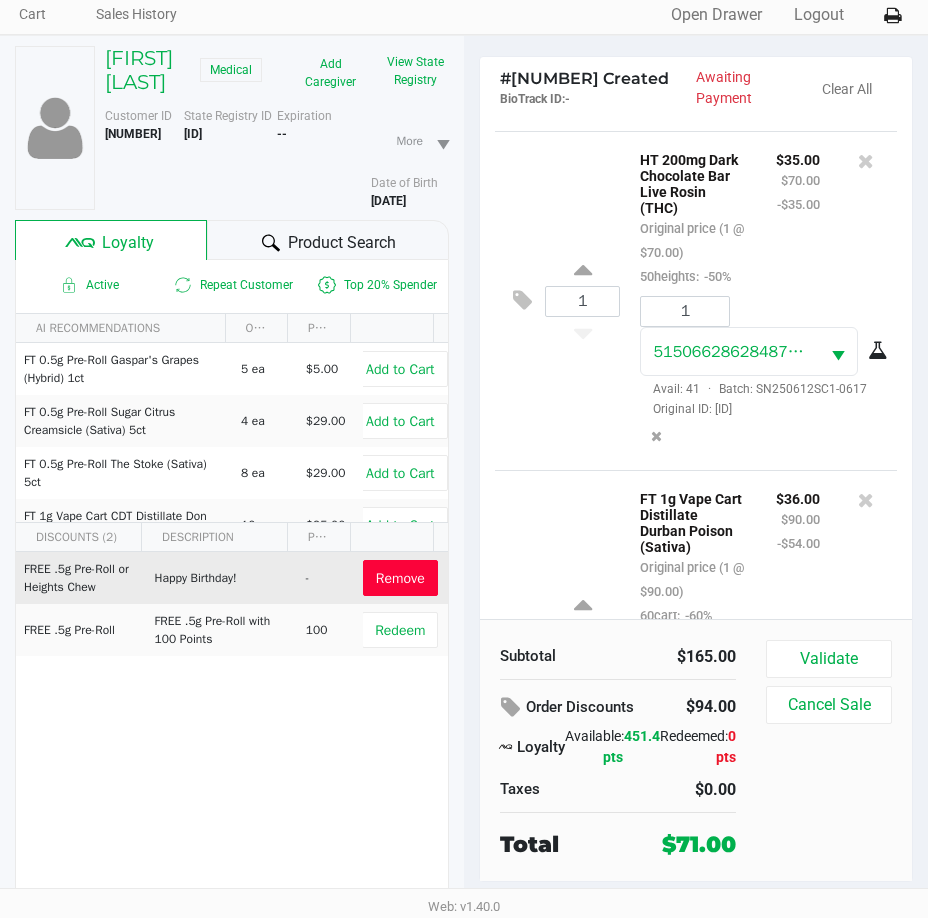 scroll, scrollTop: 613, scrollLeft: 0, axis: vertical 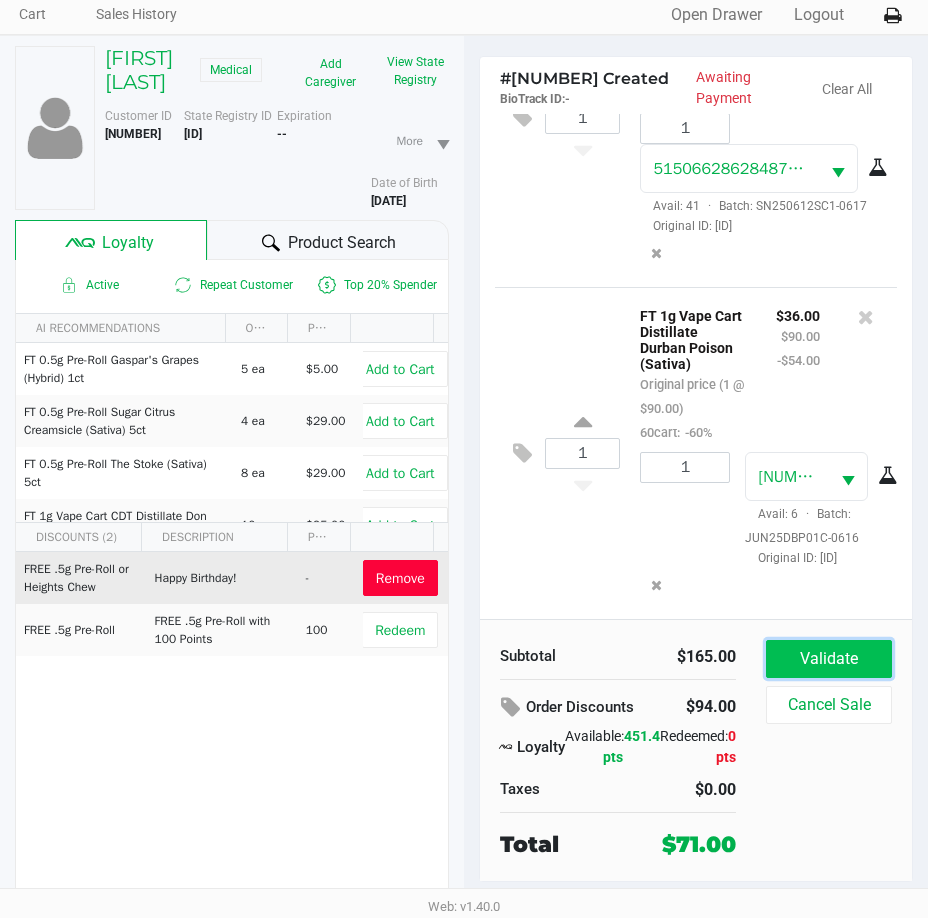 click on "Validate" 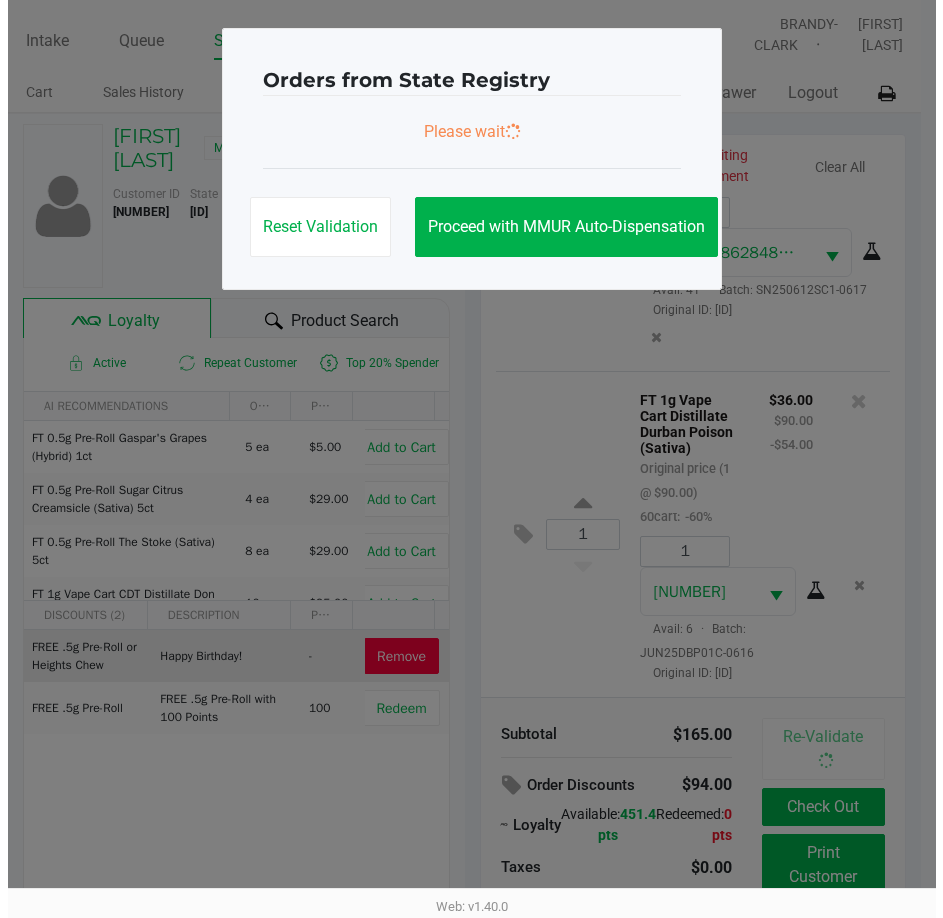 scroll, scrollTop: 0, scrollLeft: 0, axis: both 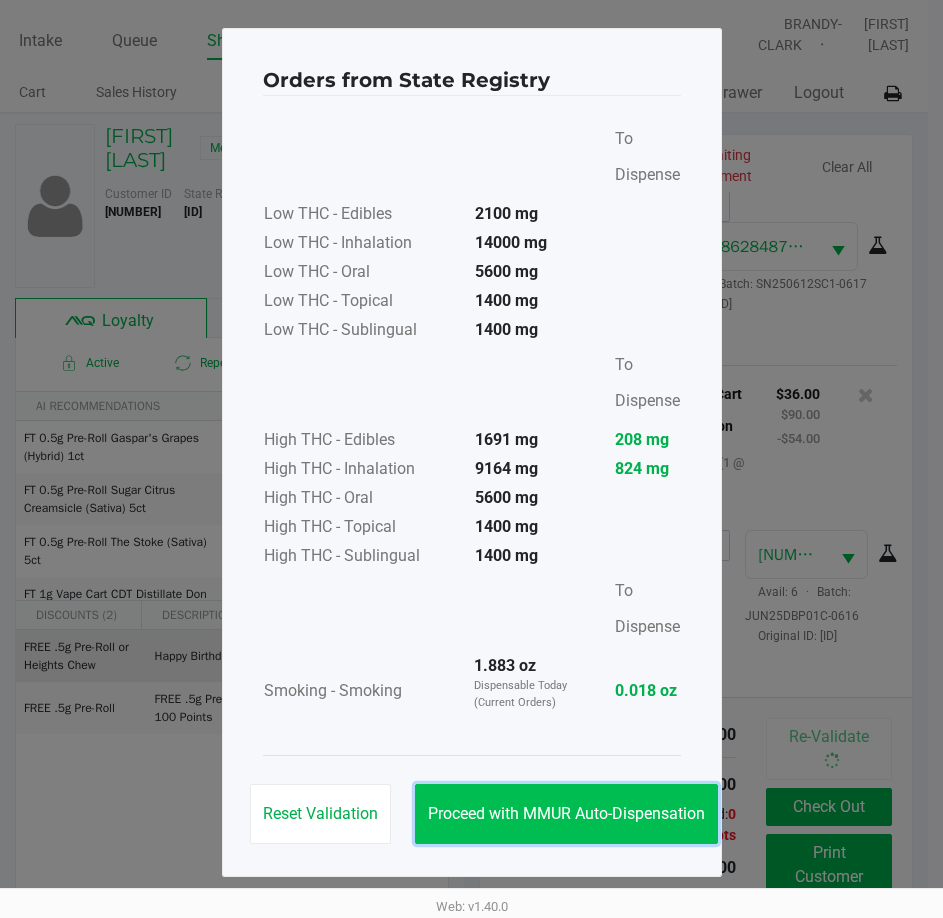 click on "Proceed with MMUR Auto-Dispensation" 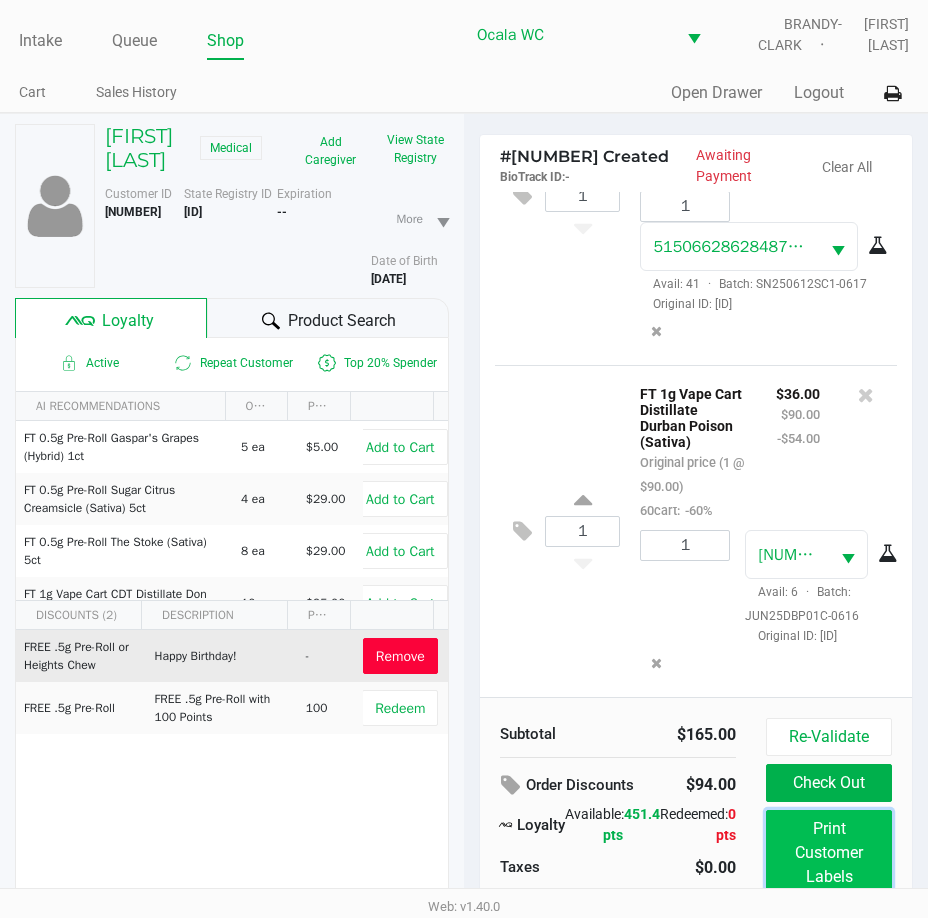 click on "Print Customer Labels" 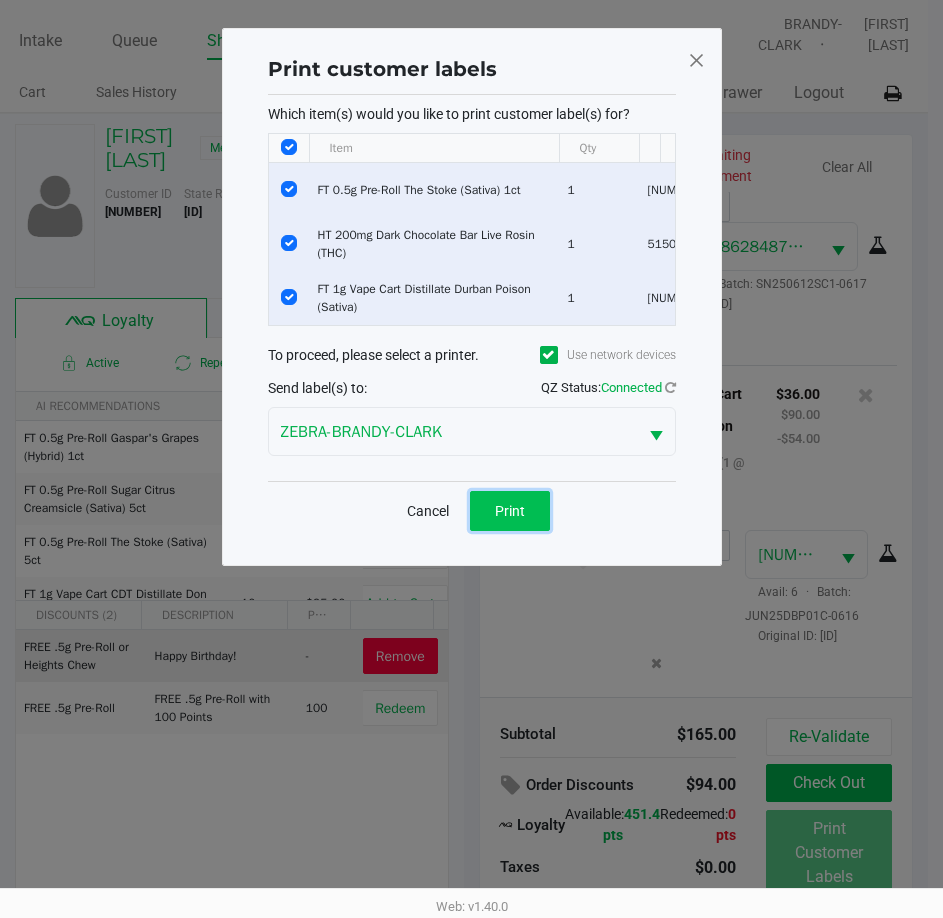 click on "Print" 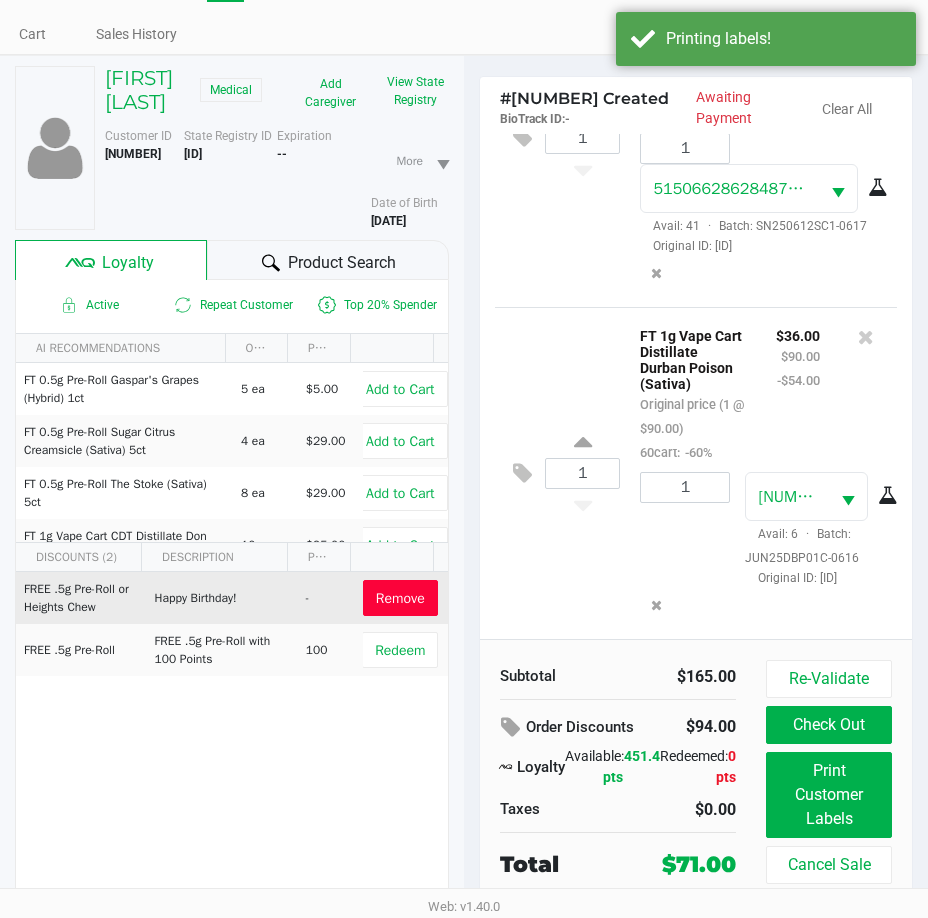 scroll, scrollTop: 104, scrollLeft: 0, axis: vertical 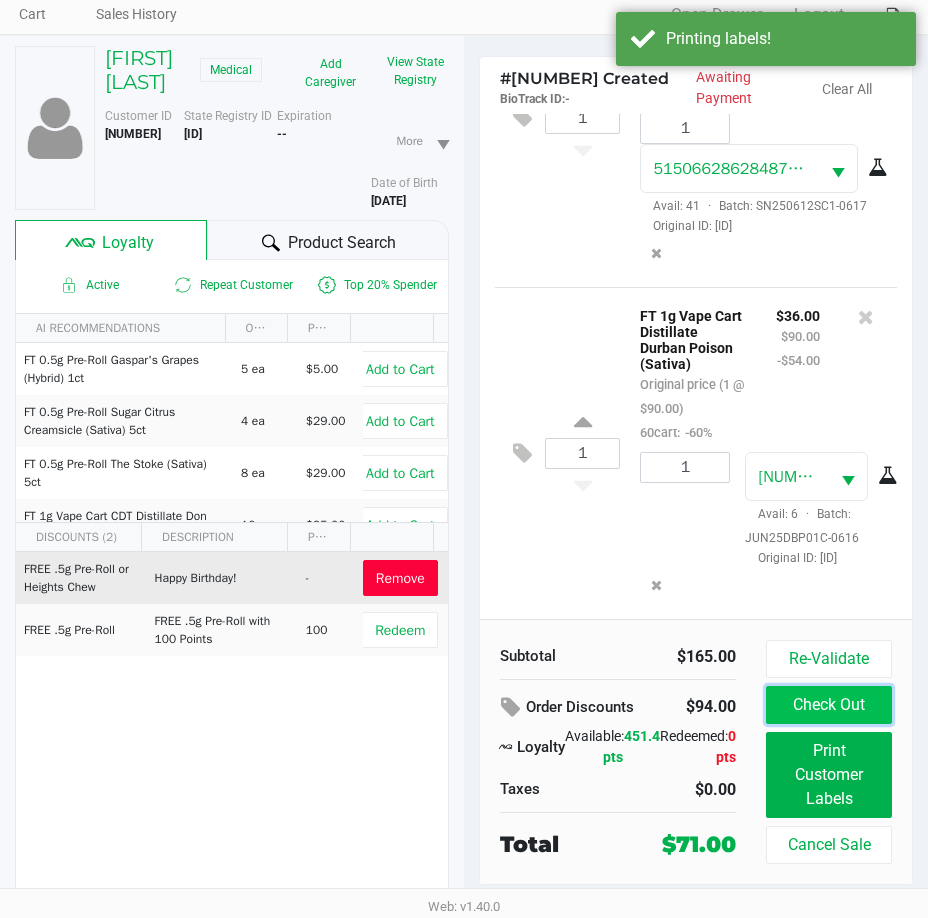 click on "Check Out" 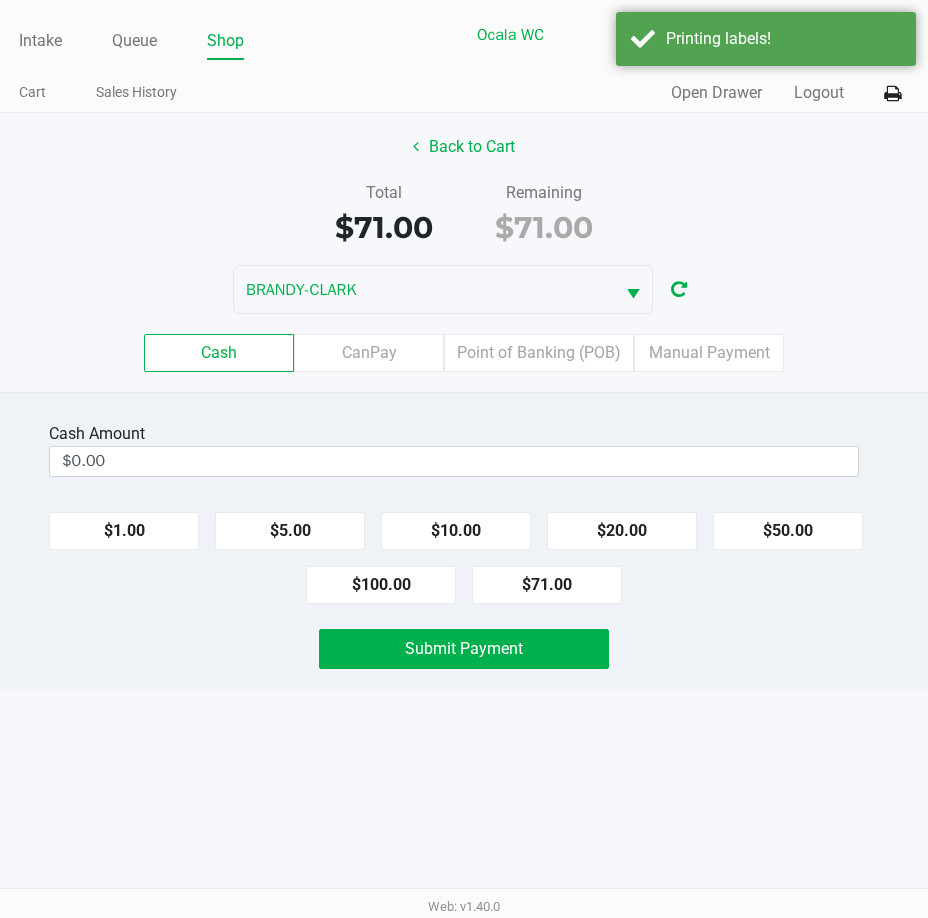 scroll, scrollTop: 0, scrollLeft: 0, axis: both 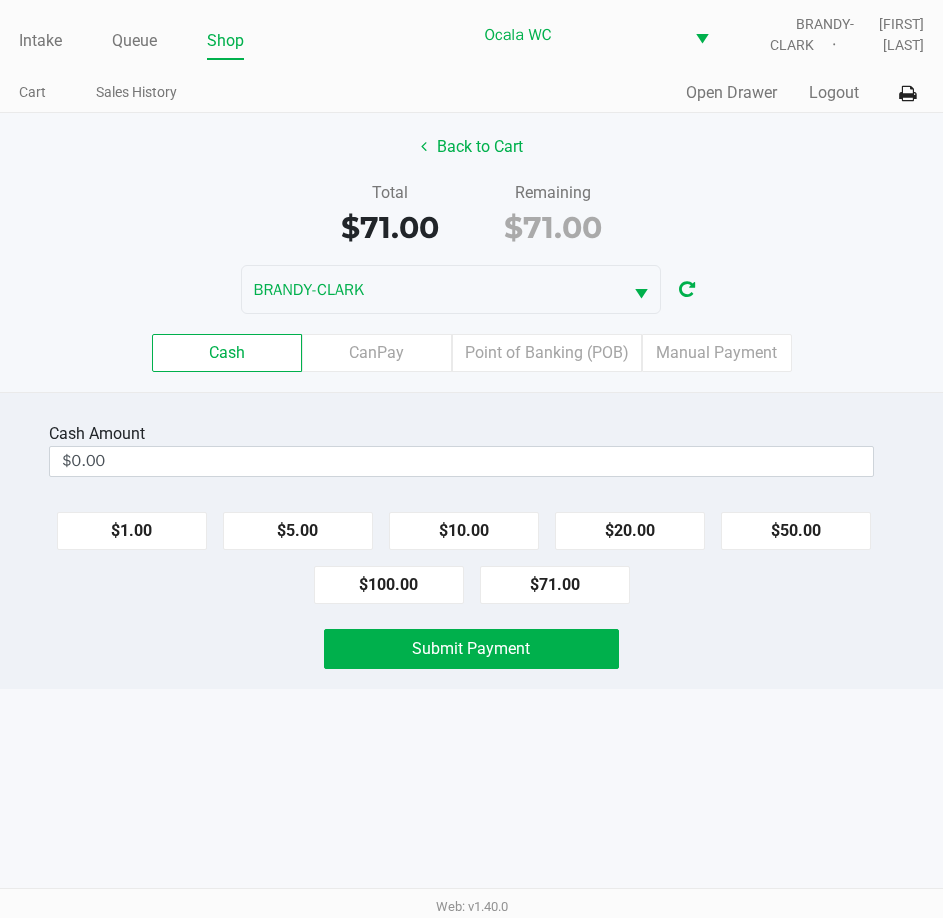click on "$71.00" 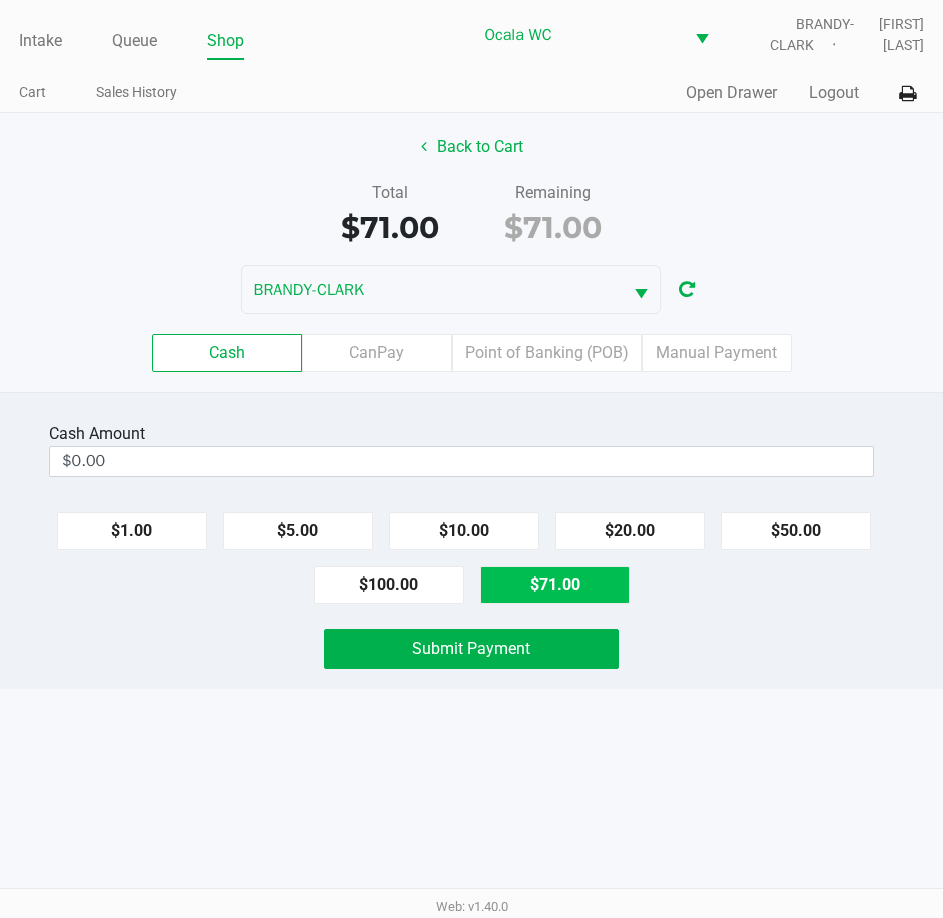type on "$71.00" 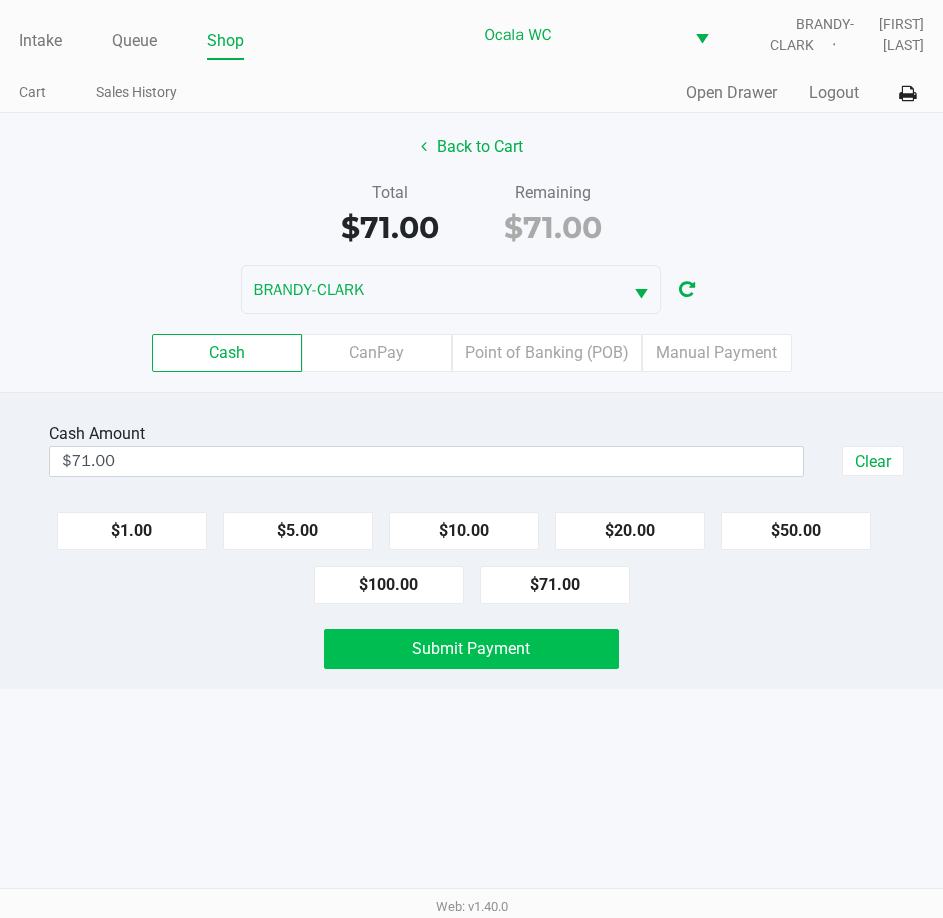 click on "Submit Payment" 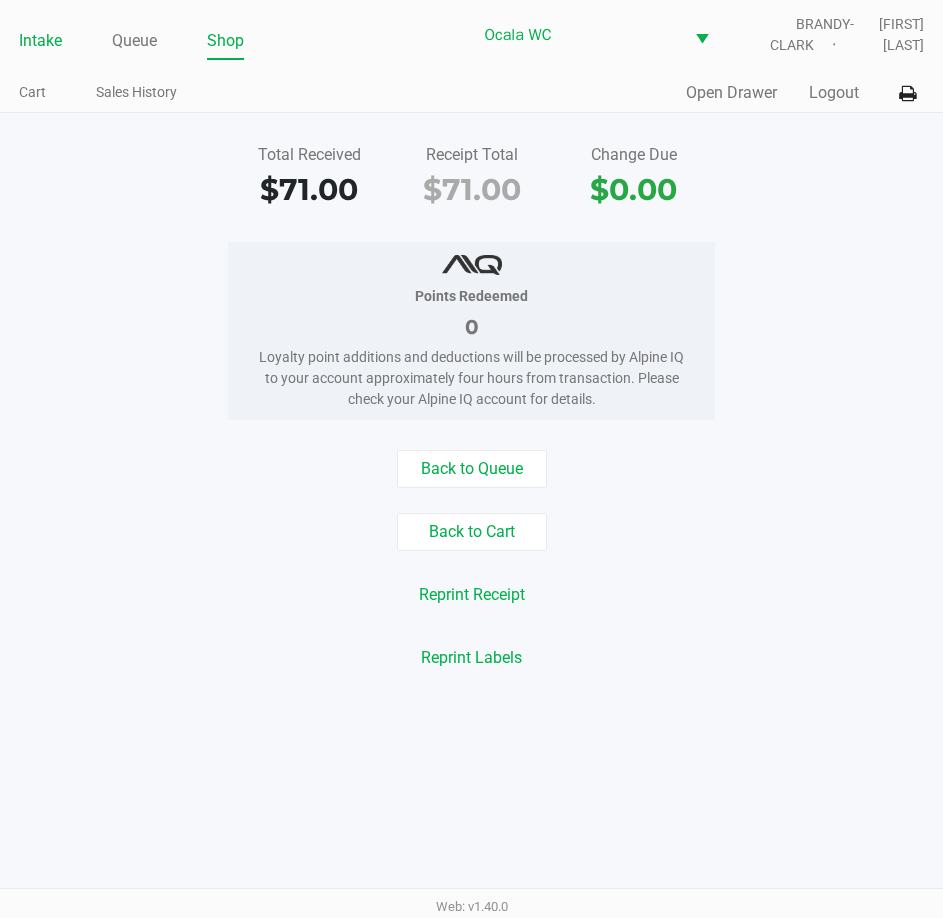 click on "Intake" 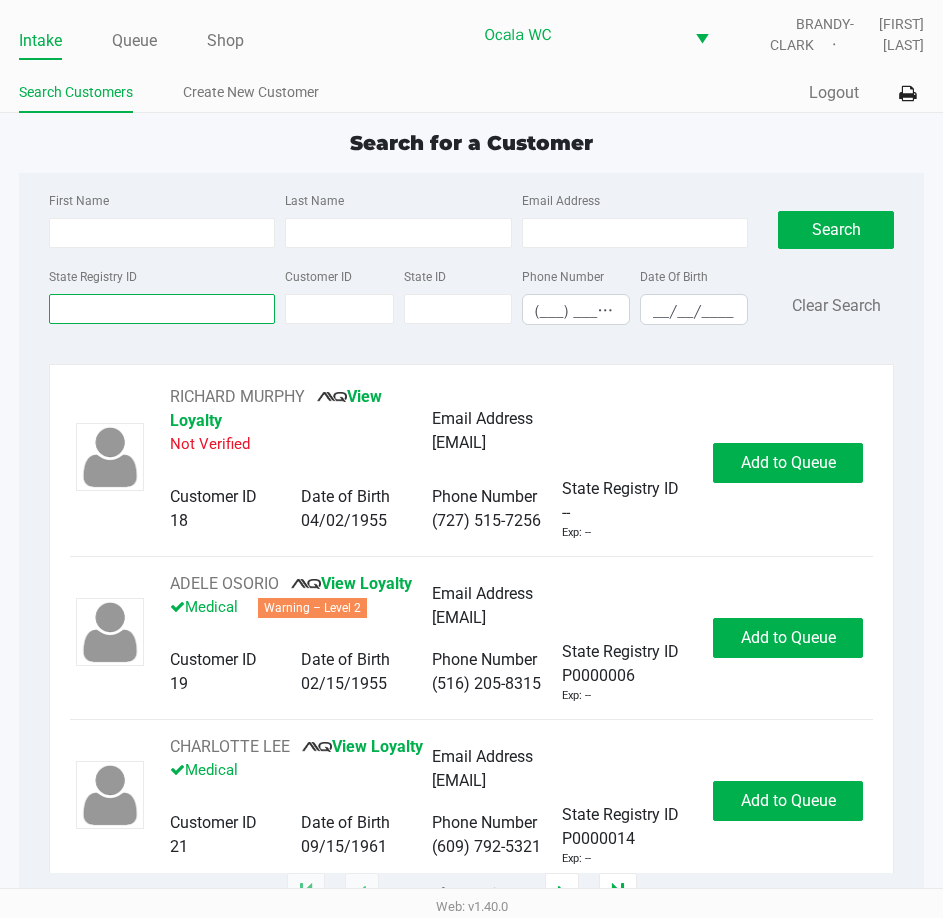 click on "State Registry ID" at bounding box center (162, 309) 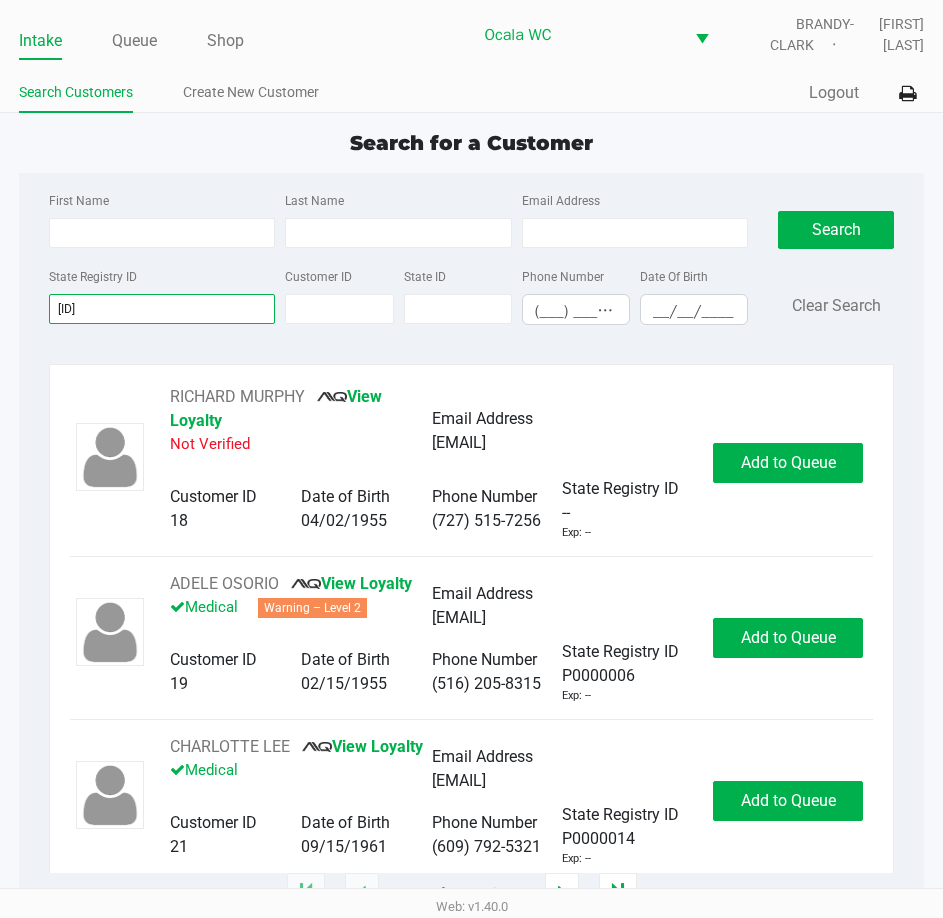 type on "p0003235" 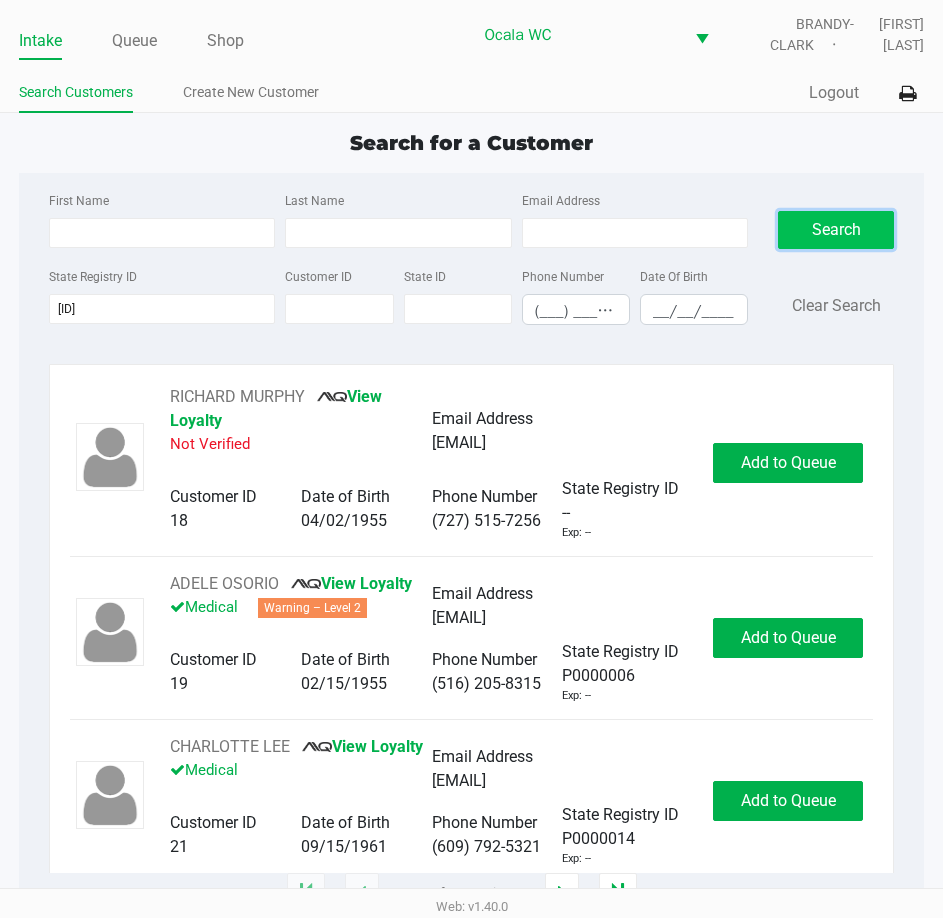 click on "Search" 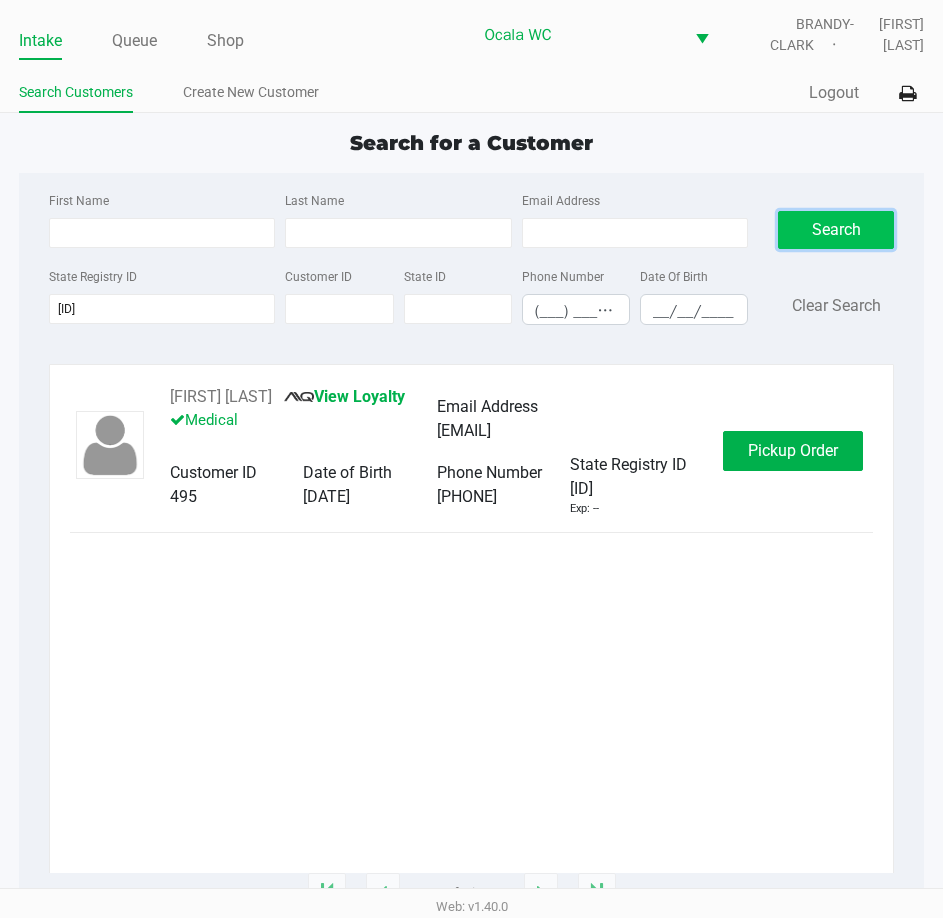 click on "Pickup Order" 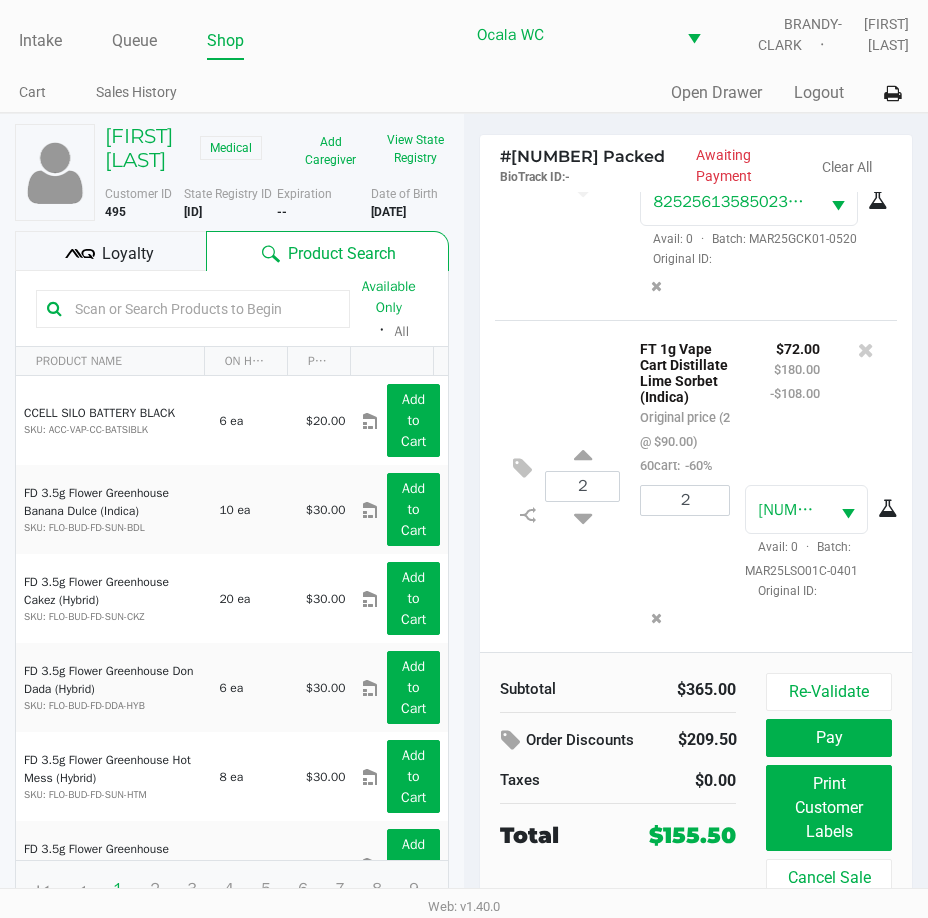 scroll, scrollTop: 586, scrollLeft: 0, axis: vertical 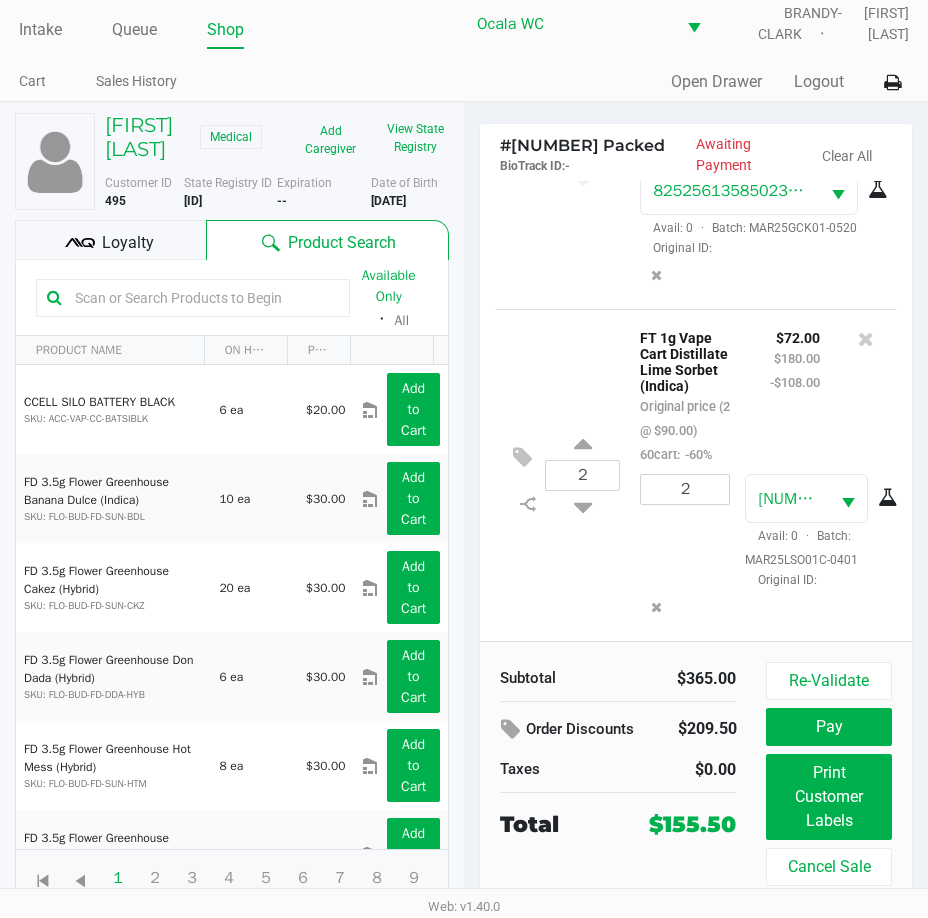 click on "Loyalty" 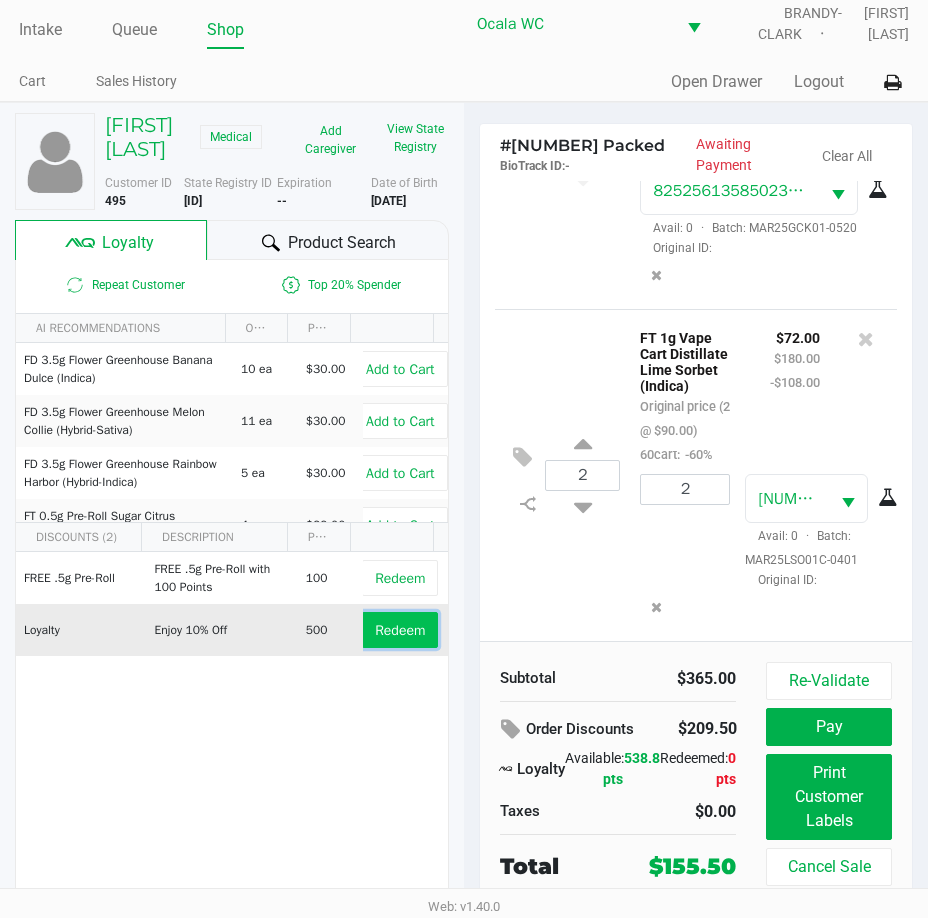 click on "Redeem" 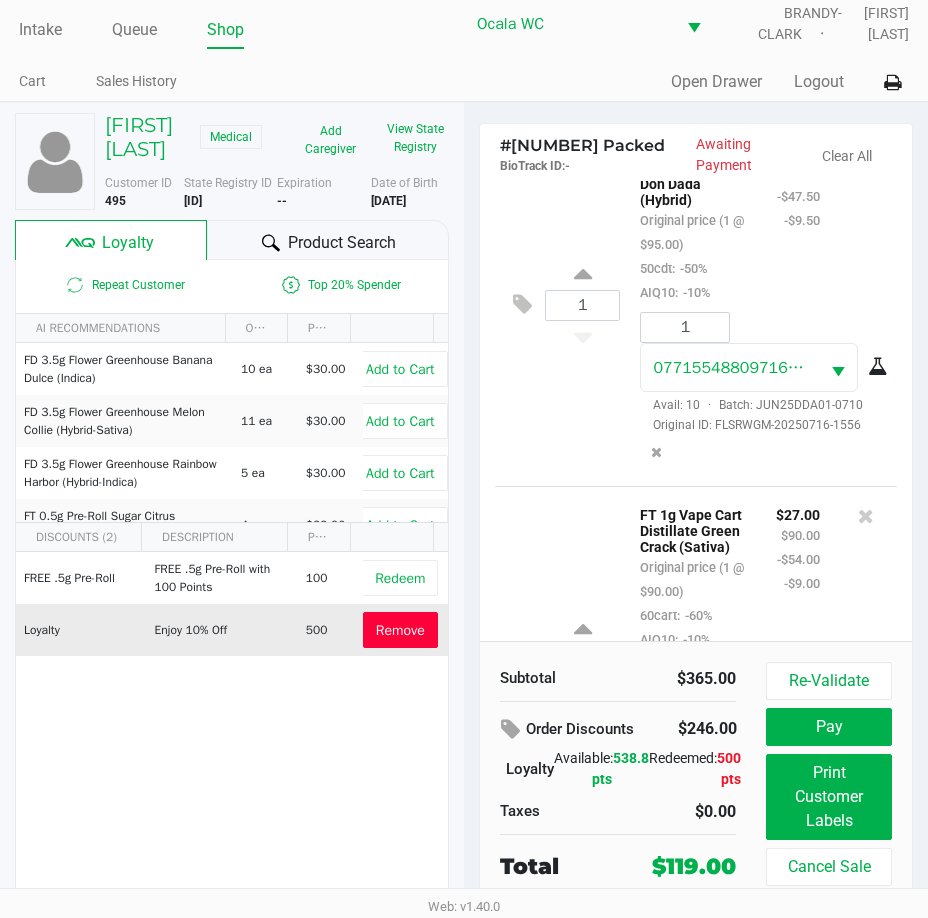 scroll, scrollTop: 0, scrollLeft: 0, axis: both 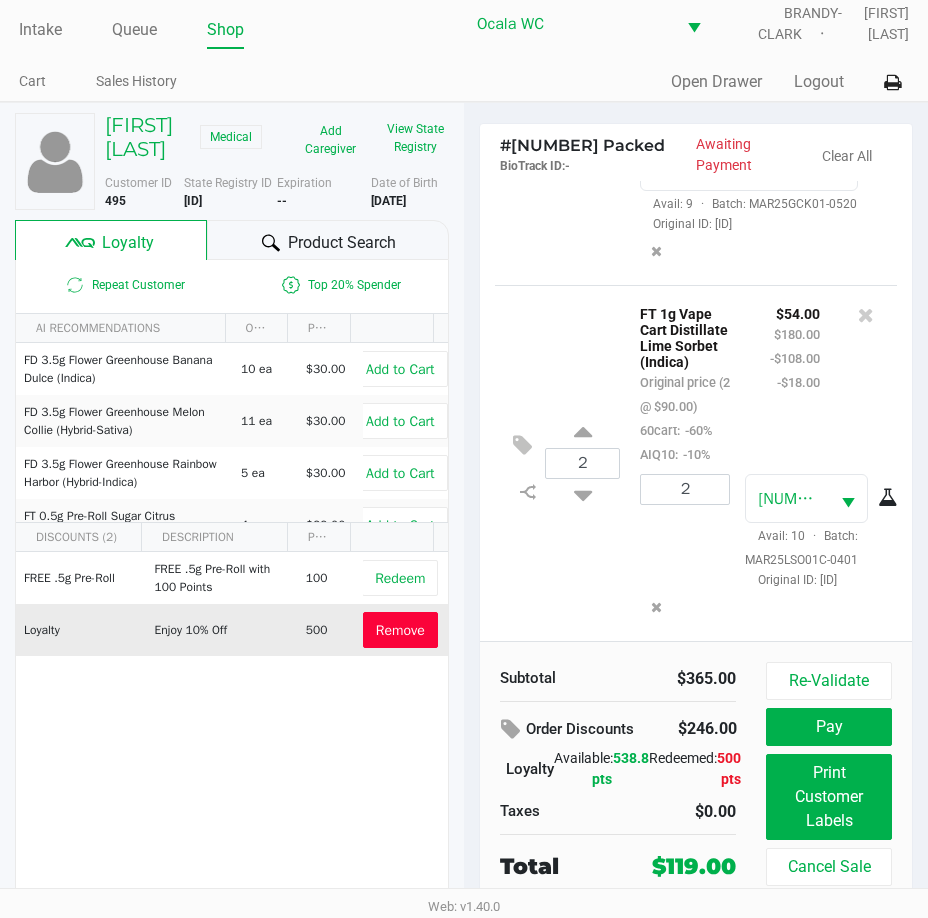 click on "Product Search" 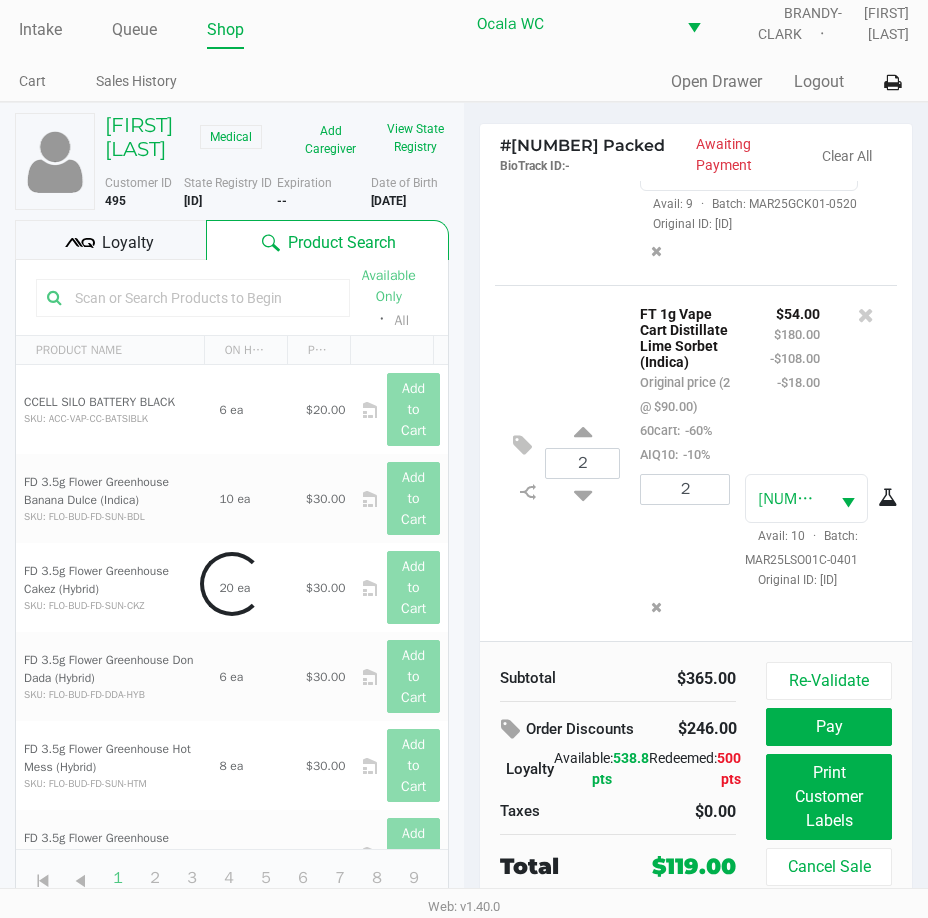 scroll, scrollTop: 0, scrollLeft: 0, axis: both 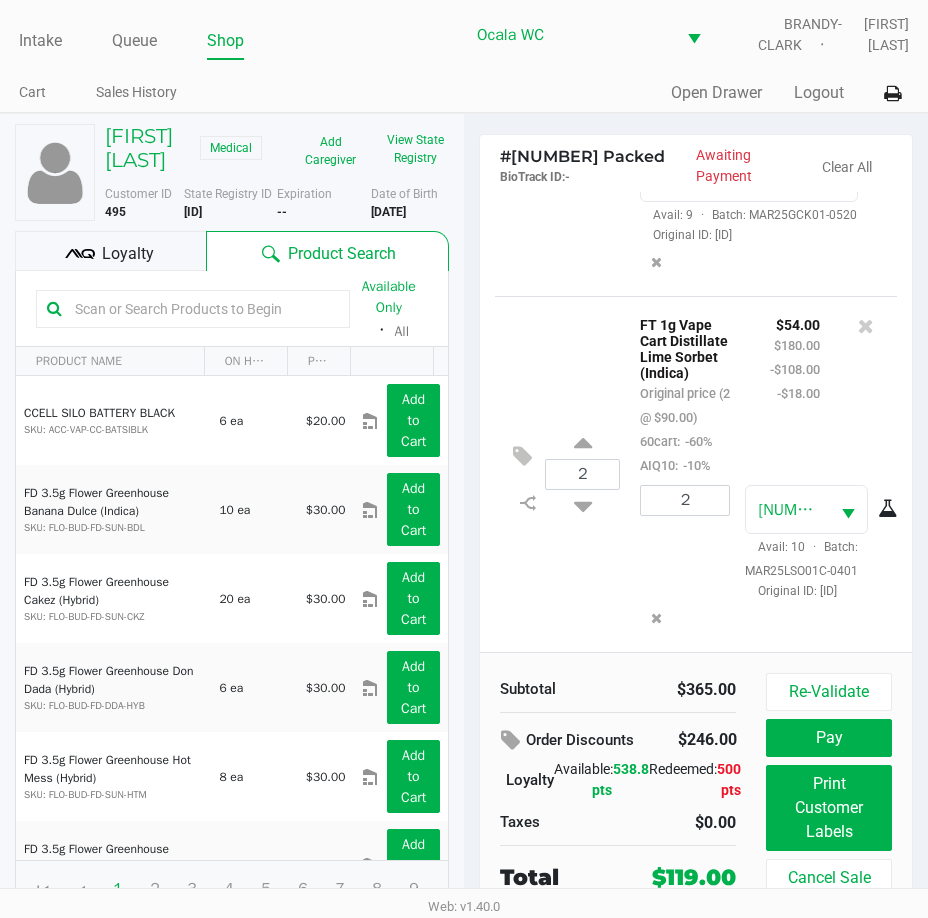click 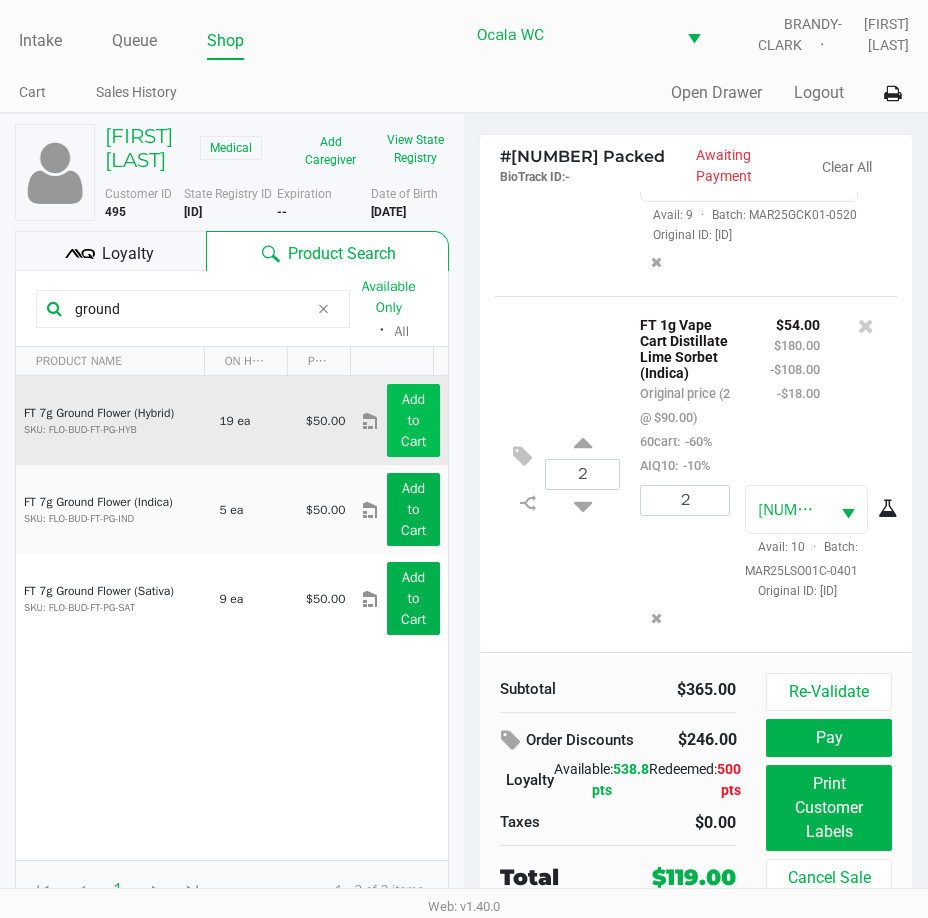 type on "ground" 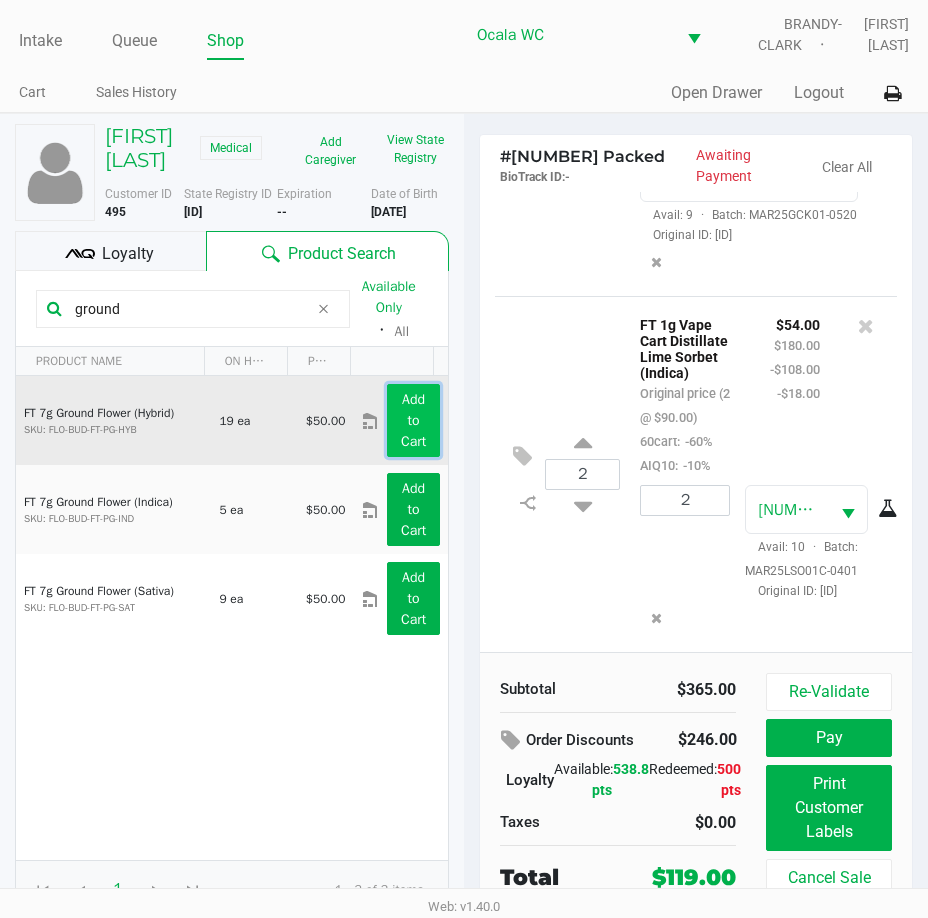 click on "Add to Cart" 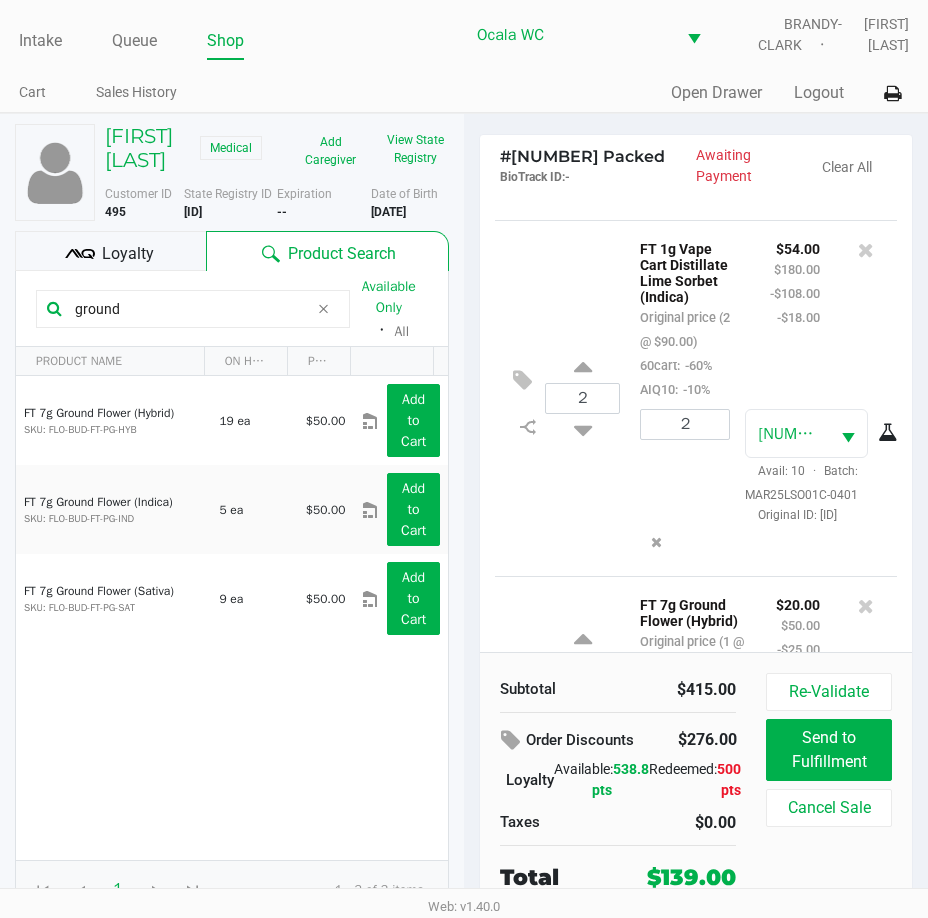 scroll, scrollTop: 889, scrollLeft: 0, axis: vertical 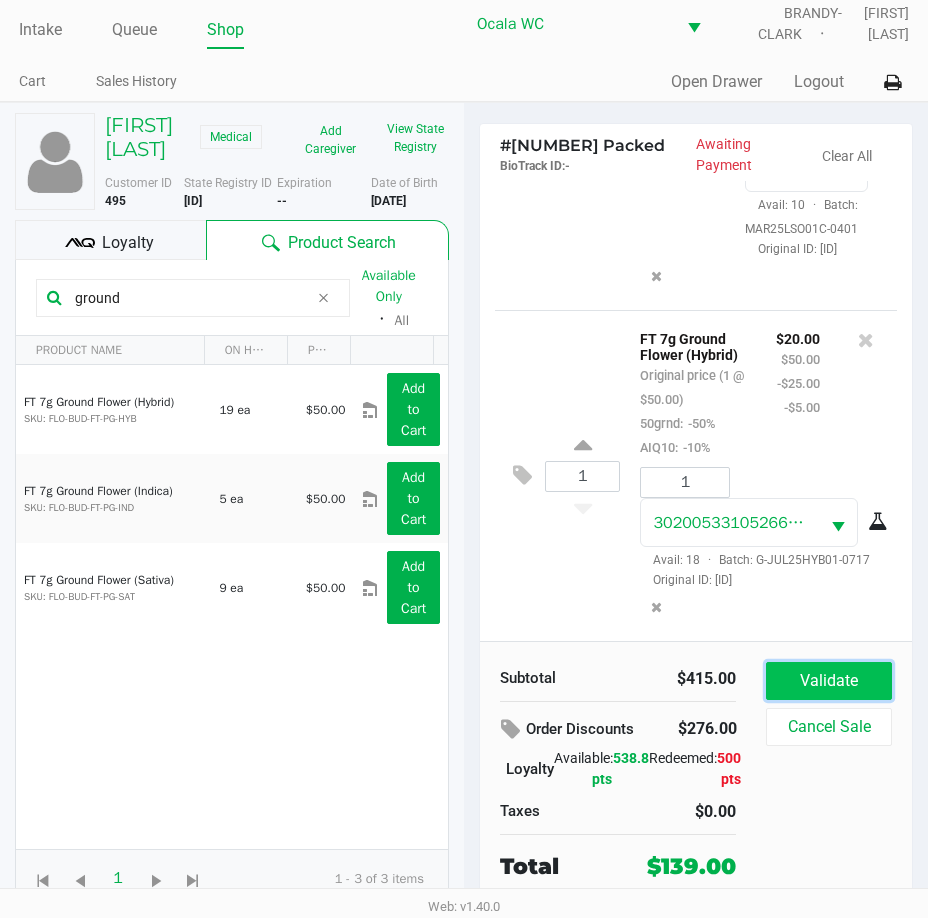 click on "Validate" 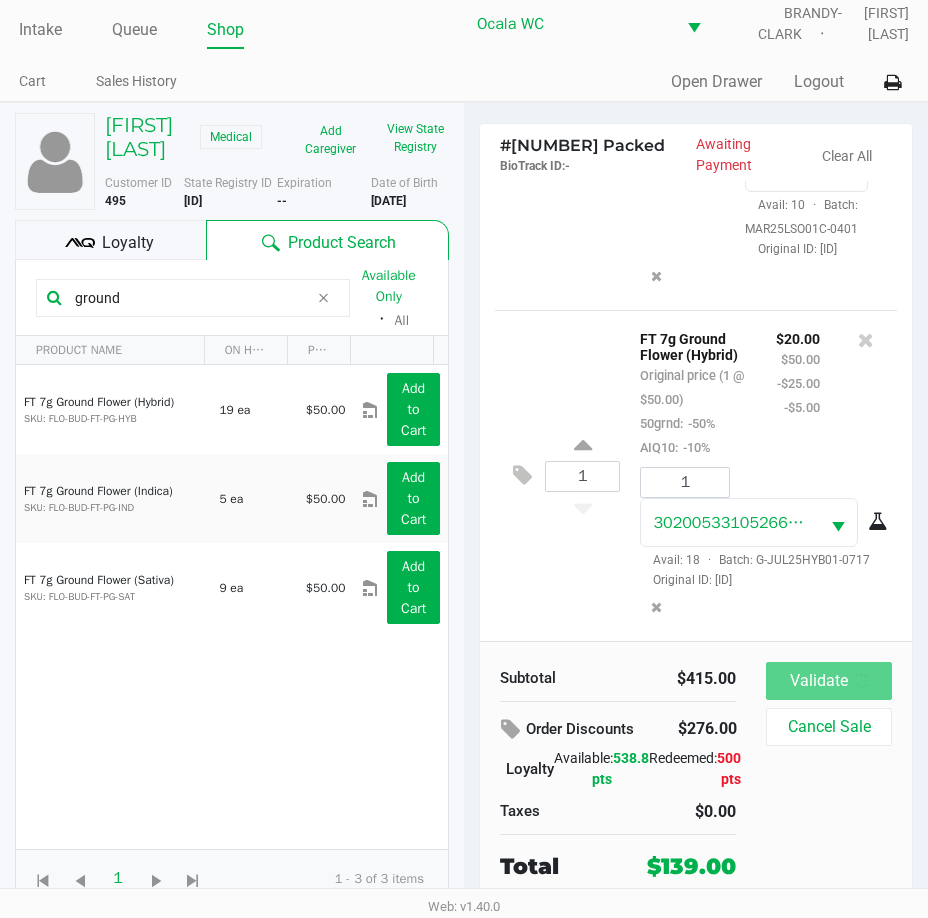 scroll, scrollTop: 0, scrollLeft: 0, axis: both 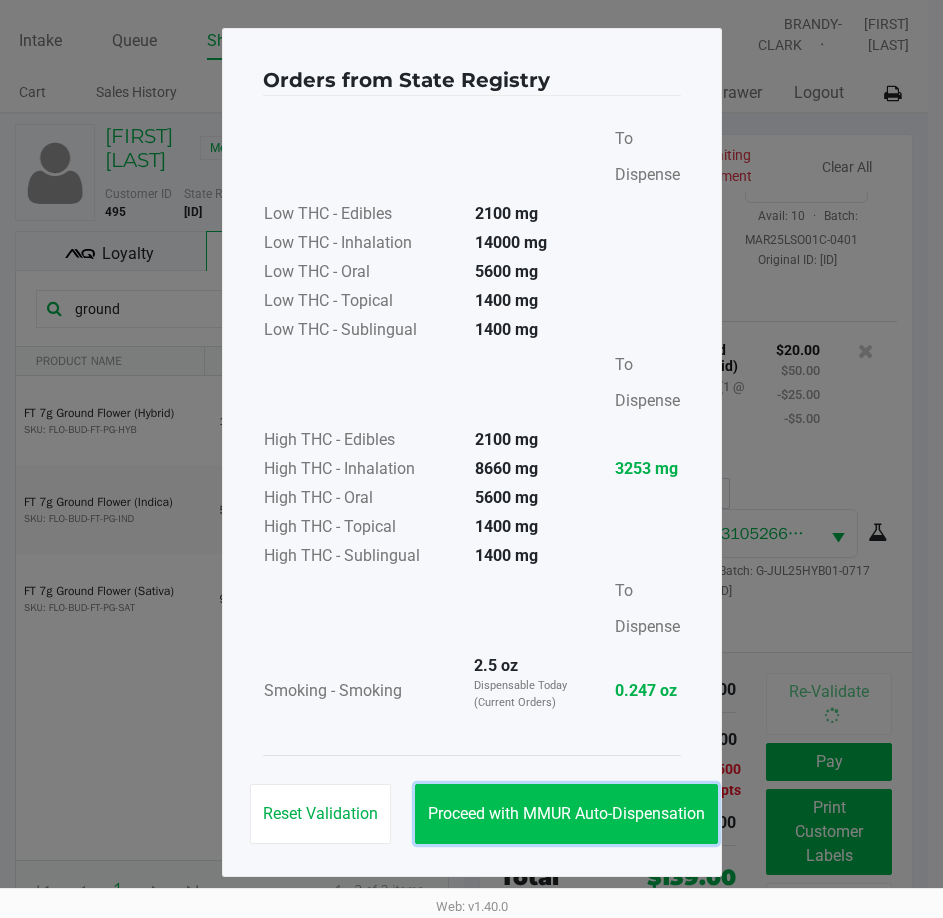 click on "Proceed with MMUR Auto-Dispensation" 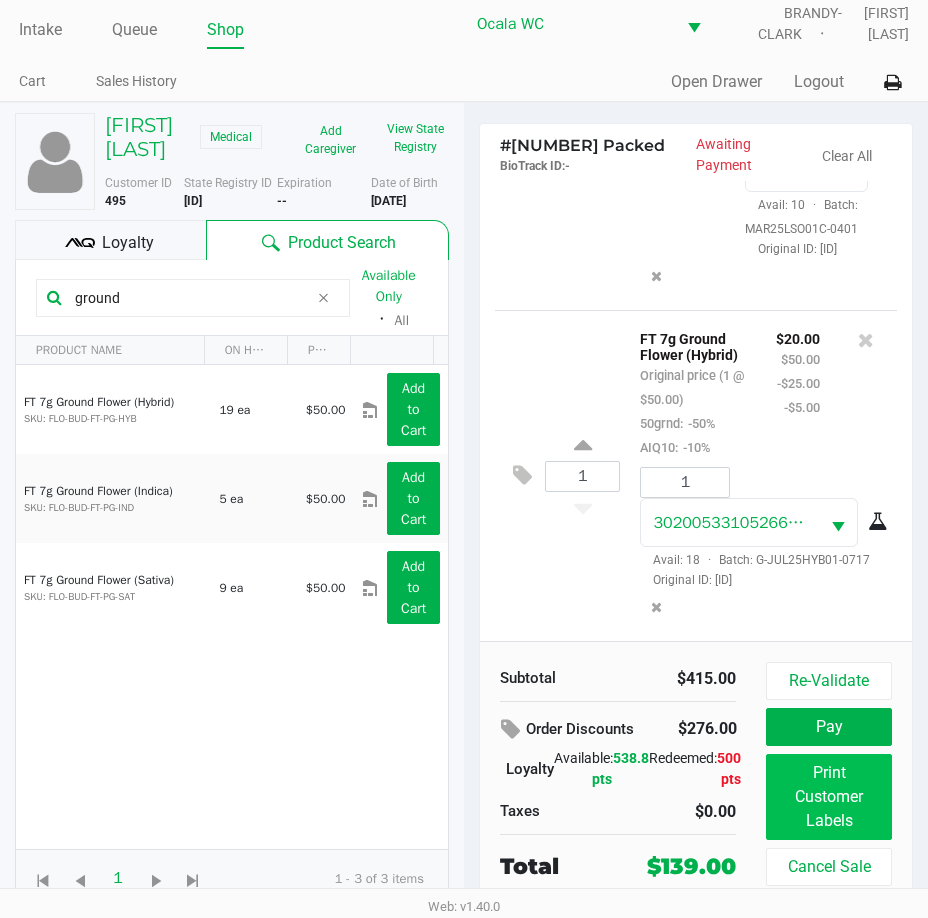scroll, scrollTop: 37, scrollLeft: 0, axis: vertical 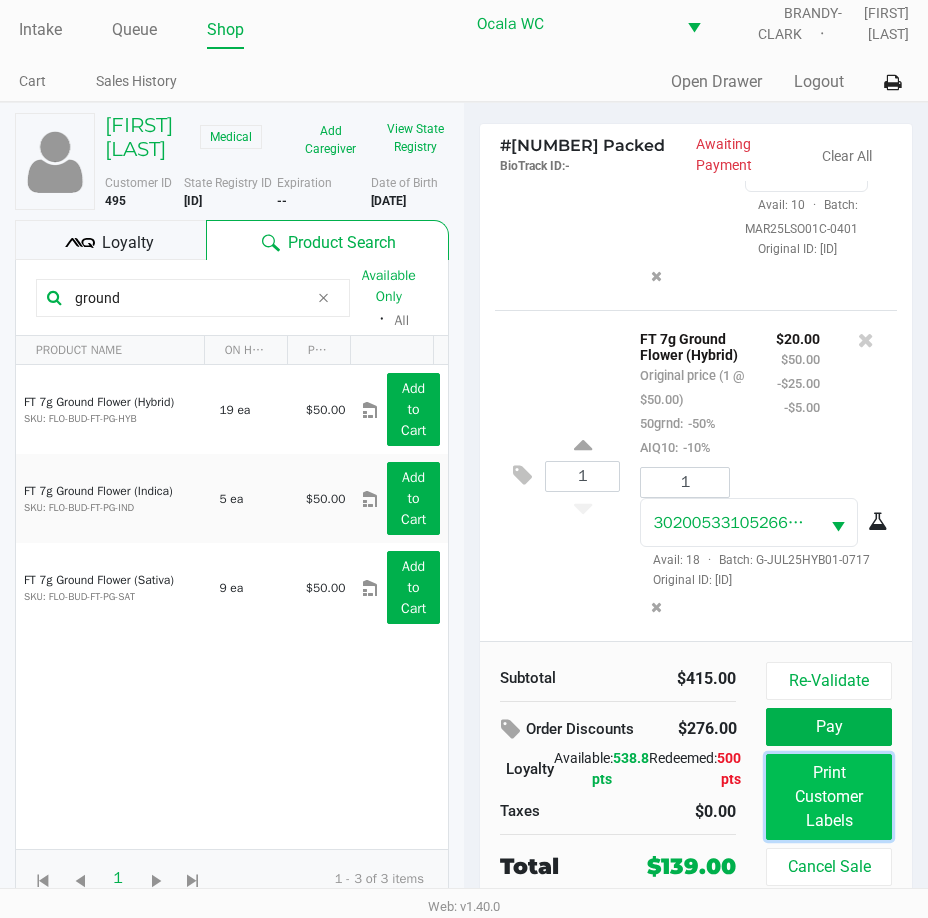 click on "Print Customer Labels" 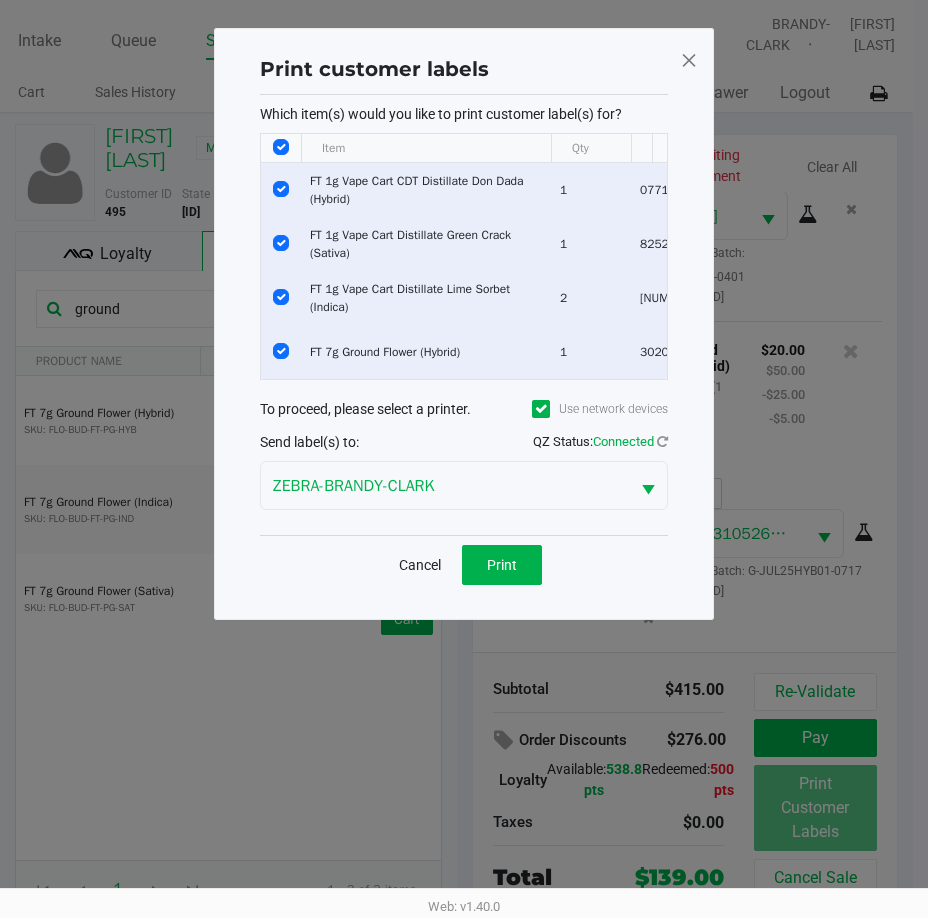 scroll, scrollTop: 0, scrollLeft: 0, axis: both 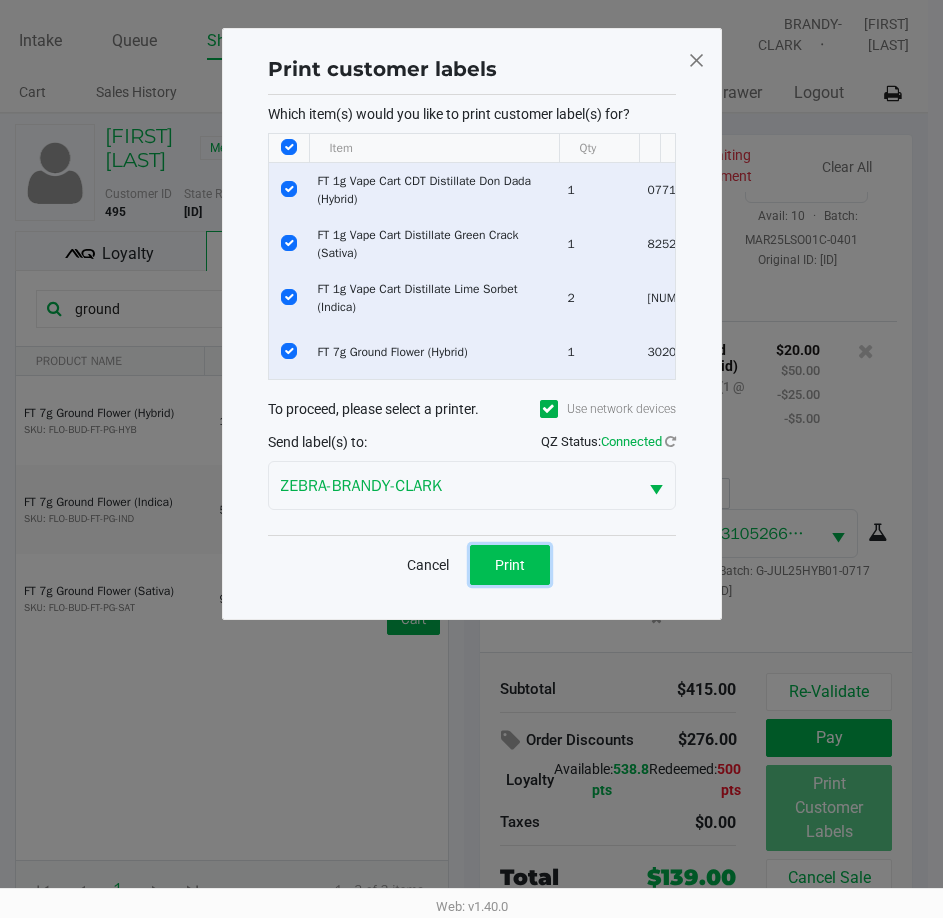 click on "Print" 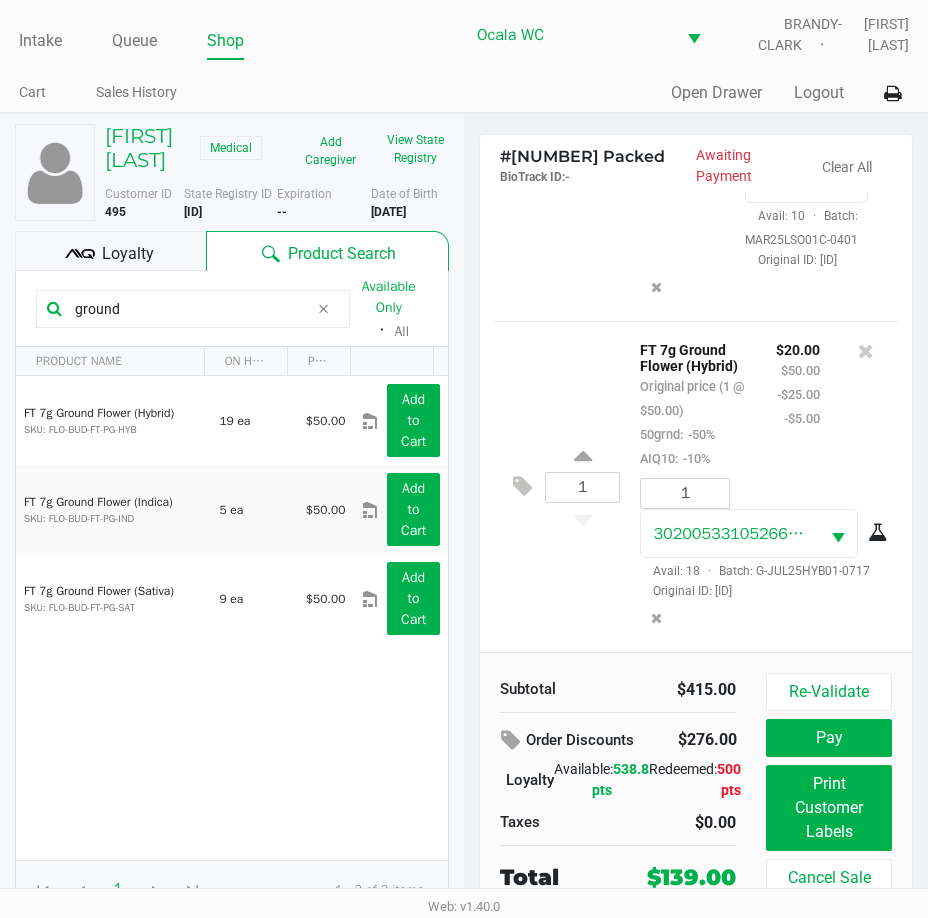 click on "Original ID: FLSRWGM-20250407-2156" 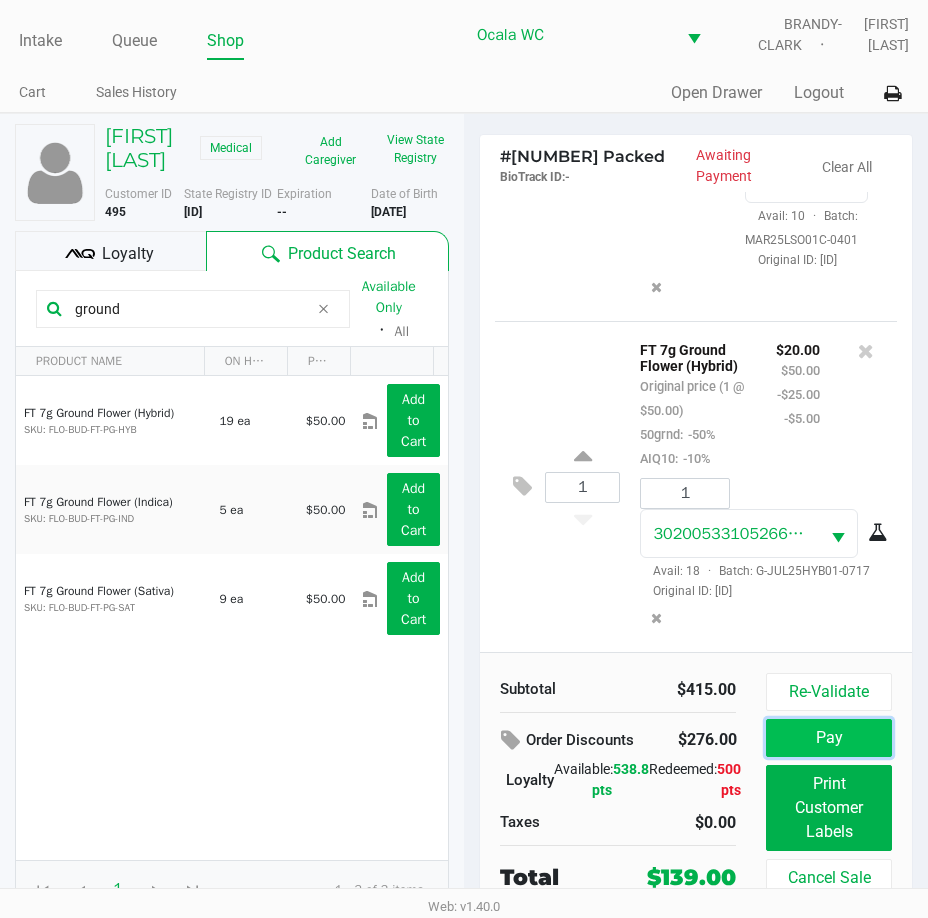 click on "Pay" 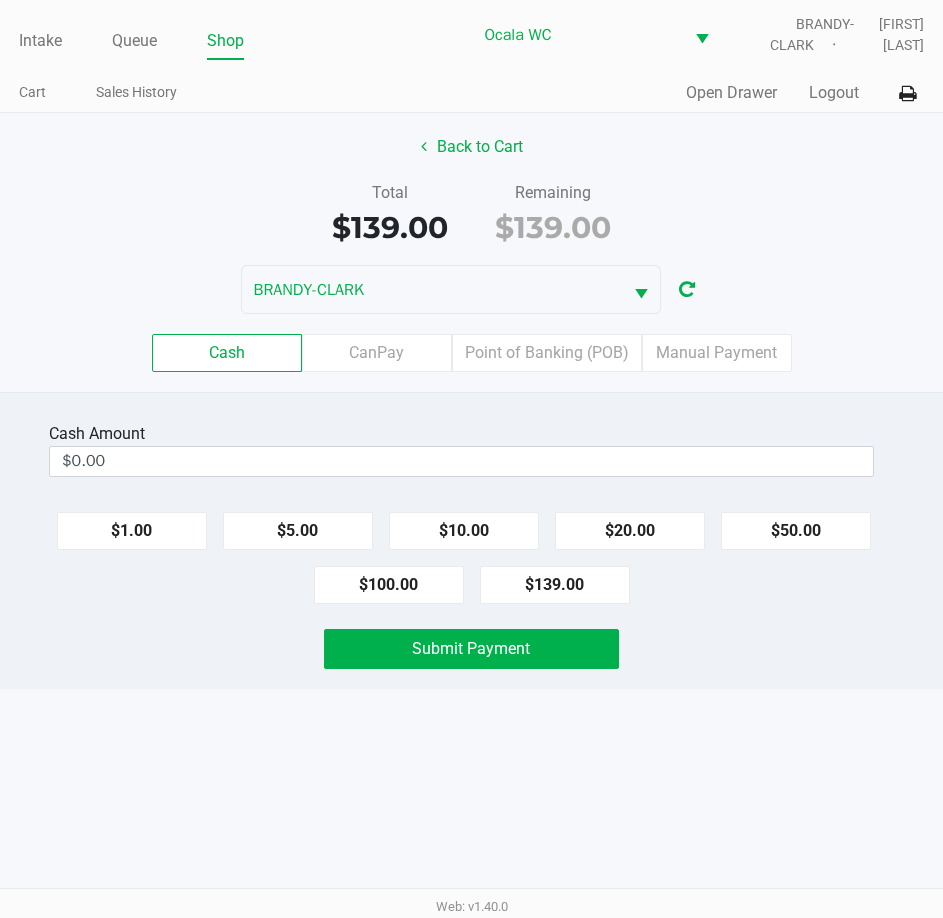click on "Point of Banking (POB)" 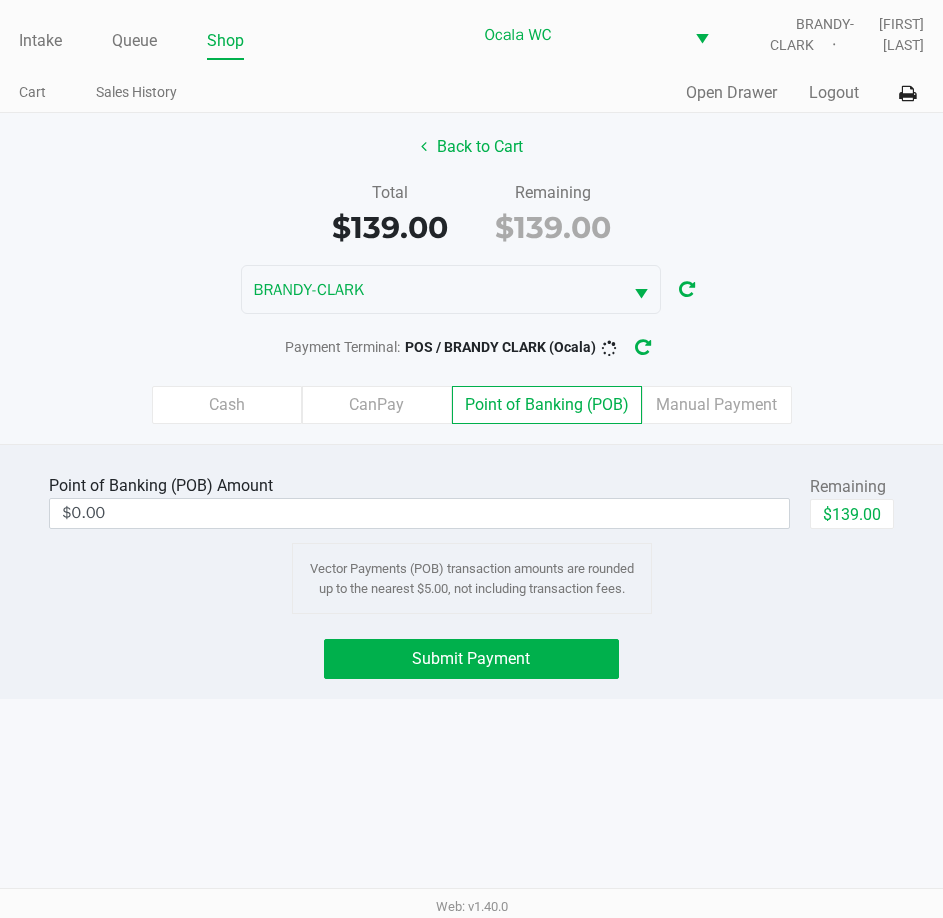click on "$139.00" 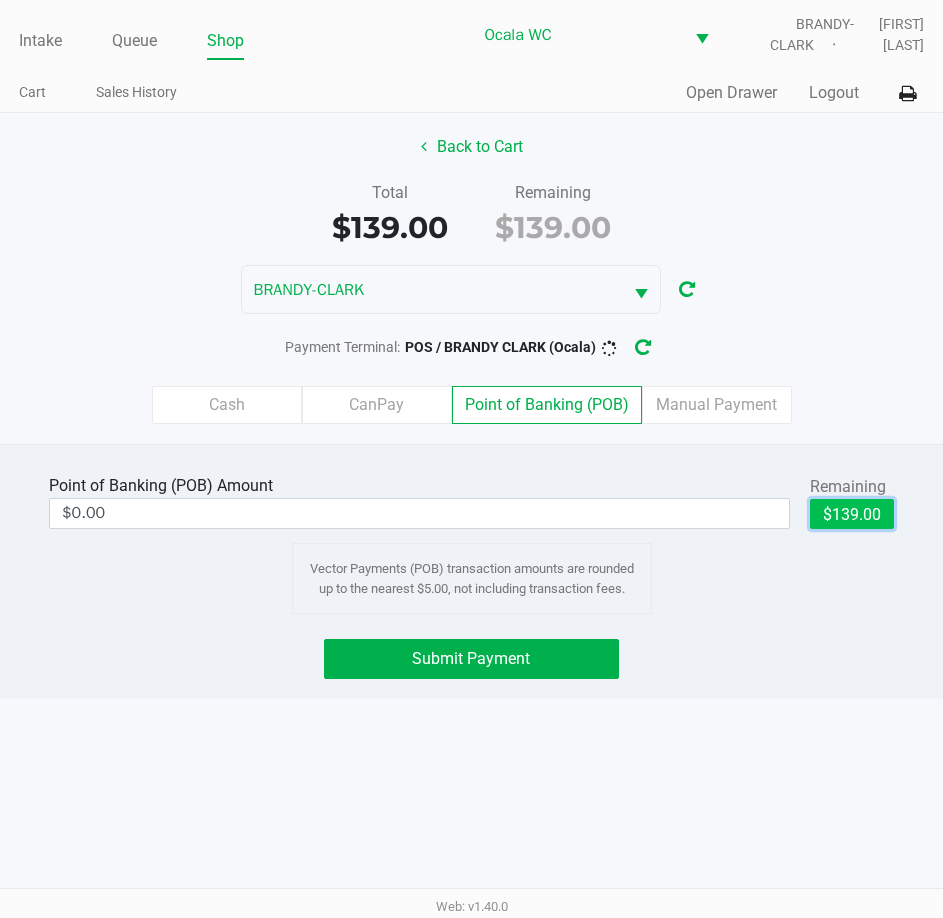 type on "$139.00" 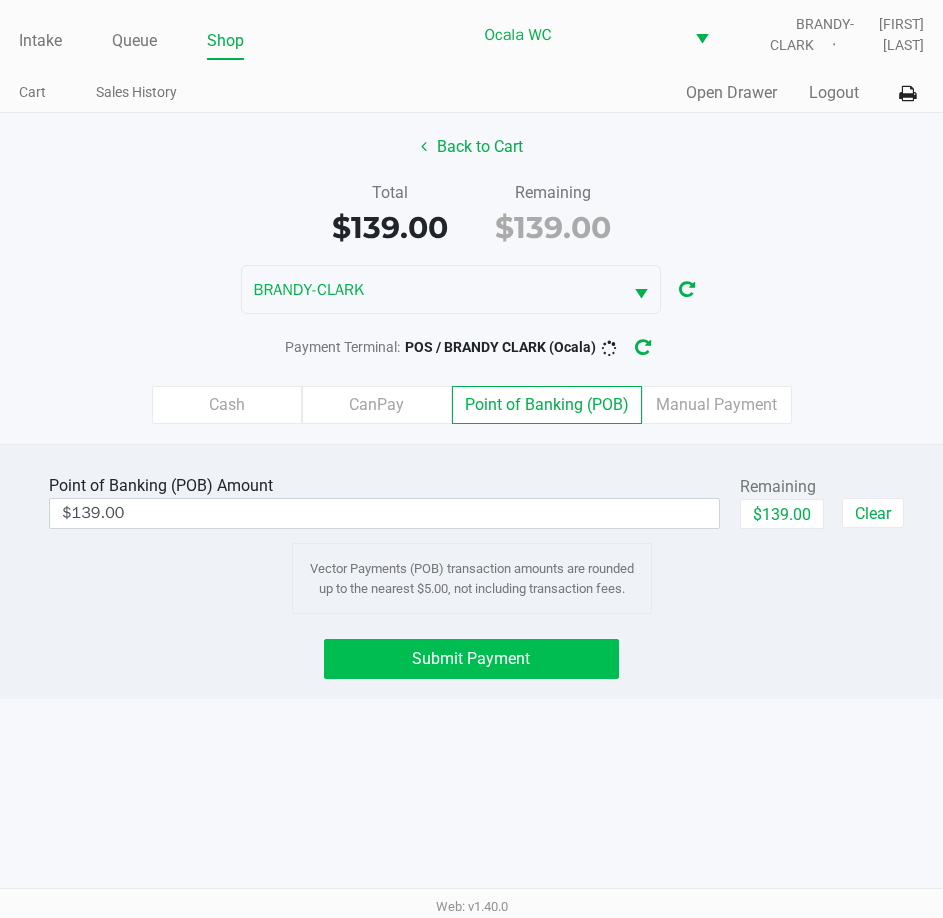 click on "Submit Payment" 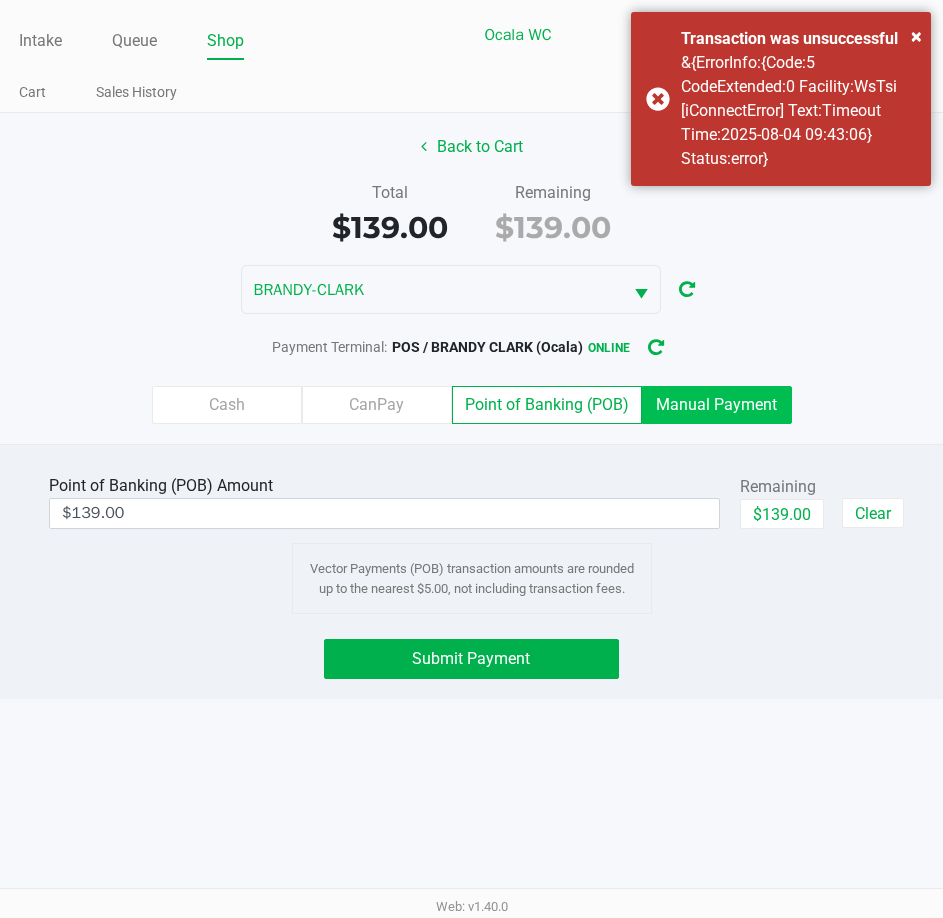 click on "Manual Payment" 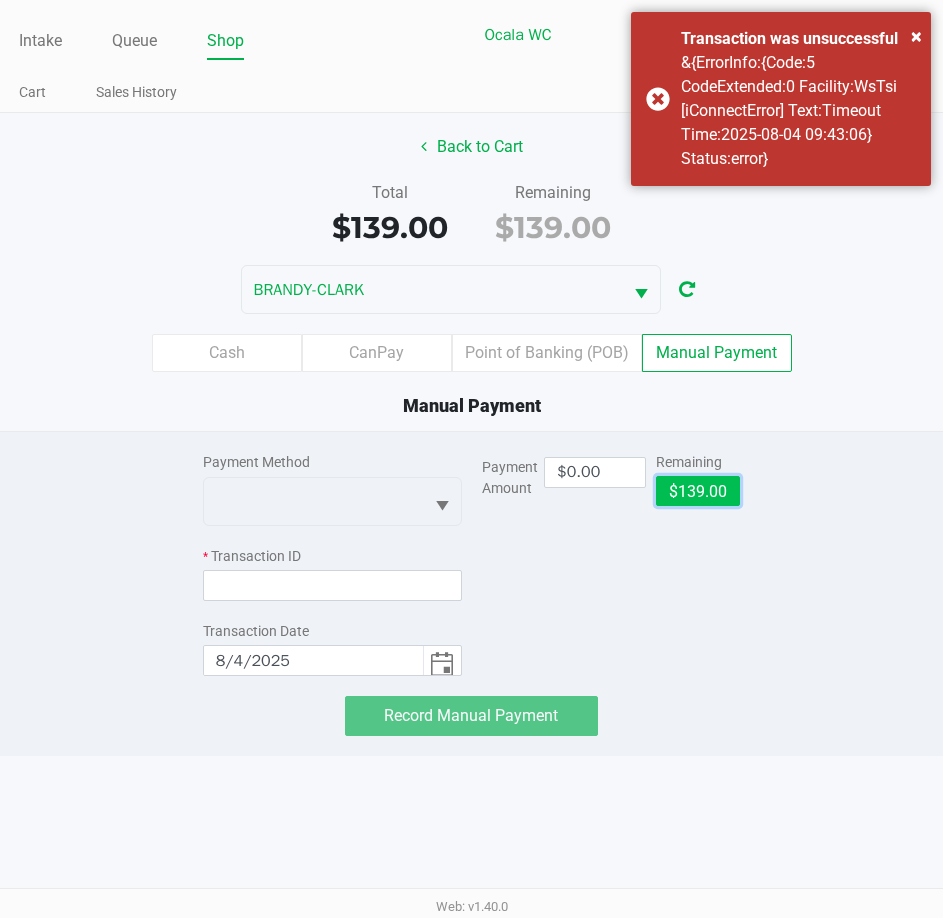 click on "$139.00" 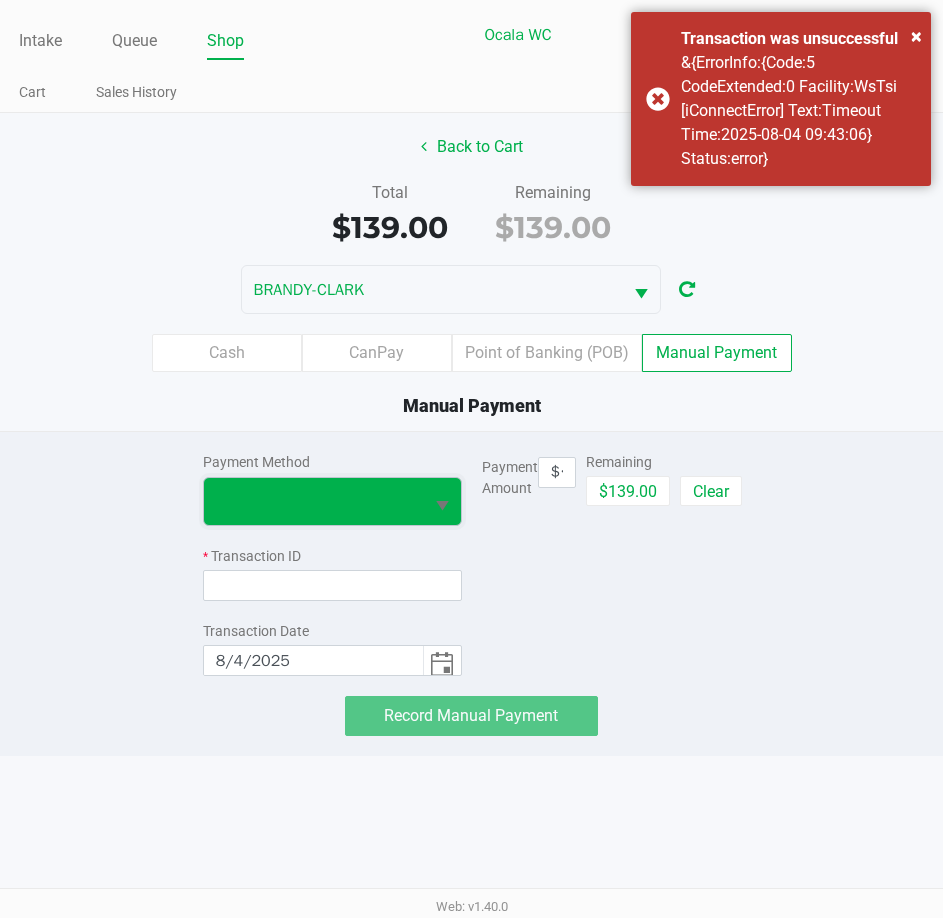 click at bounding box center [313, 501] 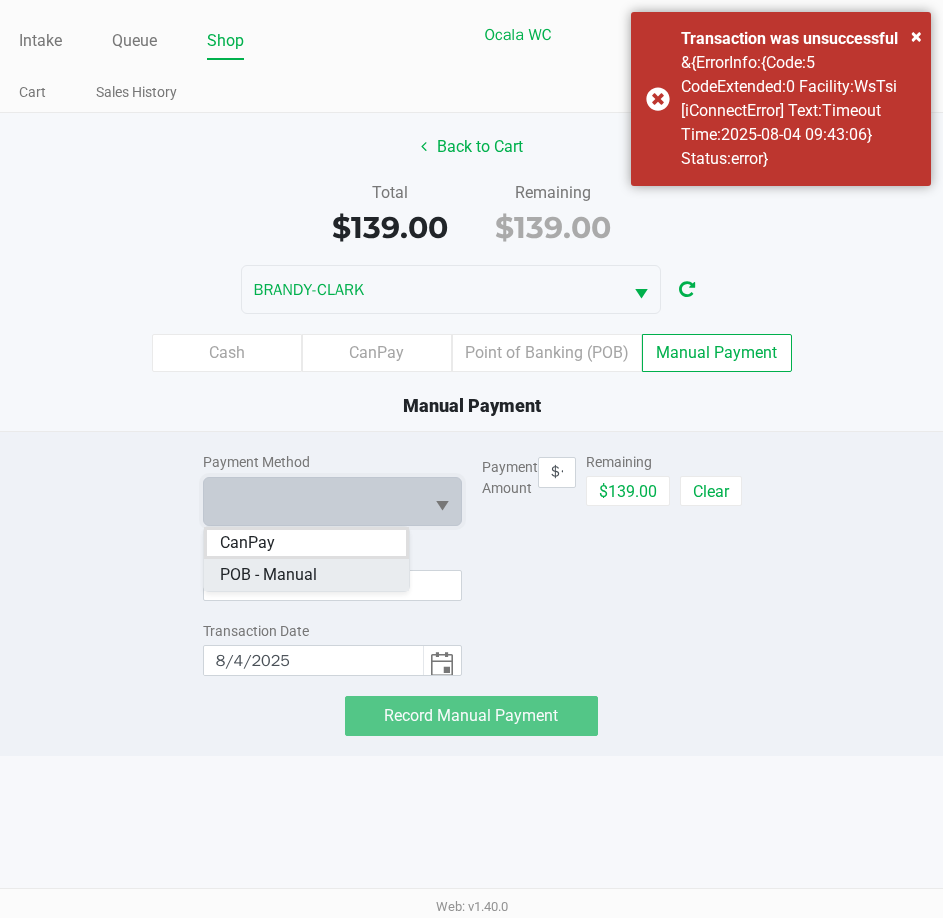 click on "POB - Manual" at bounding box center (306, 575) 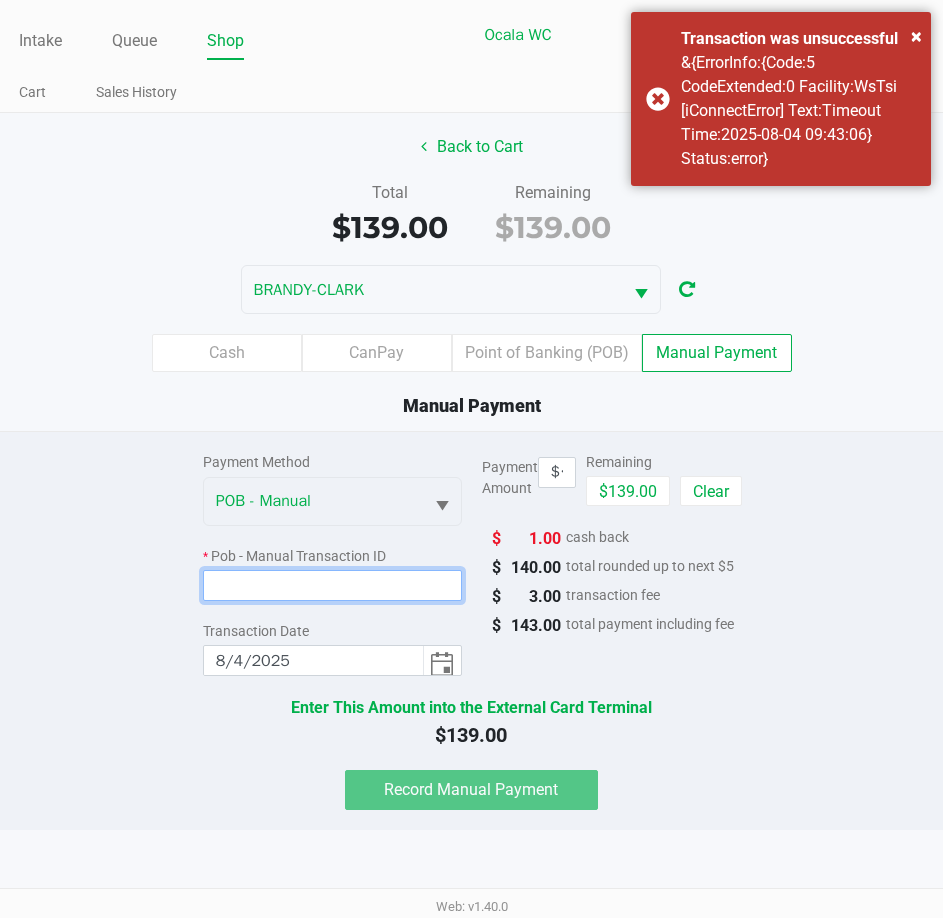 click 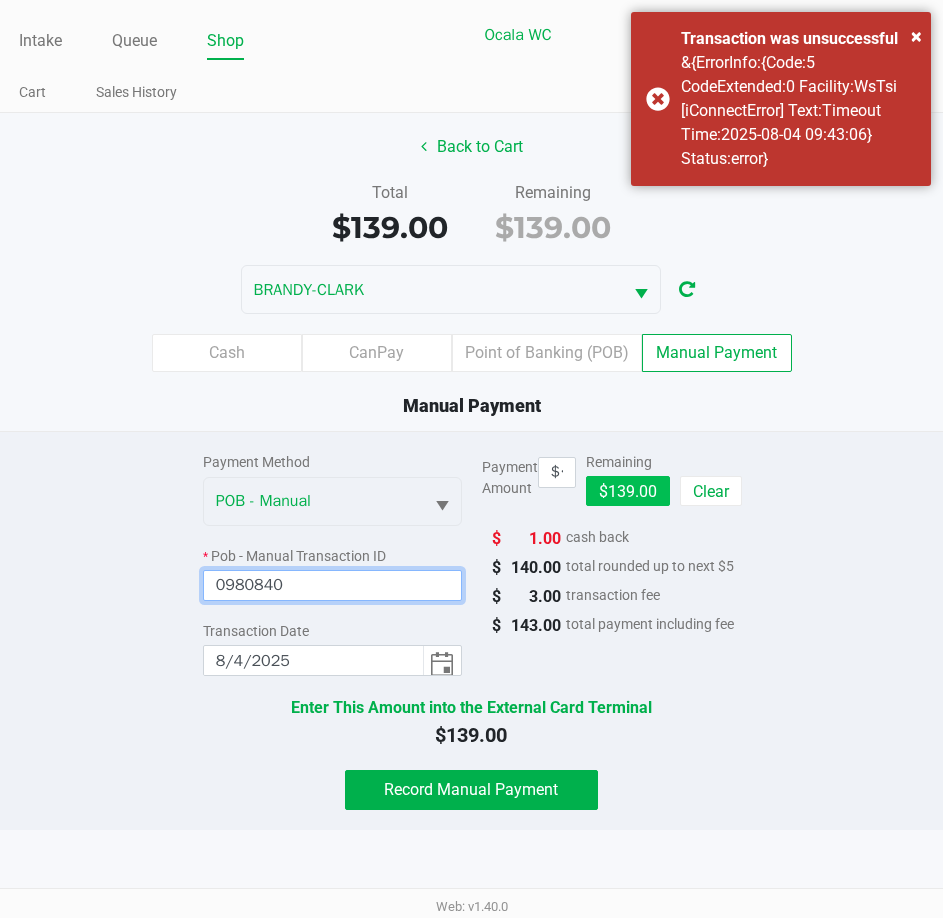 type on "0980840" 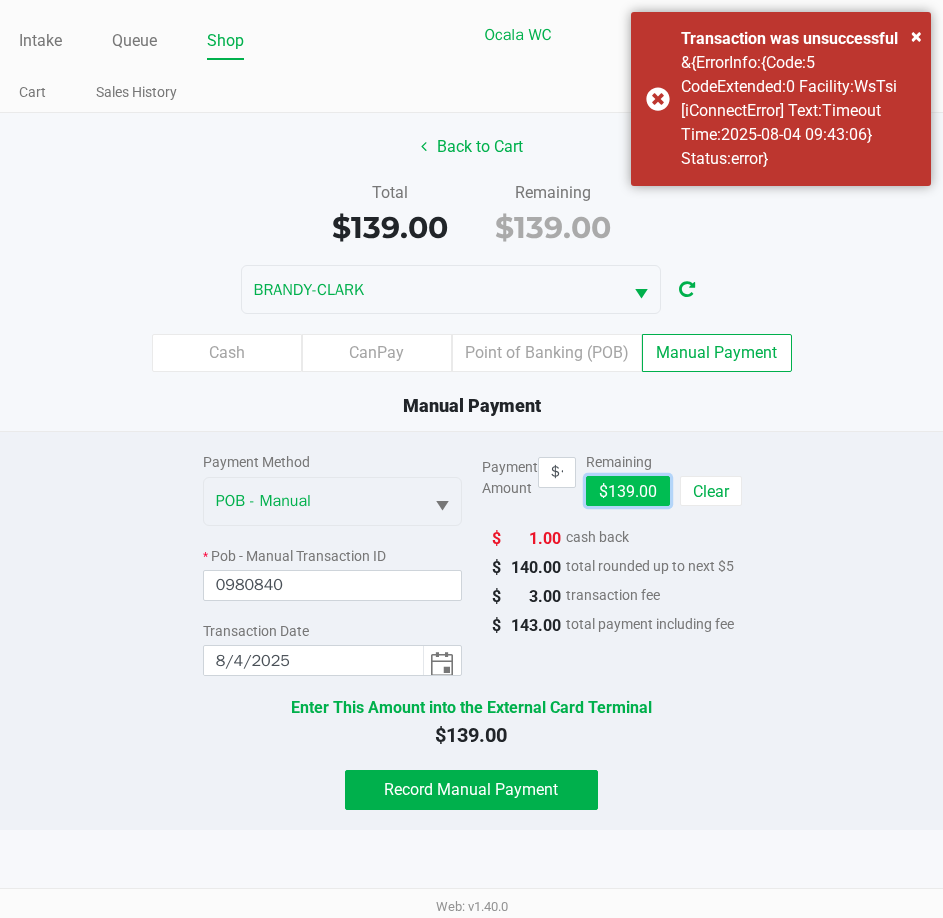click on "$139.00" 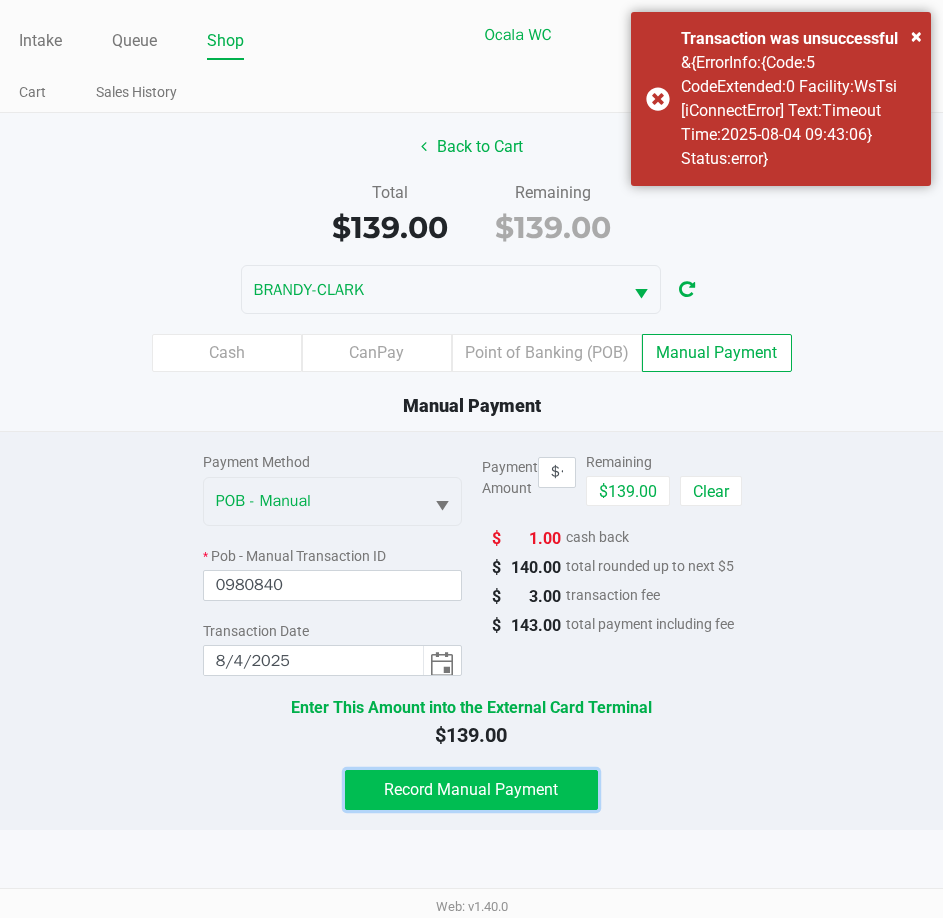 click on "Record Manual Payment" 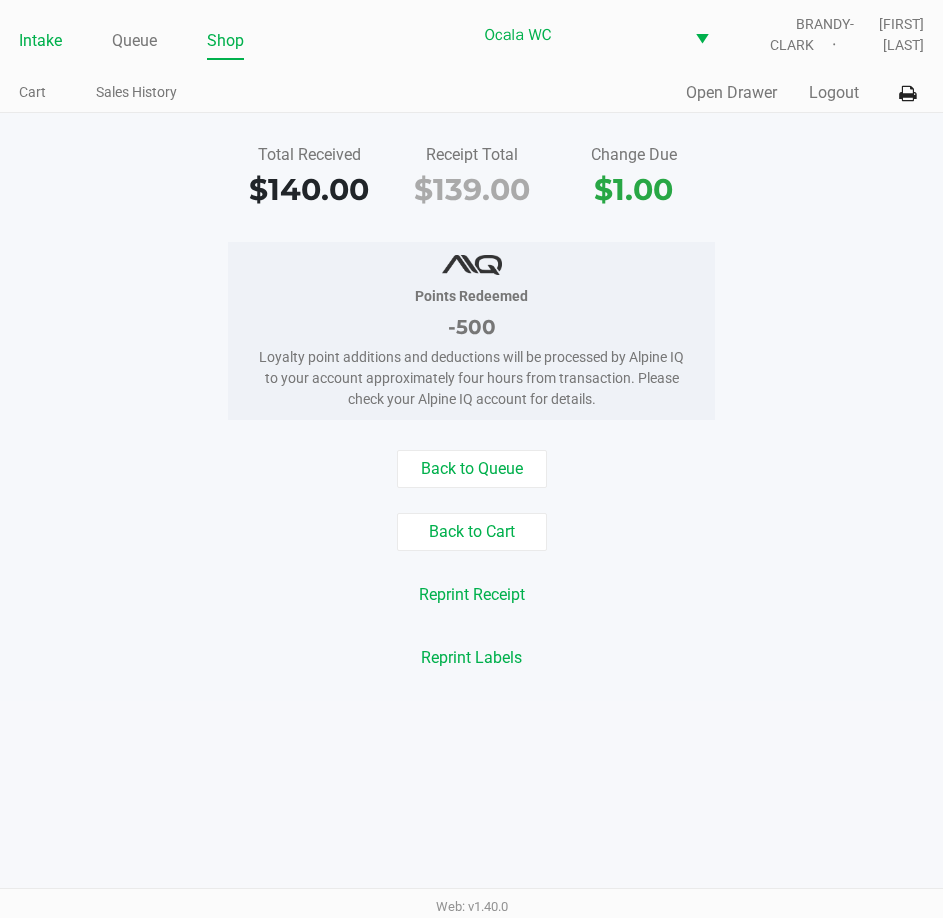 click on "Intake" 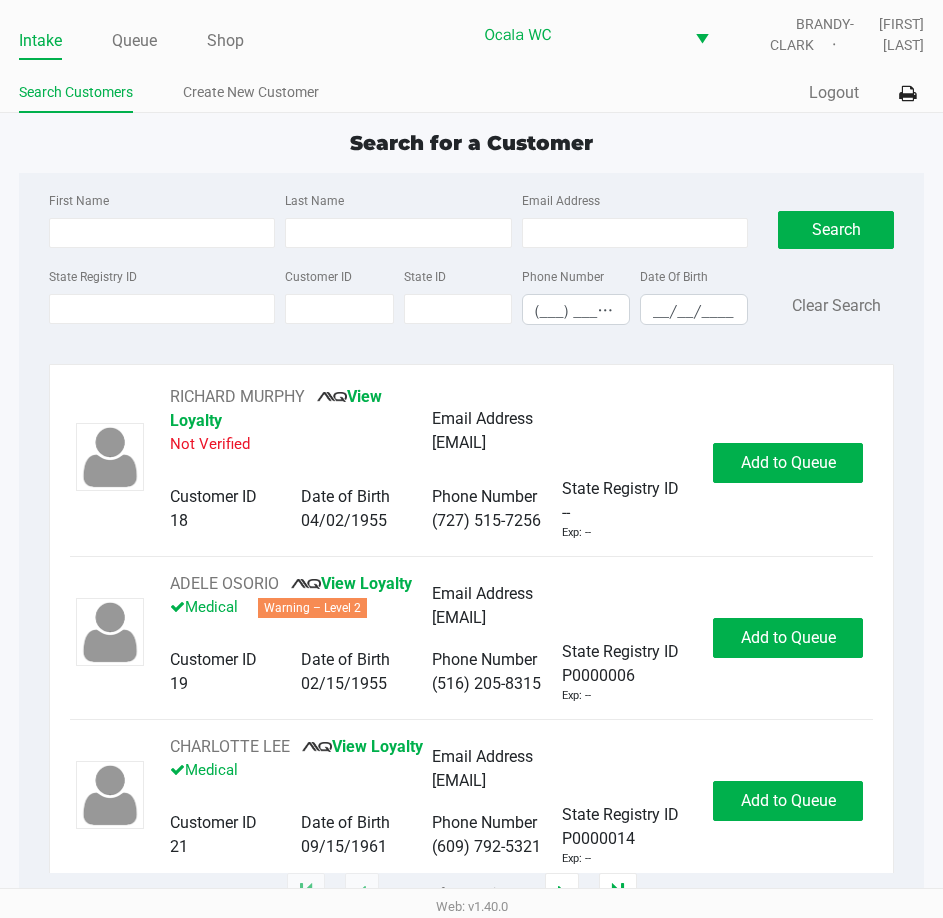 click on "Search Customers Create New Customer" 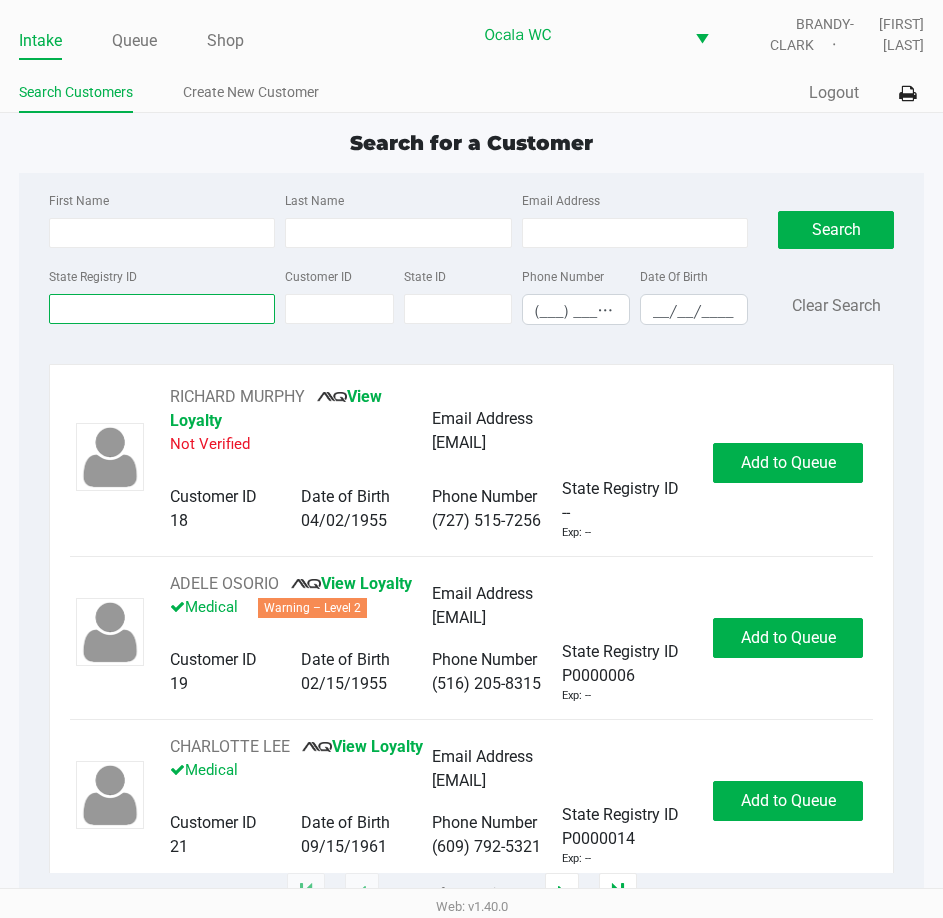 click on "State Registry ID" at bounding box center [162, 309] 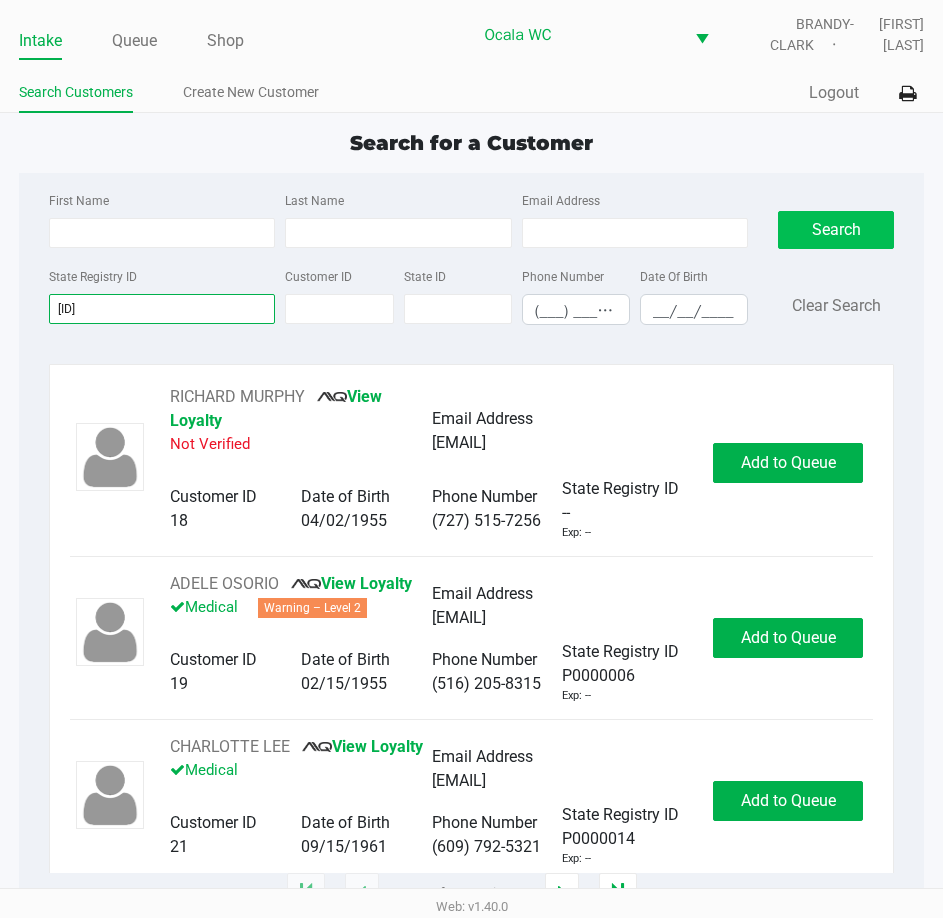 type on "p8rt4530" 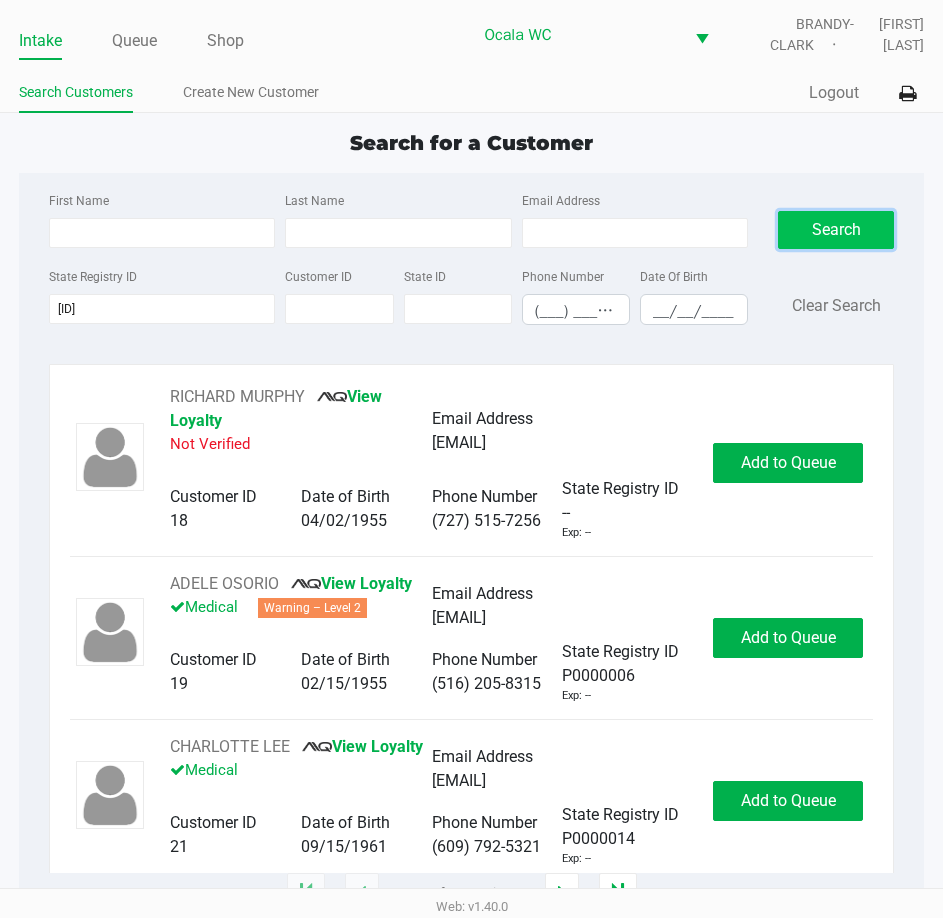 click on "Search" 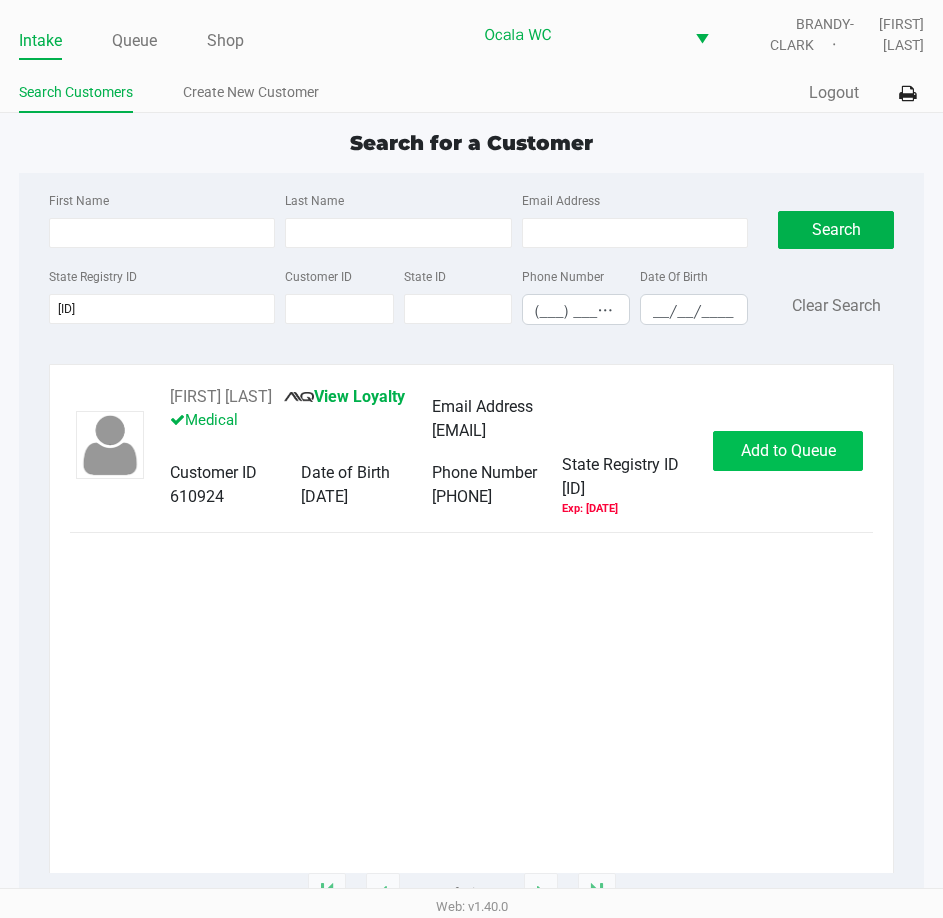 click on "Add to Queue" 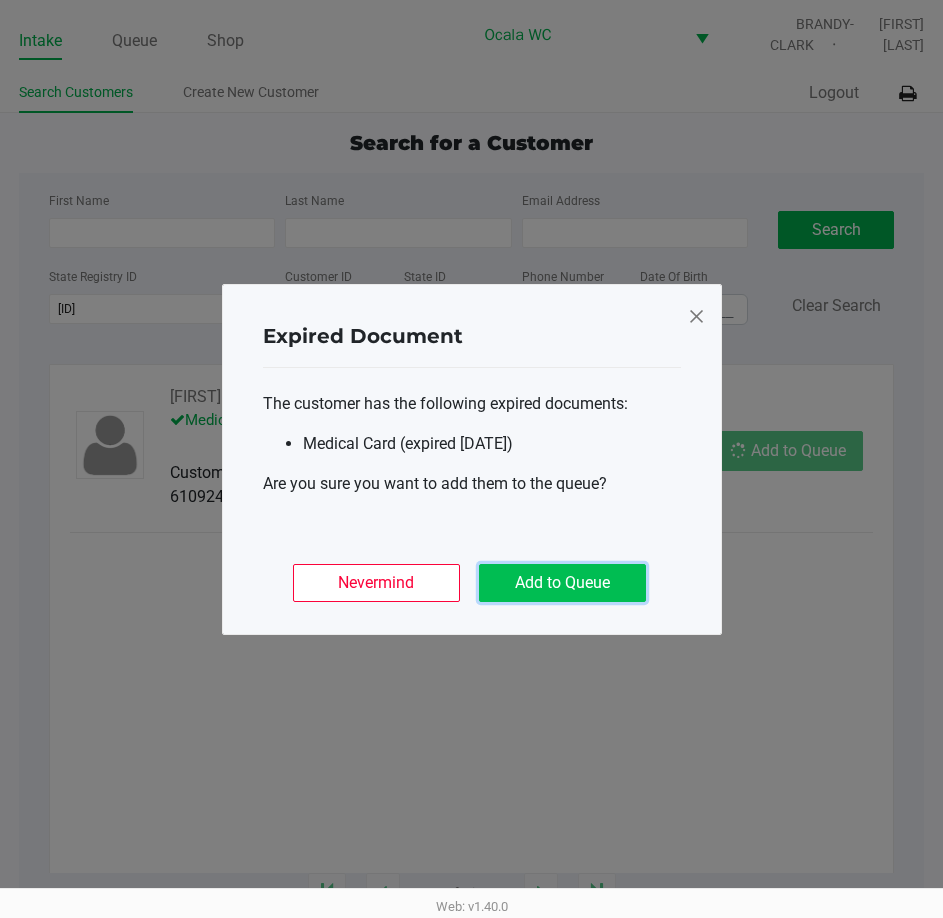 click on "Add to Queue" 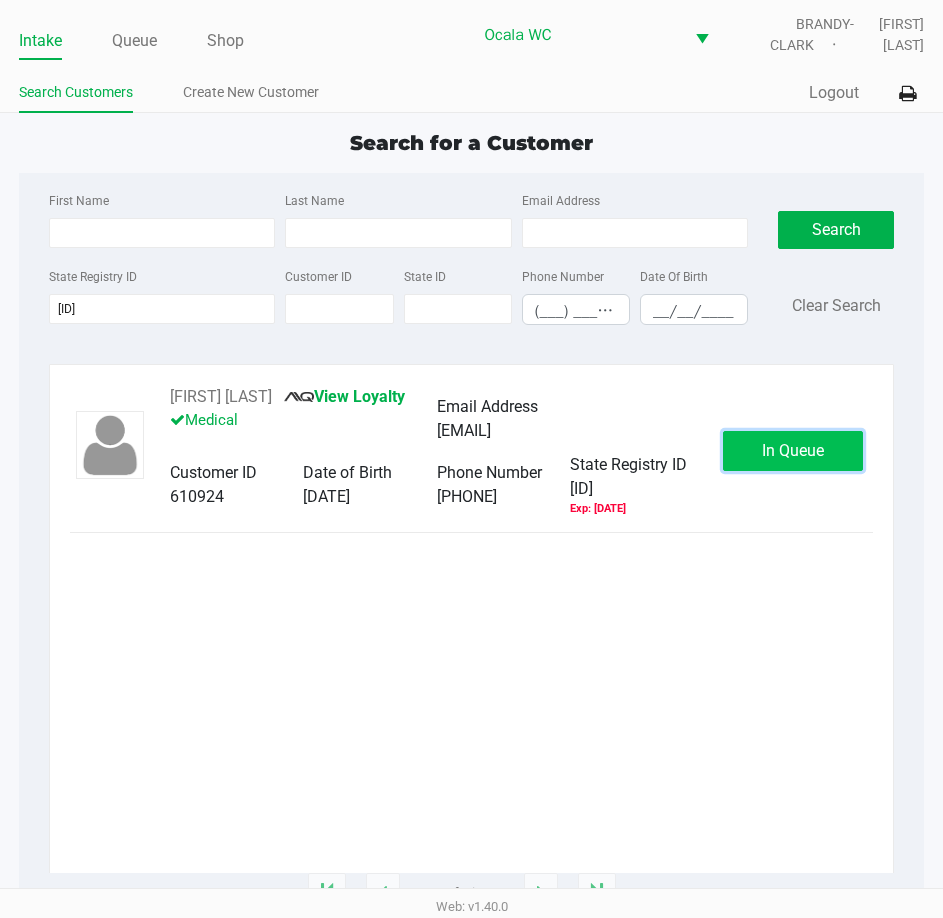 click on "In Queue" 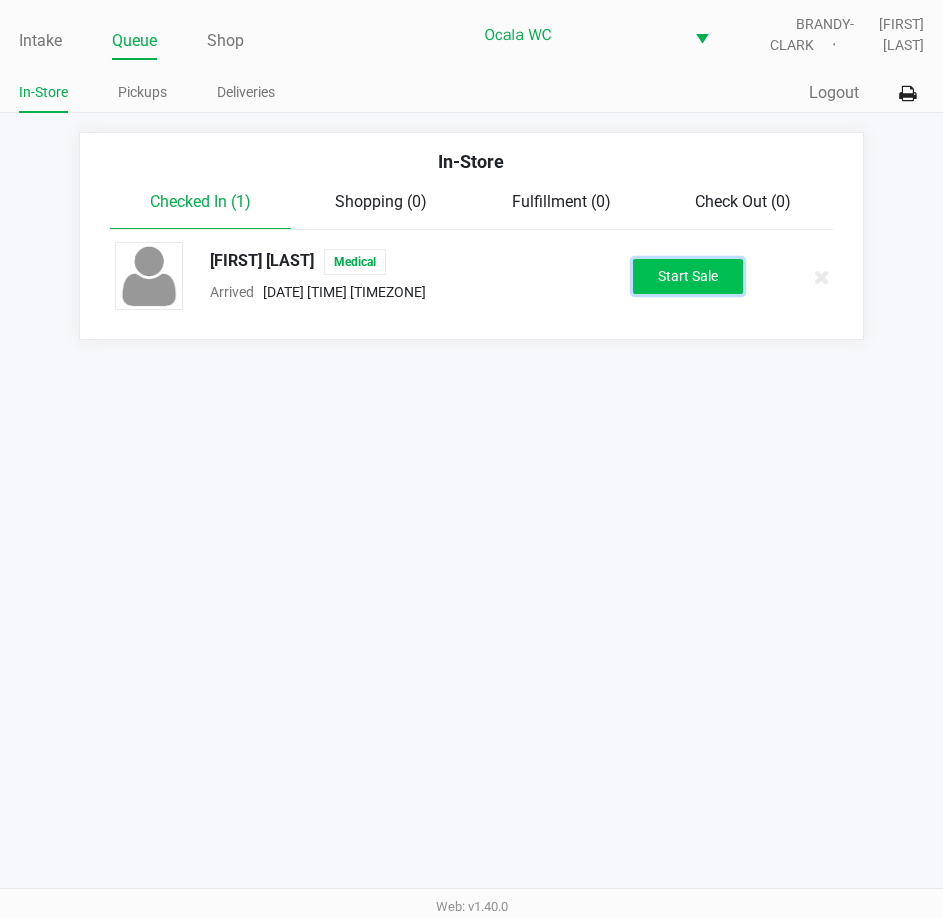 click on "Start Sale" 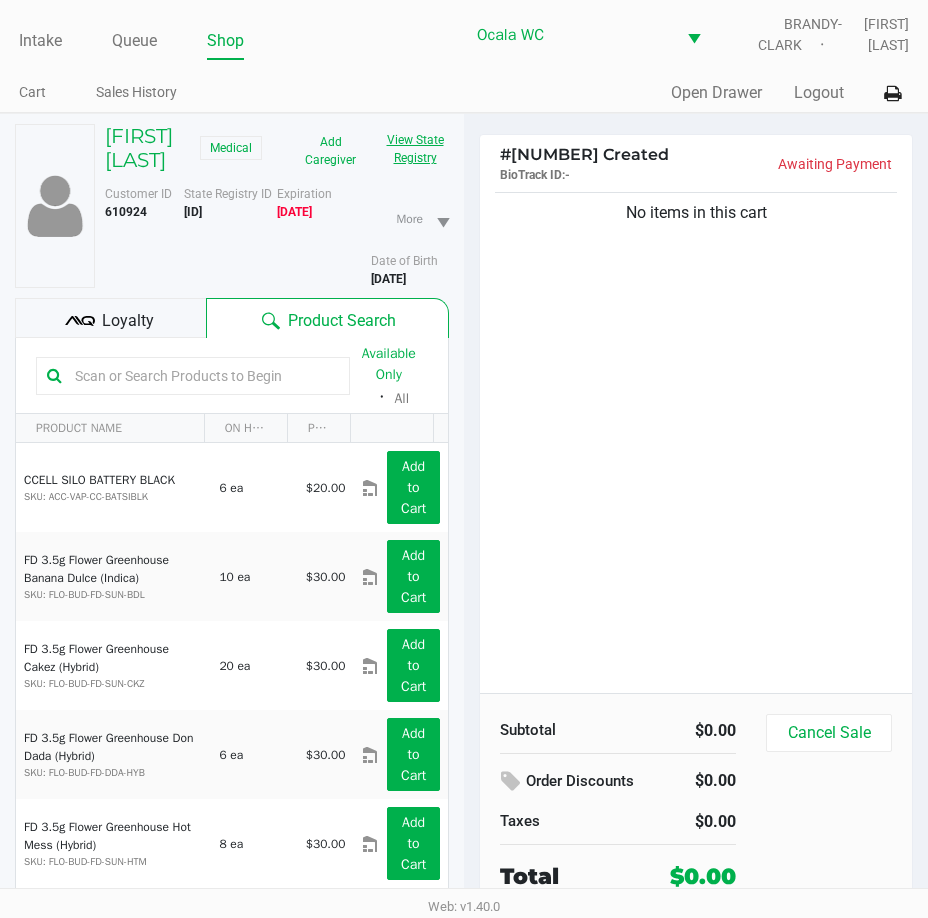 click on "View State Registry" 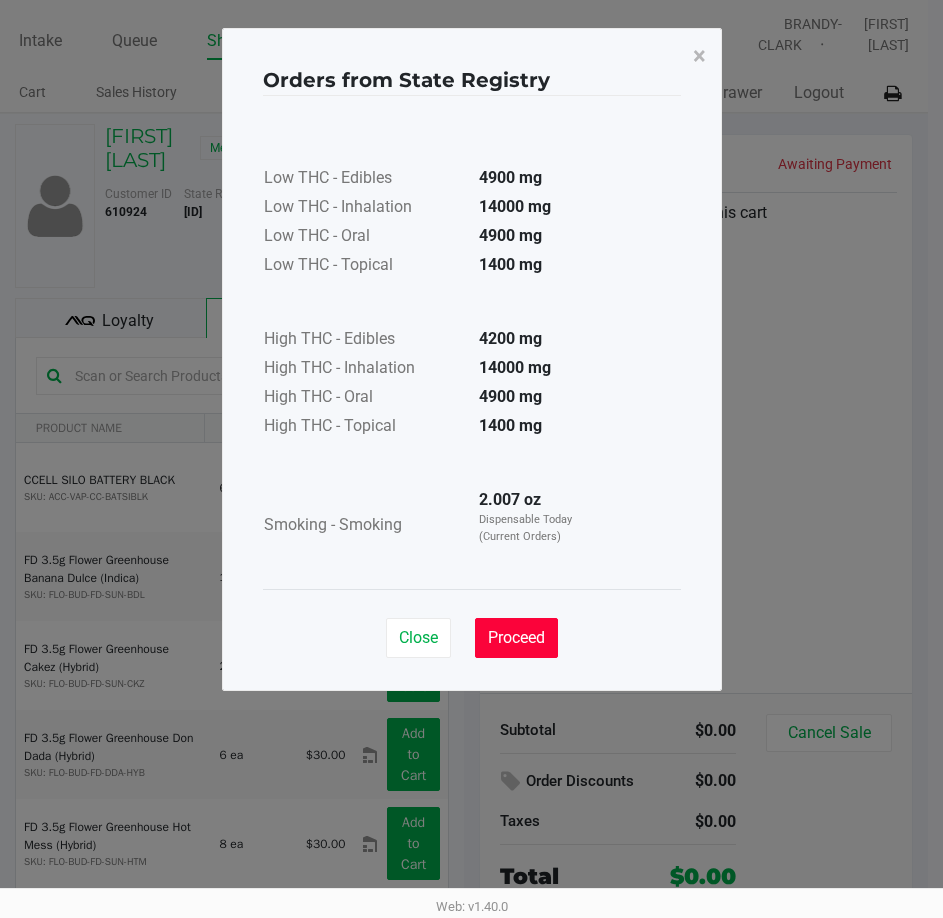 click on "Proceed" 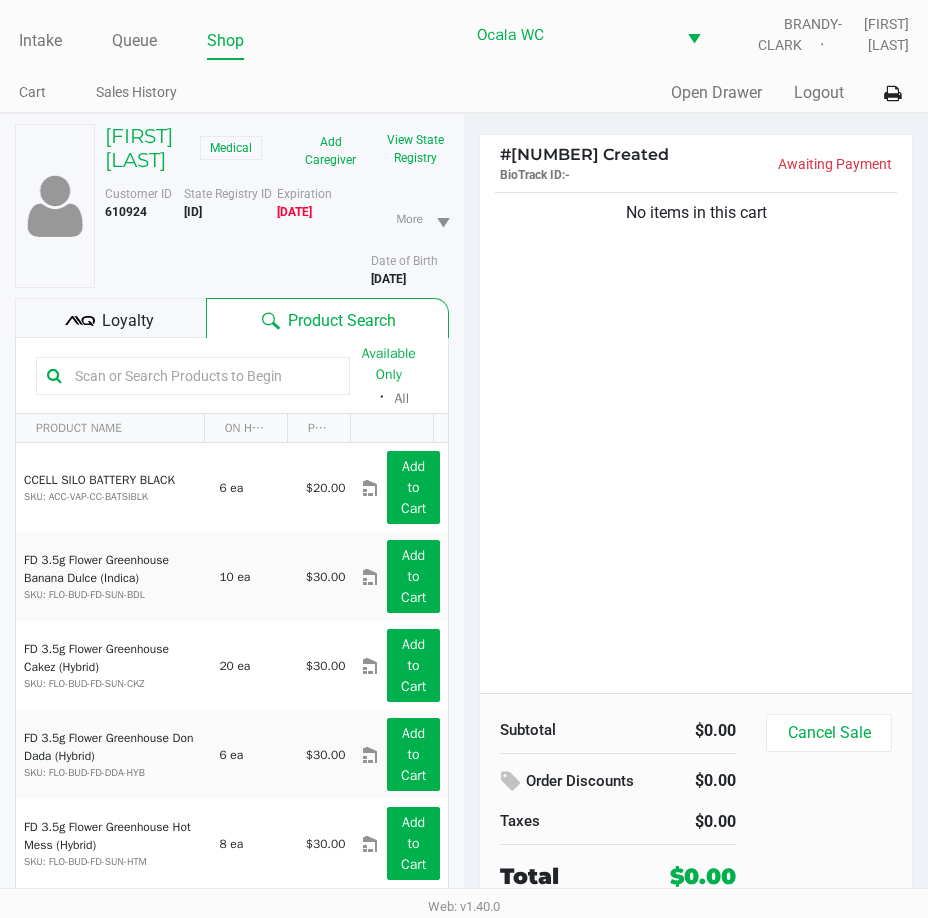 click on "No items in this cart" 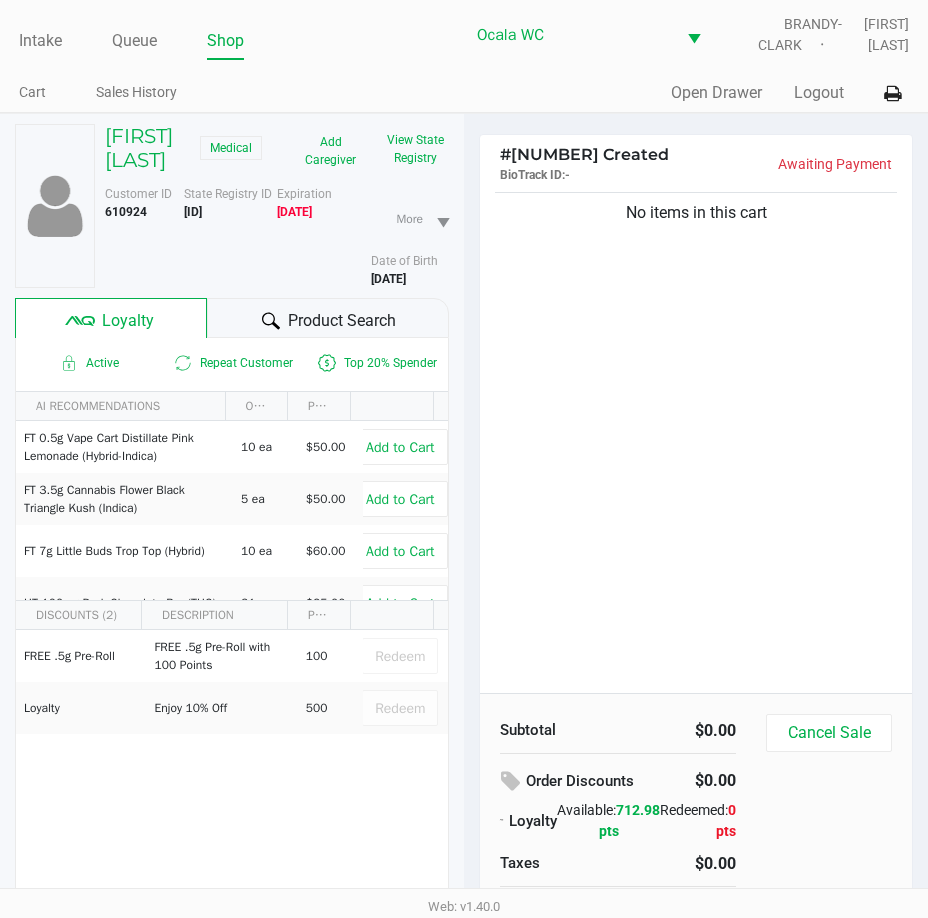 click on "No items in this cart" 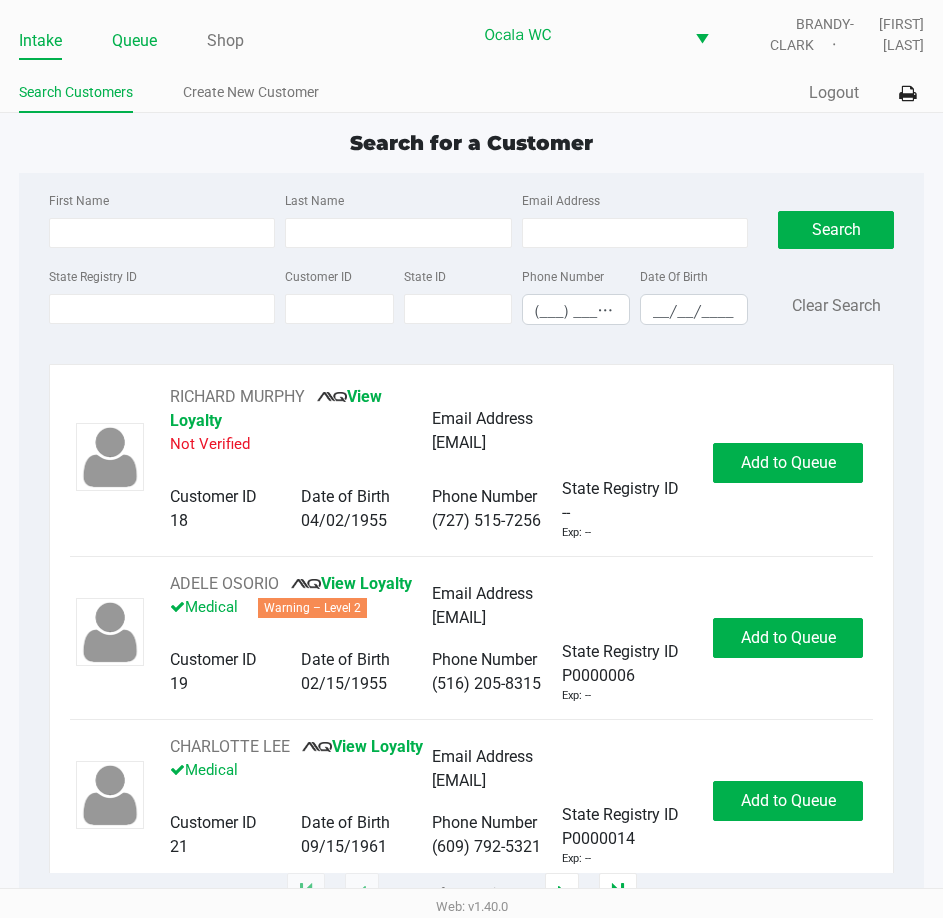click on "Queue" 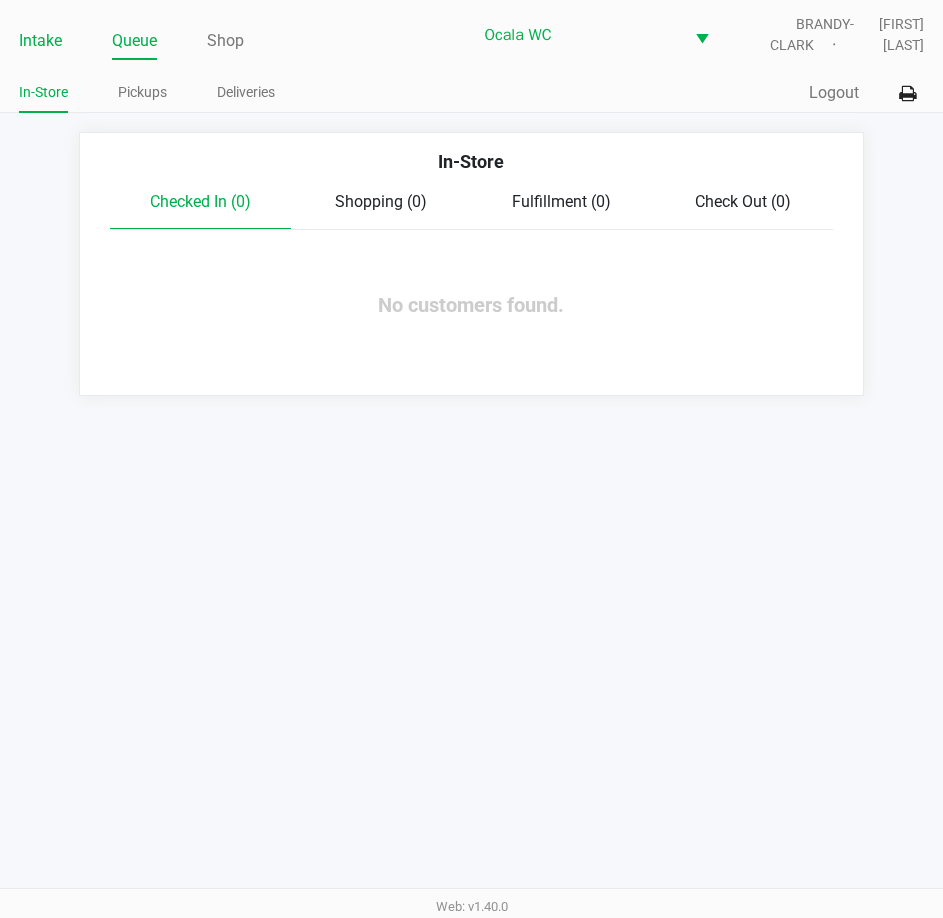 click on "Intake" 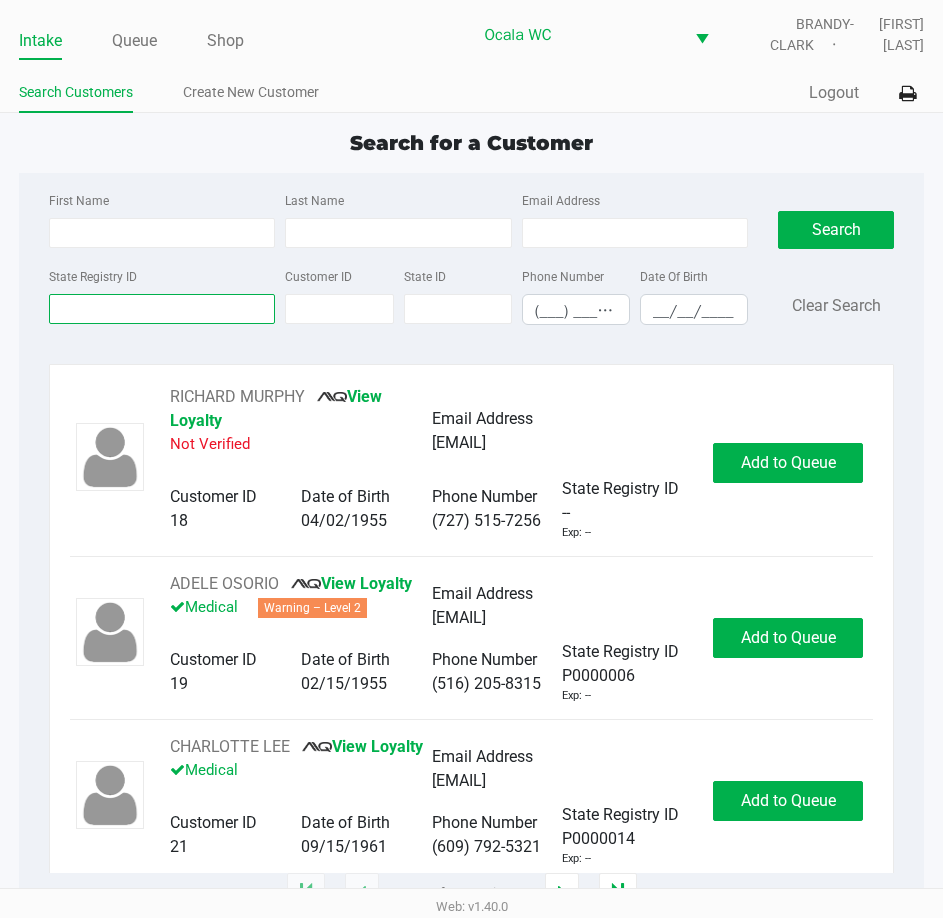 click on "State Registry ID" at bounding box center (162, 309) 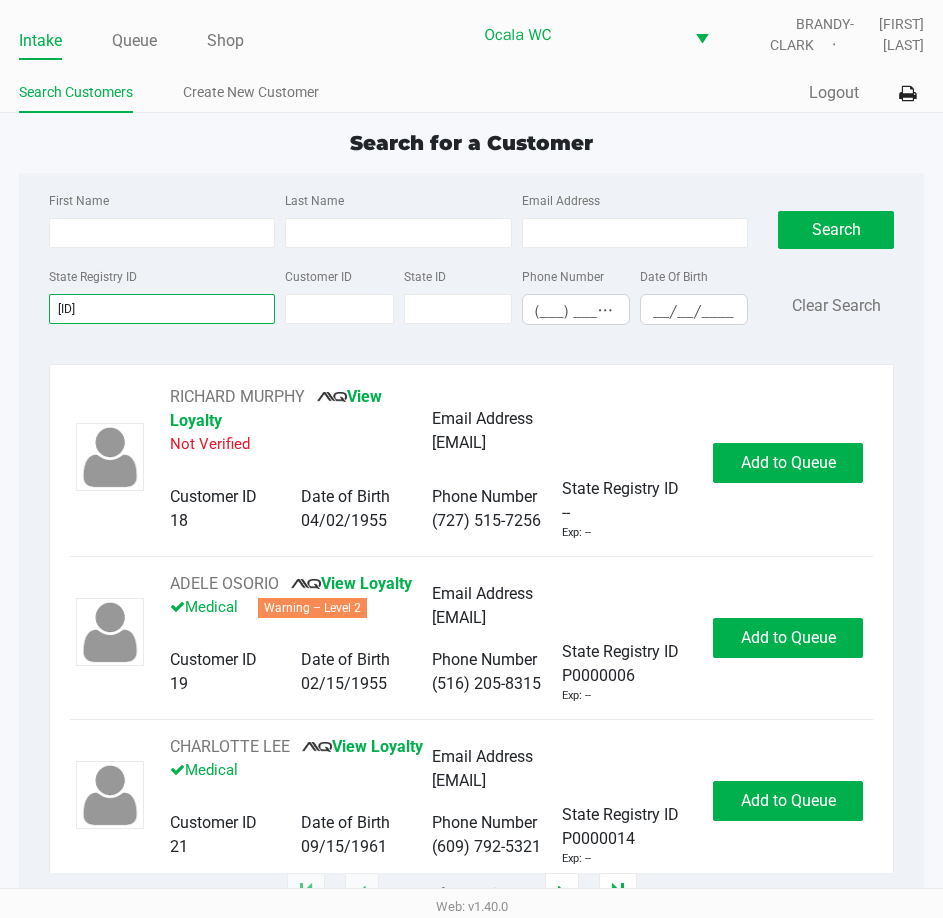 type on "p7kh8596" 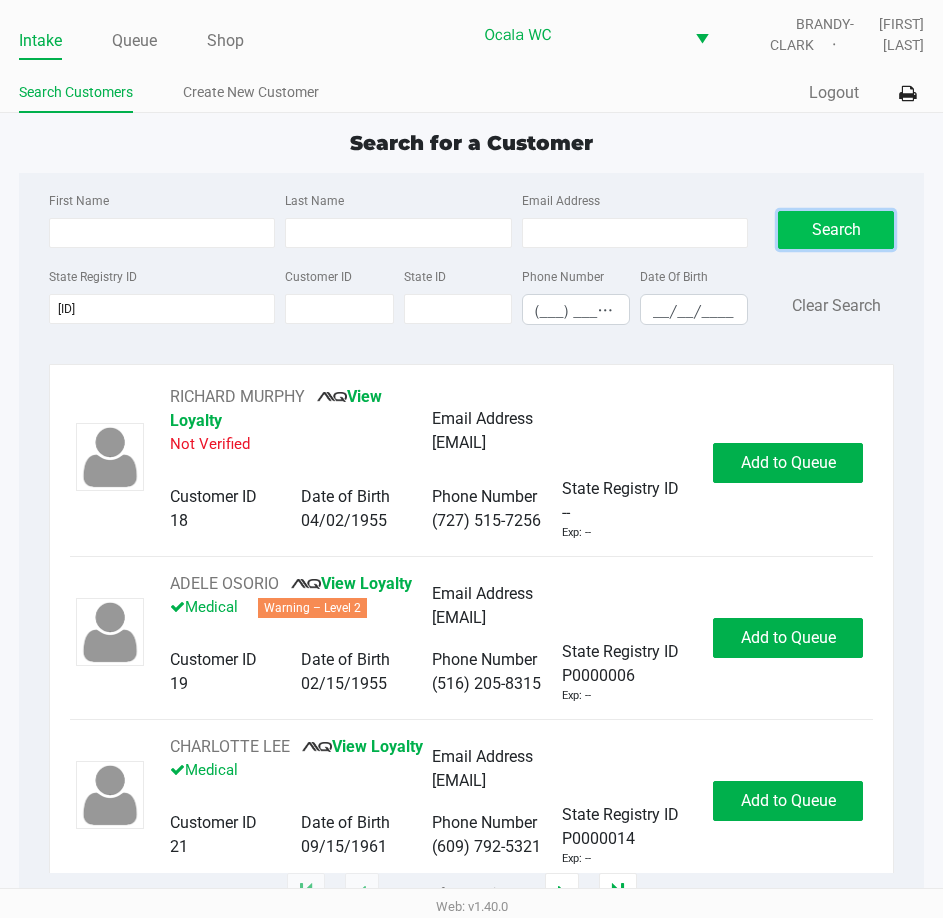 click on "Search" 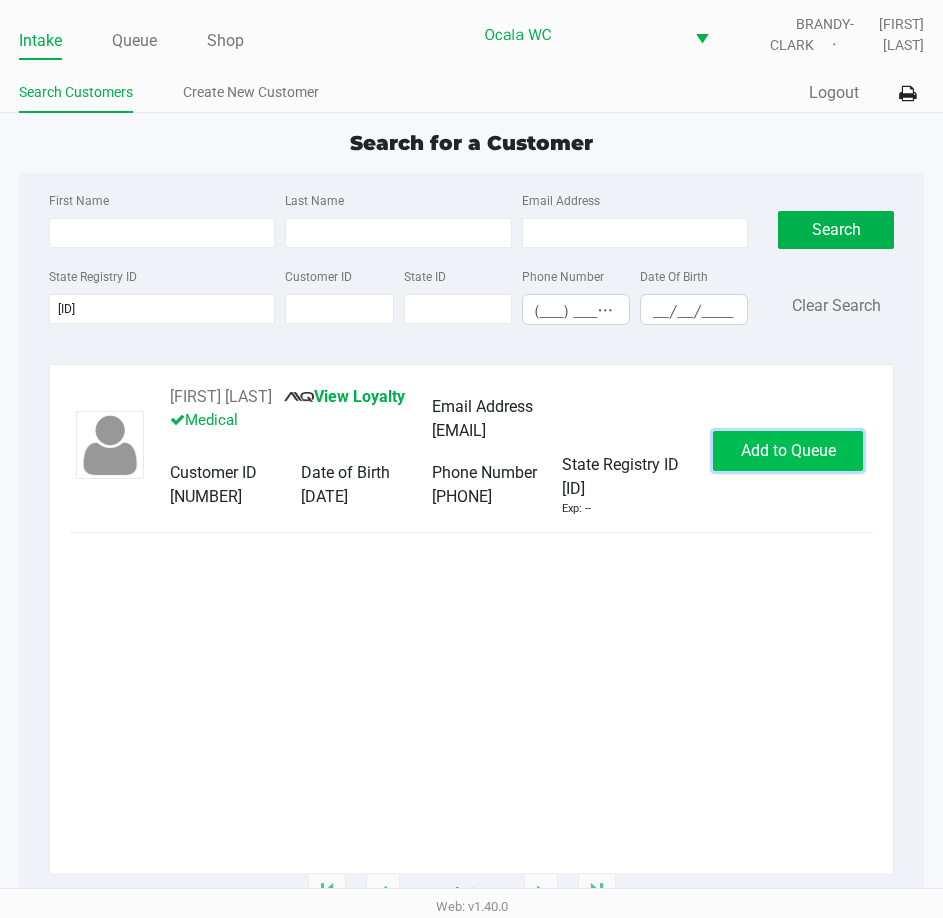 click on "Add to Queue" 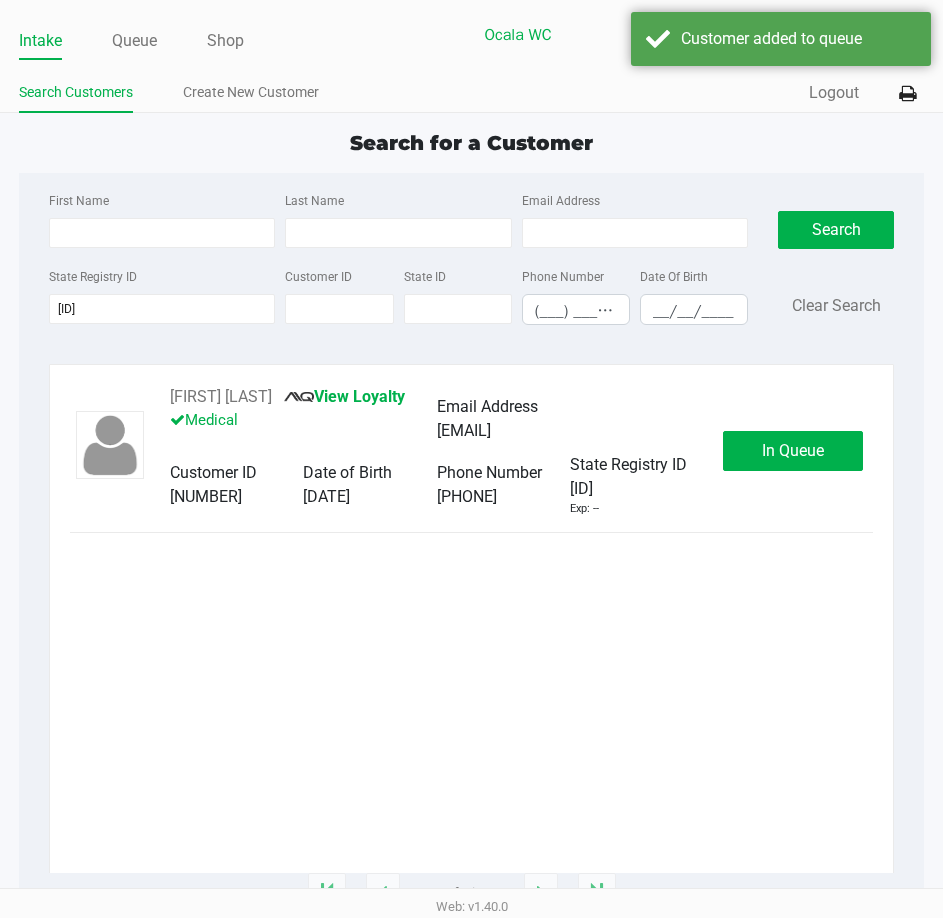 click on "Queue" 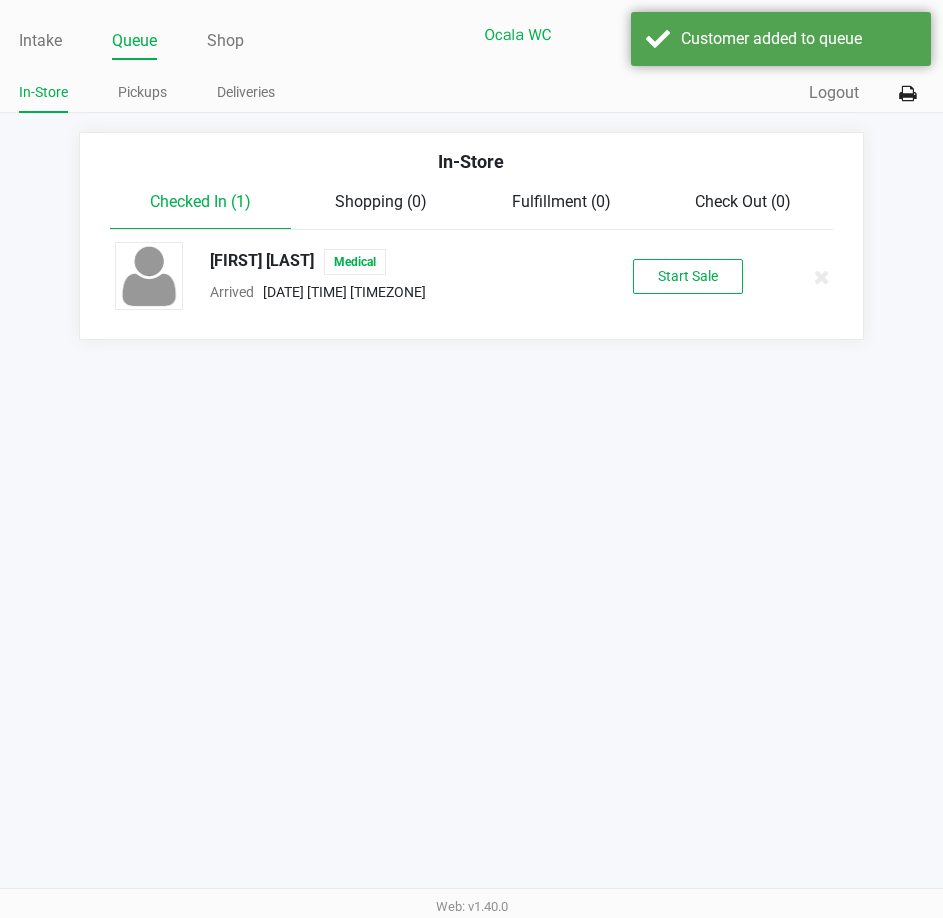 click on "Start Sale" 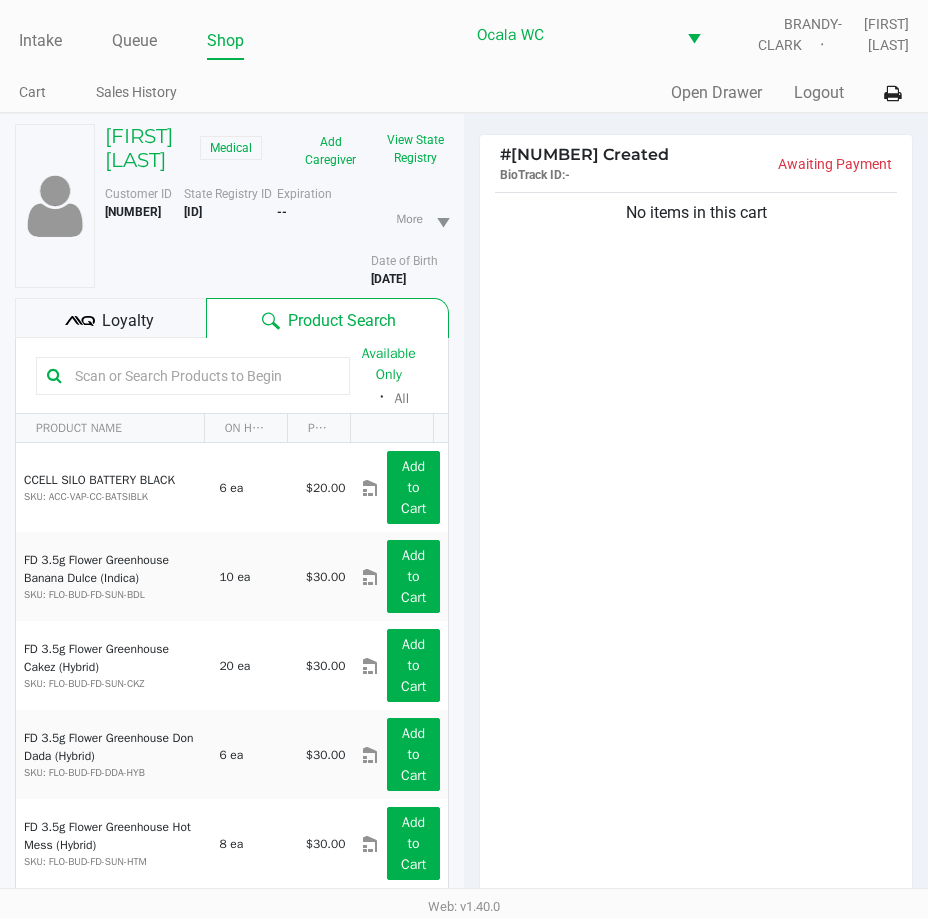 click on "Loyalty" 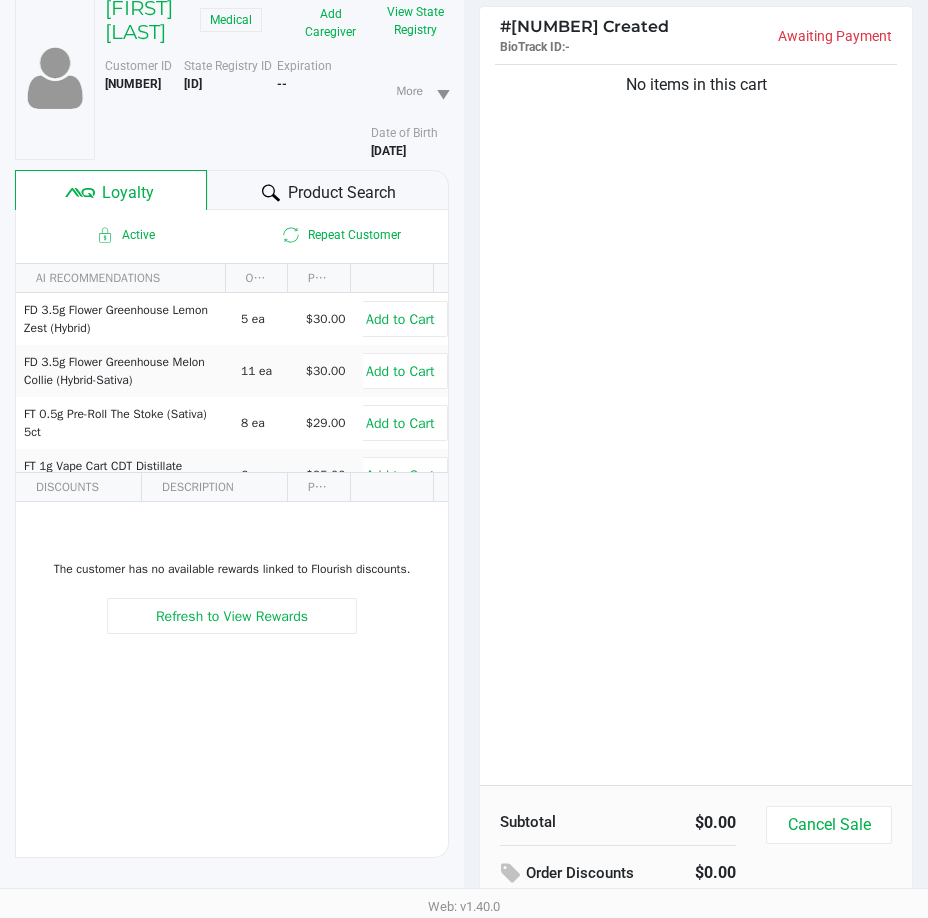 scroll, scrollTop: 0, scrollLeft: 0, axis: both 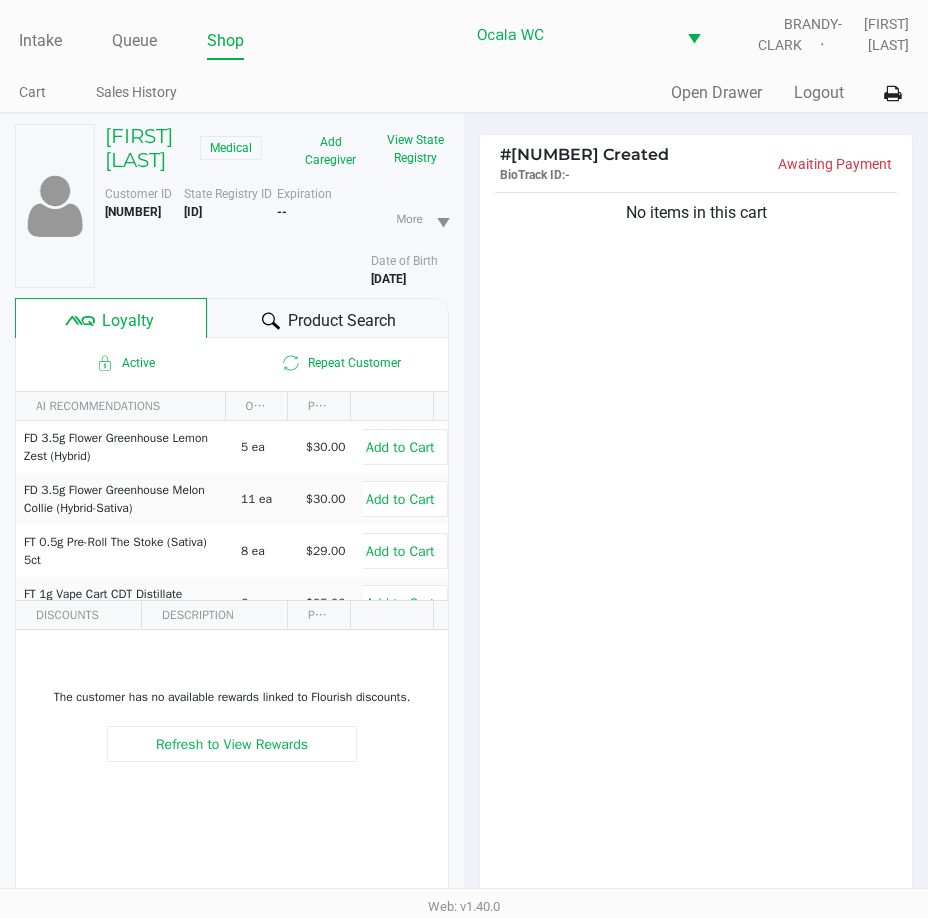 drag, startPoint x: 233, startPoint y: 117, endPoint x: 232, endPoint y: 148, distance: 31.016125 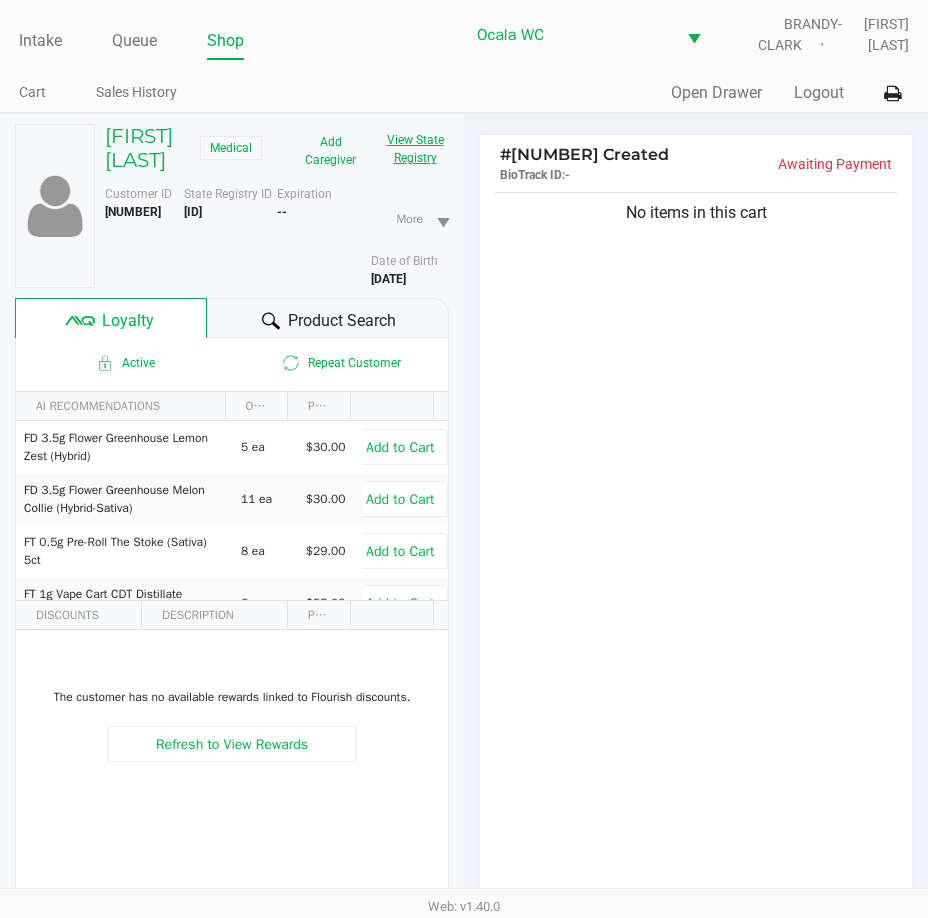 click on "View State Registry" 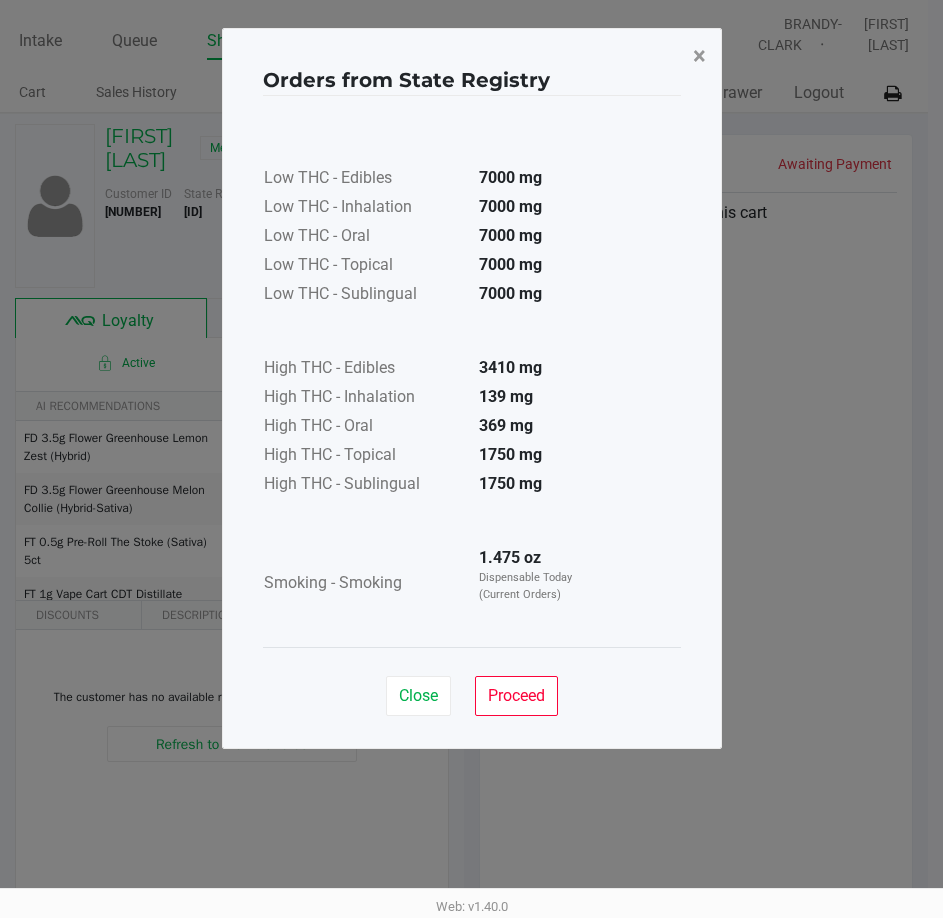 click on "×" 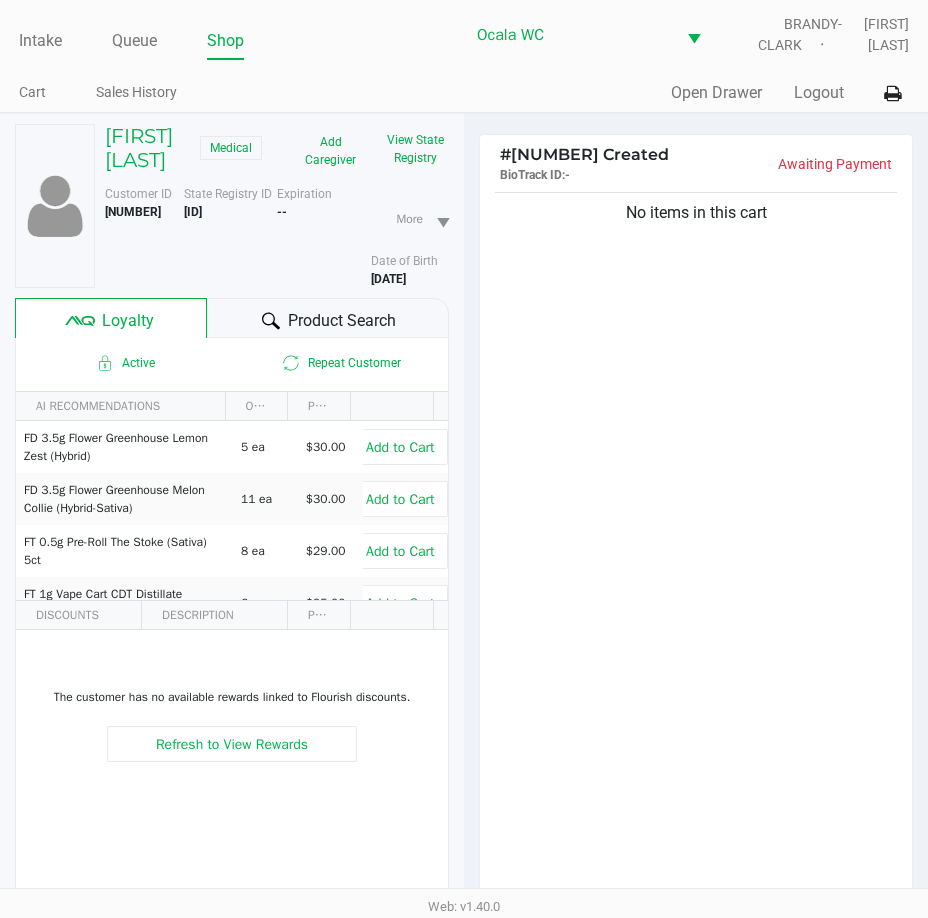 click on "No items in this cart" 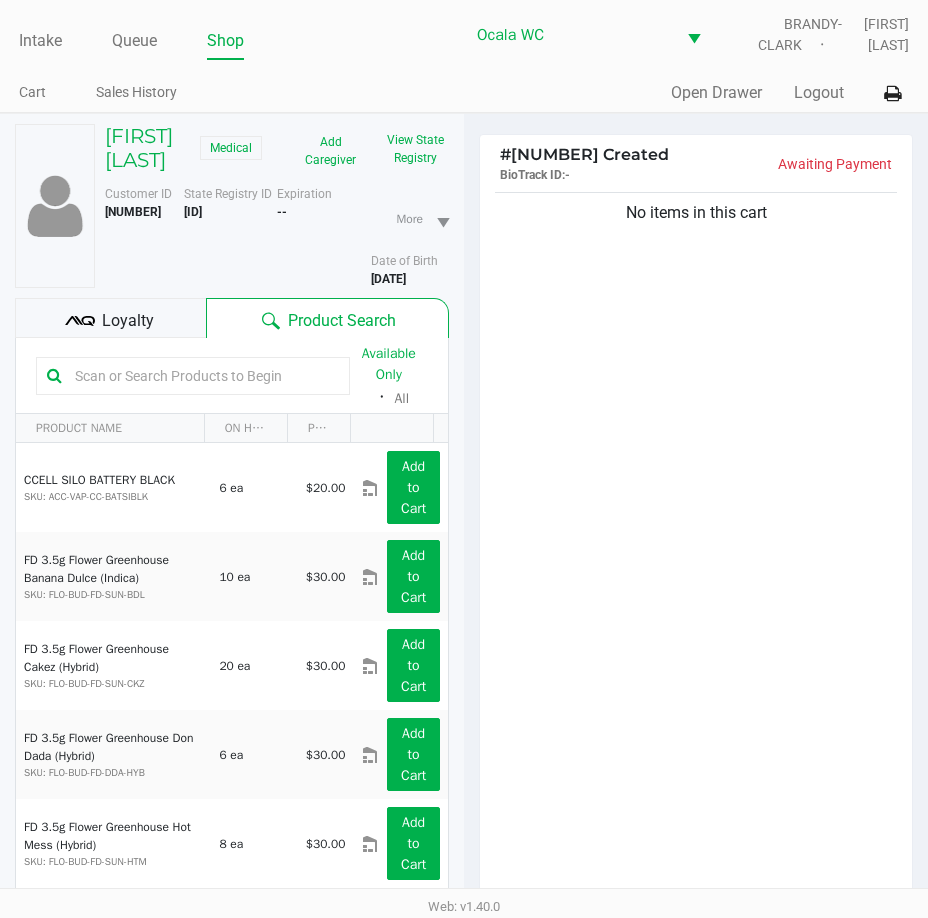 click 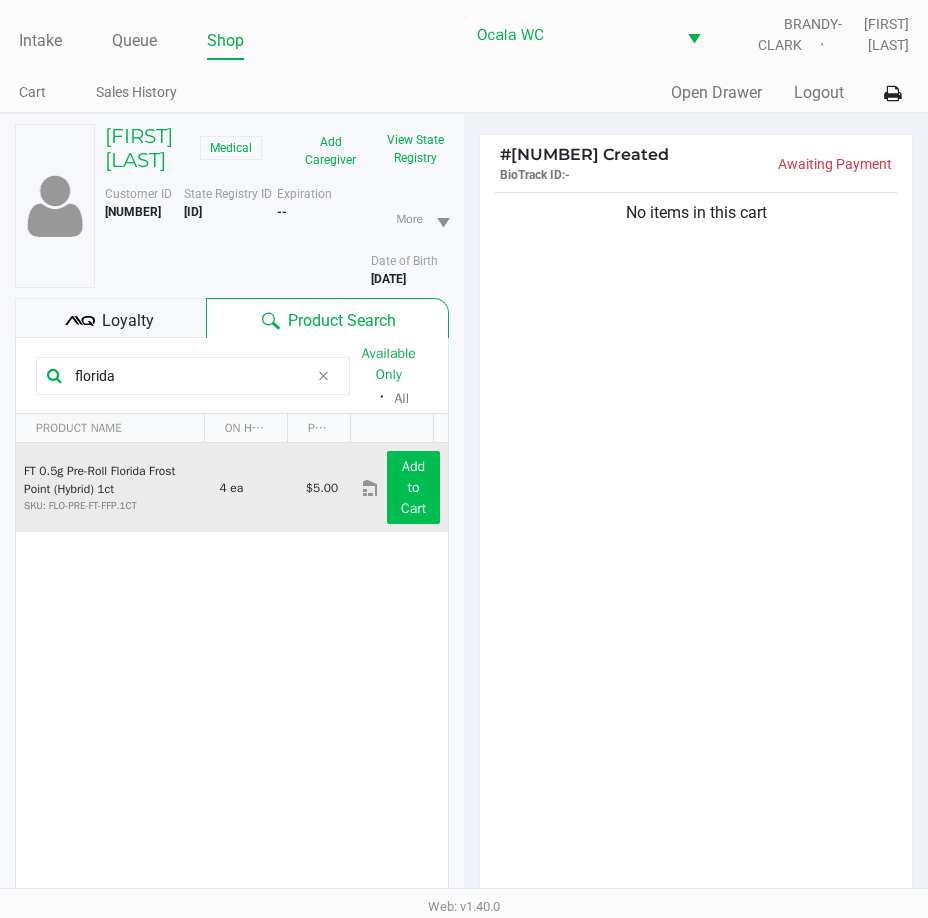 type on "florida" 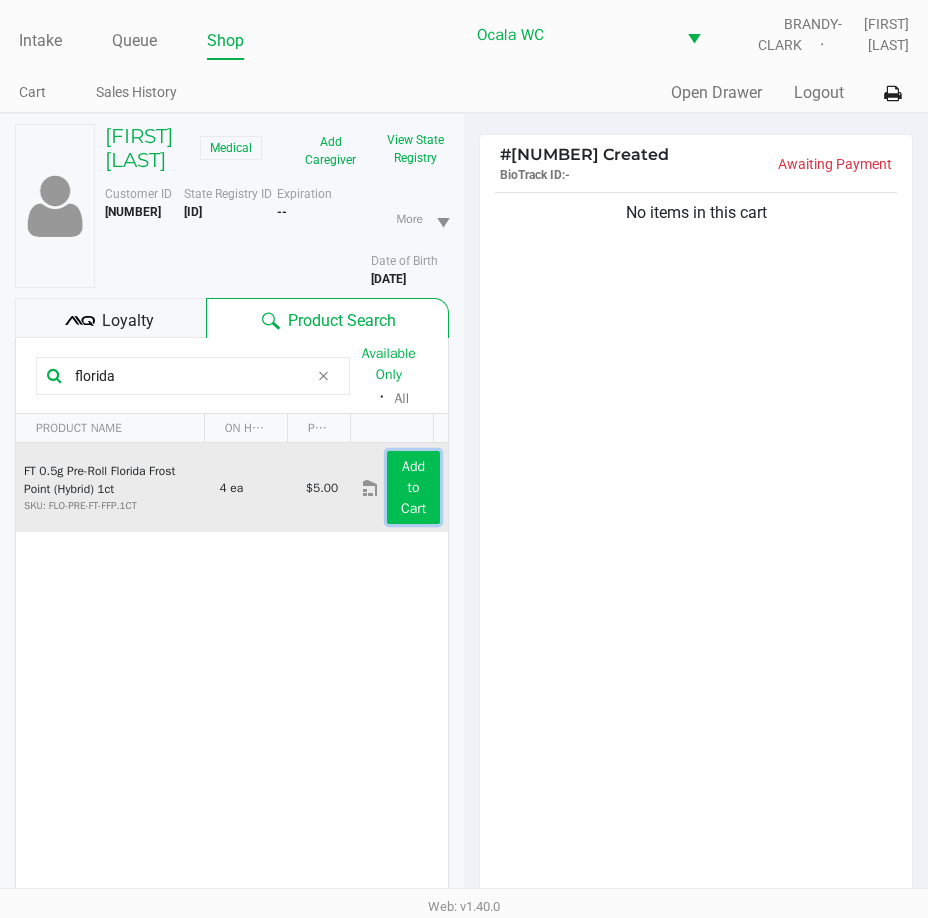 click on "Add to Cart" 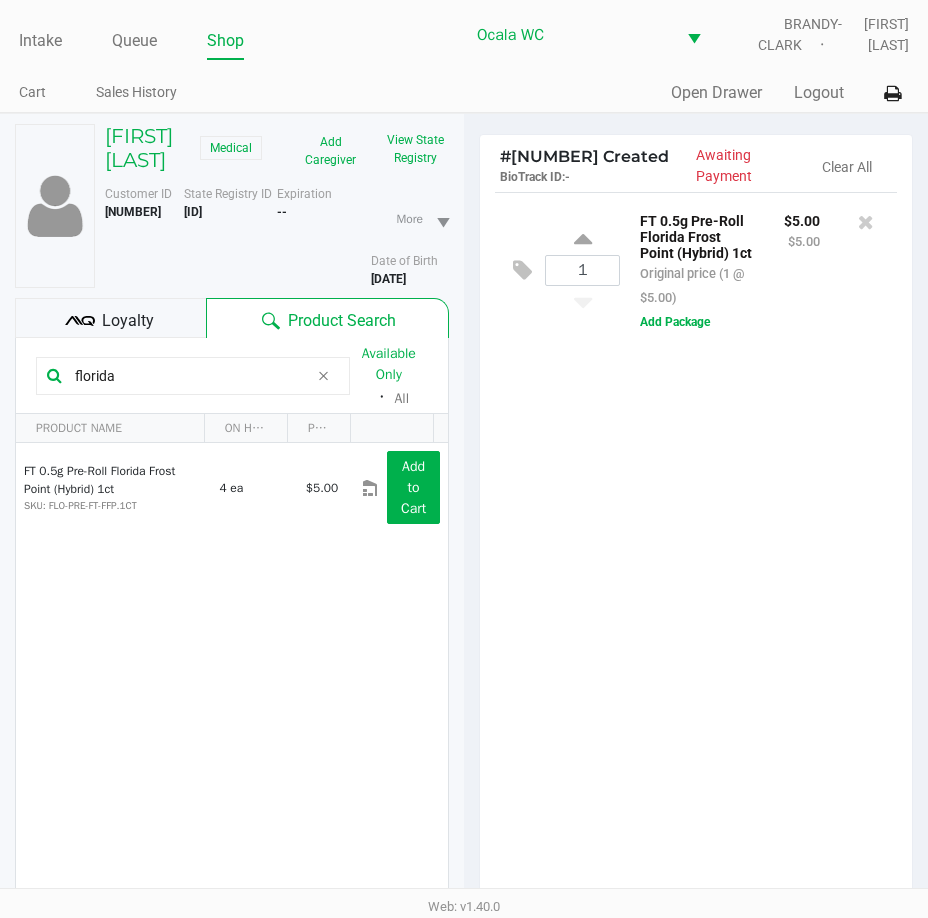 drag, startPoint x: 47, startPoint y: 396, endPoint x: -25, endPoint y: 294, distance: 124.85191 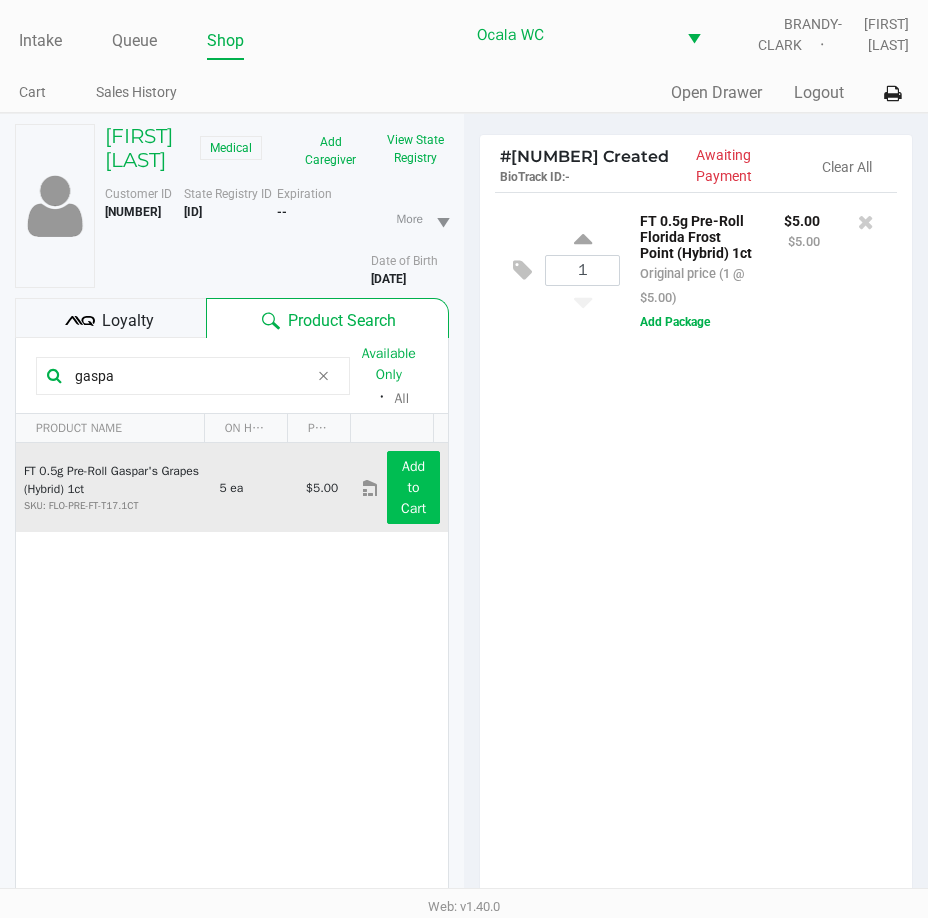 type on "gaspa" 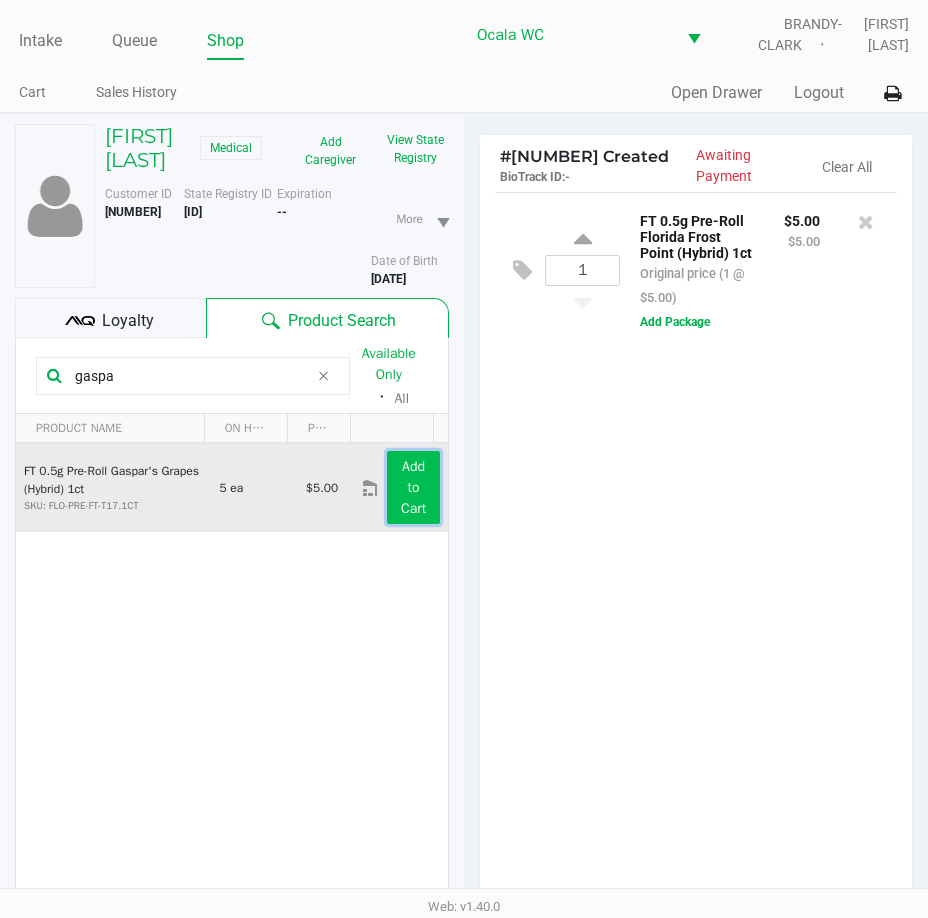 click on "Add to Cart" 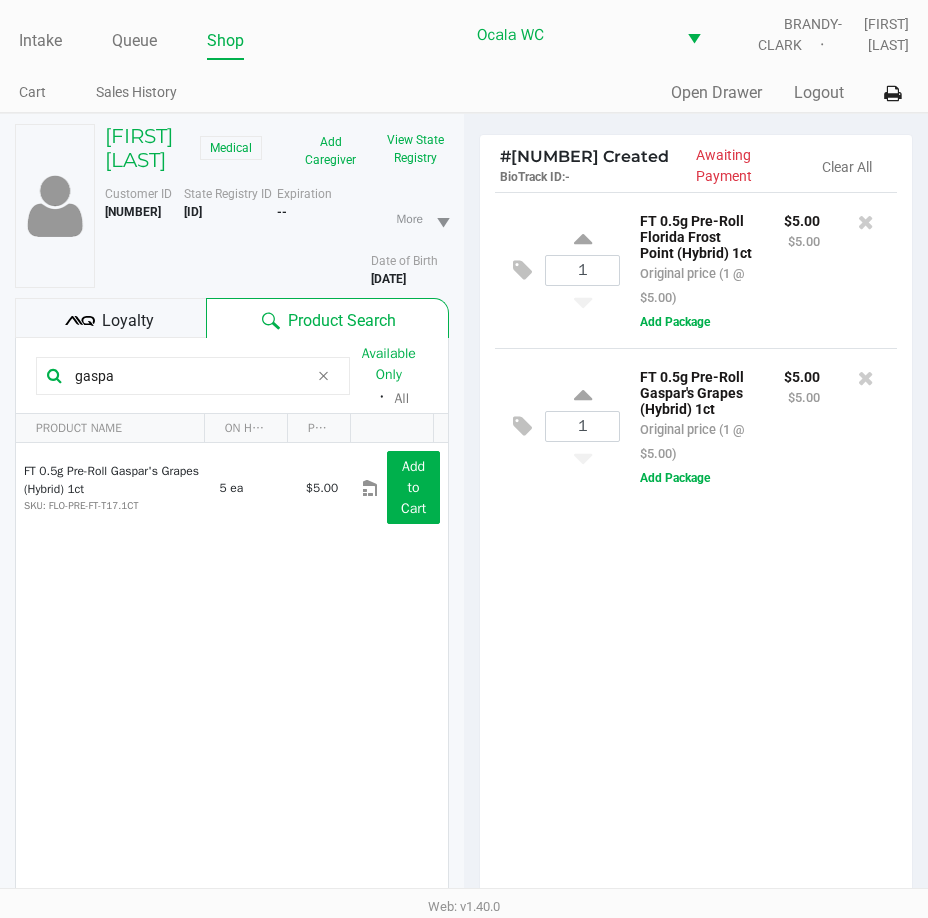 drag, startPoint x: 127, startPoint y: 404, endPoint x: -25, endPoint y: 314, distance: 176.64655 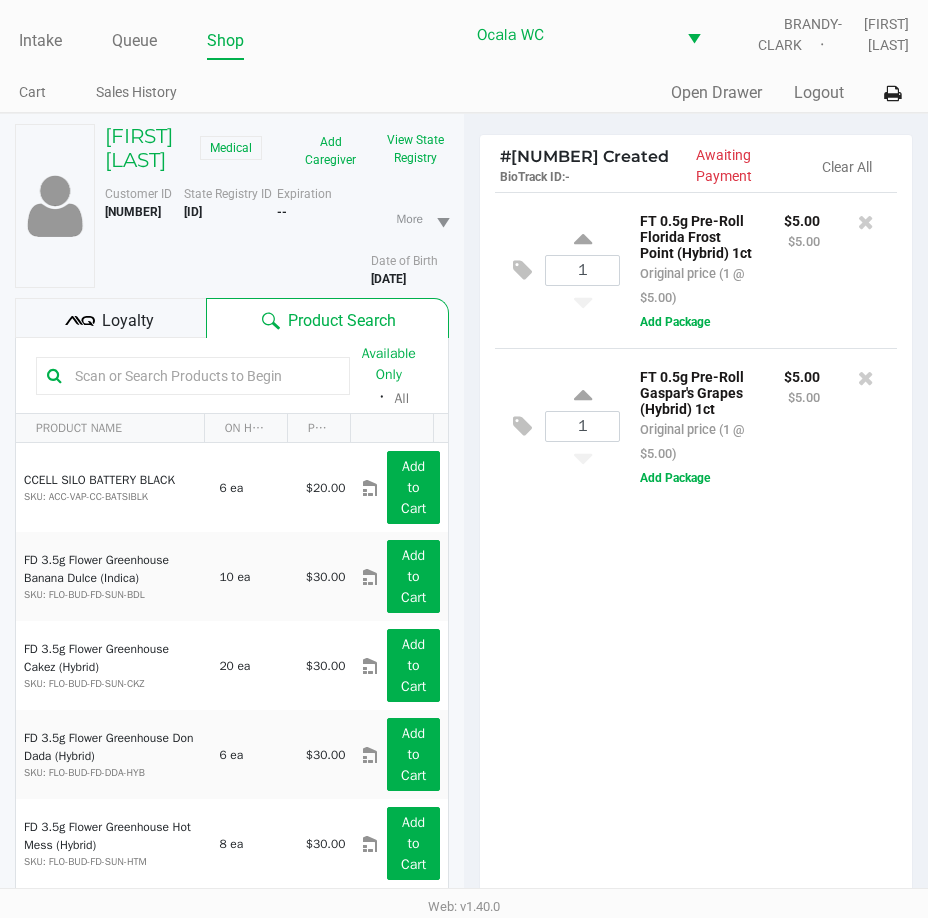click 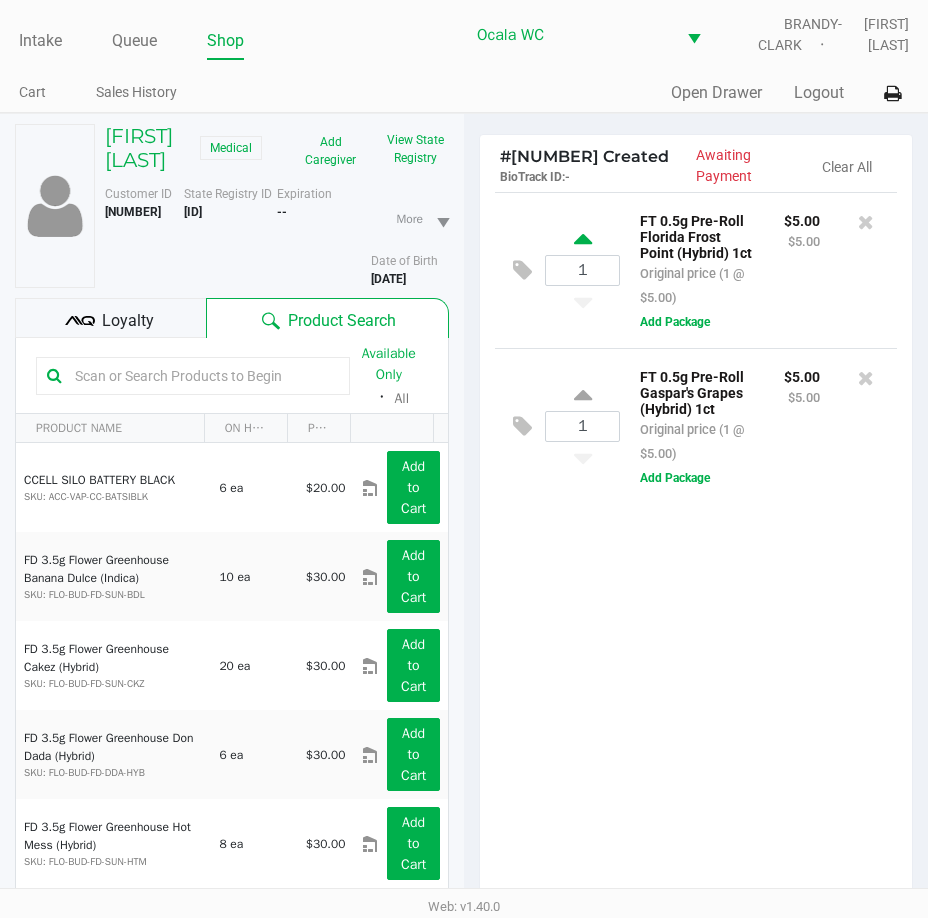 type 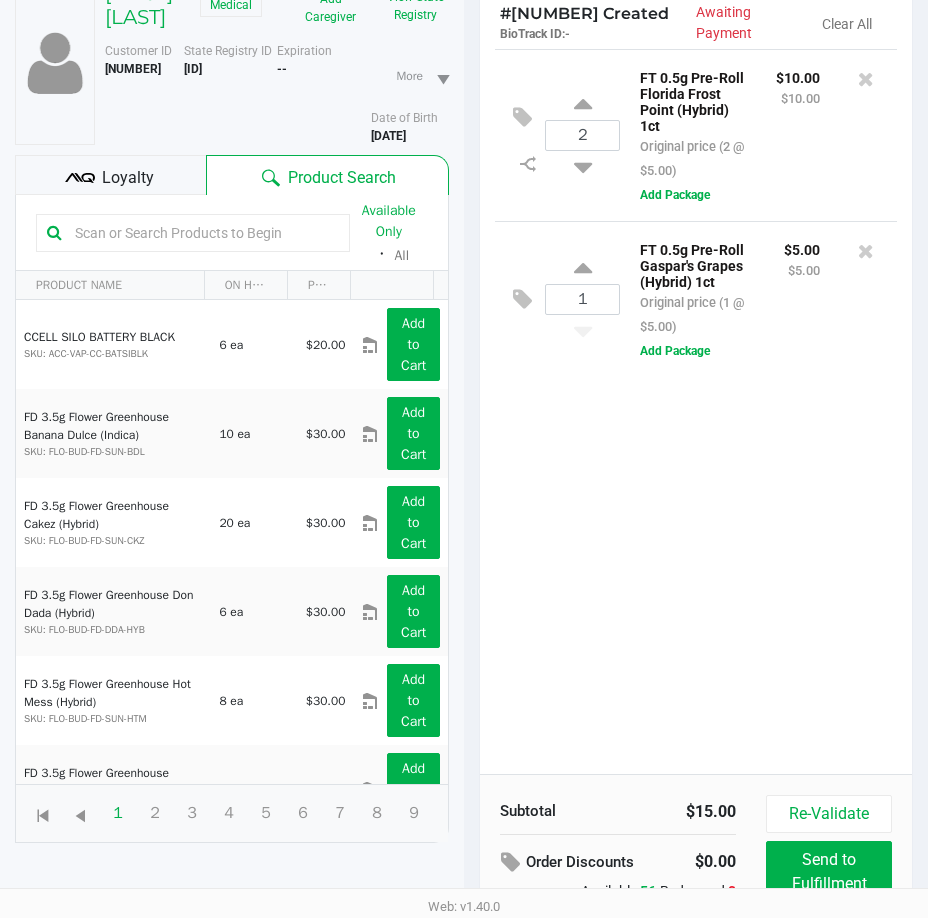 scroll, scrollTop: 0, scrollLeft: 0, axis: both 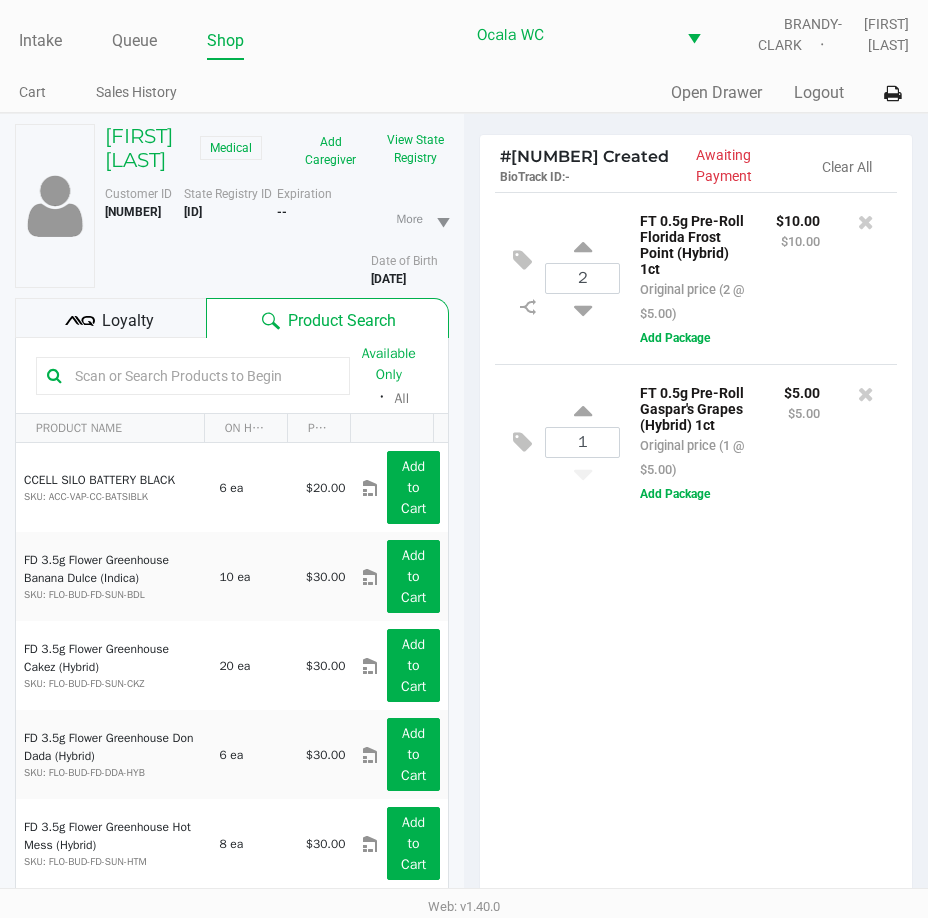 click on "Loyalty" 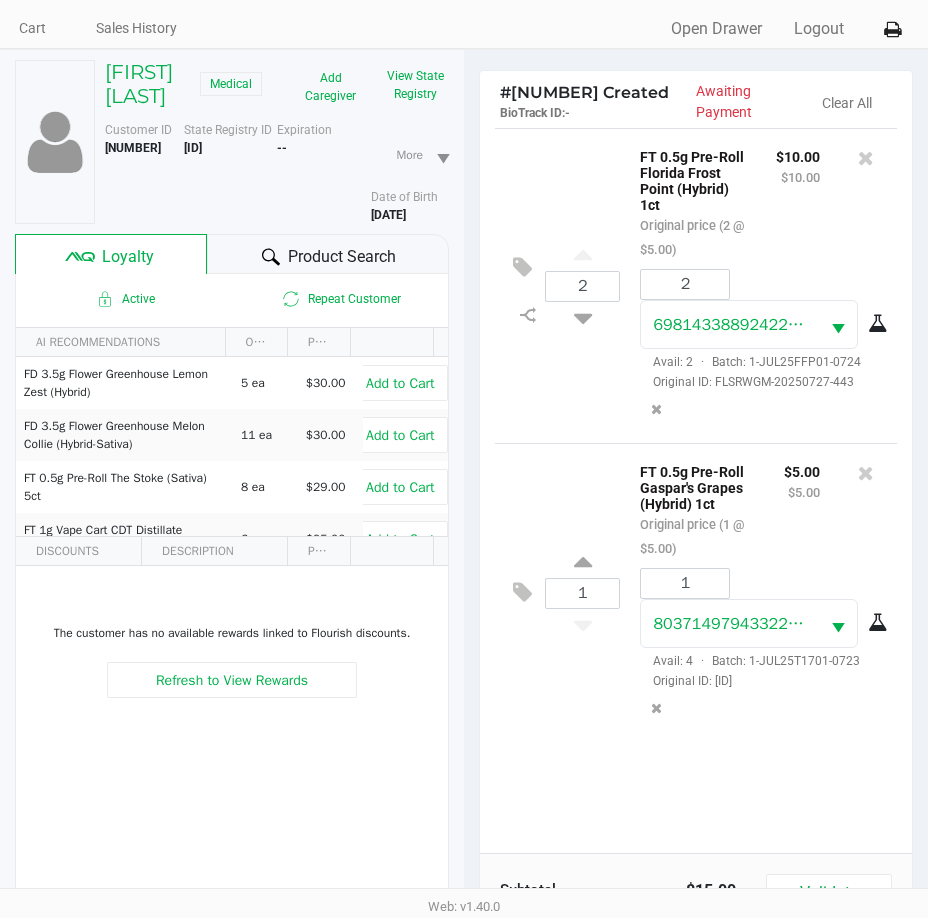 scroll, scrollTop: 0, scrollLeft: 0, axis: both 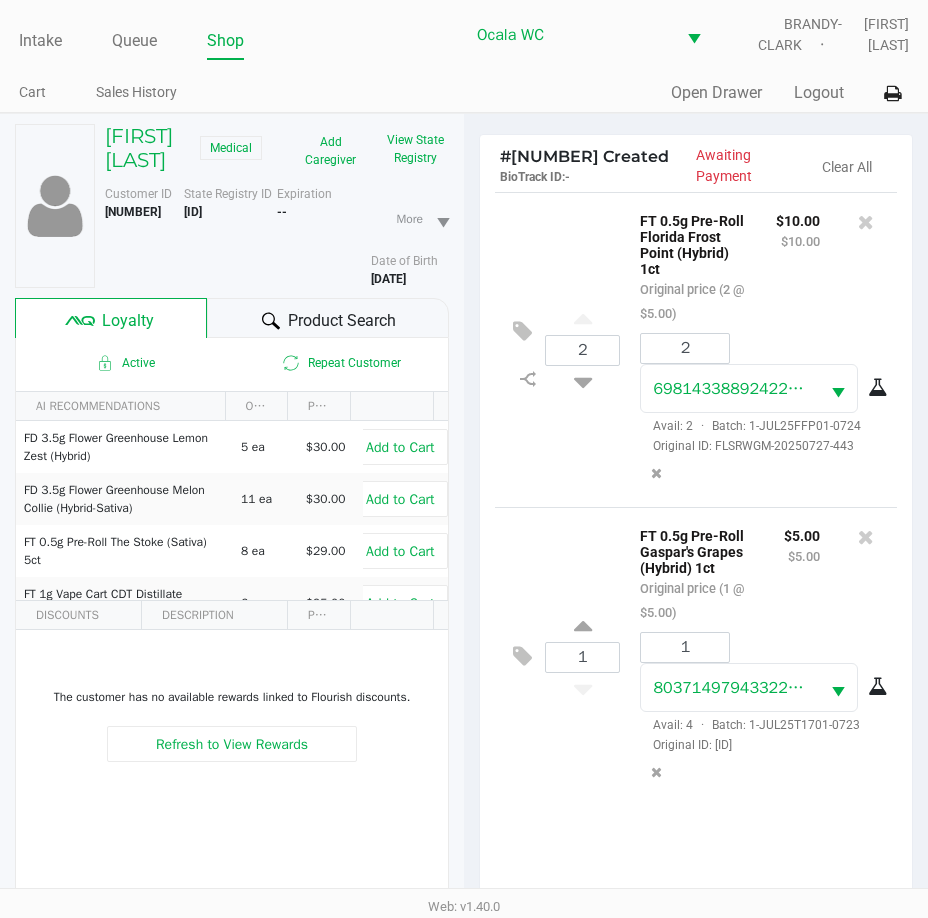 click 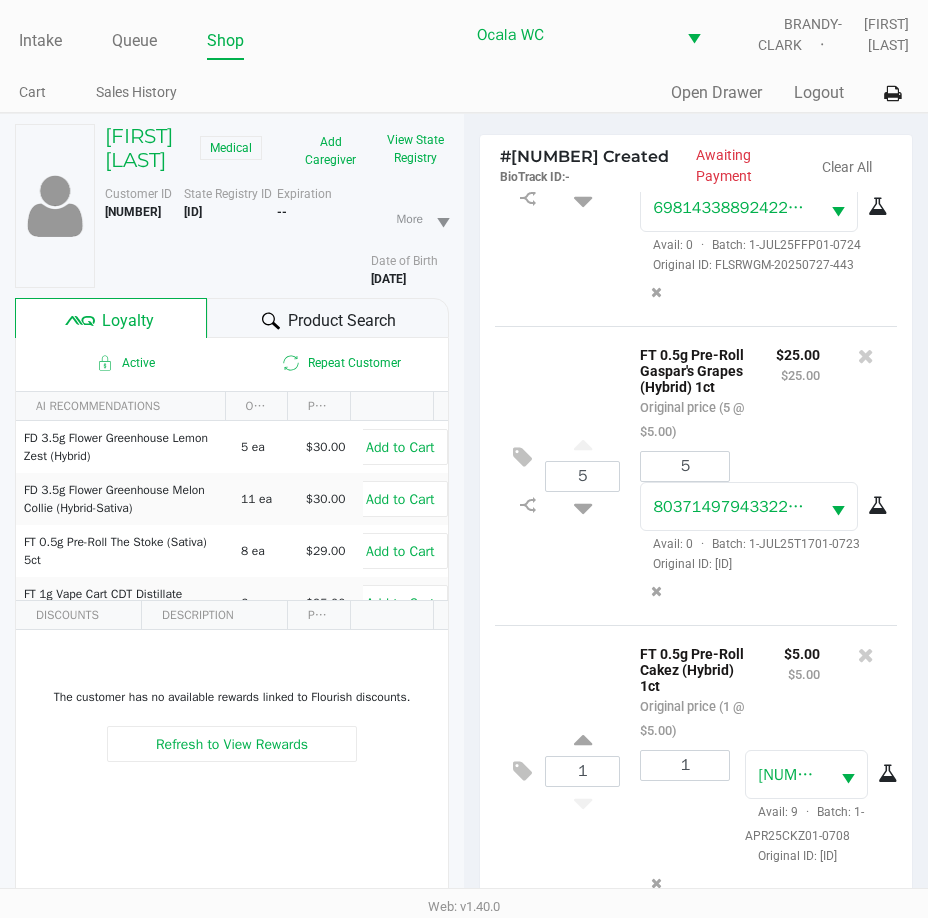 scroll, scrollTop: 215, scrollLeft: 0, axis: vertical 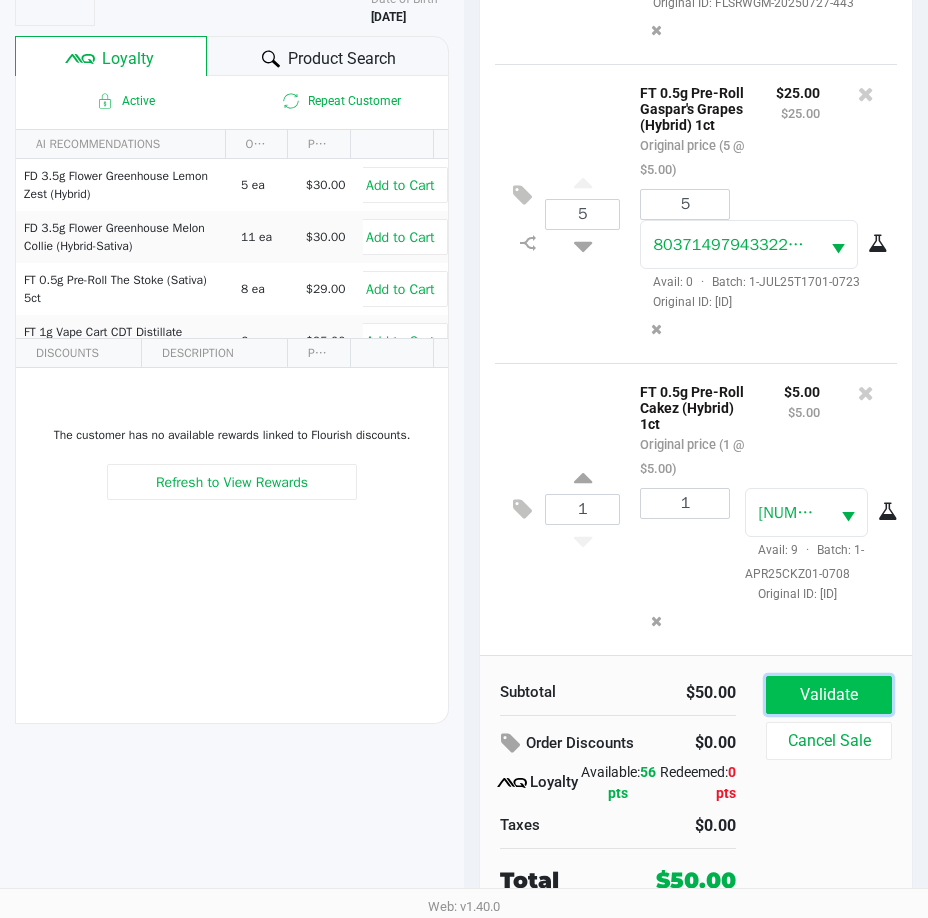 click on "Validate" 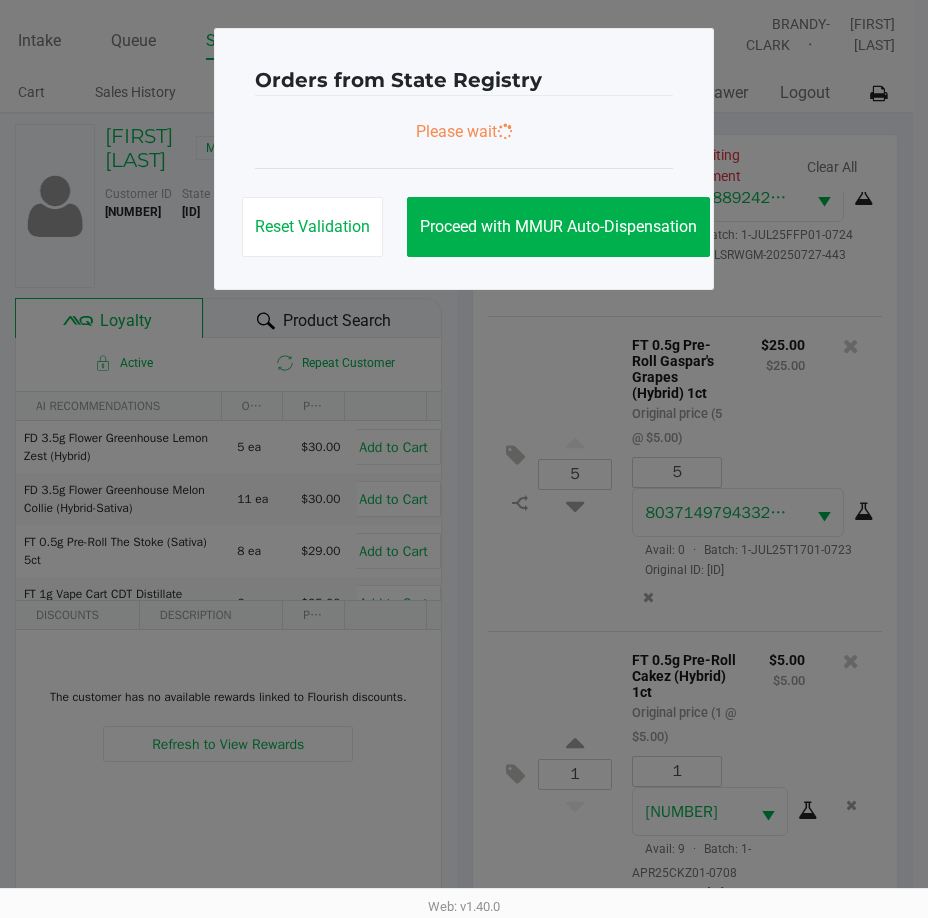scroll, scrollTop: 0, scrollLeft: 0, axis: both 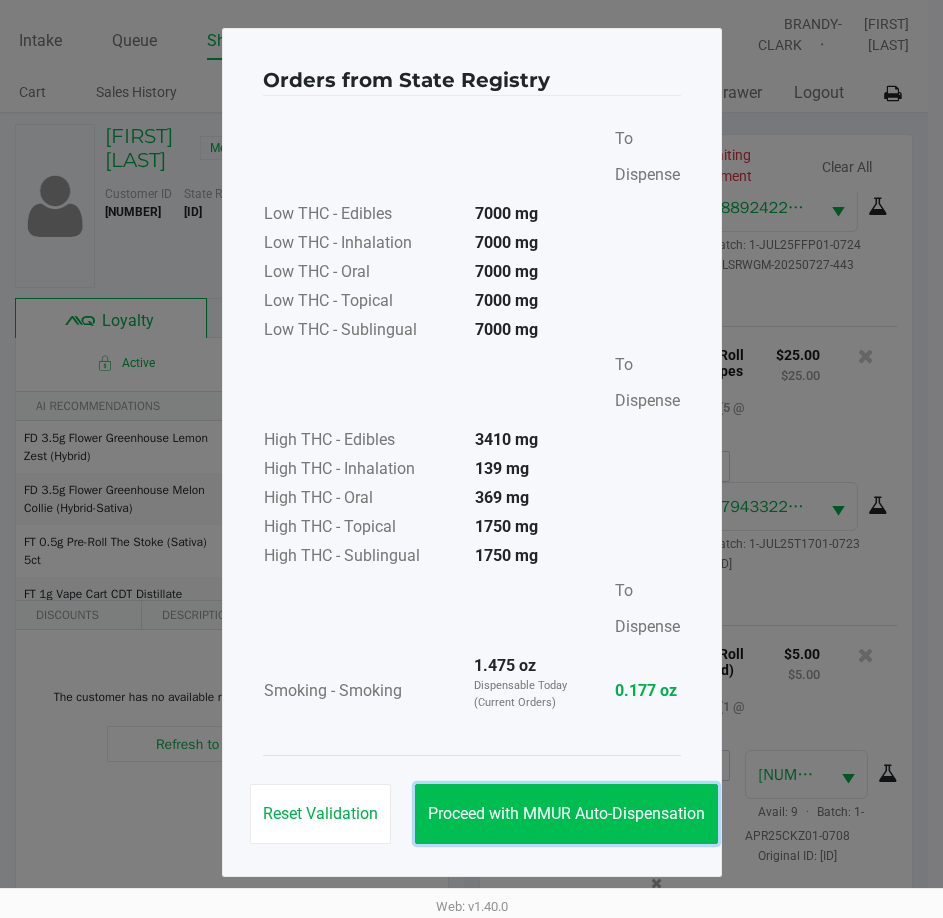 click on "Proceed with MMUR Auto-Dispensation" 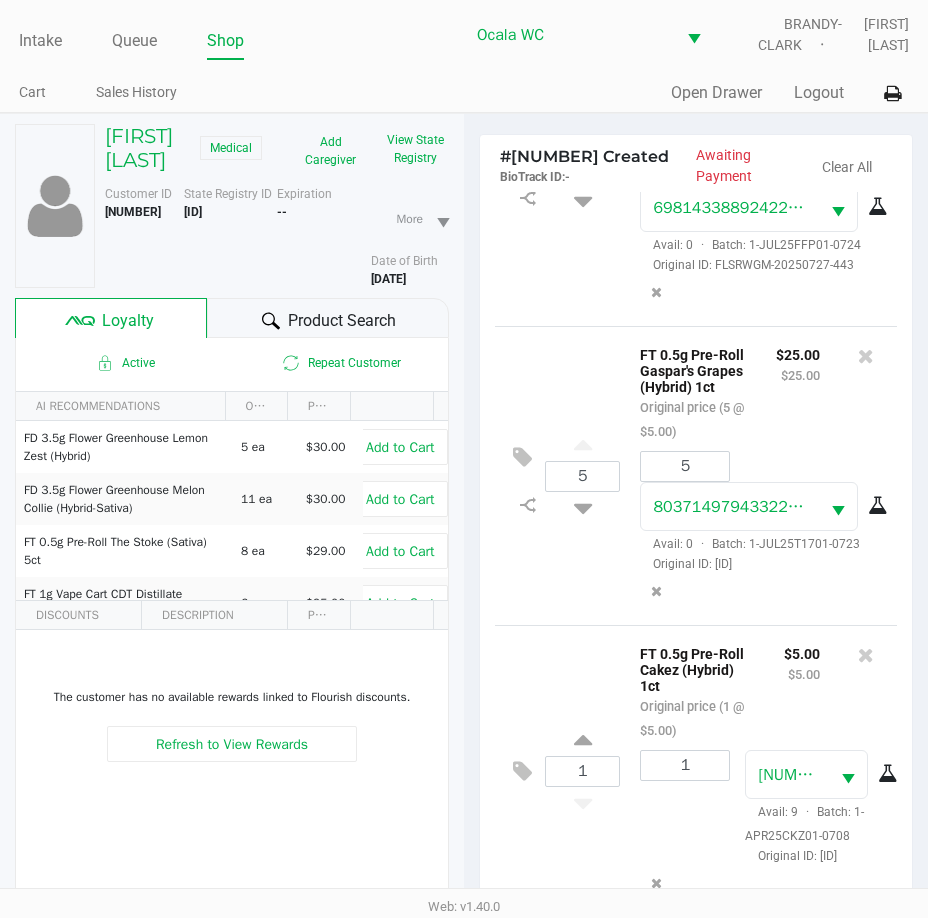 scroll, scrollTop: 215, scrollLeft: 0, axis: vertical 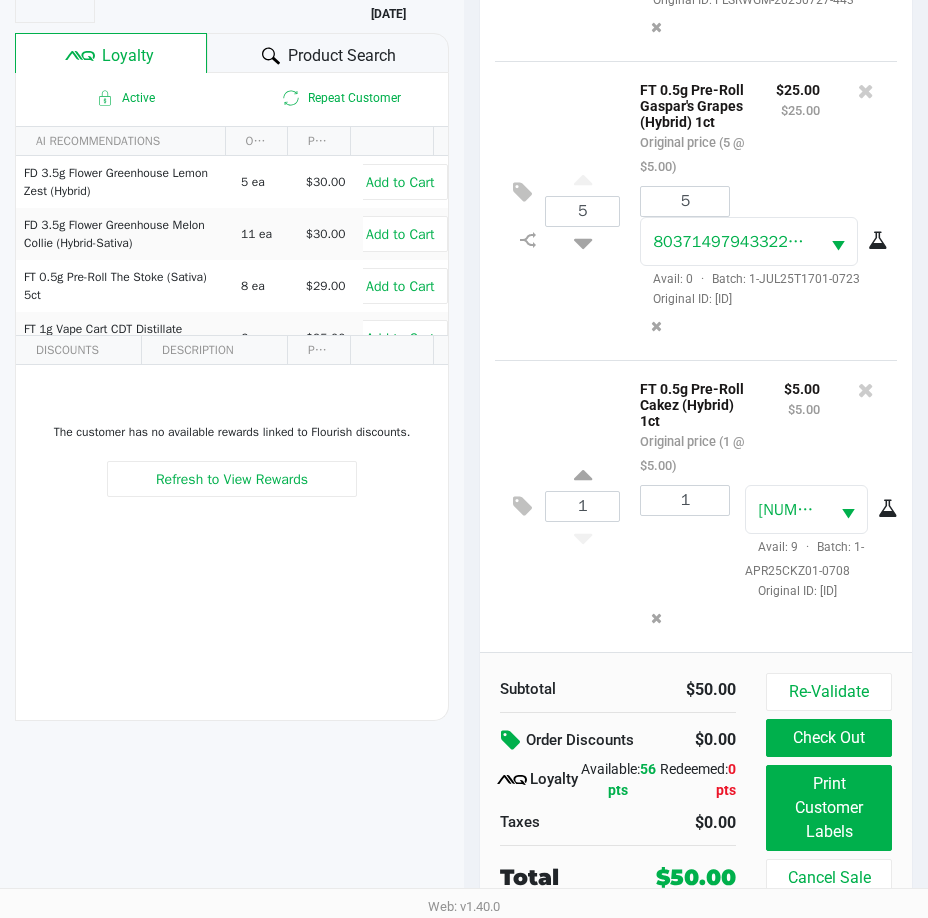 click 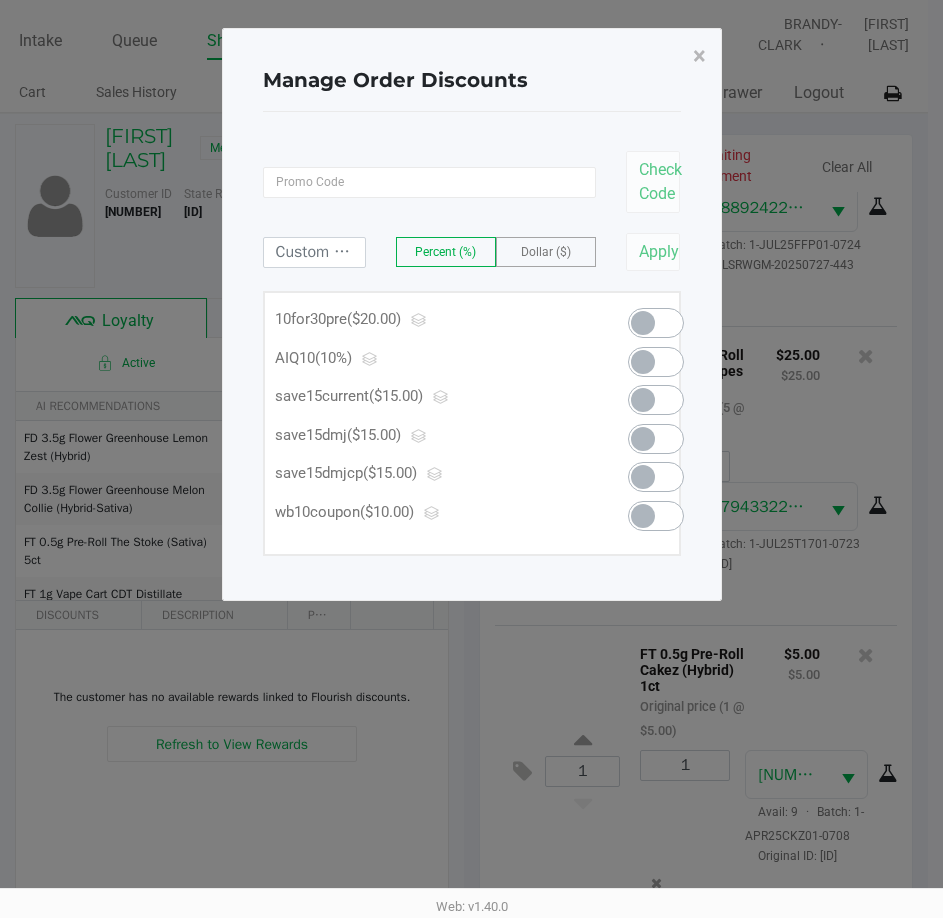 click at bounding box center (656, 323) 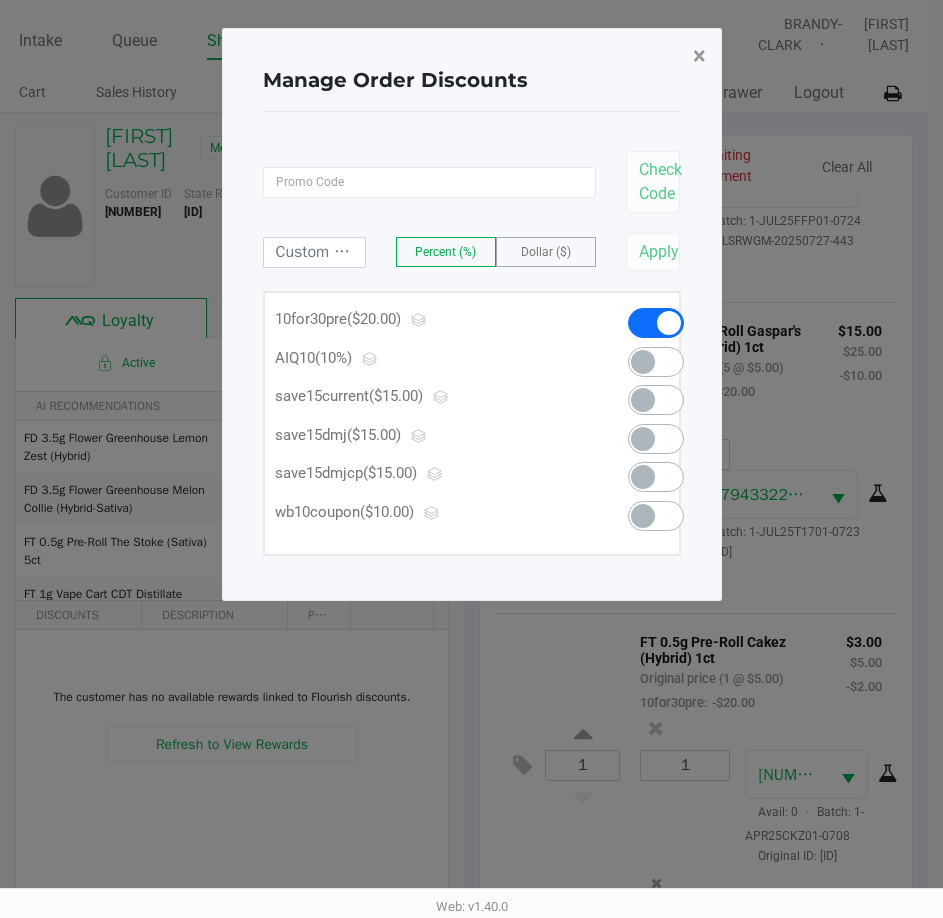 click on "×" 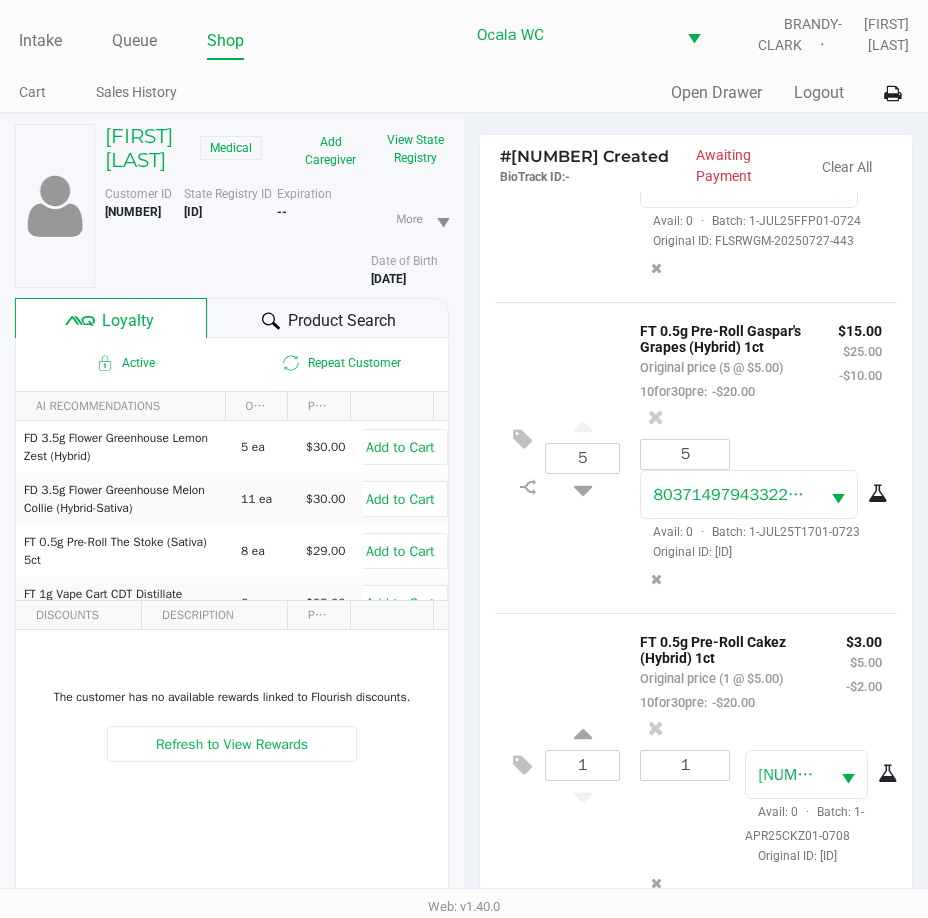 scroll, scrollTop: 359, scrollLeft: 0, axis: vertical 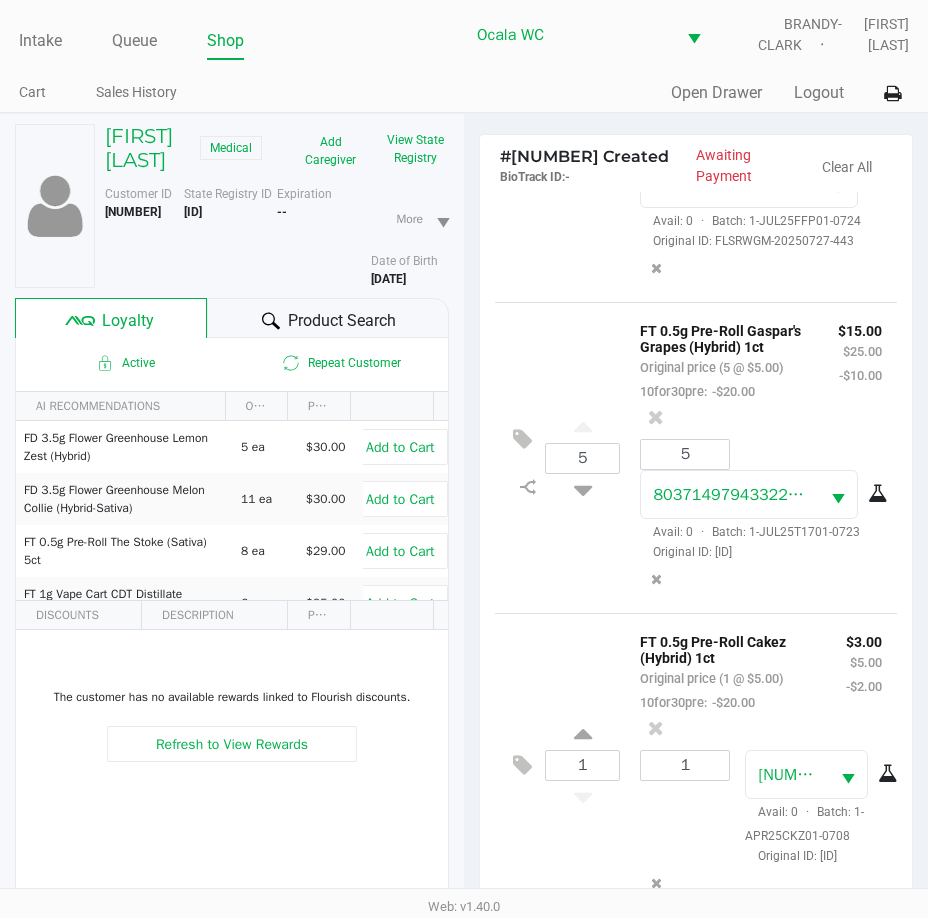 click 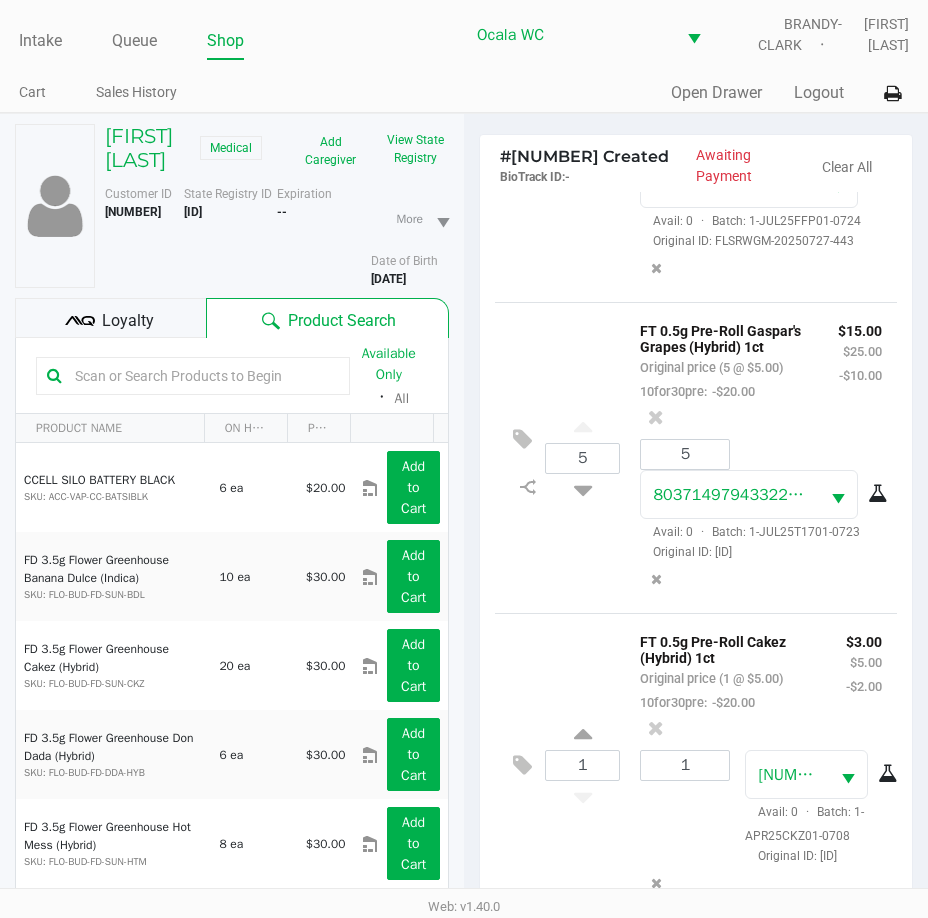 click 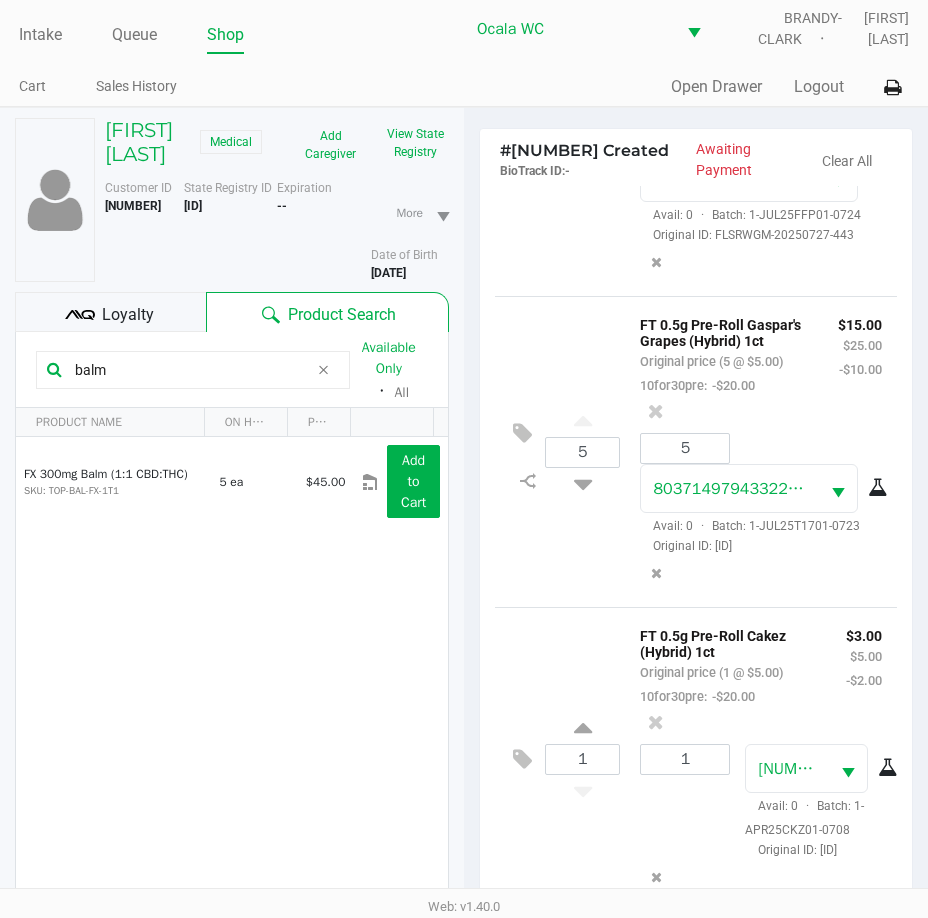 scroll, scrollTop: 265, scrollLeft: 0, axis: vertical 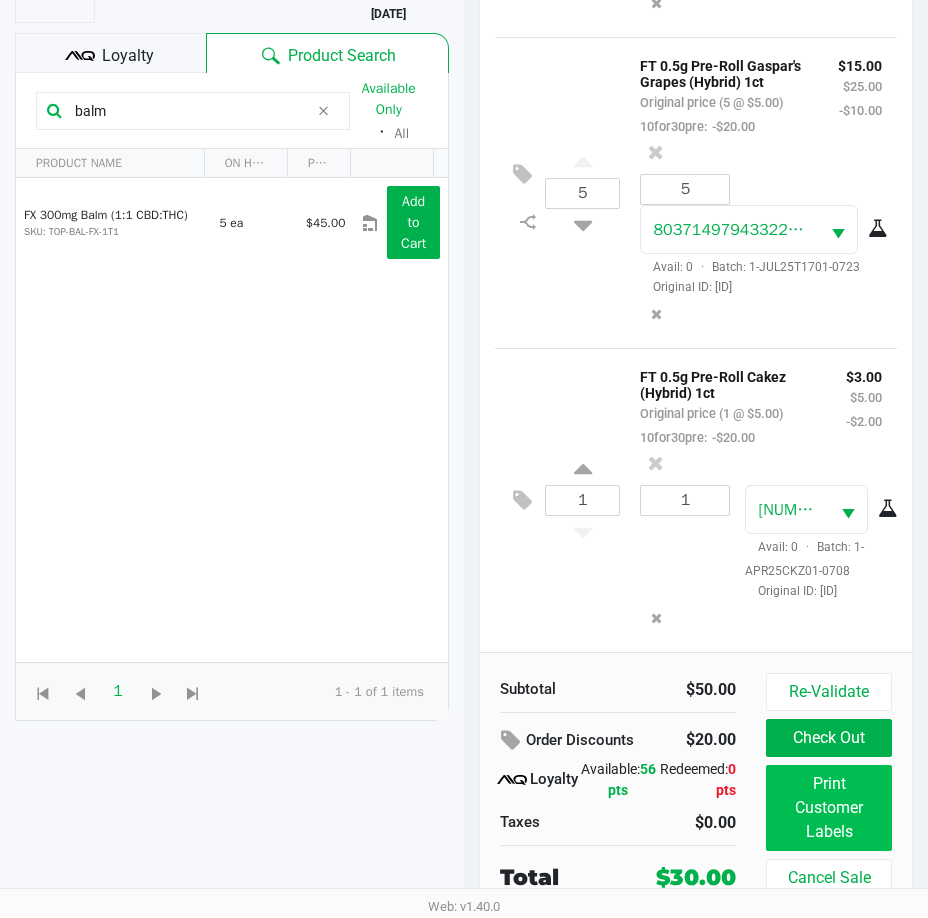 type on "balm" 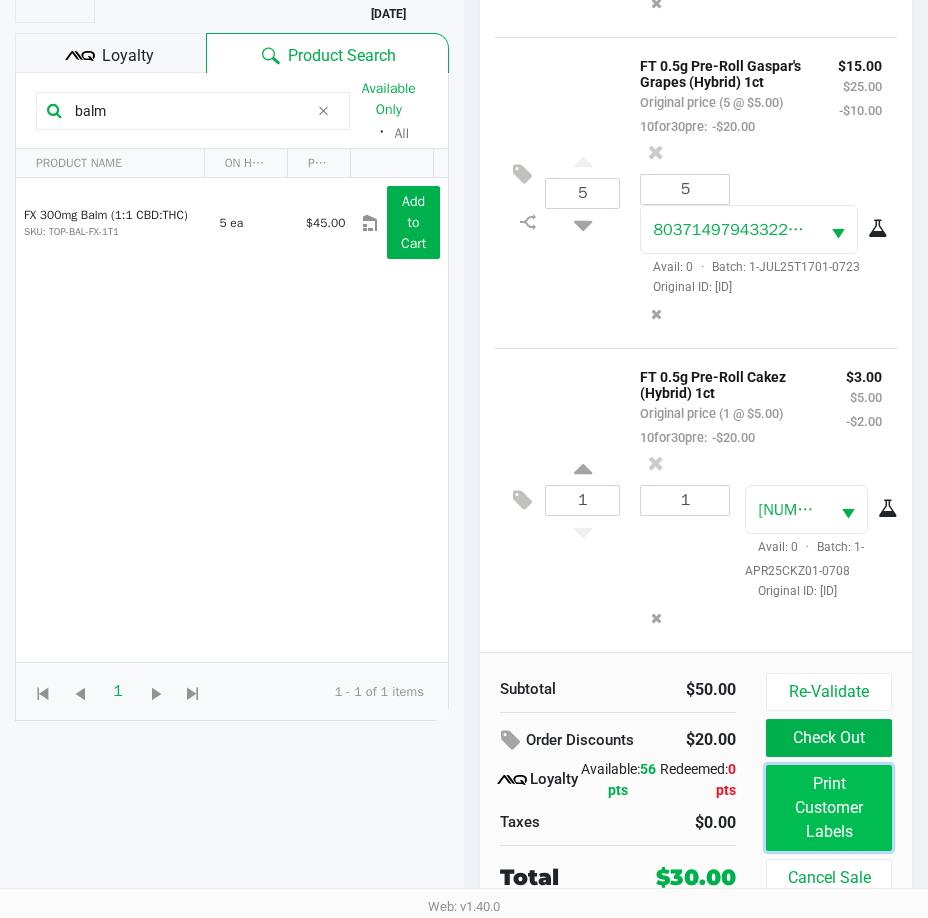 click on "Print Customer Labels" 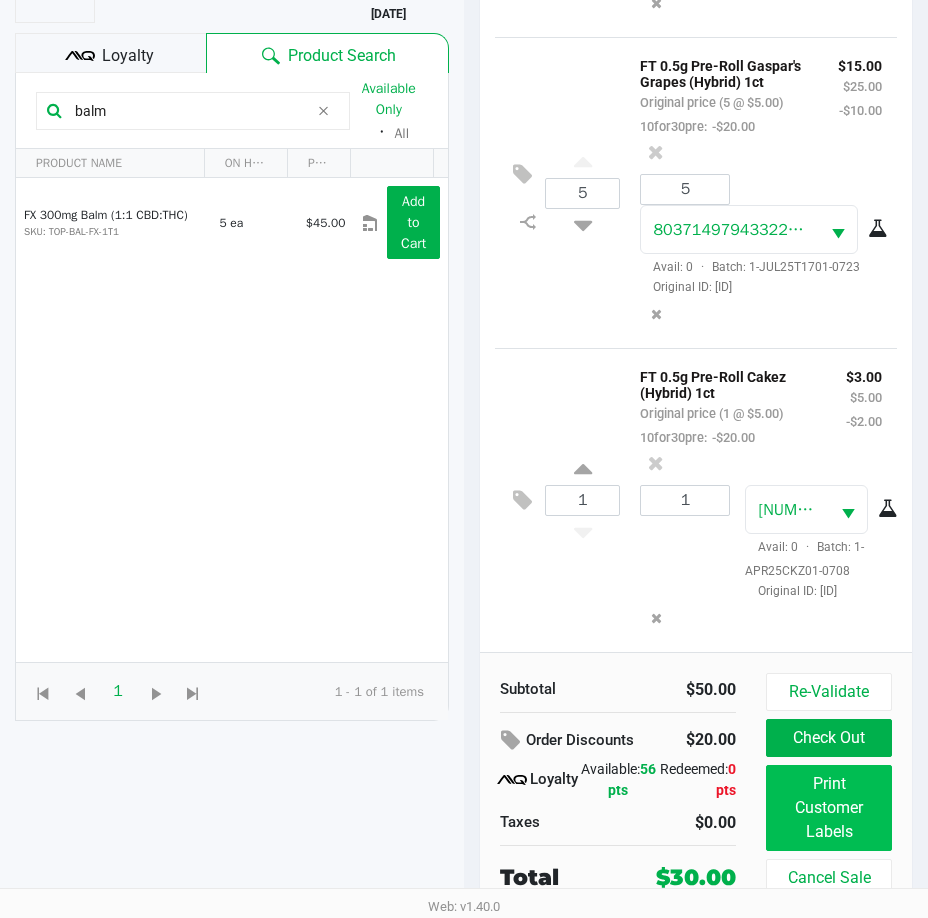 scroll, scrollTop: 0, scrollLeft: 0, axis: both 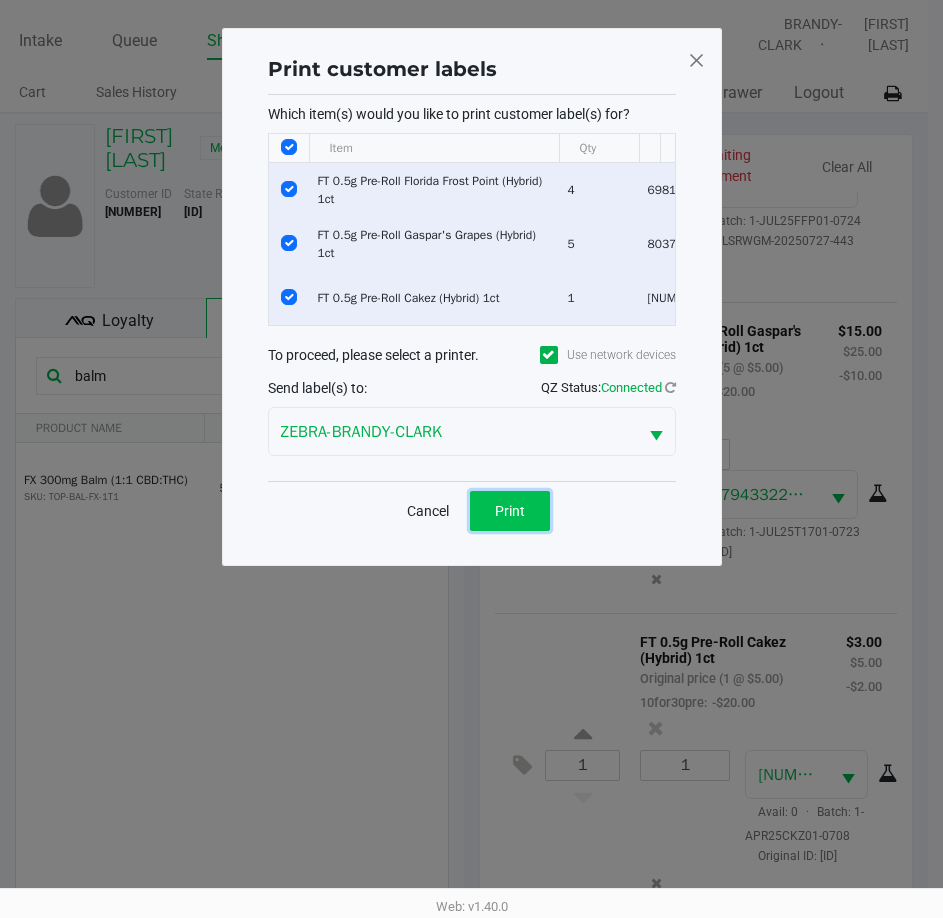 click on "Print" 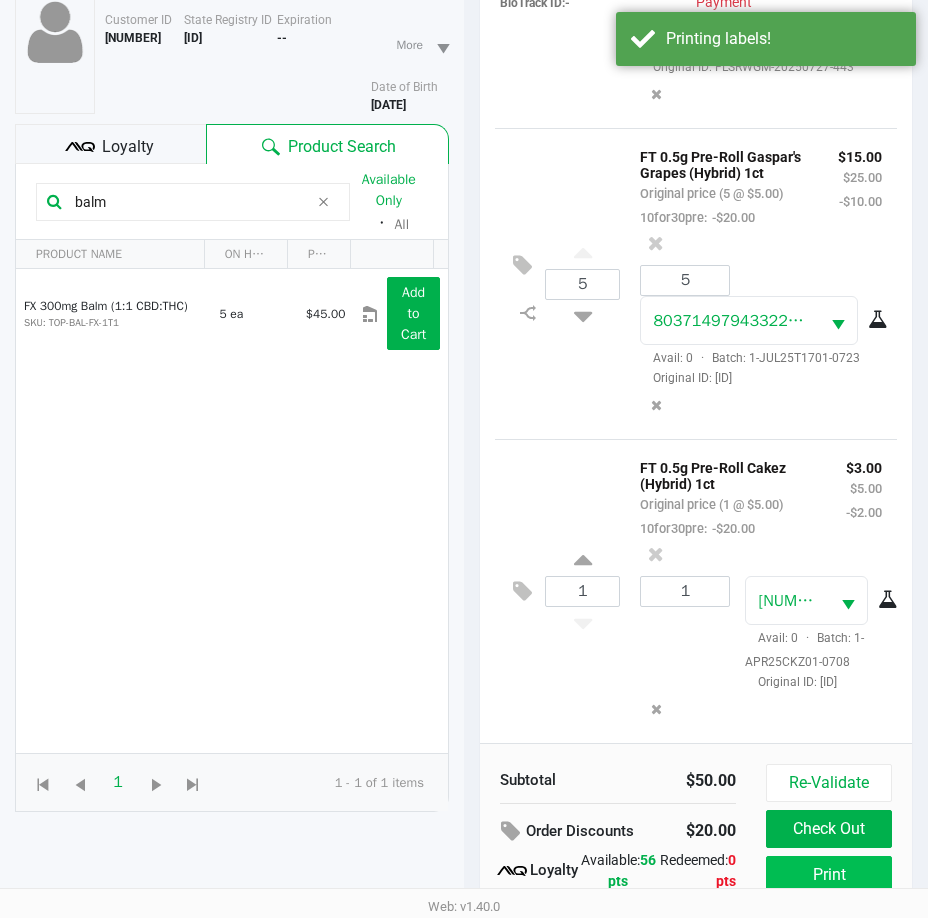 scroll, scrollTop: 265, scrollLeft: 0, axis: vertical 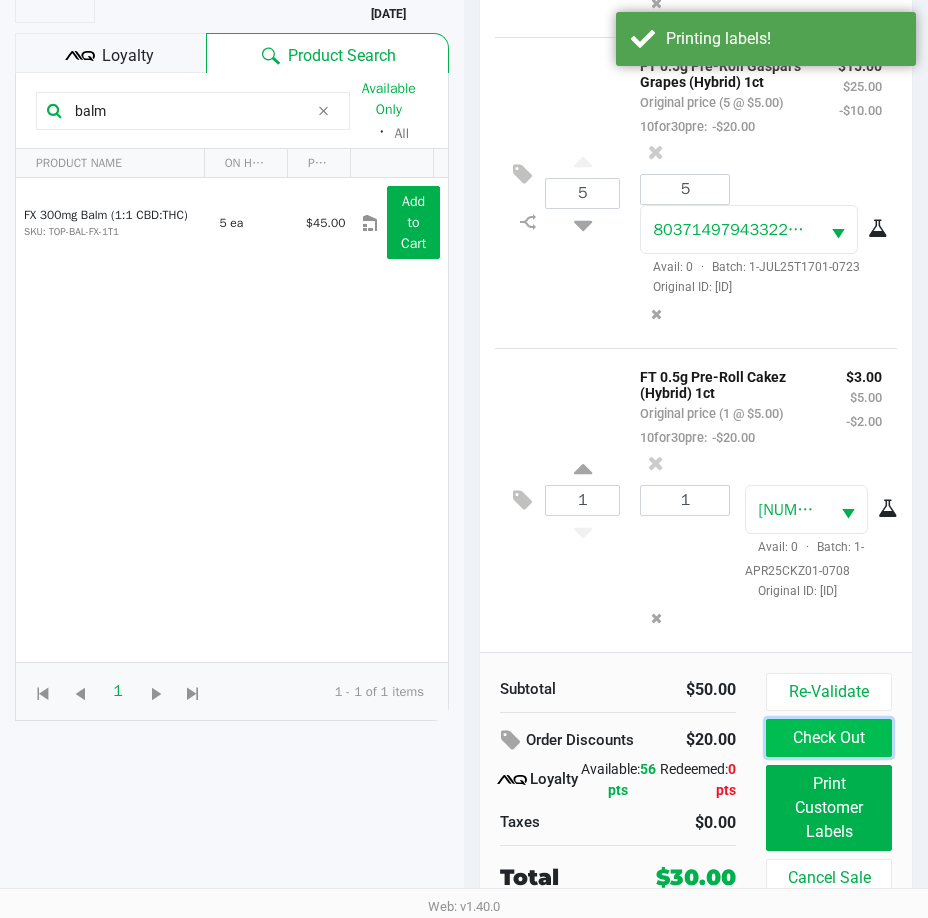 click on "Check Out" 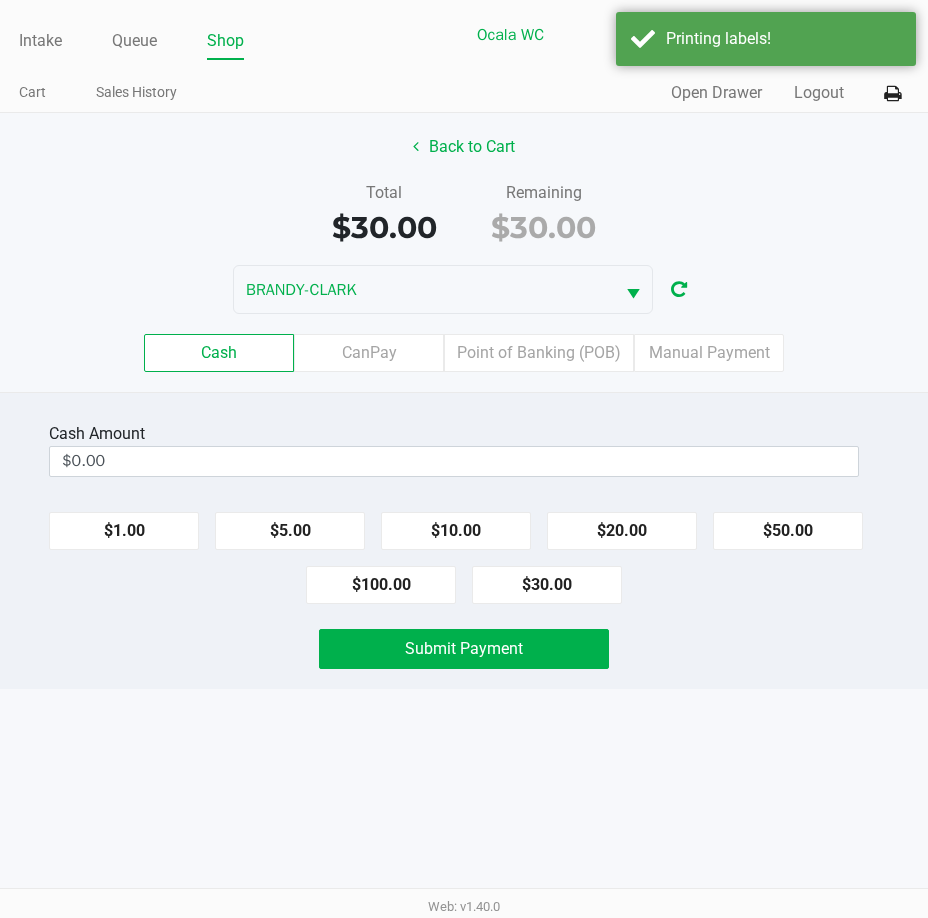 scroll, scrollTop: 0, scrollLeft: 0, axis: both 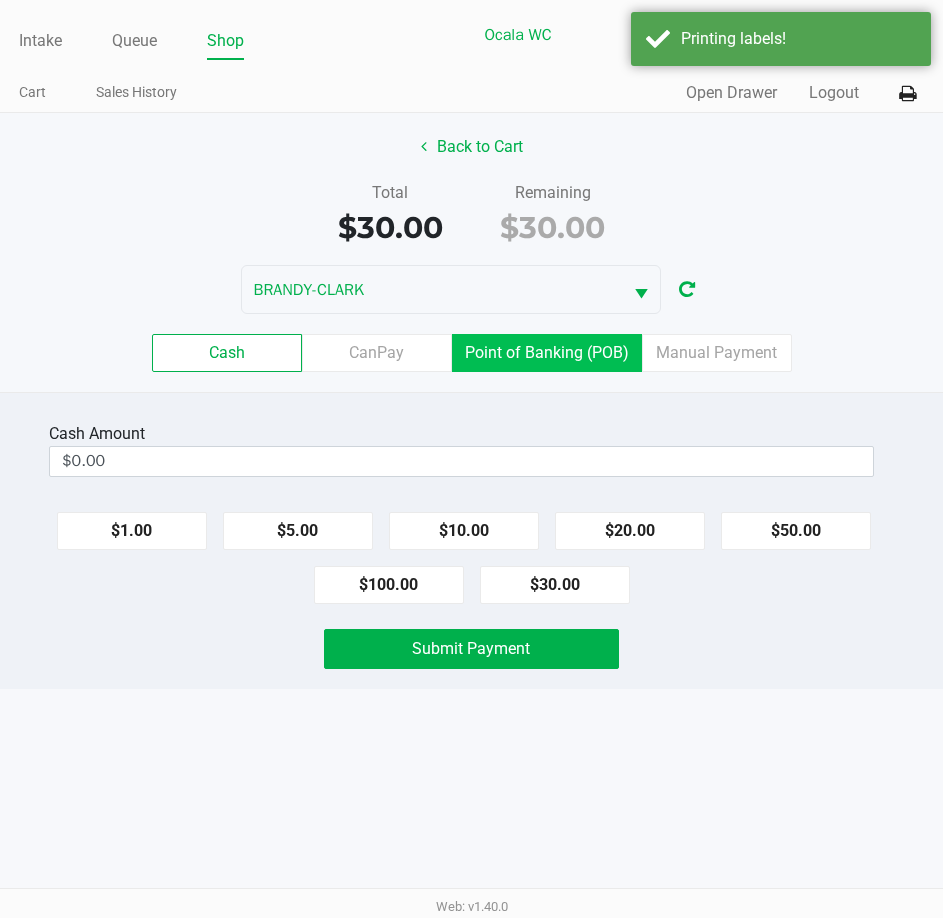 click on "Point of Banking (POB)" 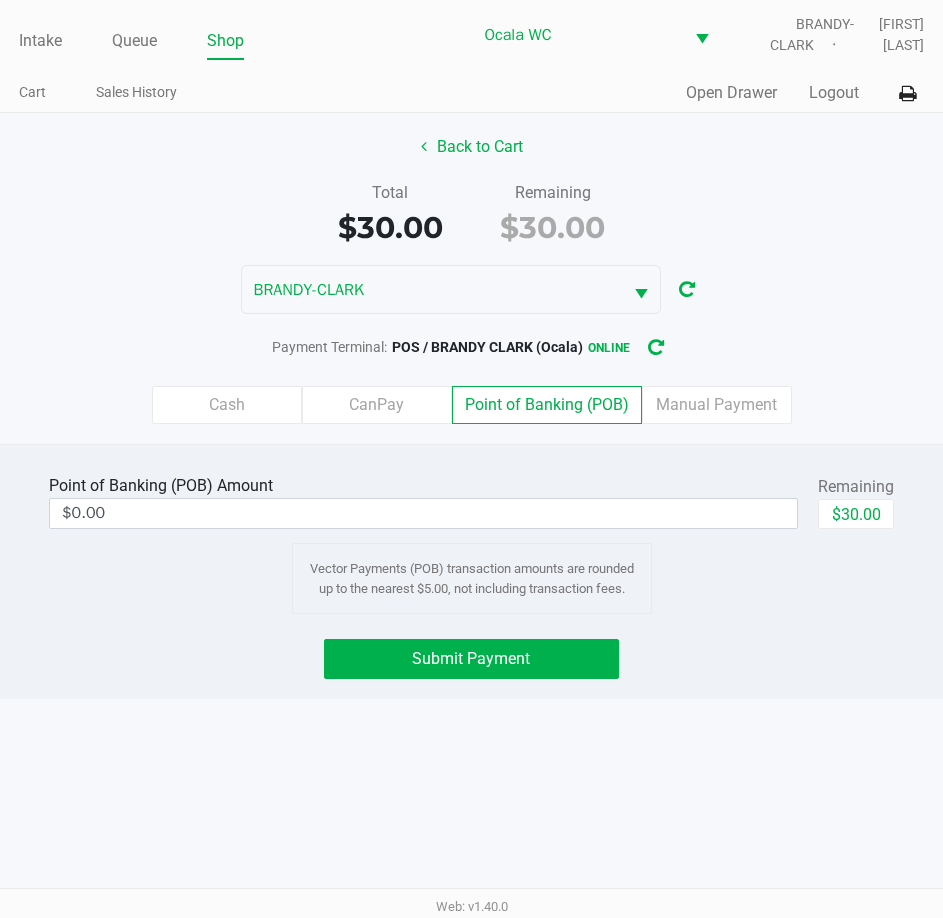 click on "$30.00" 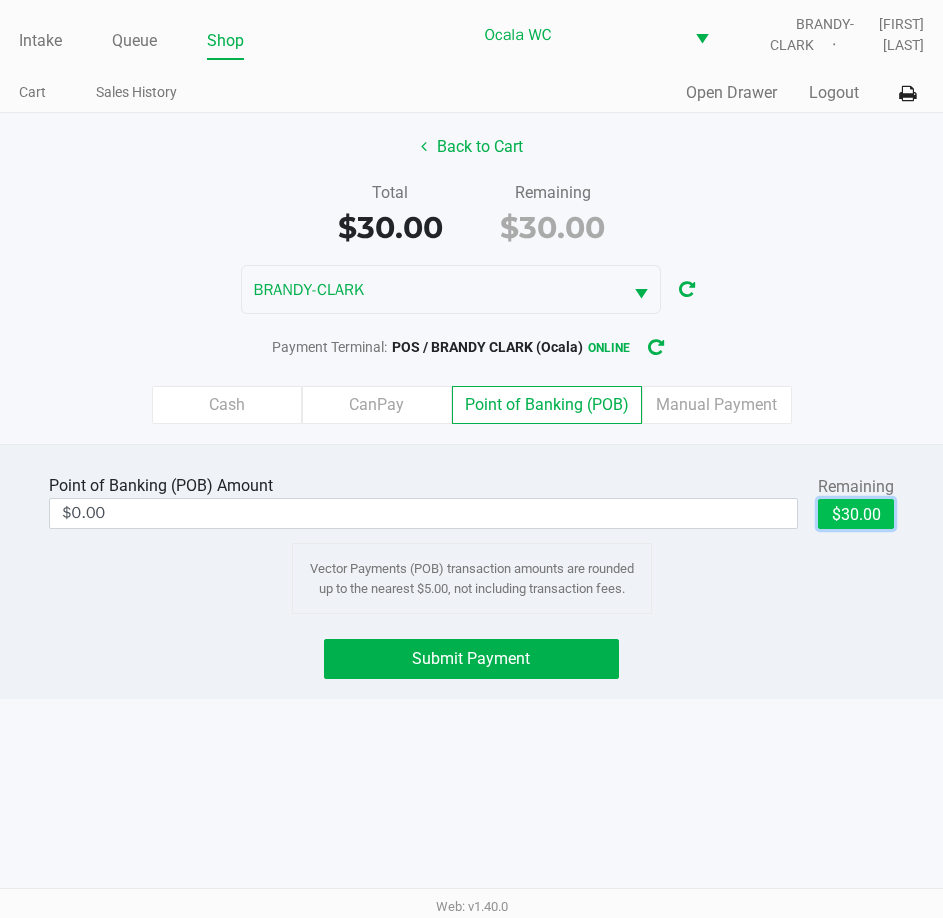 type on "$30.00" 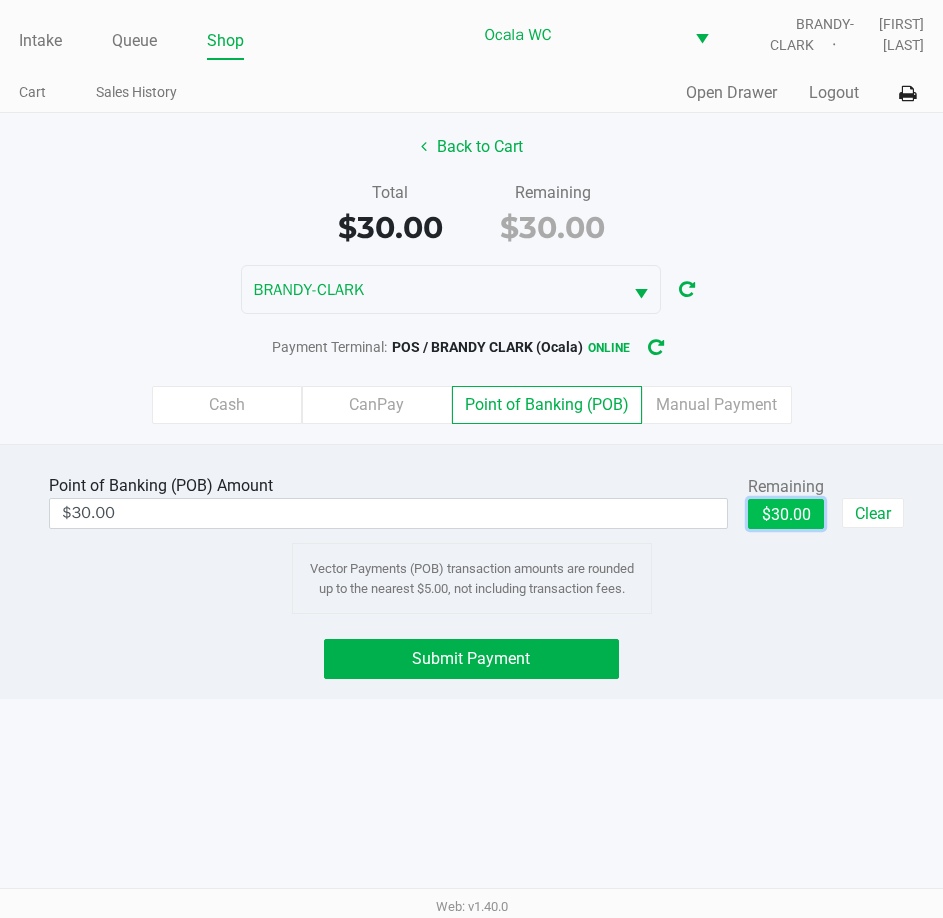 click on "Submit Payment" 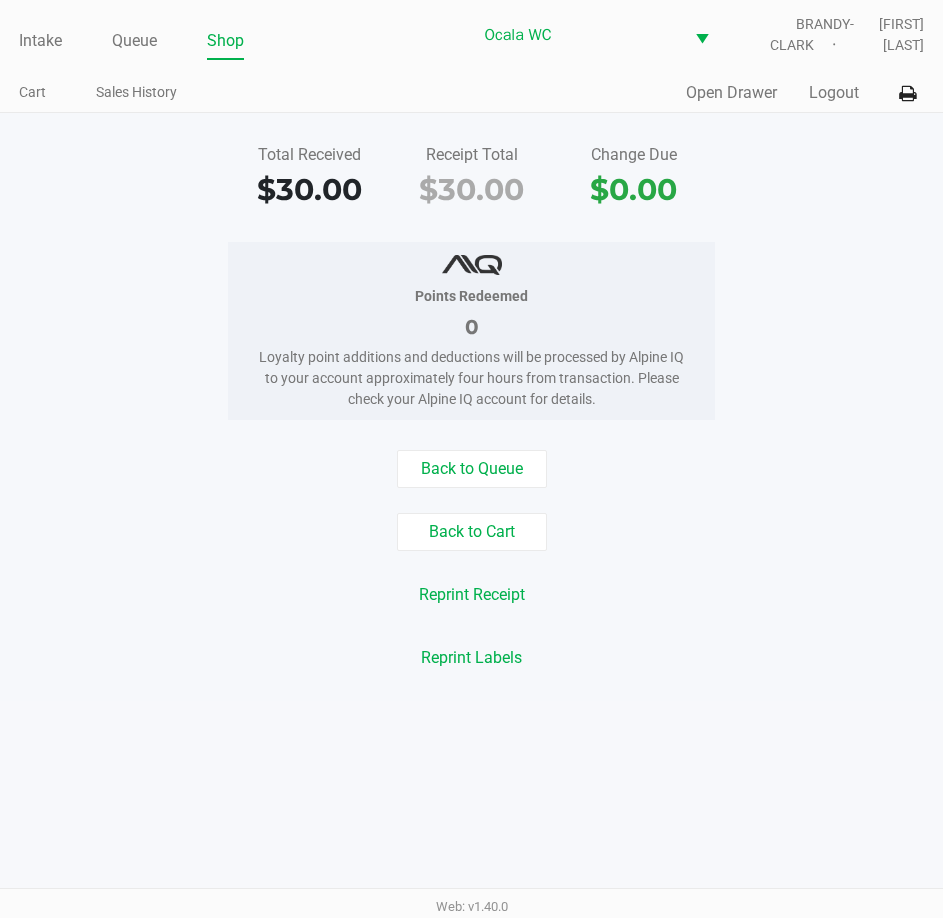 click on "Back to Queue   Back to Cart   Reprint Receipt   Reprint Labels" 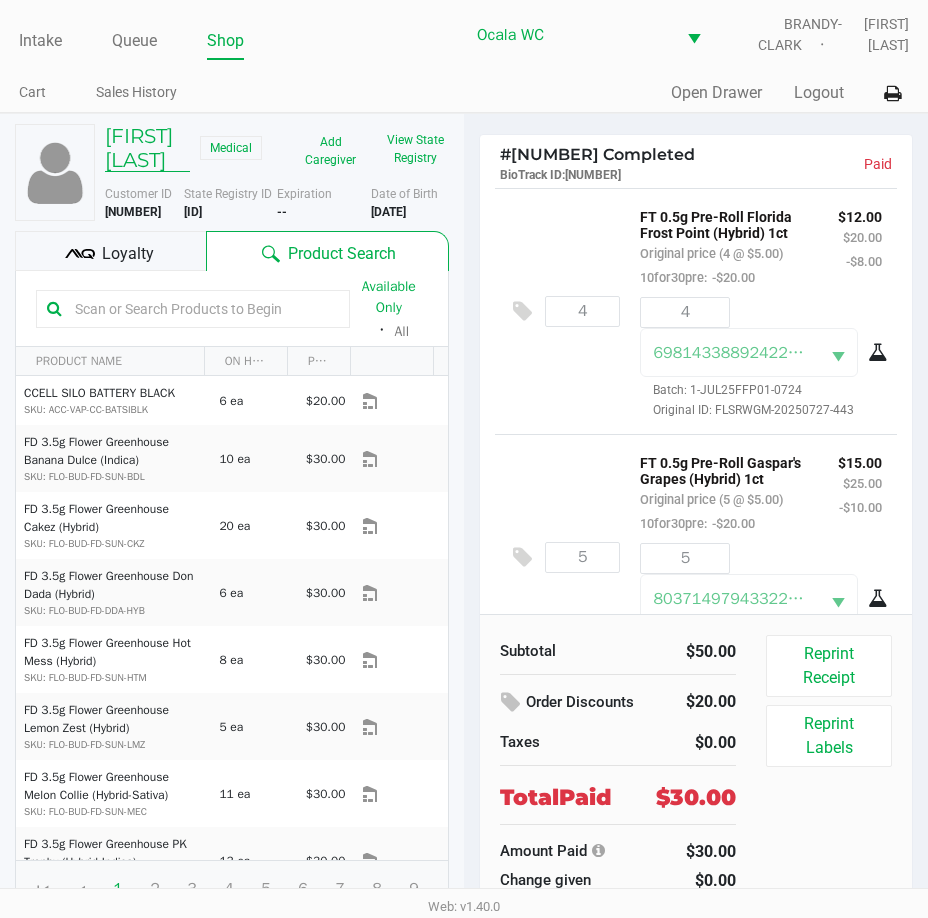 click on "DARRYL SMITH" 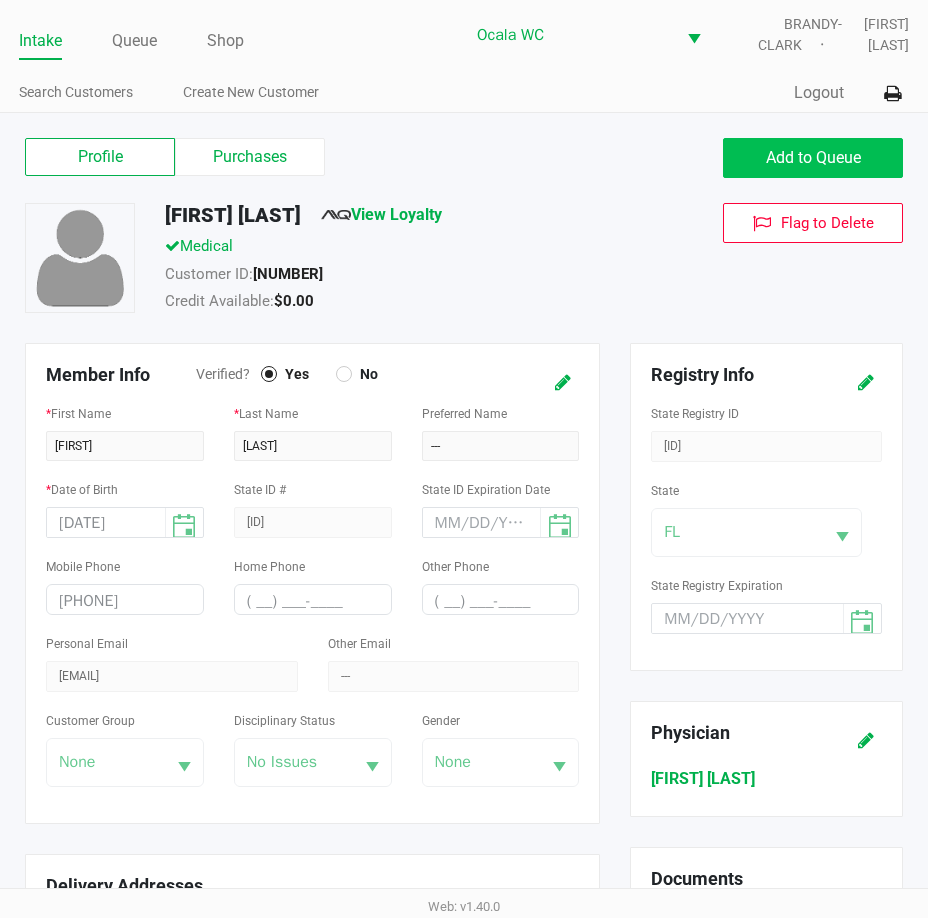 click on "Add to Queue" 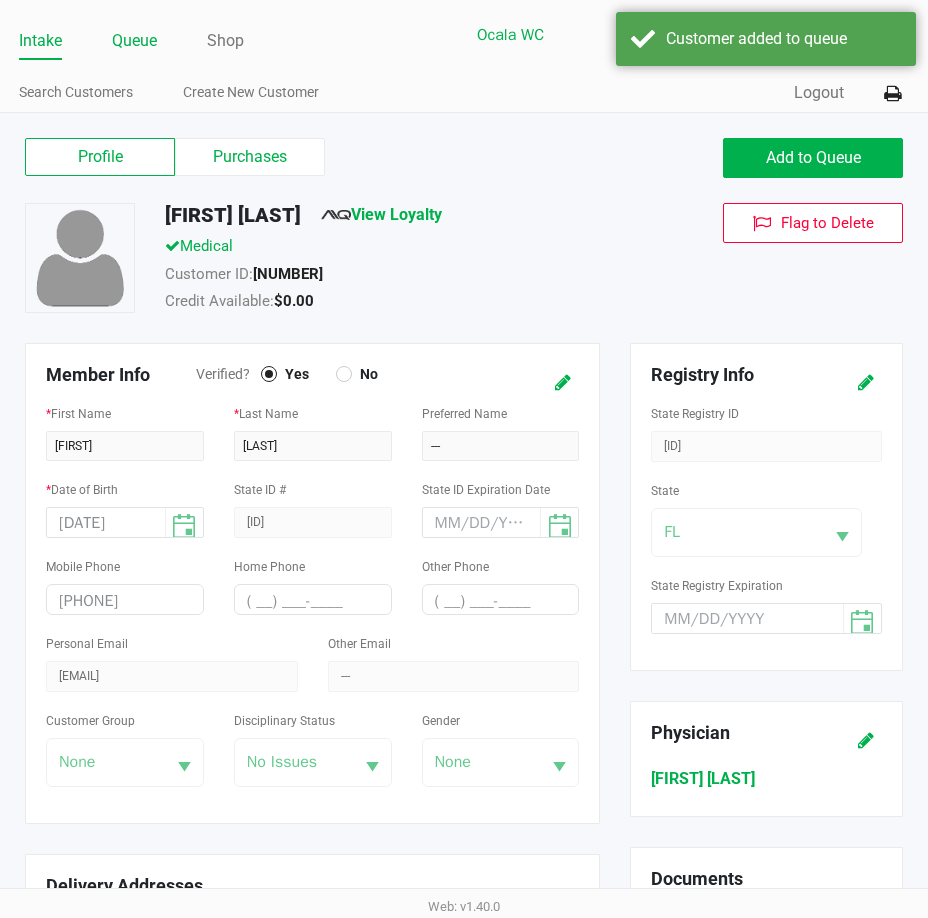 click on "Queue" 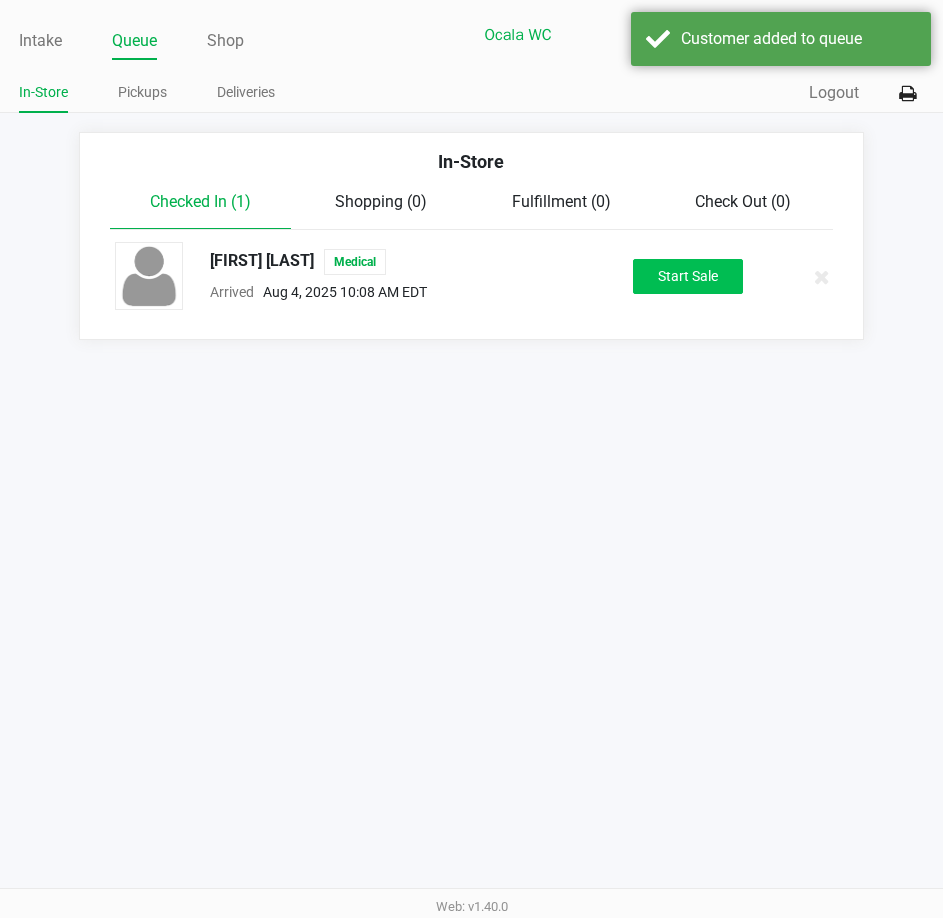 click on "Start Sale" 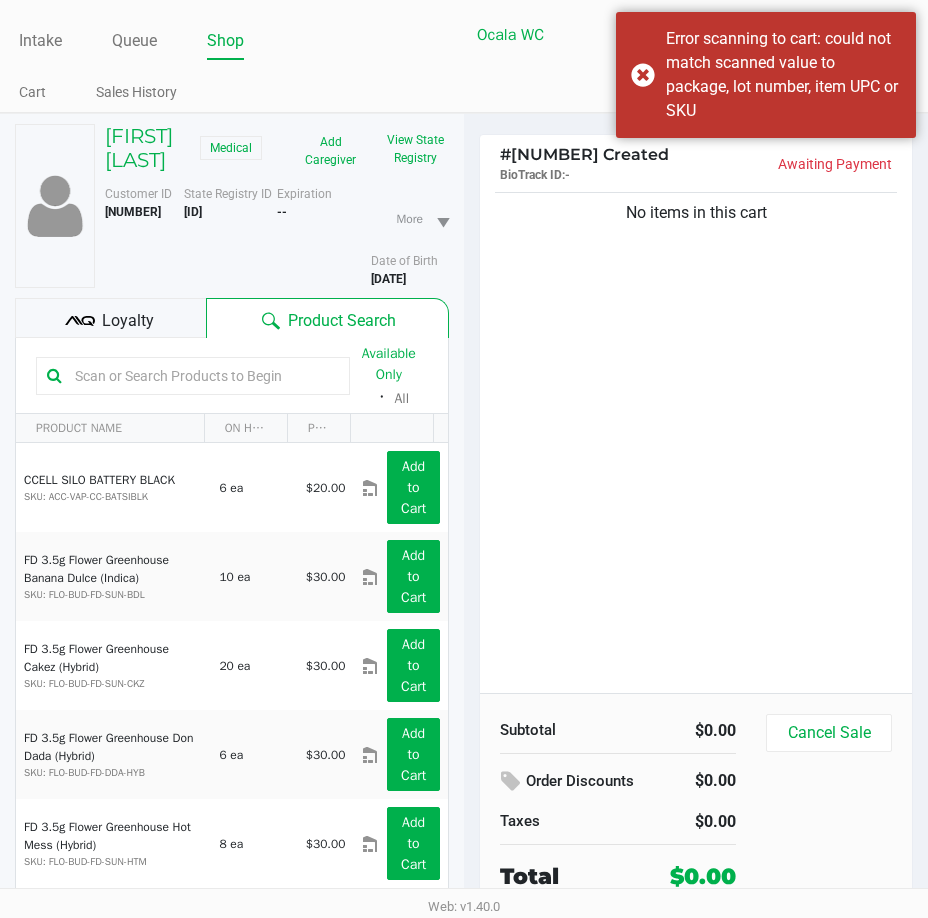 click on "No items in this cart" 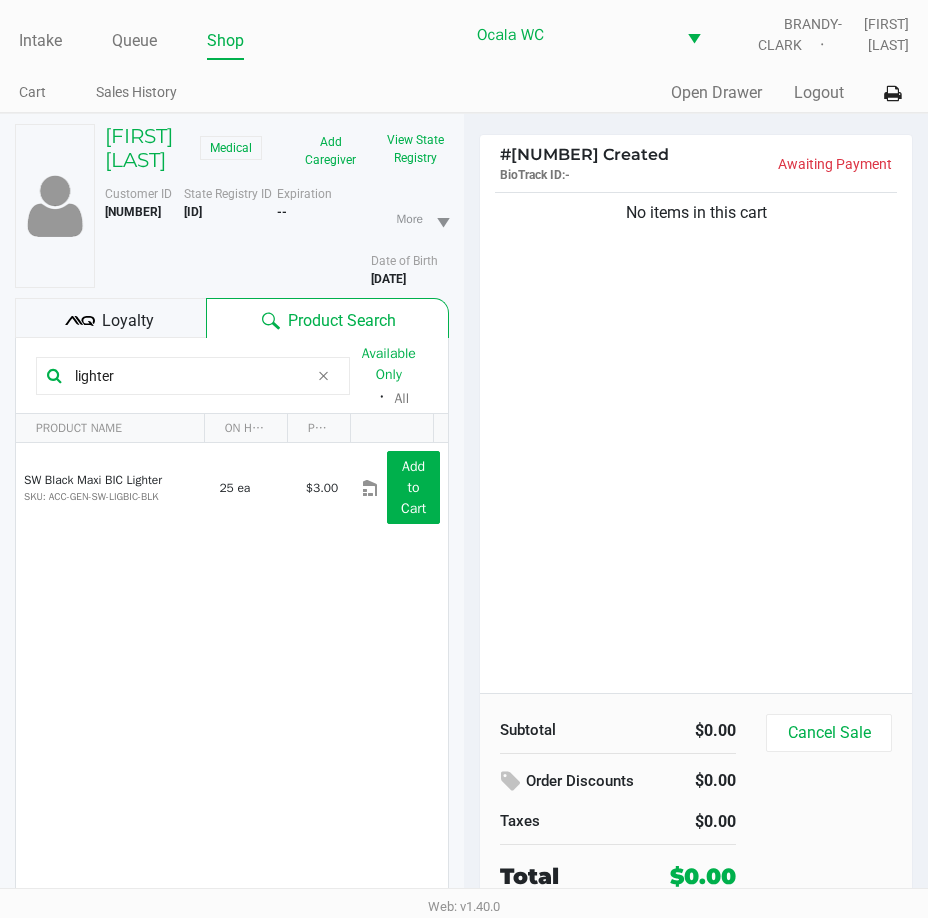 type on "lighter" 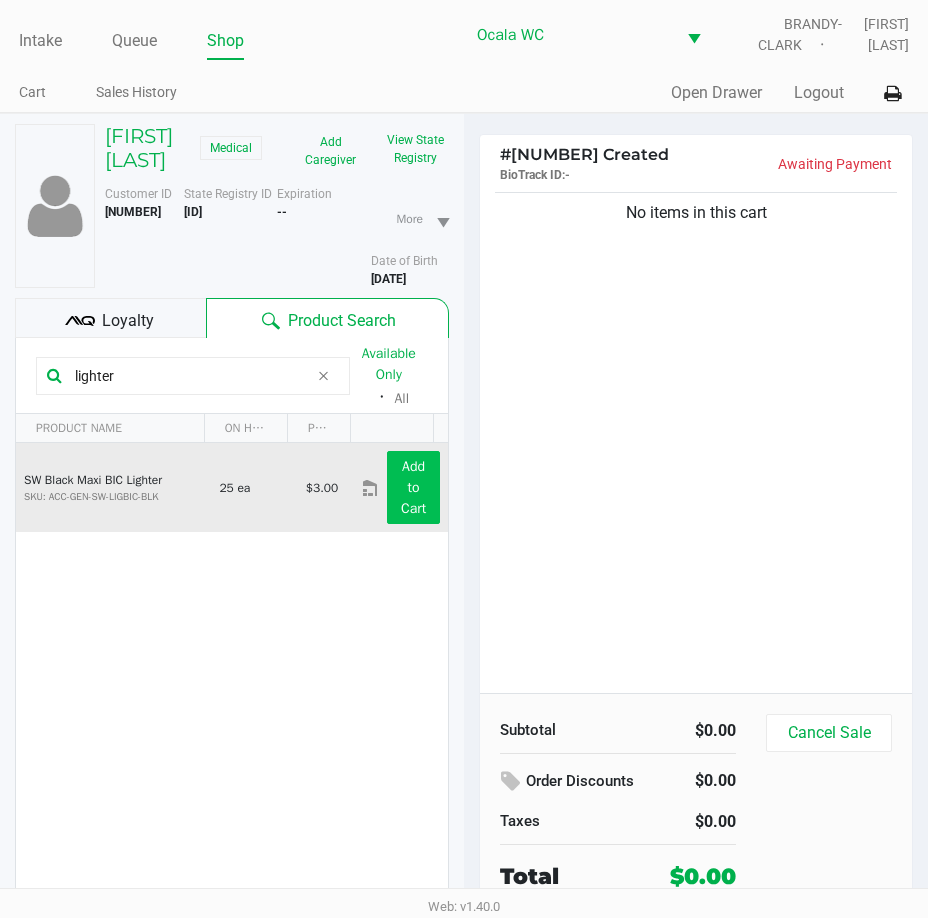 click on "Add to Cart" 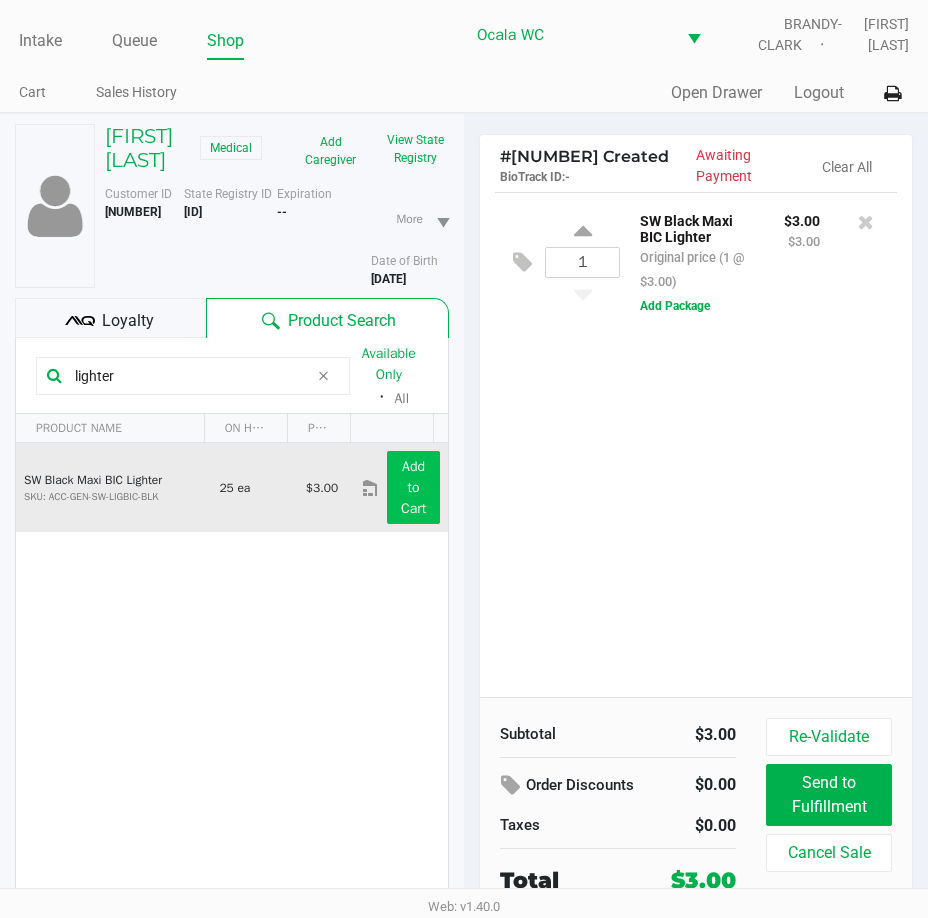 scroll, scrollTop: 104, scrollLeft: 0, axis: vertical 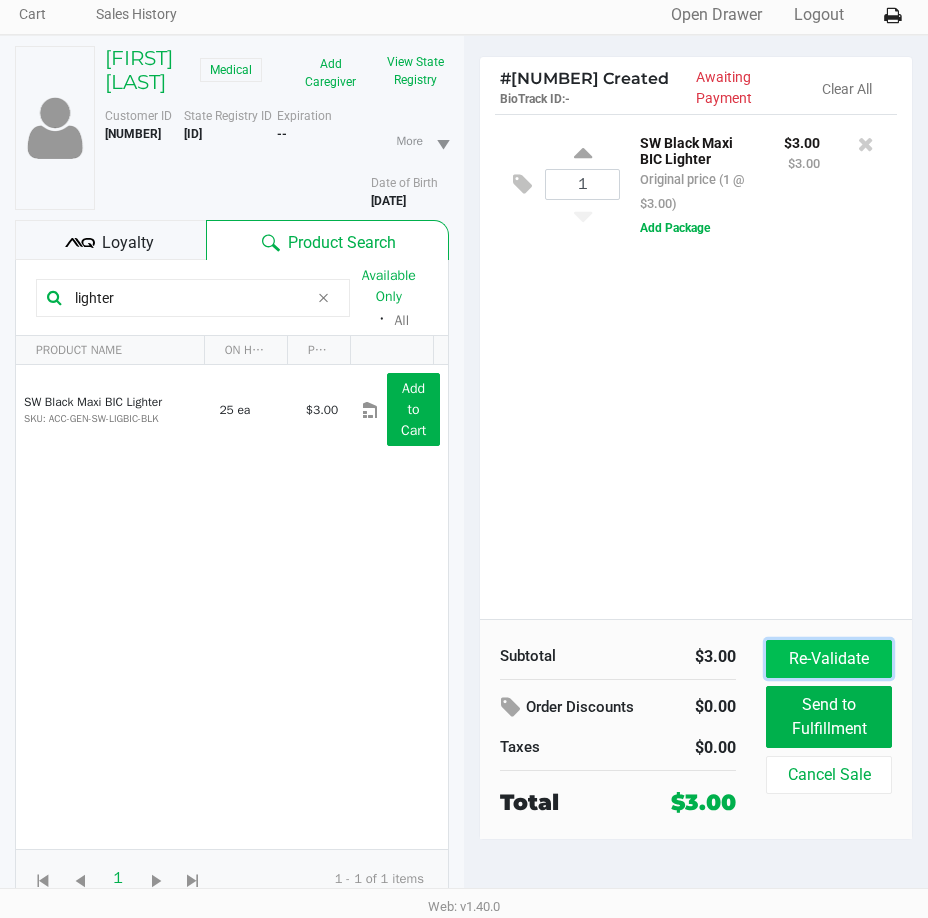 click on "Re-Validate" 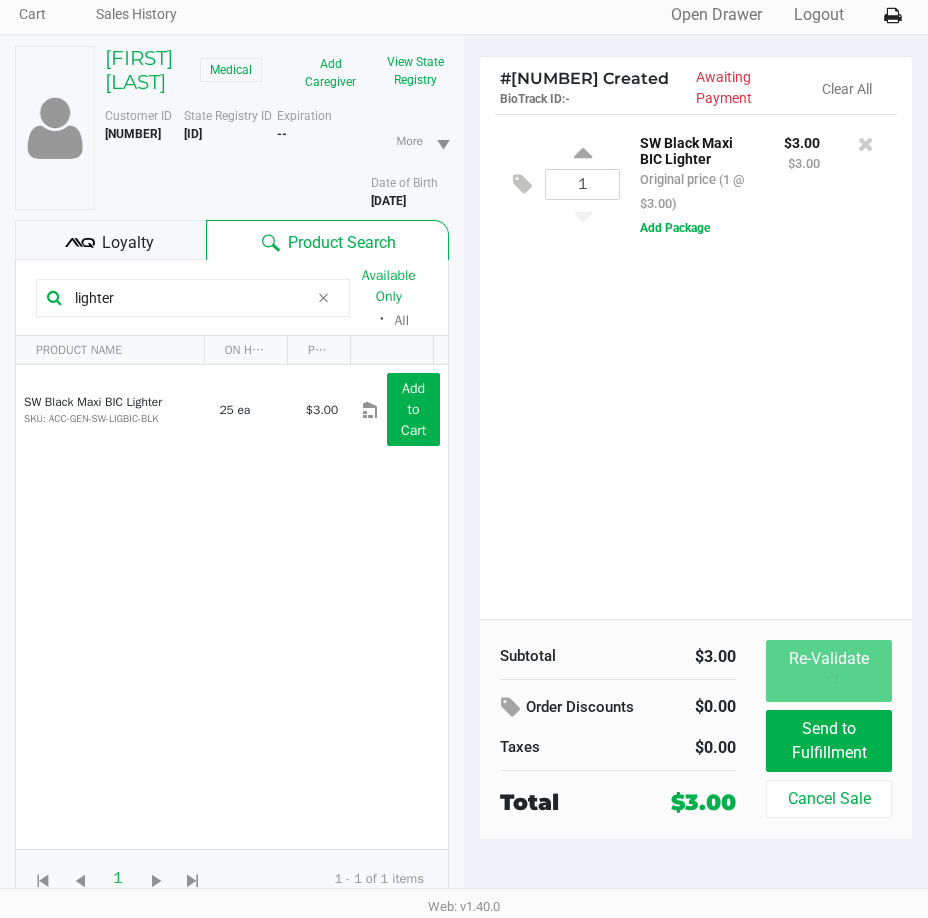 scroll, scrollTop: 0, scrollLeft: 0, axis: both 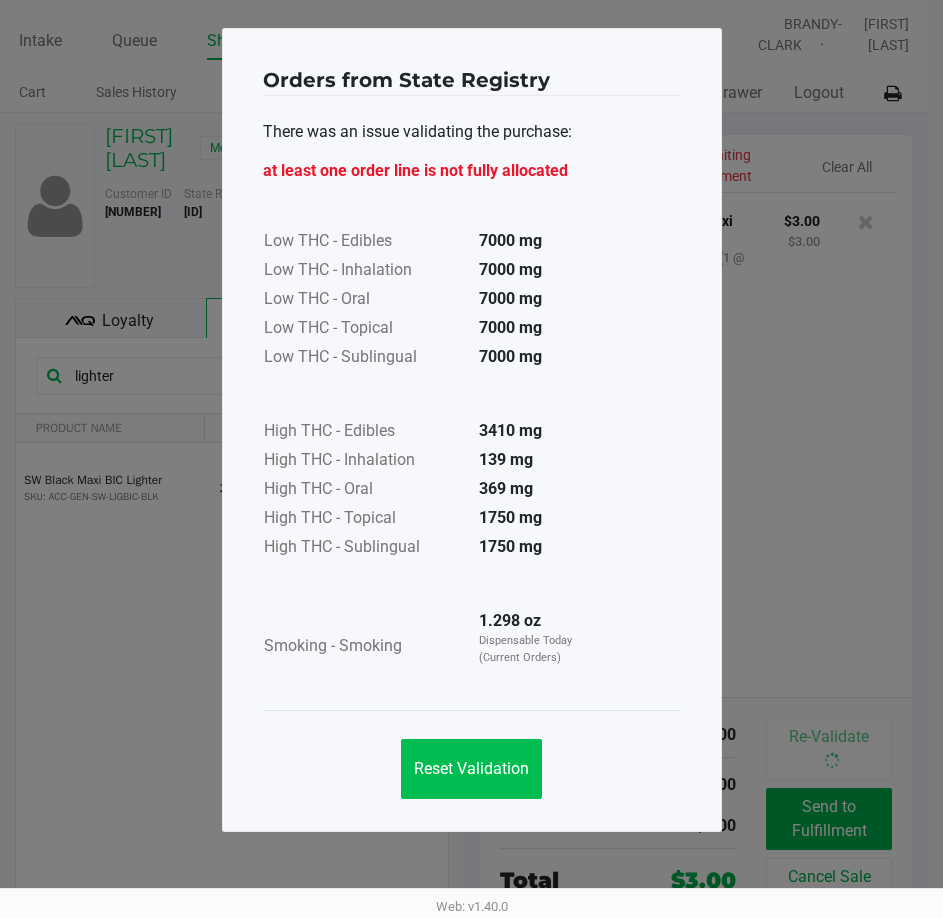 click on "Reset Validation" 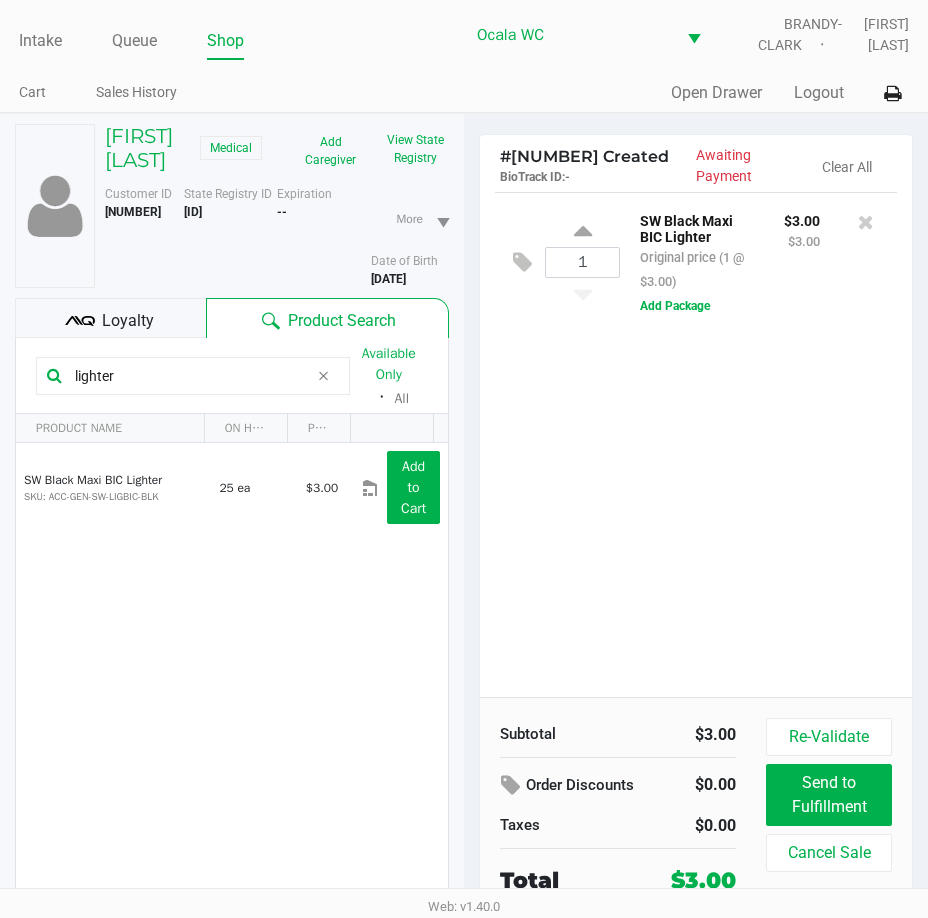 scroll, scrollTop: 104, scrollLeft: 0, axis: vertical 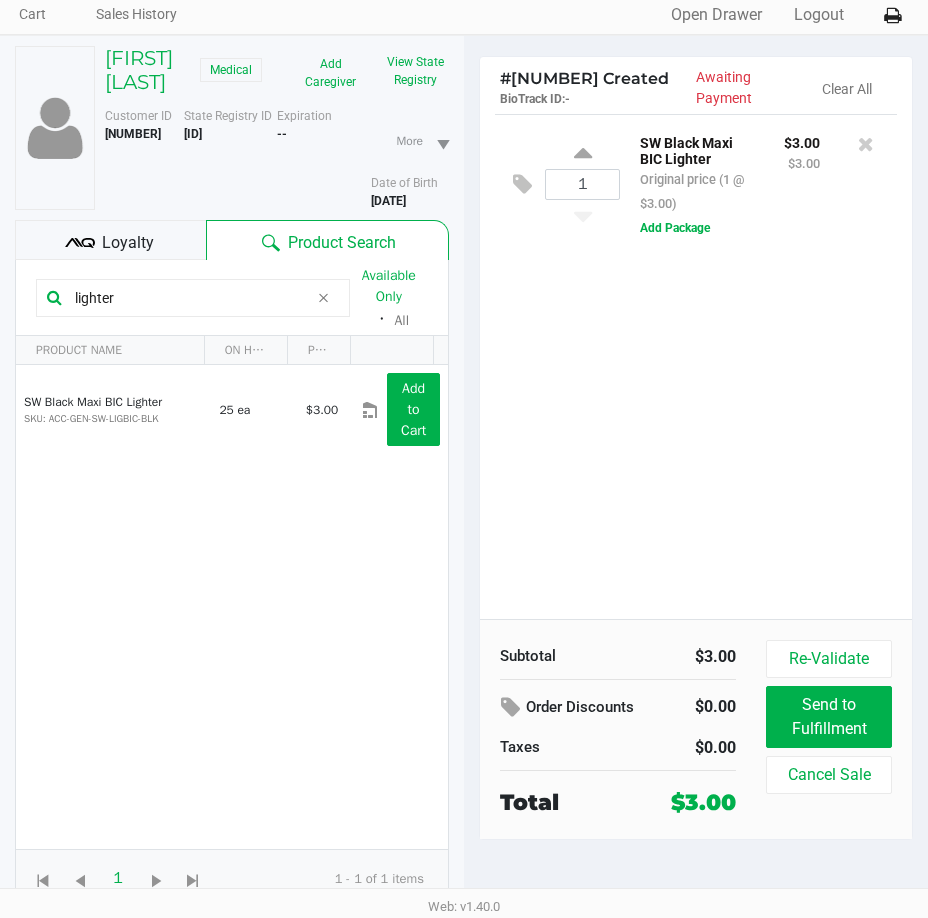 click on "Add Package" 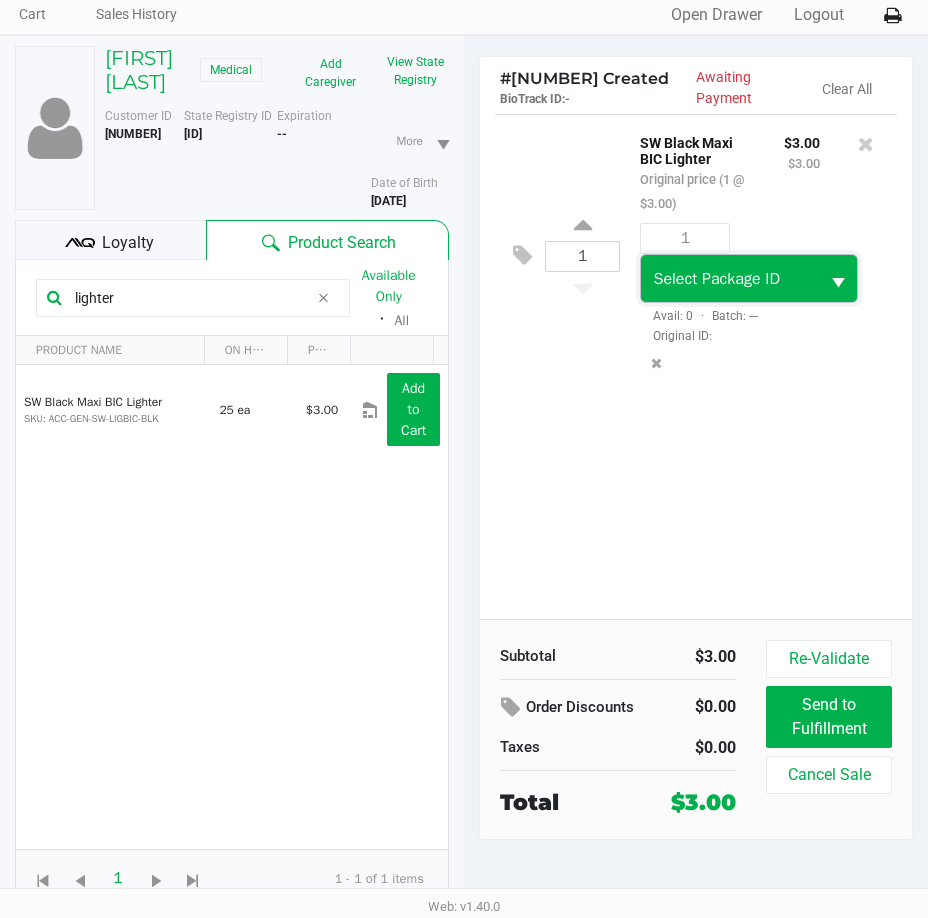 click on "Select Package ID" at bounding box center (716, 279) 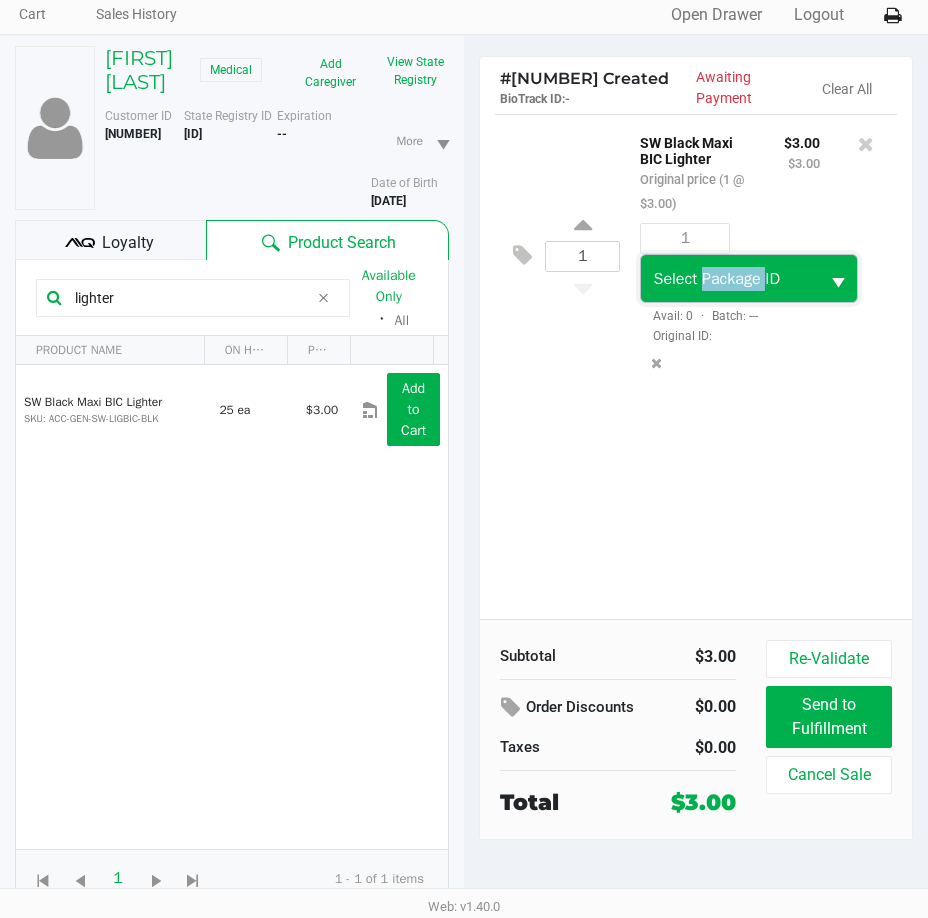 click at bounding box center (838, 283) 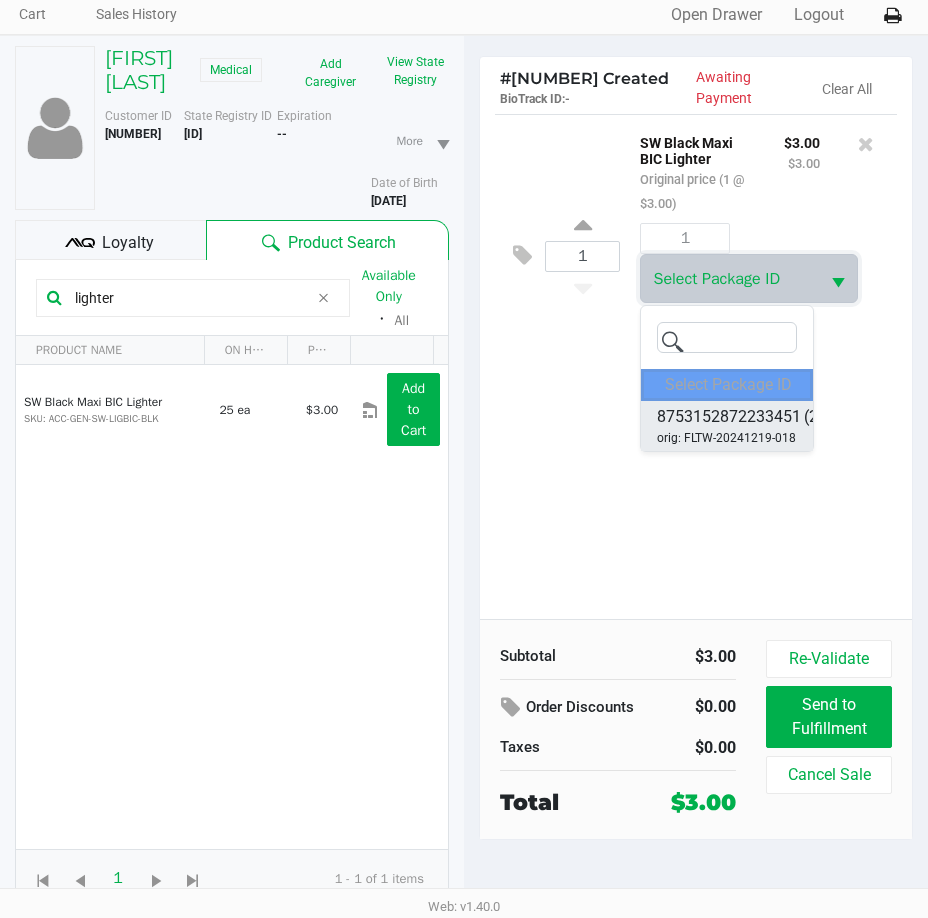 click on "8753152872233451" at bounding box center [729, 417] 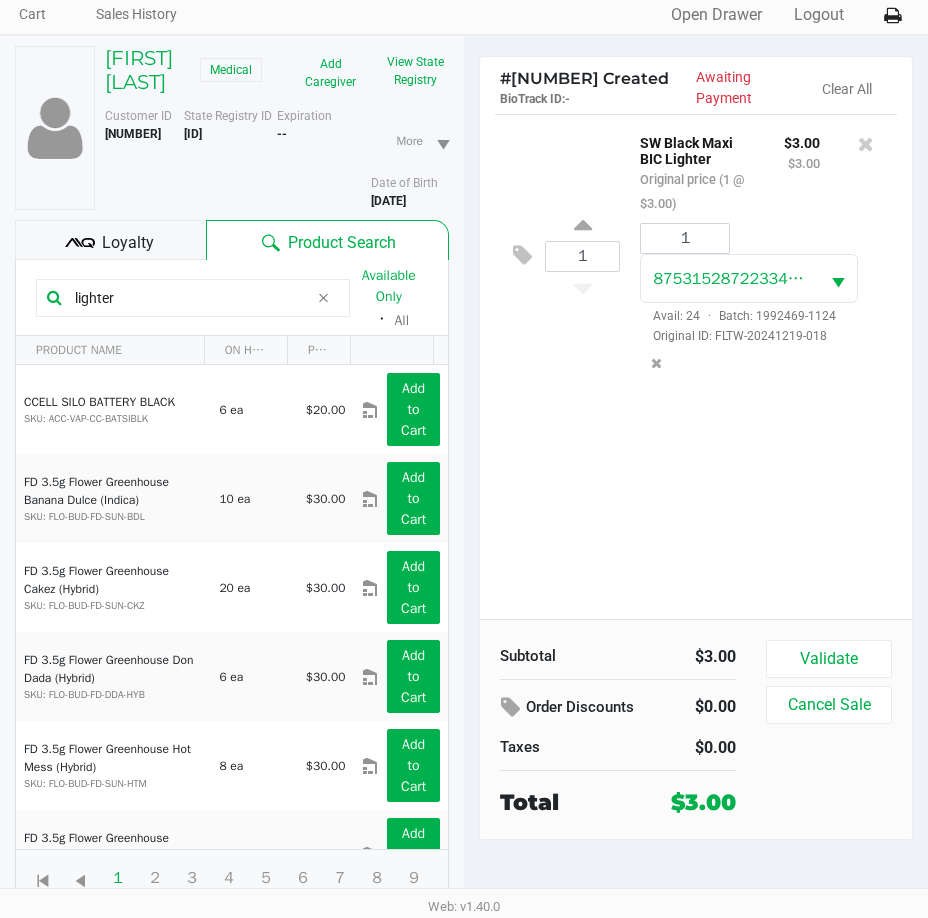 click on "Validate" 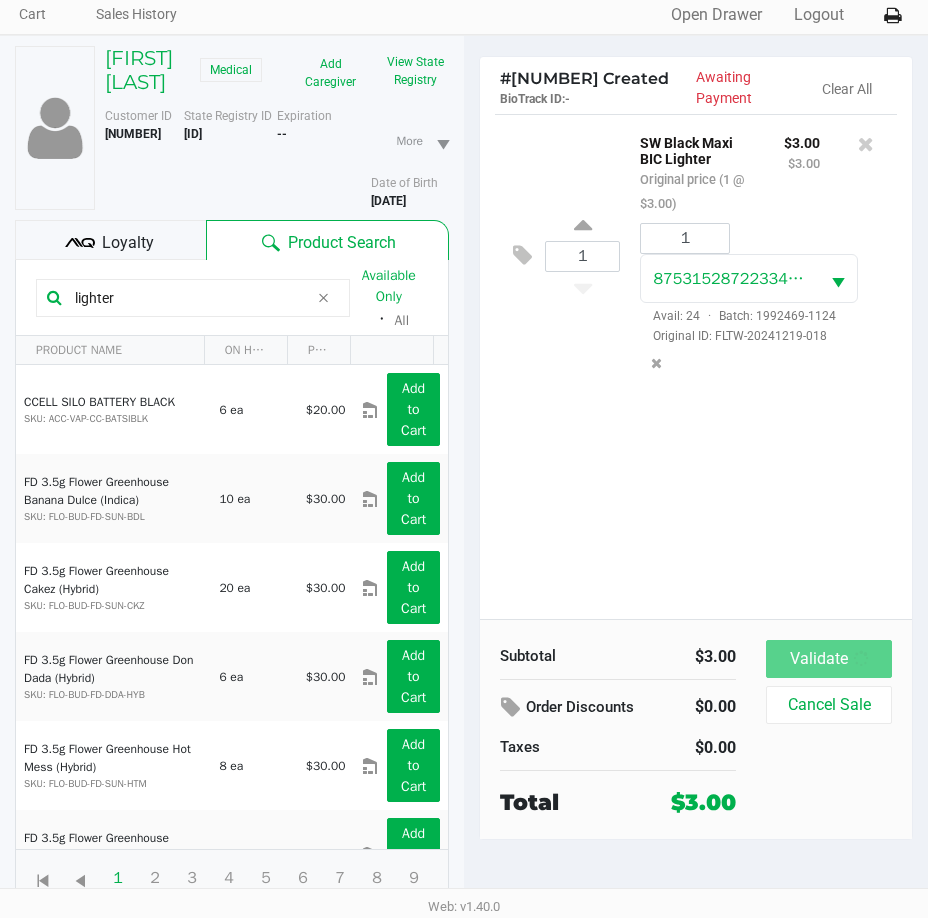 scroll, scrollTop: 0, scrollLeft: 0, axis: both 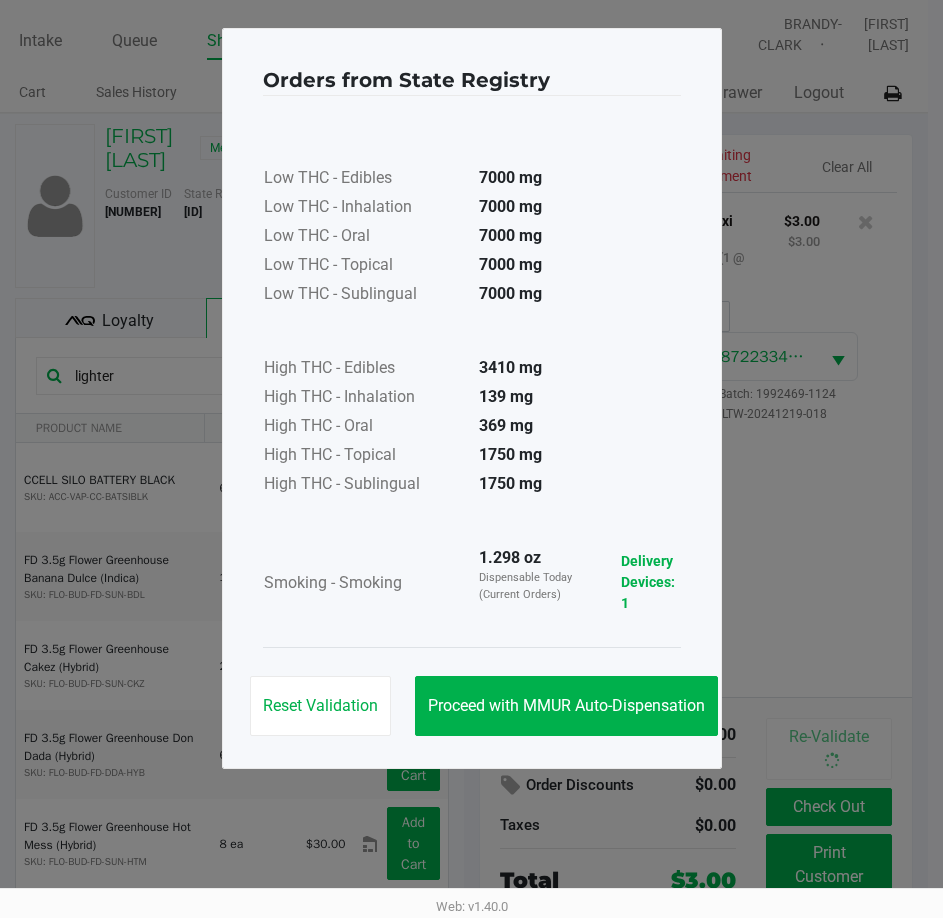 click on "Proceed with MMUR Auto-Dispensation" 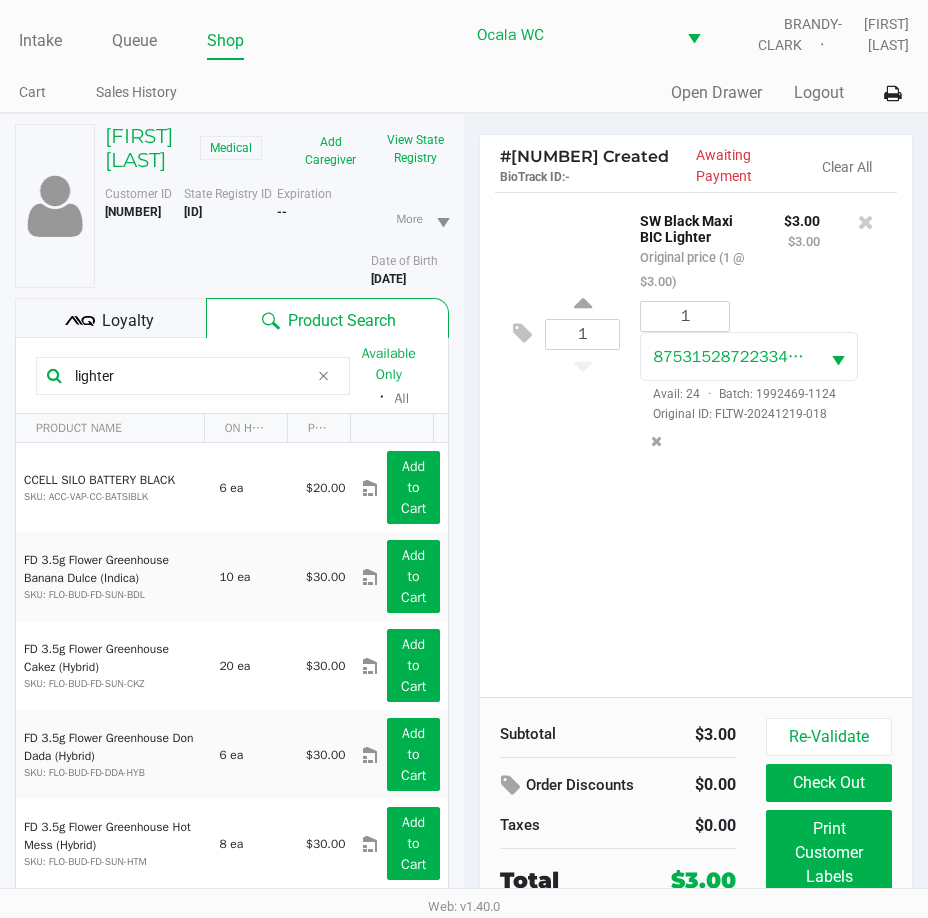 scroll, scrollTop: 104, scrollLeft: 0, axis: vertical 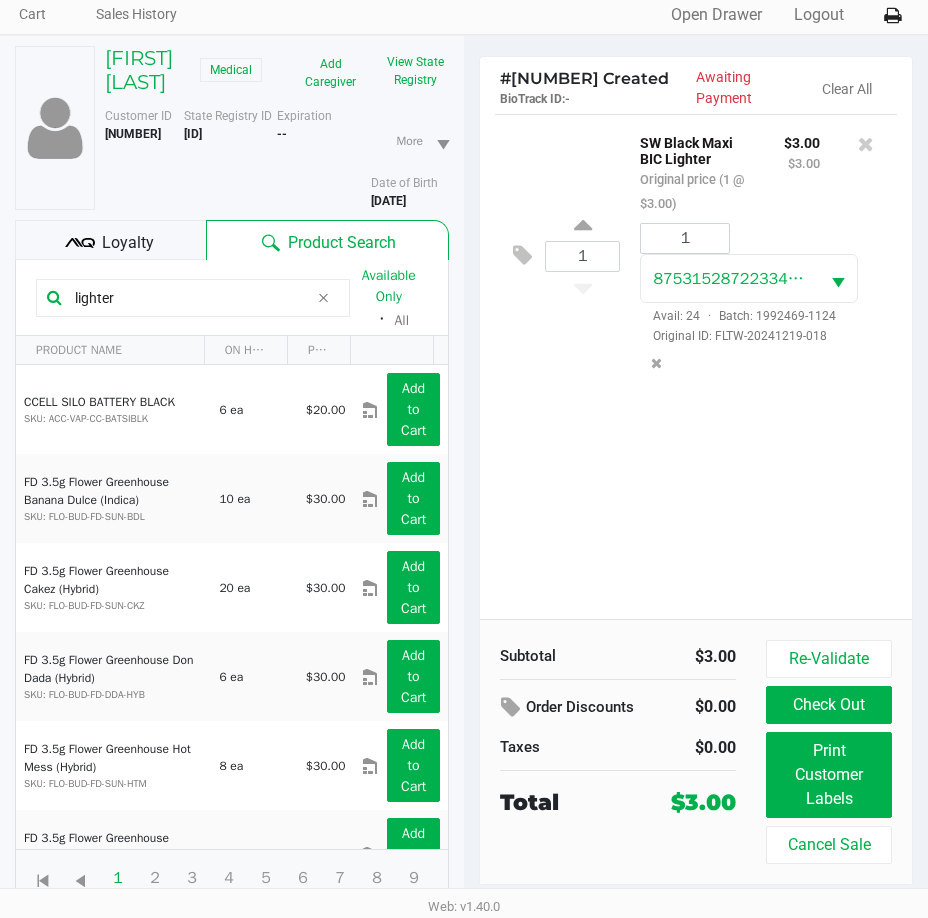 click on "Check Out" 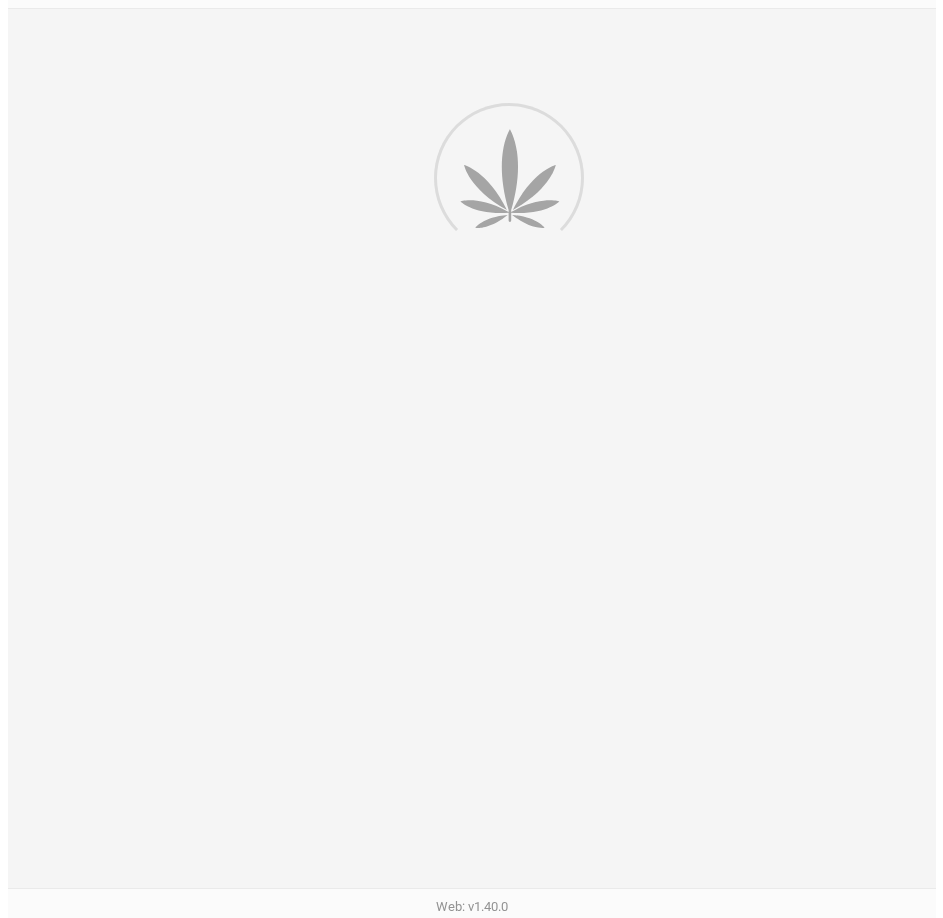 scroll, scrollTop: 0, scrollLeft: 0, axis: both 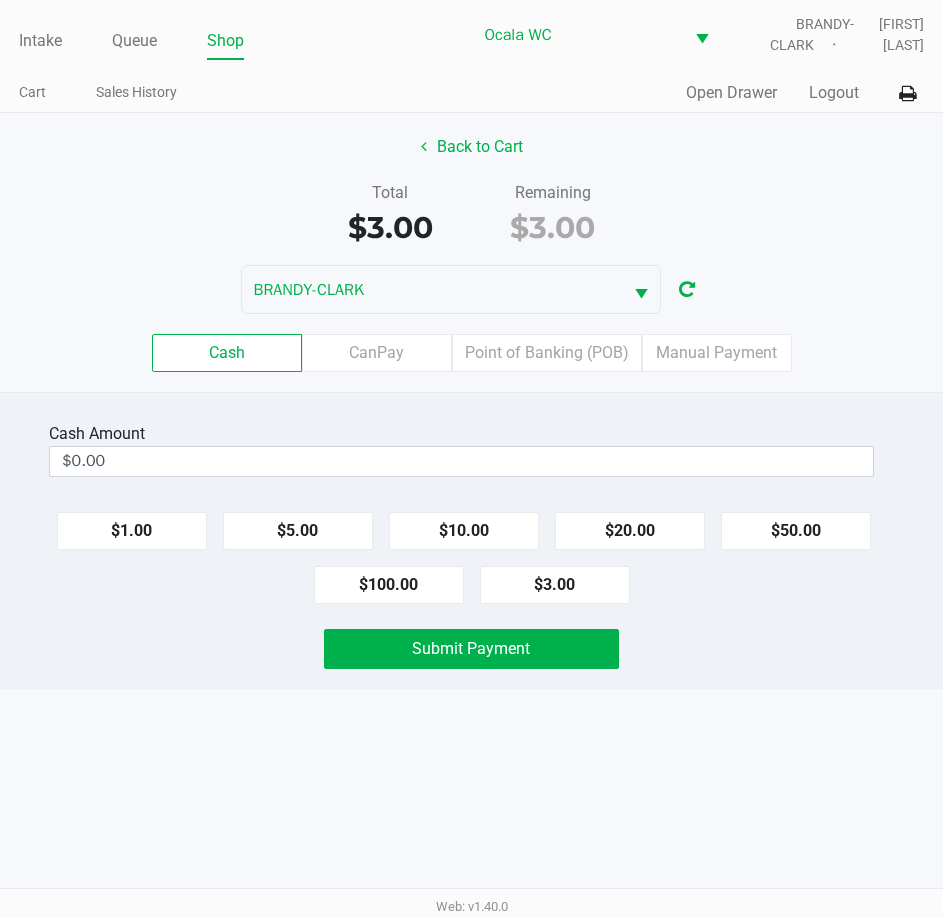 click on "$3.00" 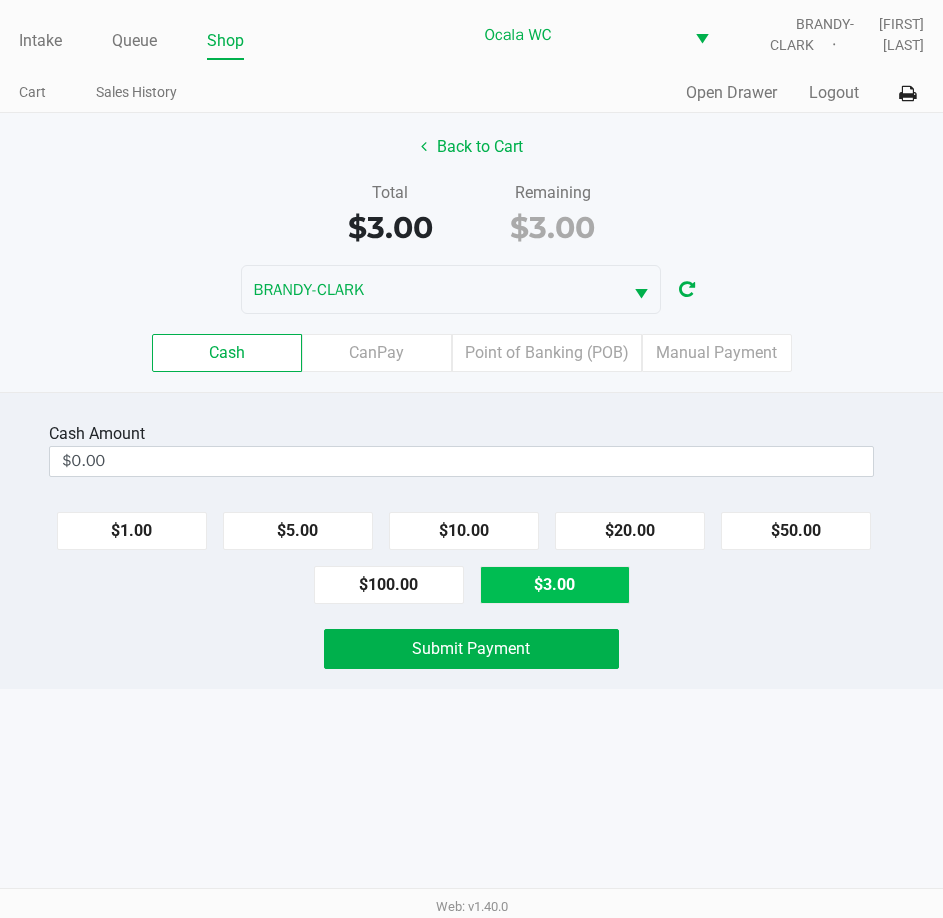 type on "$3.00" 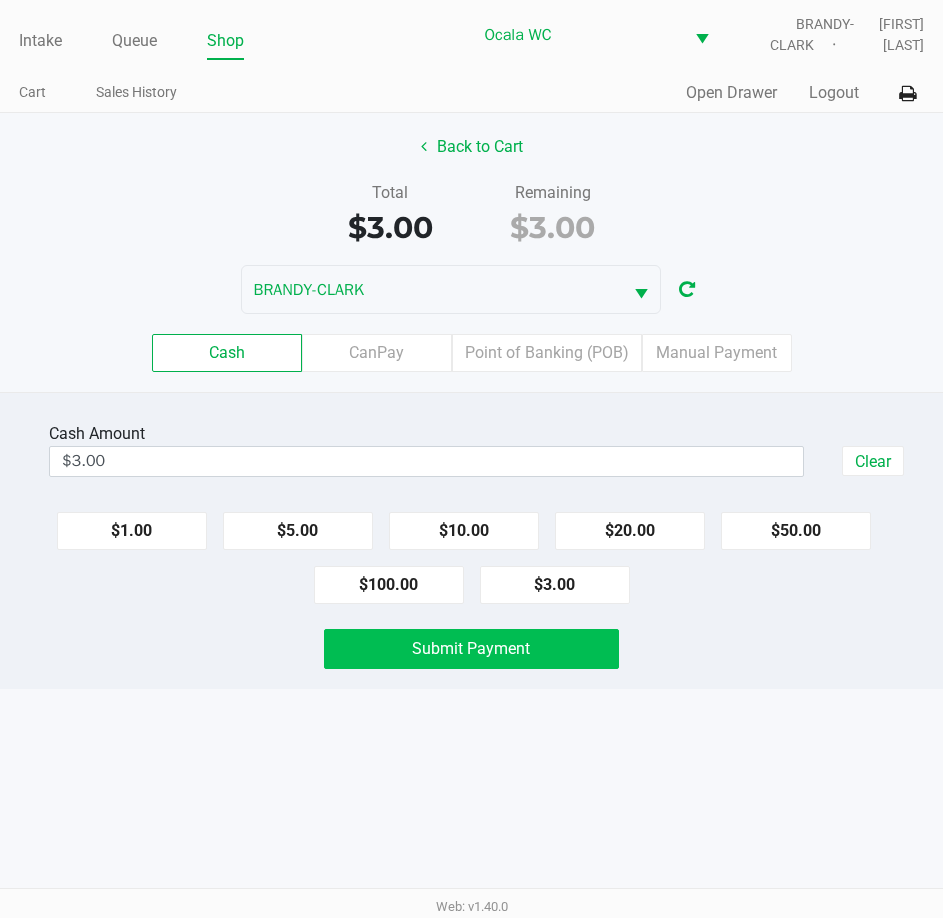 click on "Submit Payment" 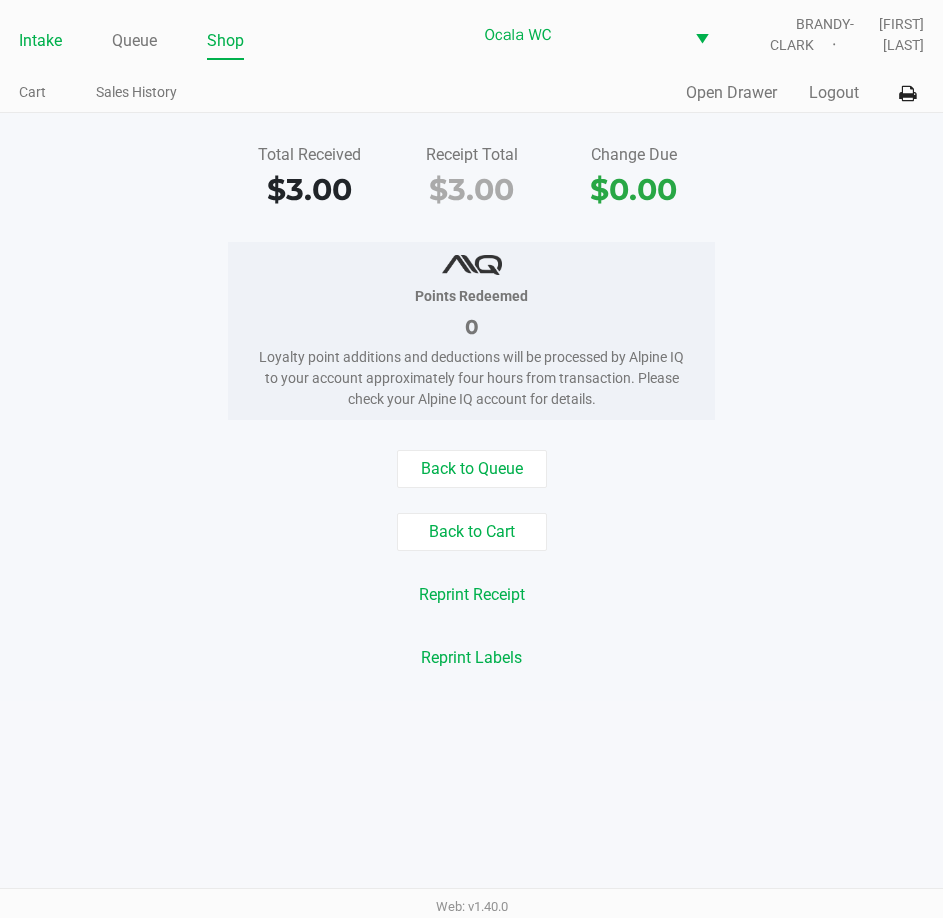 click on "Intake" 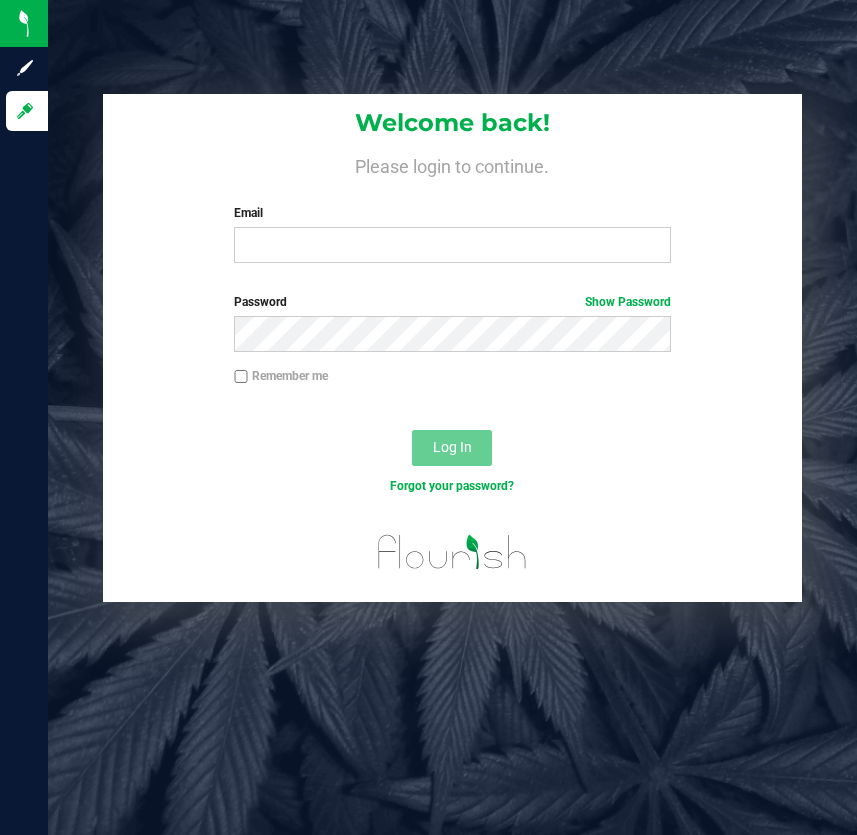 scroll, scrollTop: 0, scrollLeft: 0, axis: both 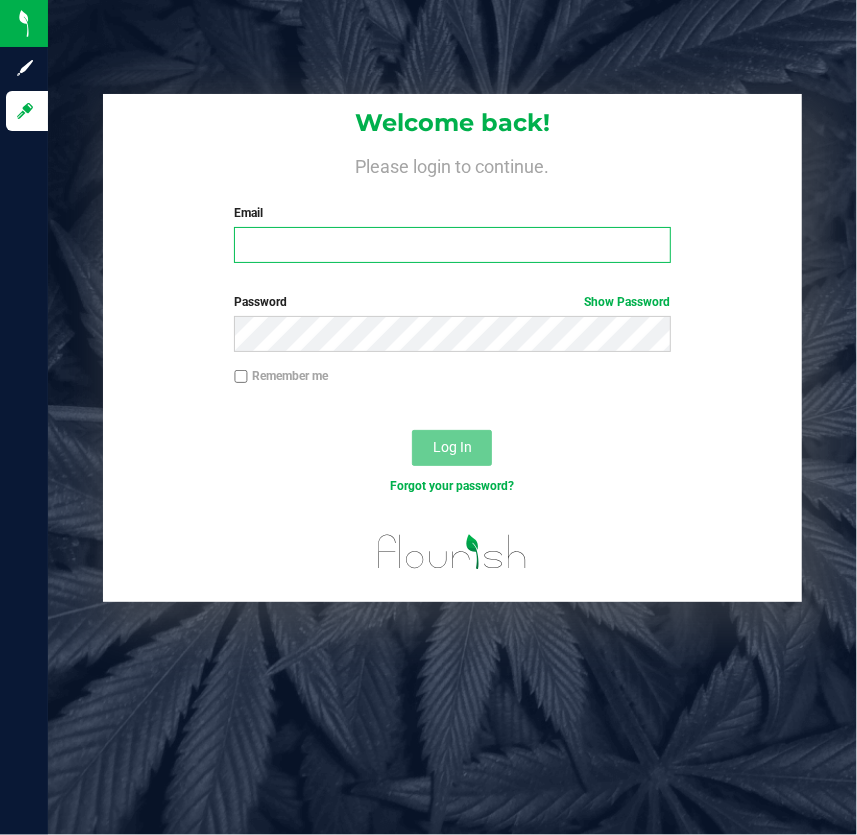 click on "Email" at bounding box center (452, 245) 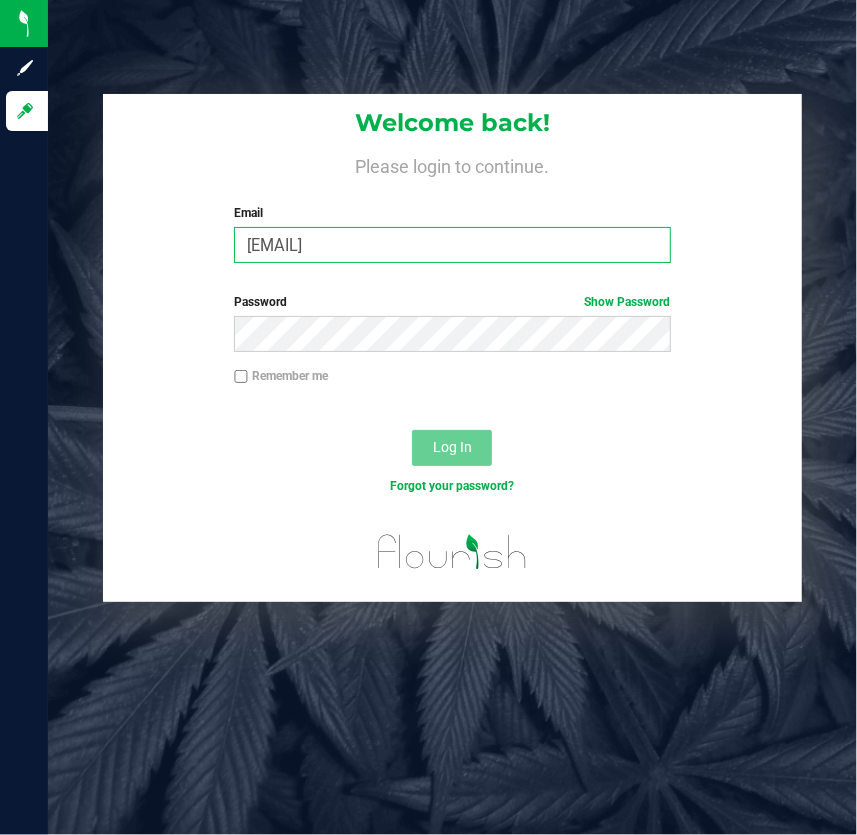 type on "[EMAIL]" 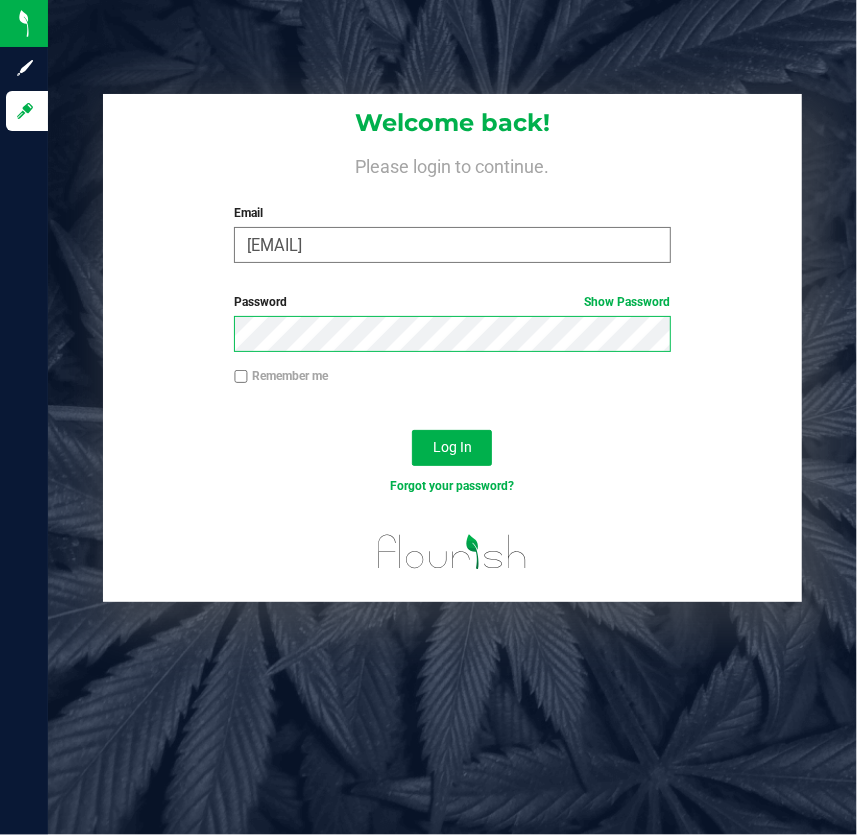 click on "Log In" at bounding box center [452, 448] 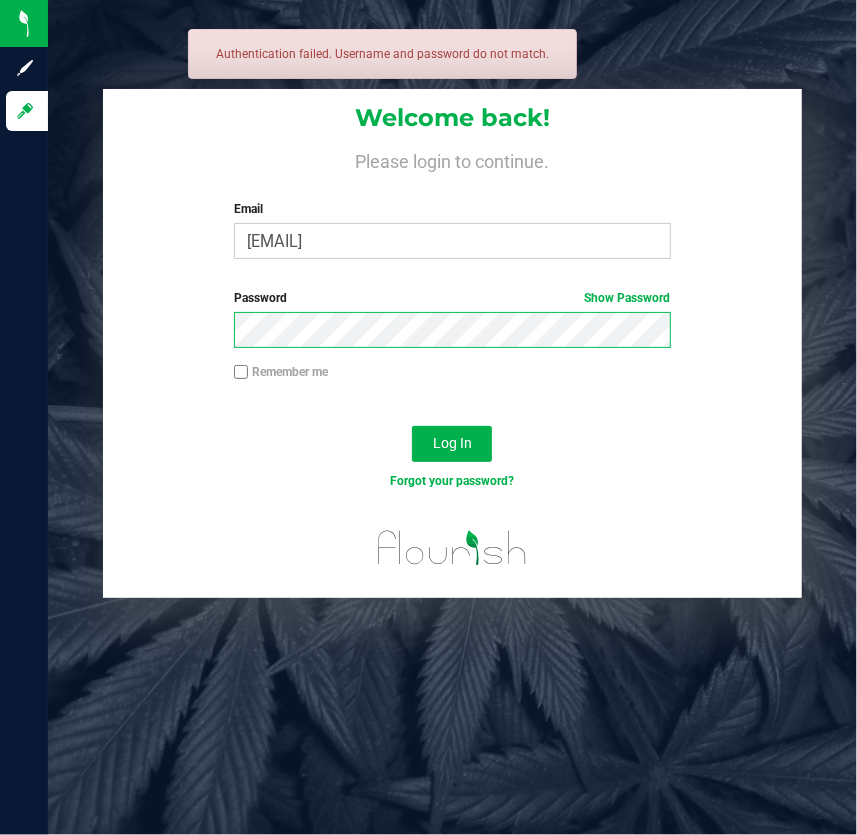 click on "Log In" at bounding box center [452, 444] 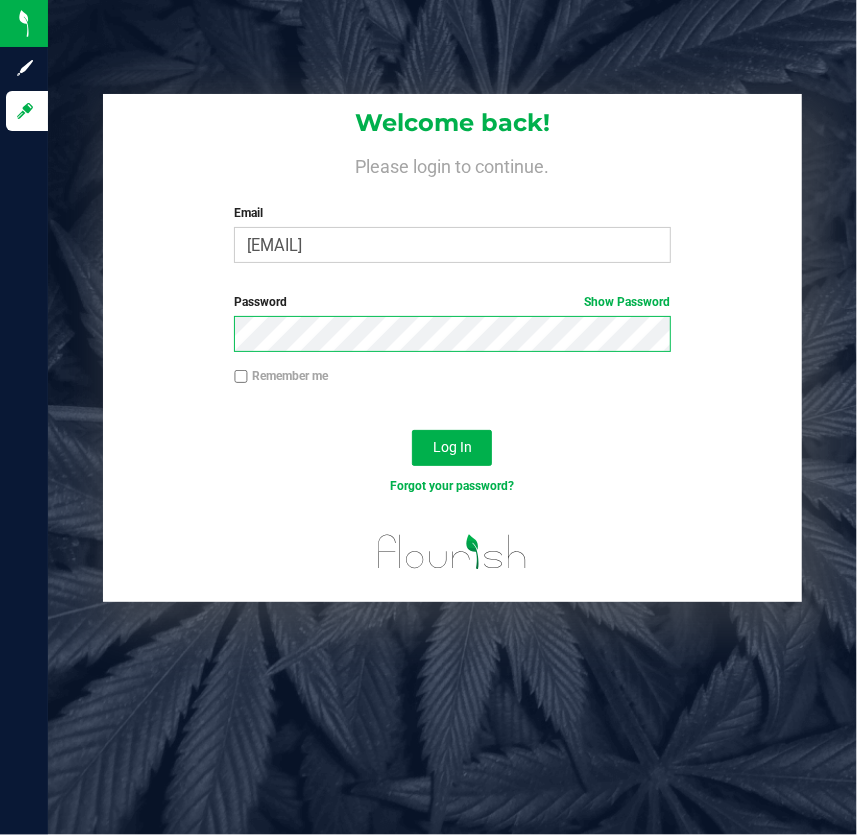 click on "Log In" at bounding box center (452, 448) 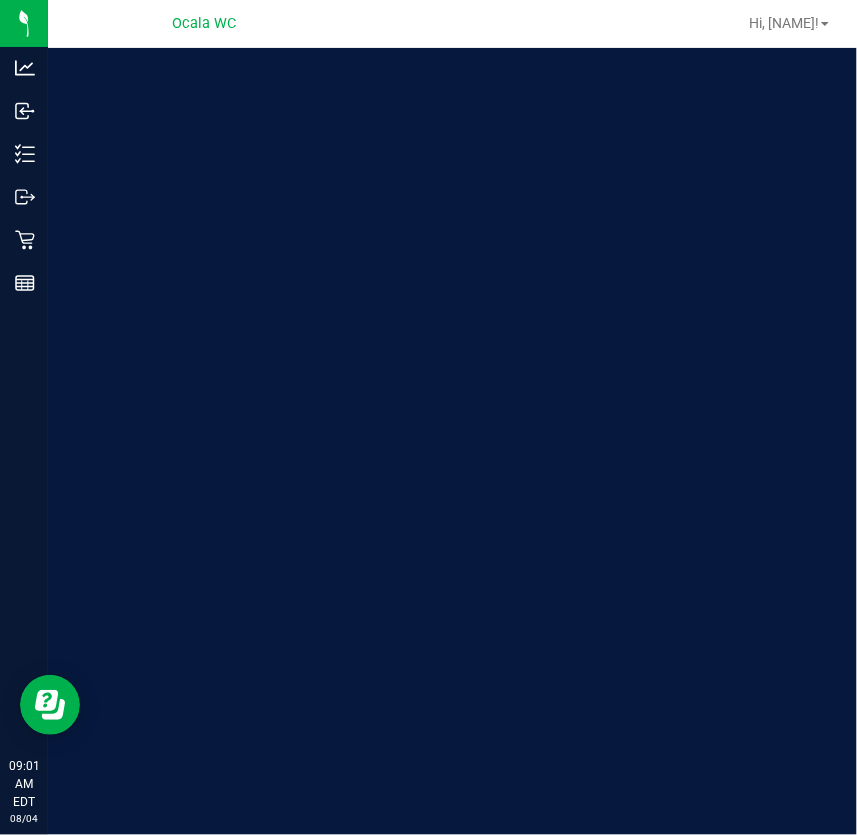 scroll, scrollTop: 0, scrollLeft: 0, axis: both 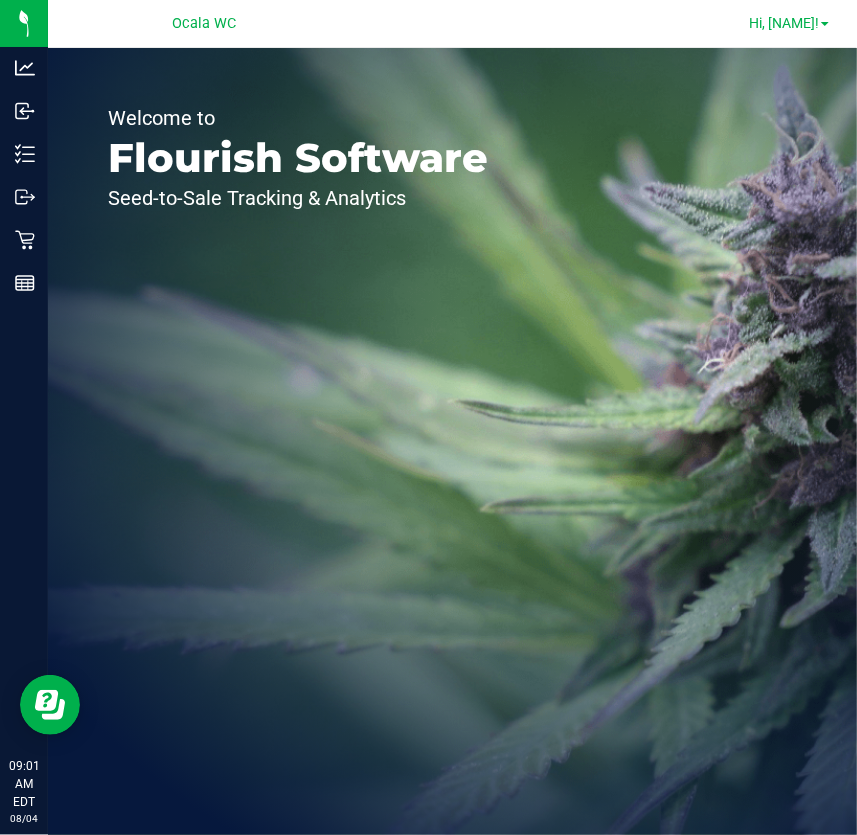click on "Hi, [FIRST]!" at bounding box center (784, 23) 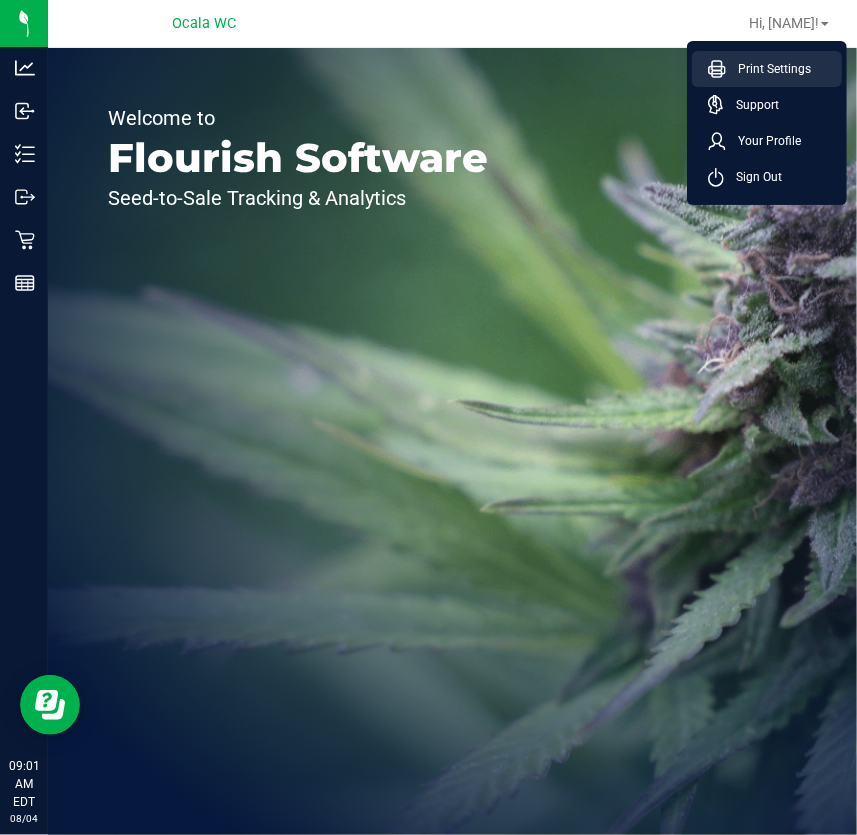 click on "Print Settings" at bounding box center (768, 69) 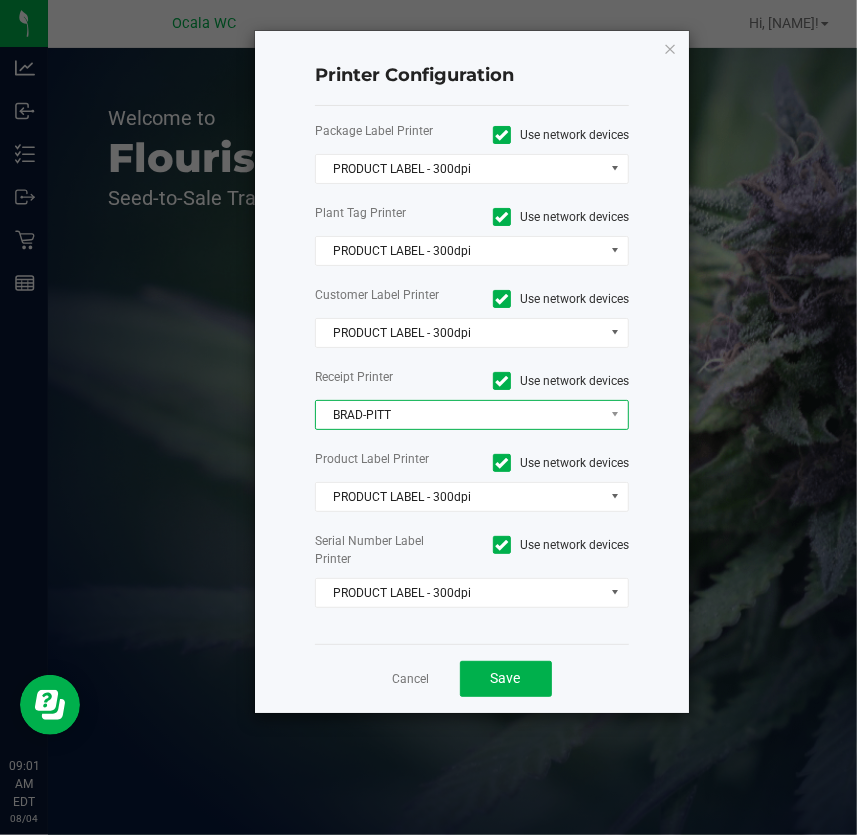 click on "BRAD-PITT" at bounding box center (459, 415) 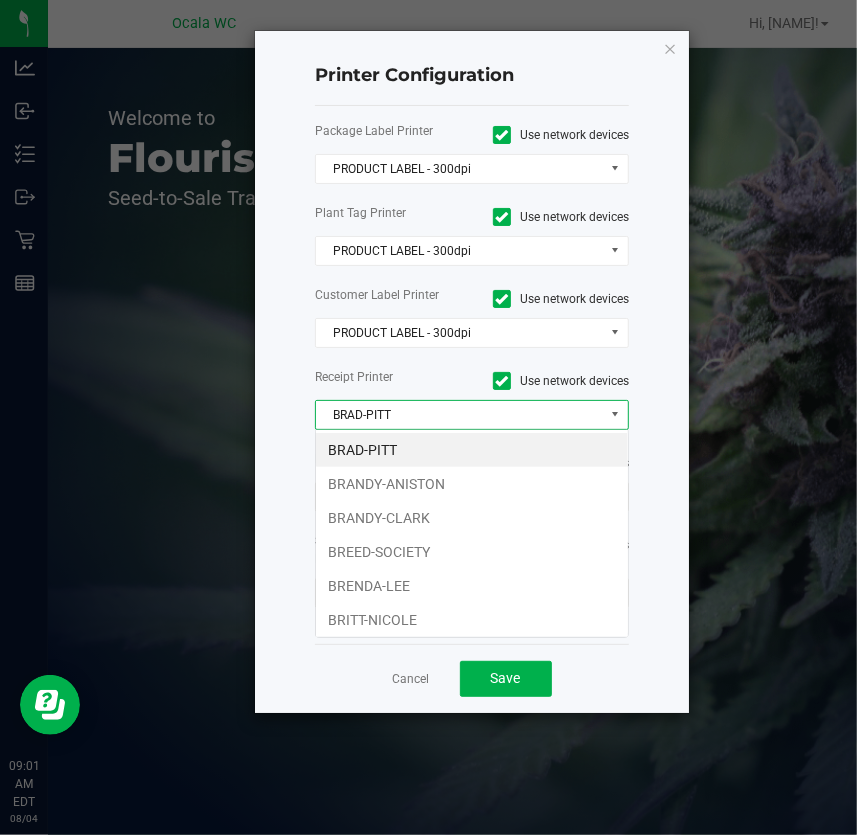 scroll, scrollTop: 99970, scrollLeft: 99685, axis: both 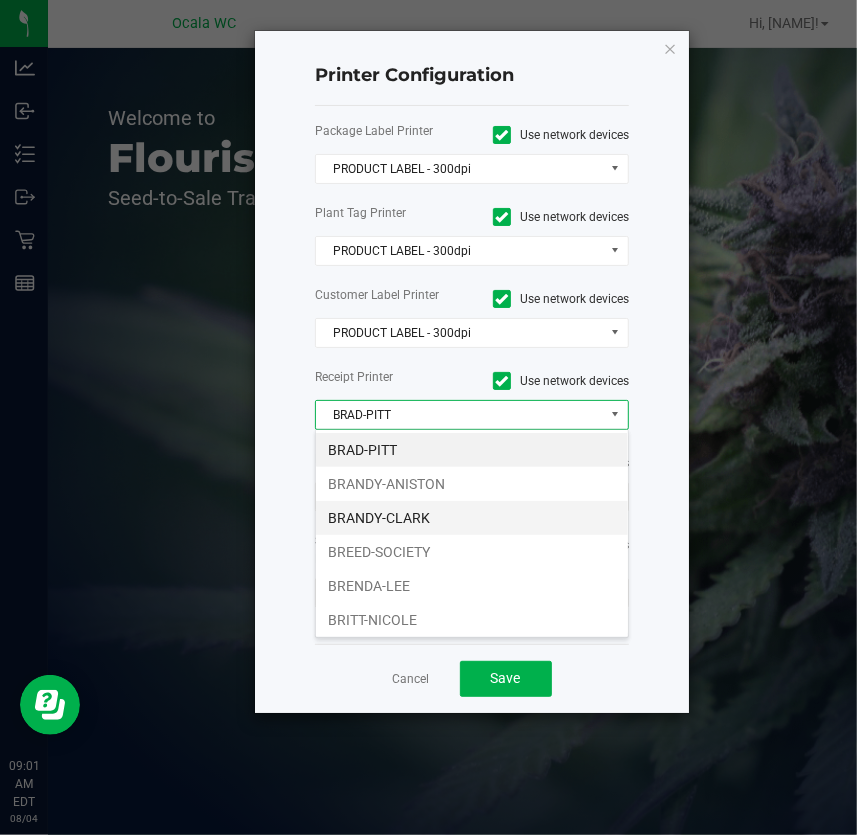 click on "BRANDY-CLARK" at bounding box center [472, 518] 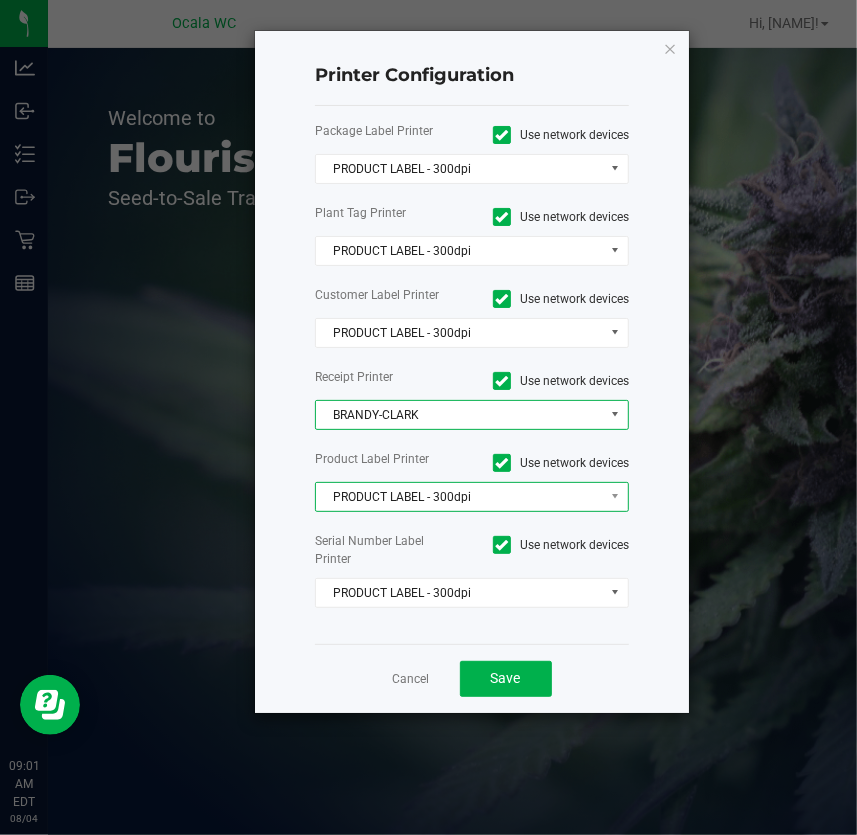 click on "PRODUCT LABEL - 300dpi" at bounding box center [459, 497] 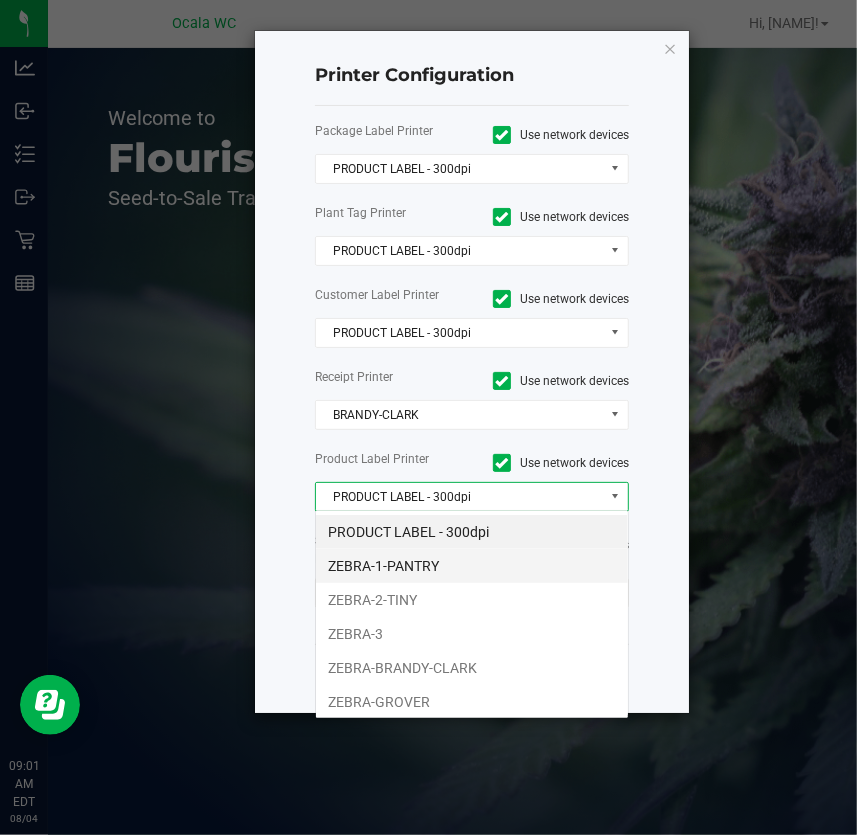 scroll, scrollTop: 99970, scrollLeft: 99685, axis: both 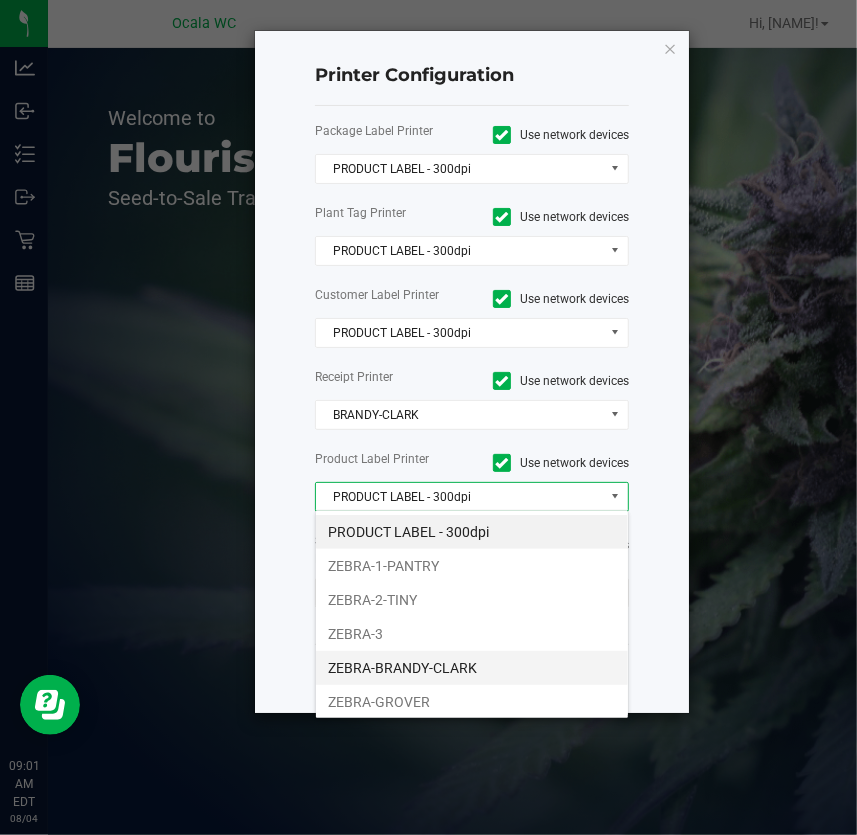 click on "ZEBRA-BRANDY-CLARK" at bounding box center (472, 668) 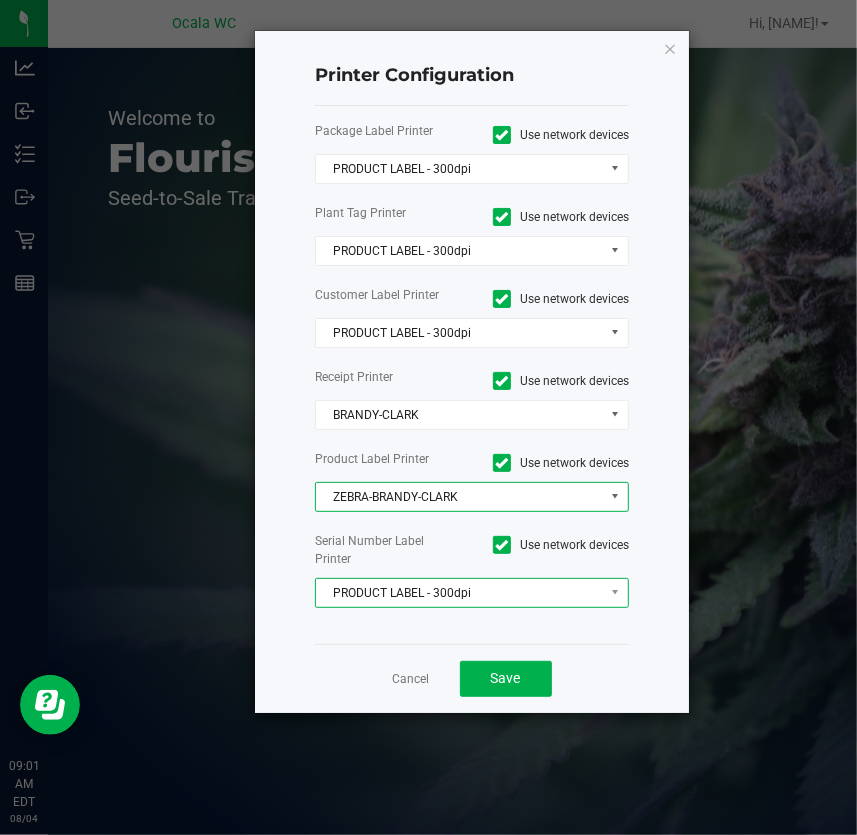 click on "PRODUCT LABEL - 300dpi" at bounding box center (459, 593) 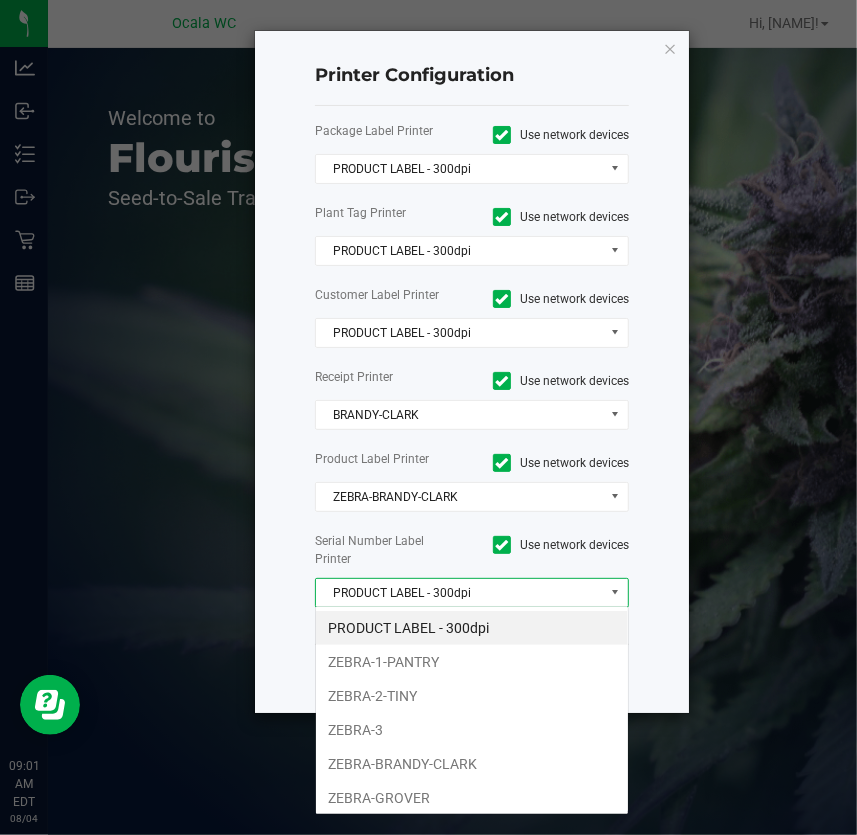 scroll, scrollTop: 99970, scrollLeft: 99685, axis: both 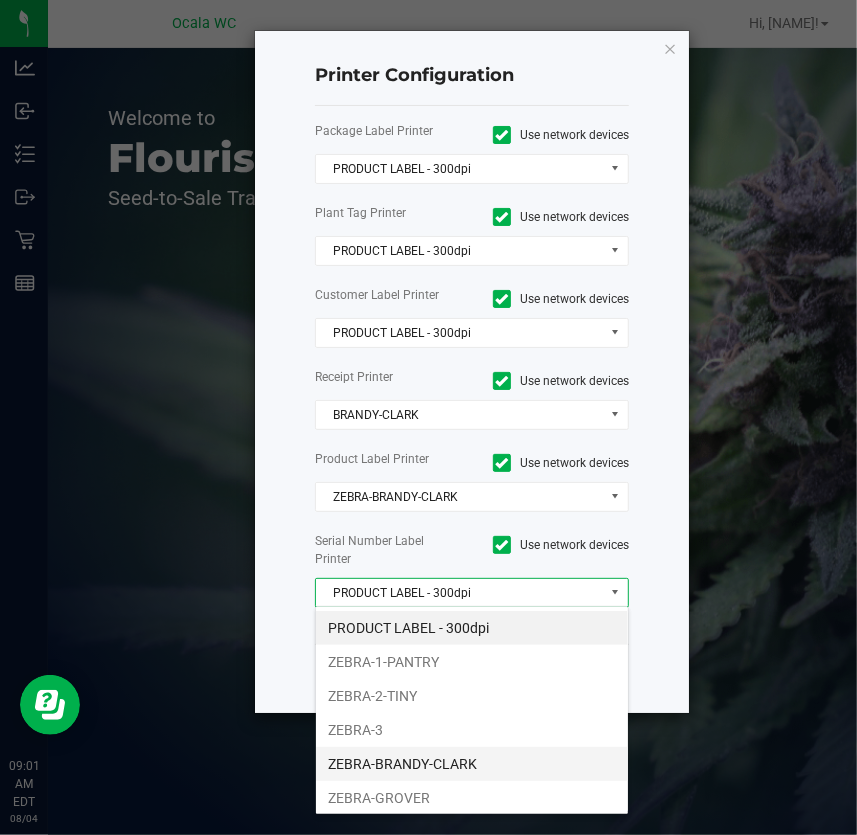 click on "ZEBRA-BRANDY-CLARK" at bounding box center (472, 764) 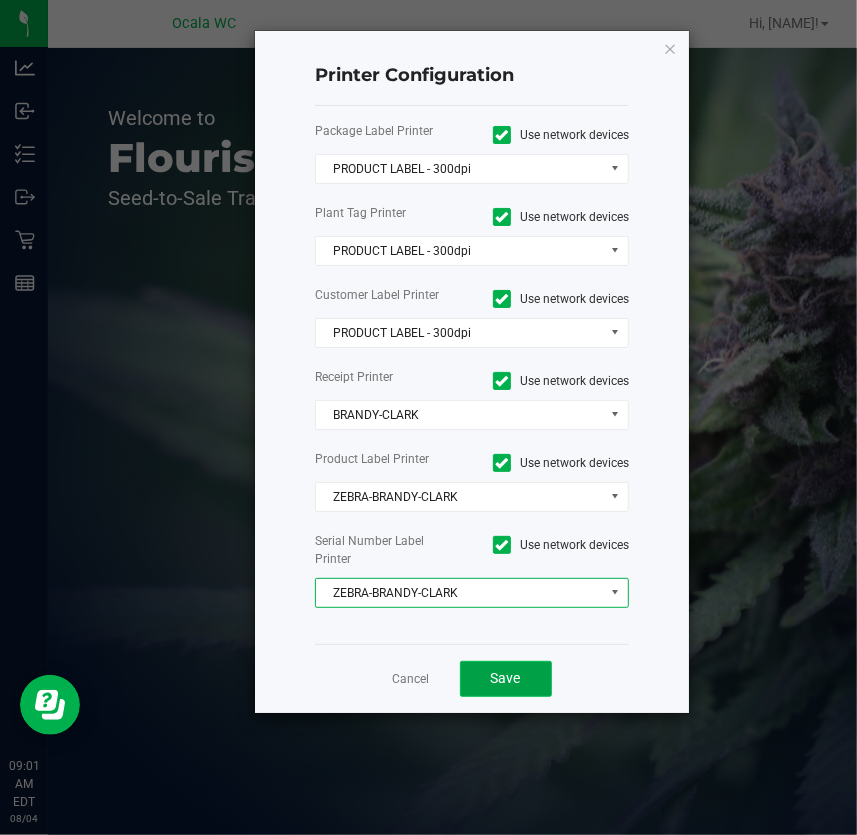 click on "Save" 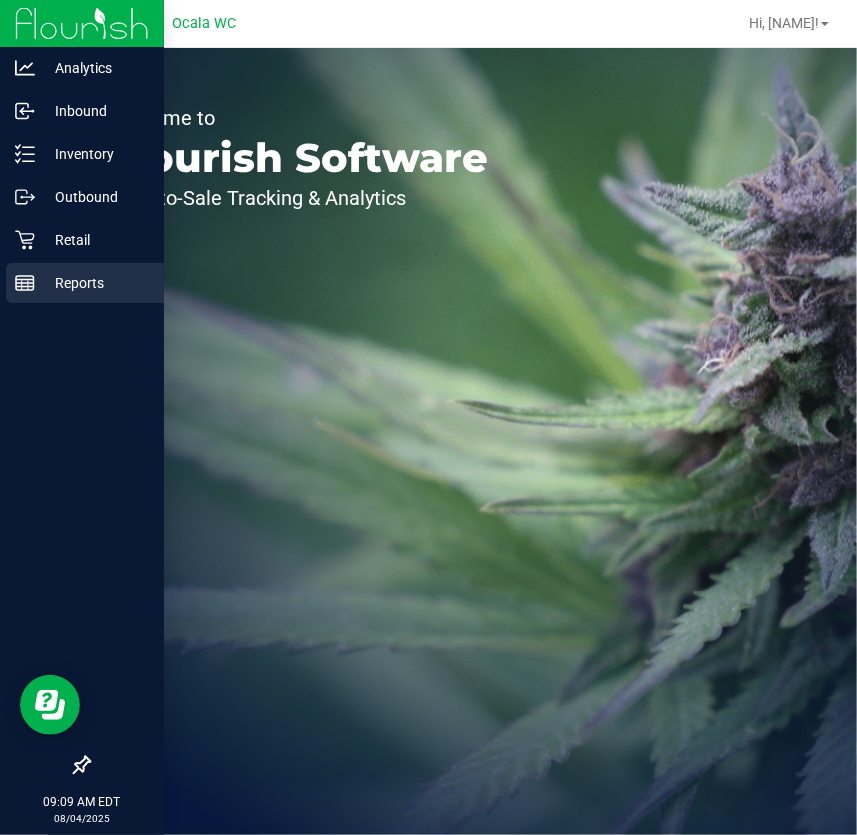 click 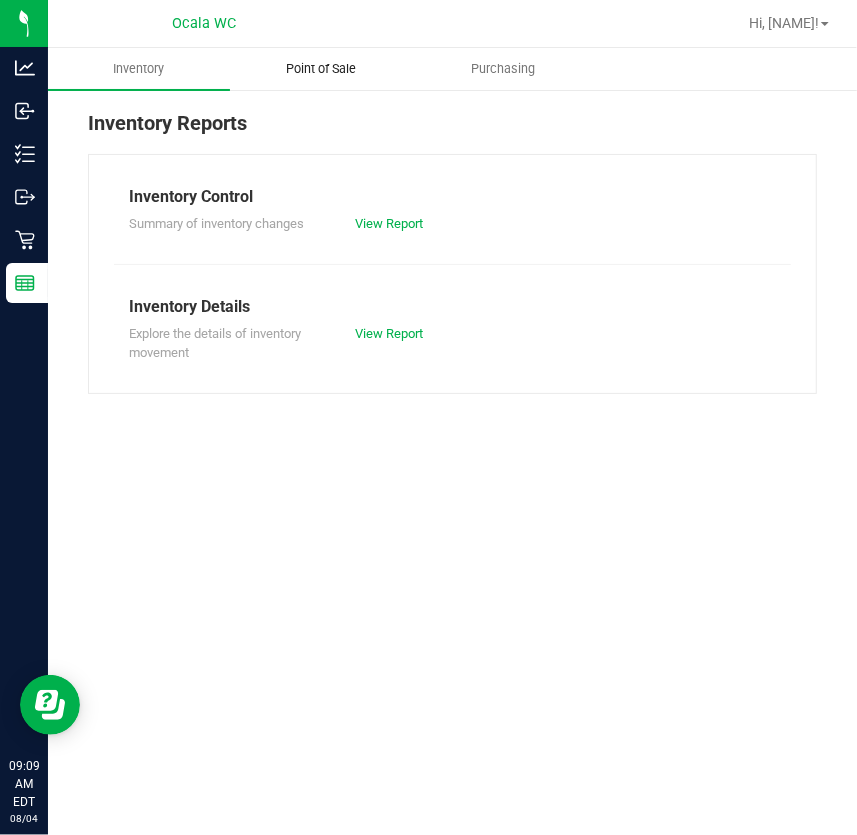 click on "Point of Sale" at bounding box center [321, 69] 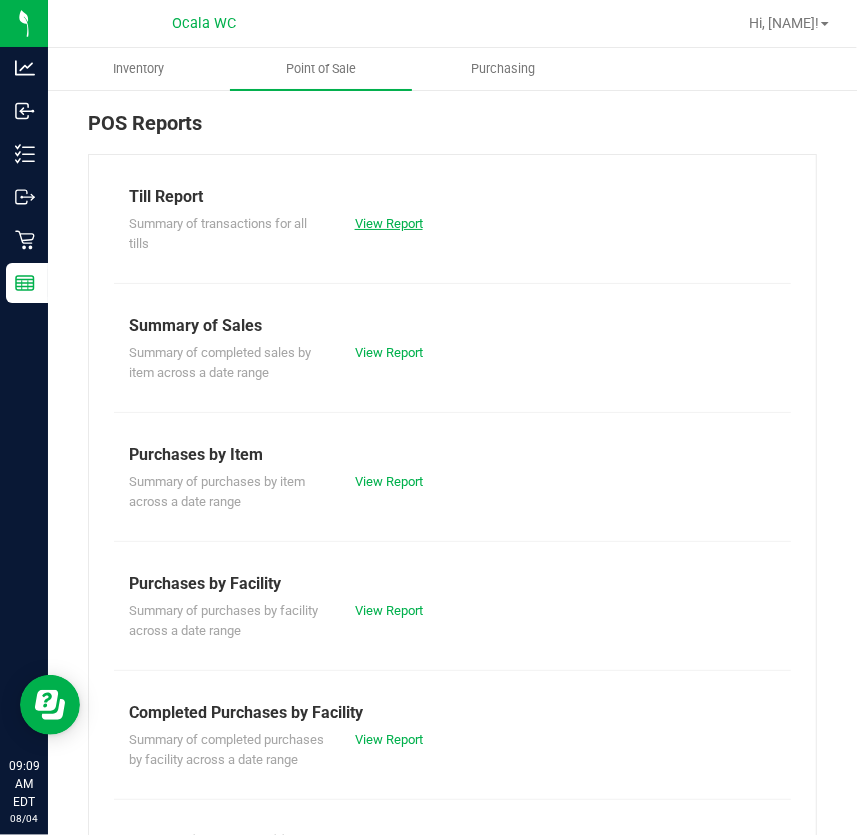 click on "View Report" at bounding box center [389, 223] 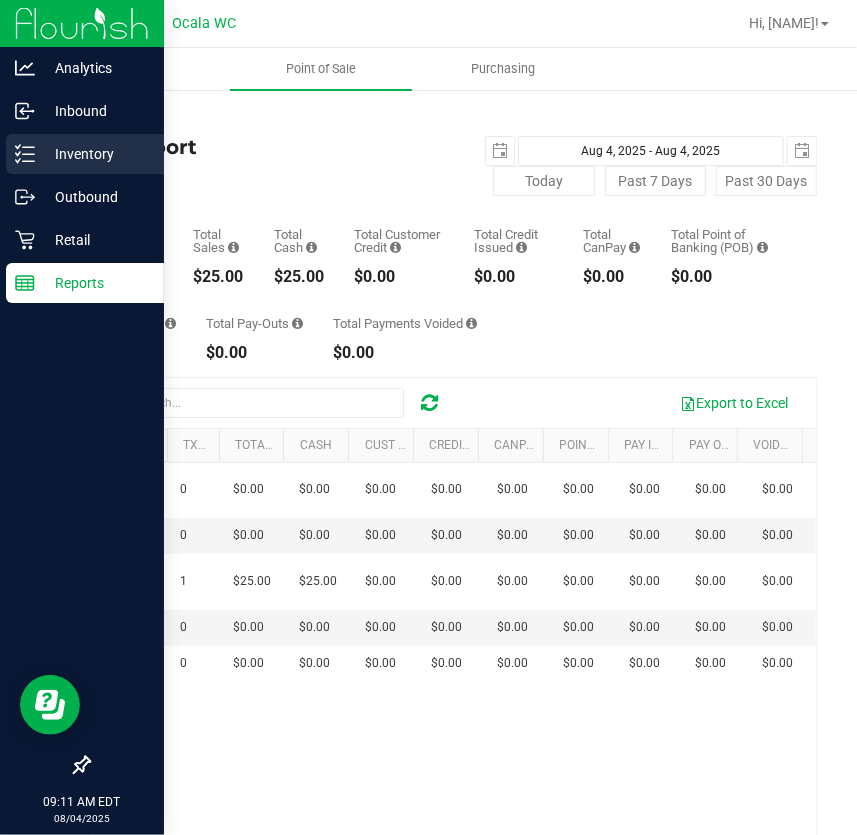 click on "Inventory" at bounding box center (95, 154) 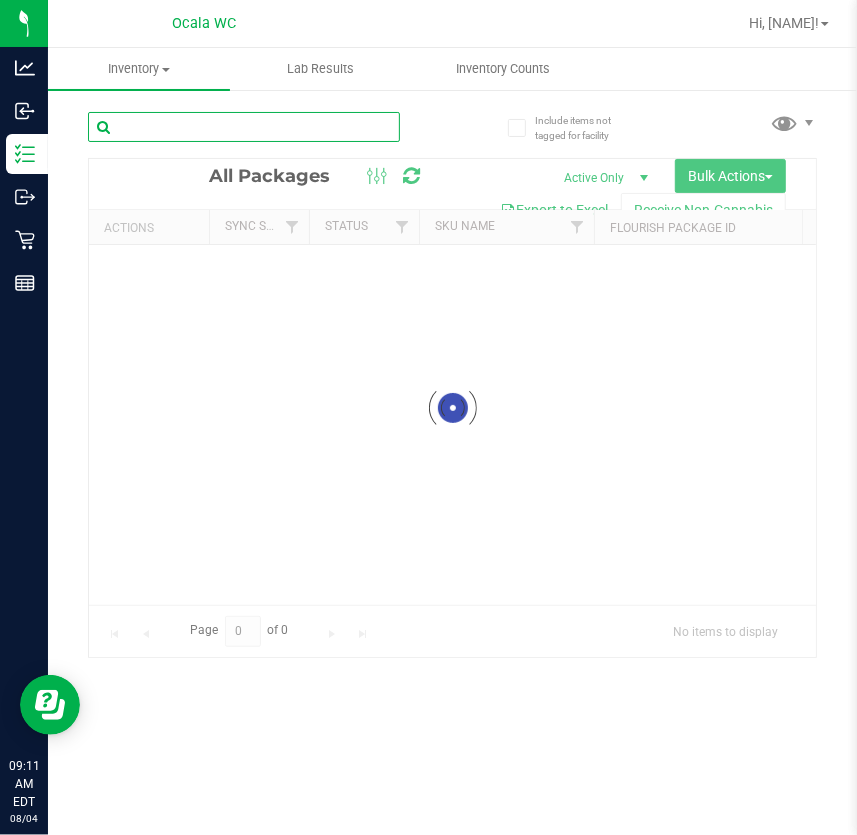 click at bounding box center [244, 127] 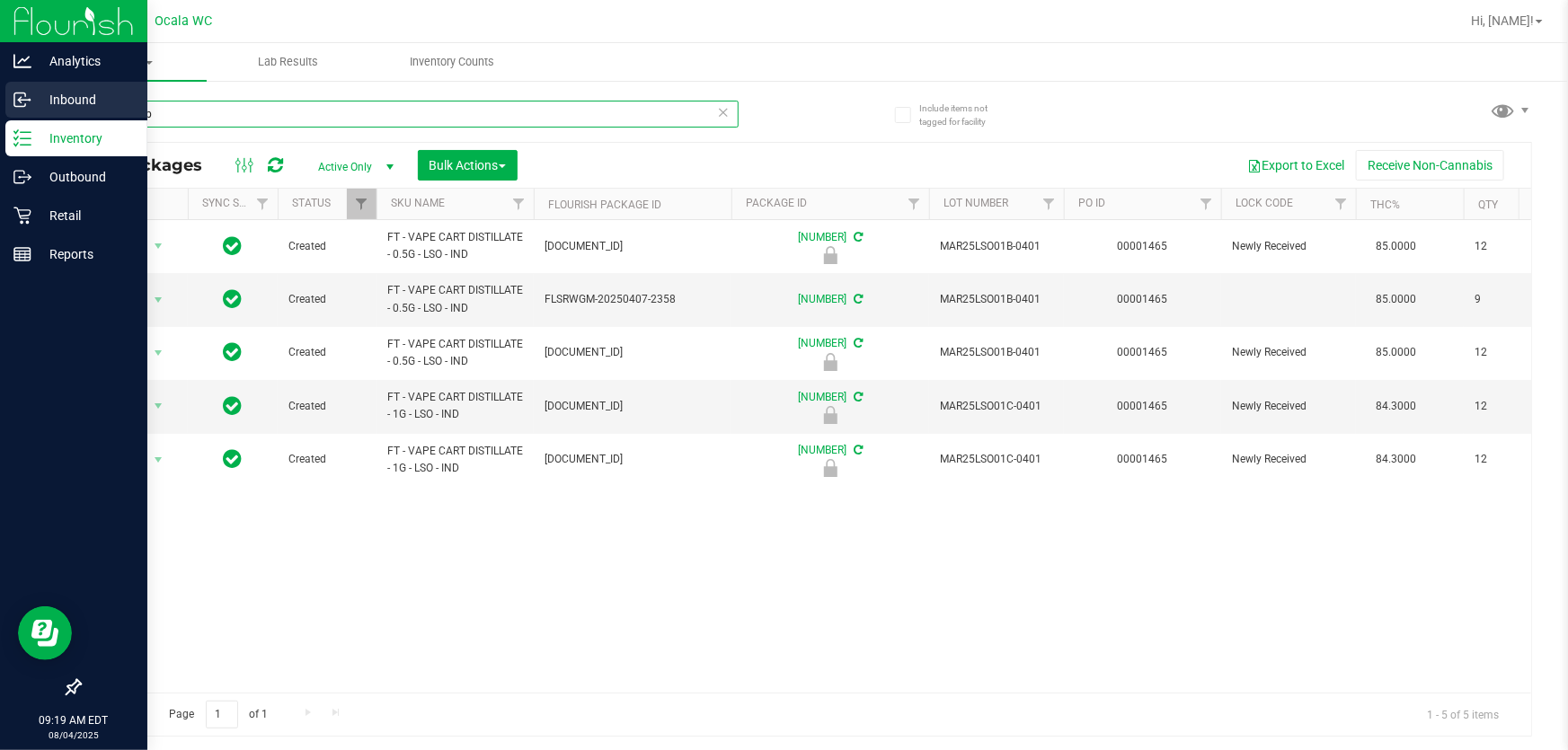 type on "lime sorb" 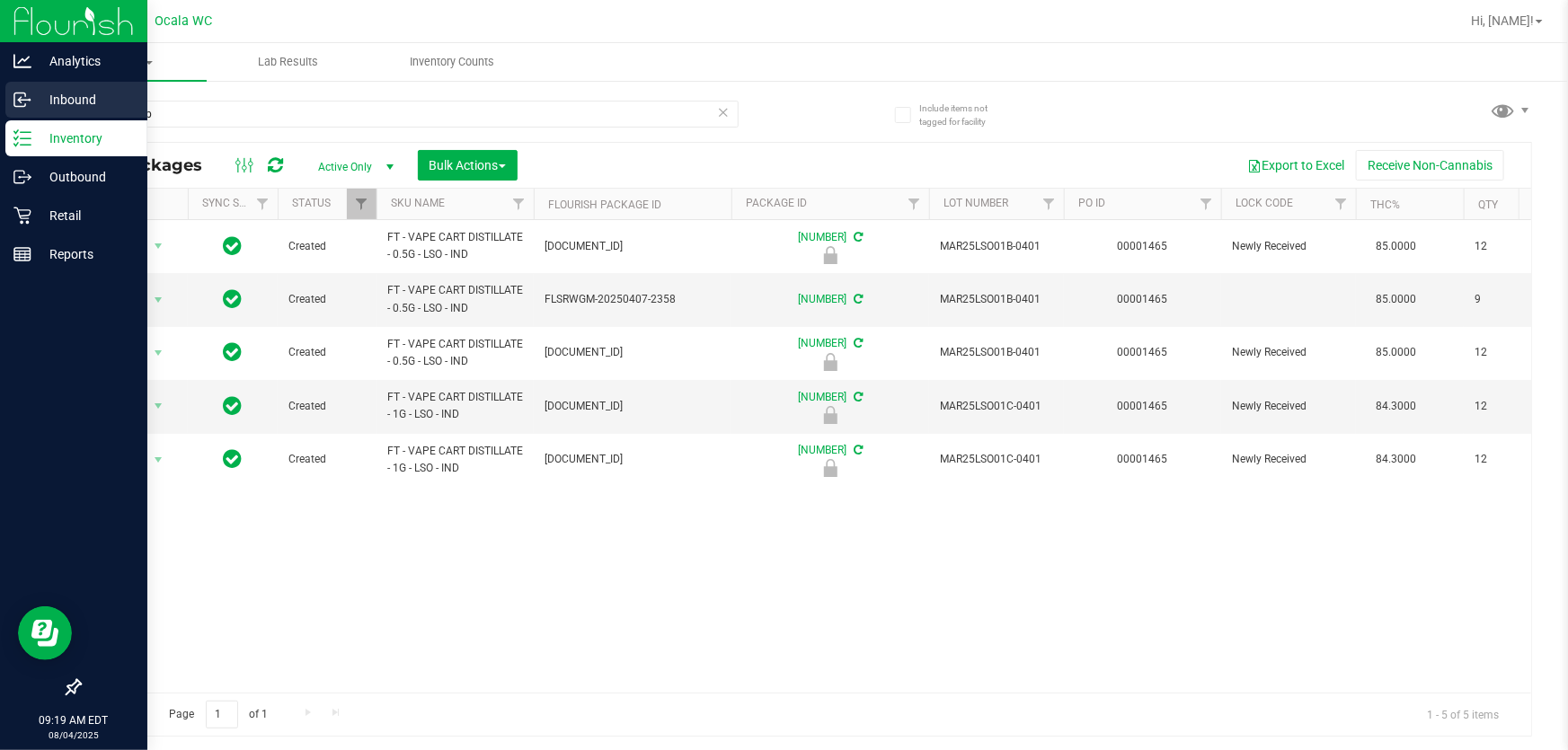 click on "Inbound" at bounding box center (85, 100) 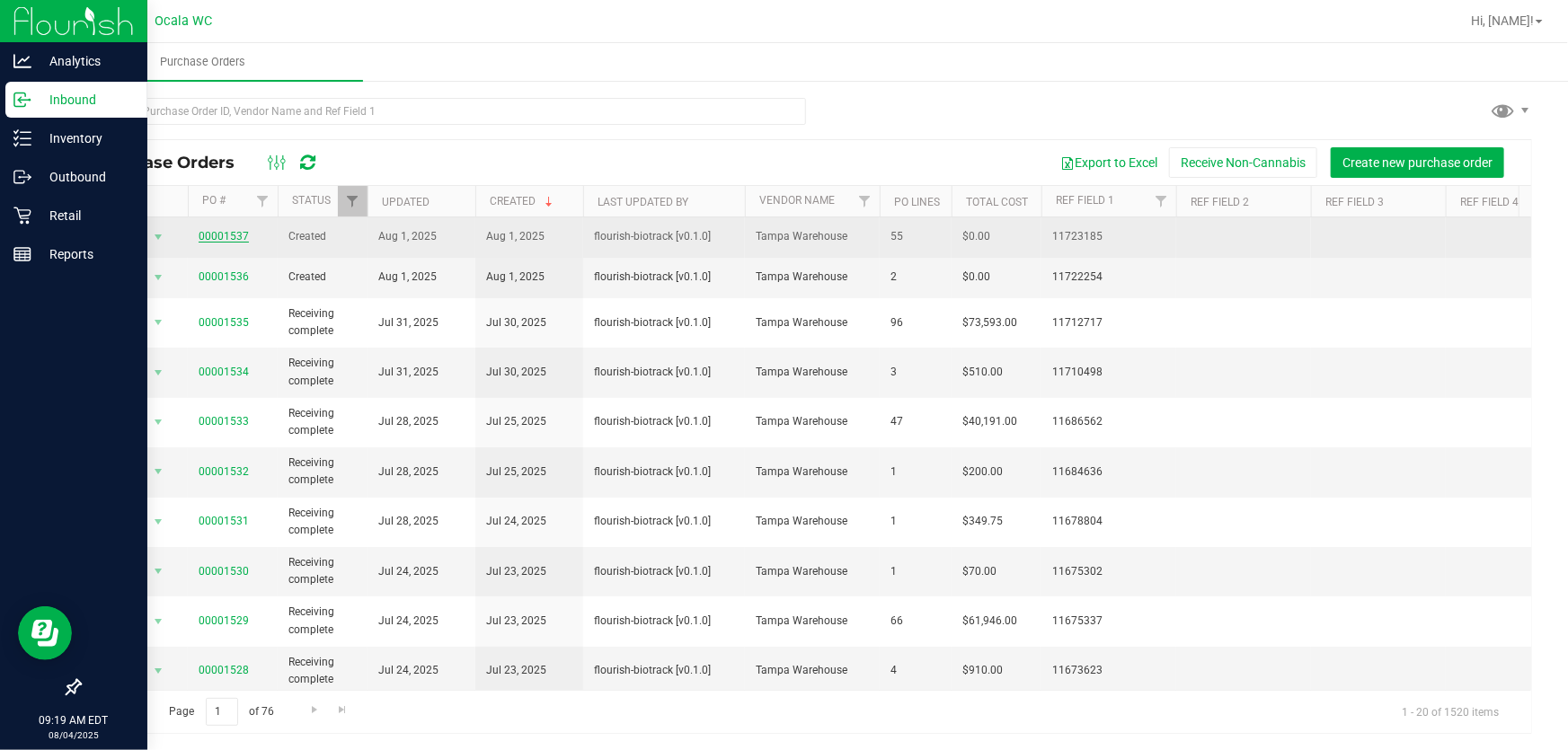 click on "00001537" at bounding box center (224, 236) 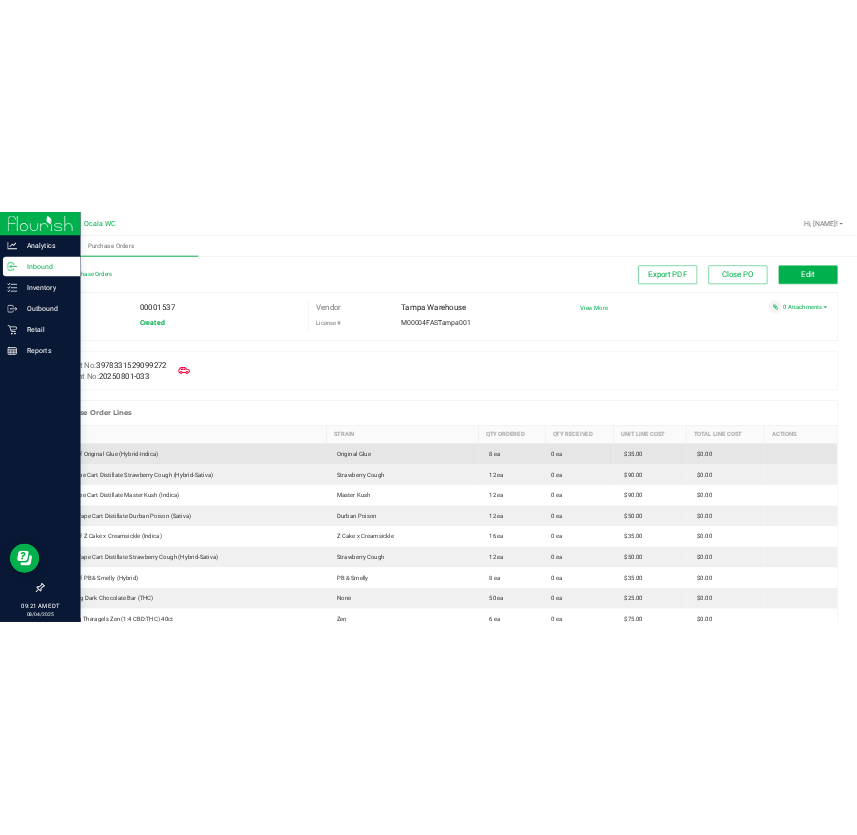 scroll, scrollTop: 0, scrollLeft: 0, axis: both 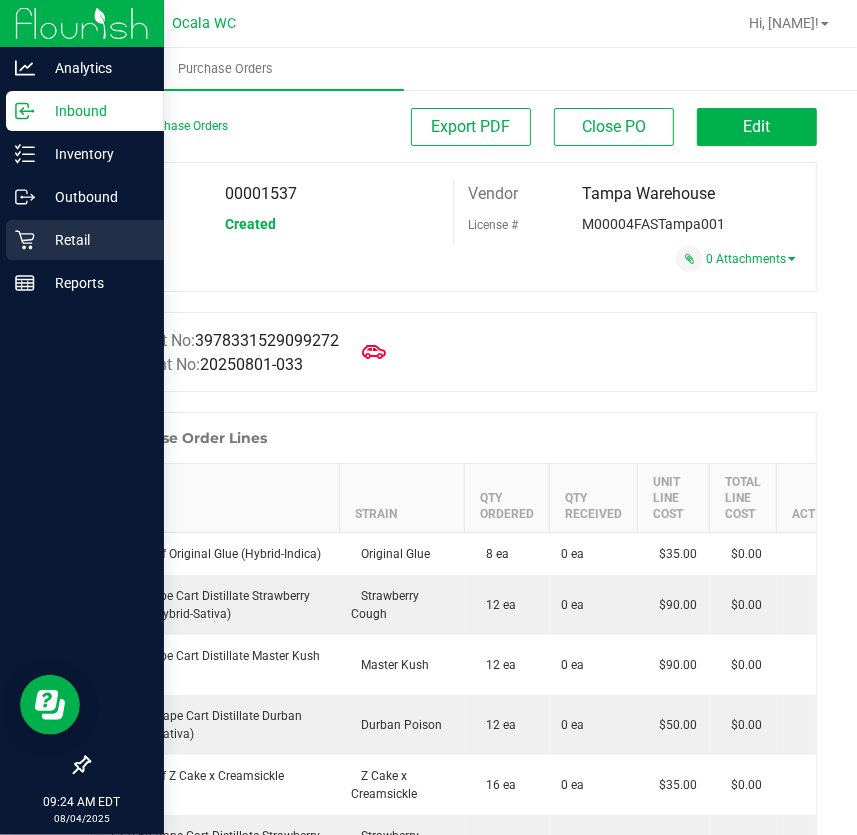 click on "Retail" at bounding box center (95, 240) 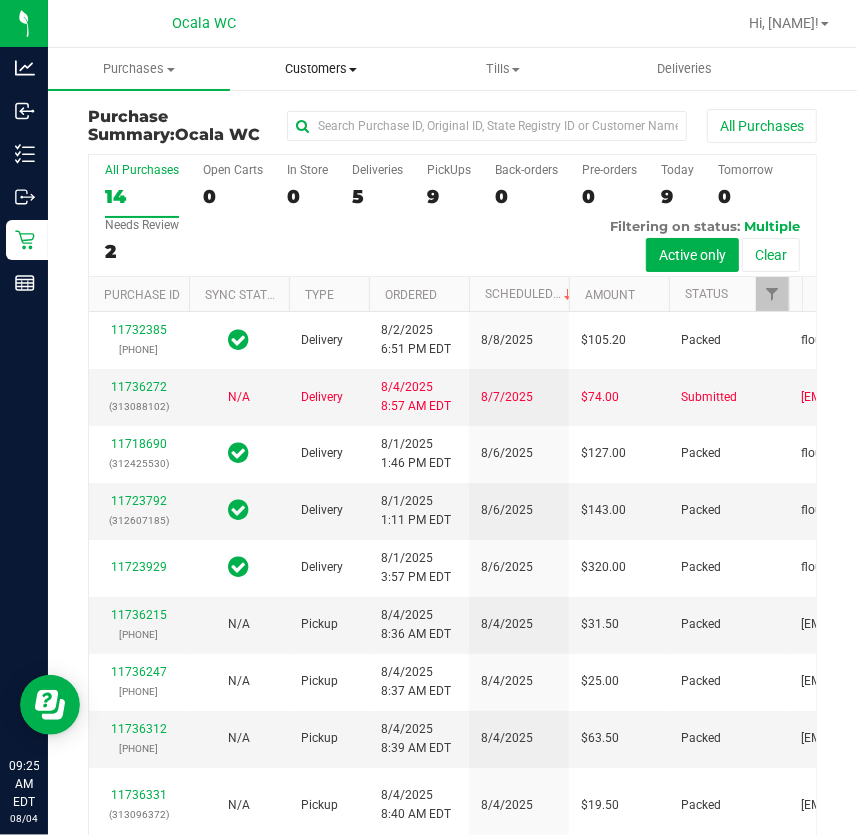 click on "Customers" at bounding box center (321, 69) 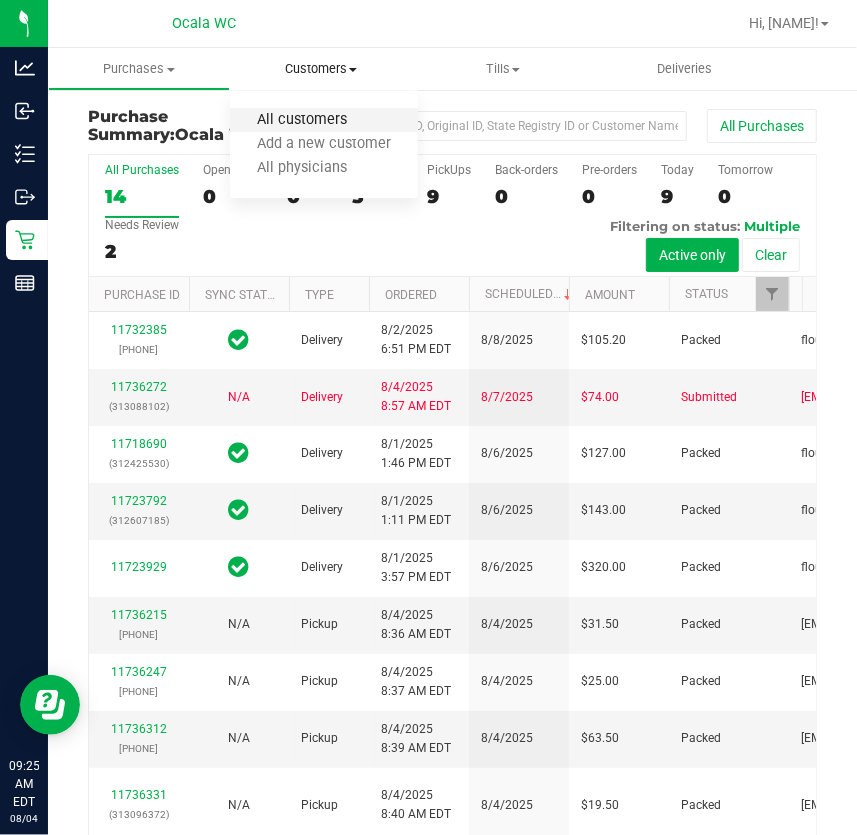 click on "All customers" at bounding box center (302, 120) 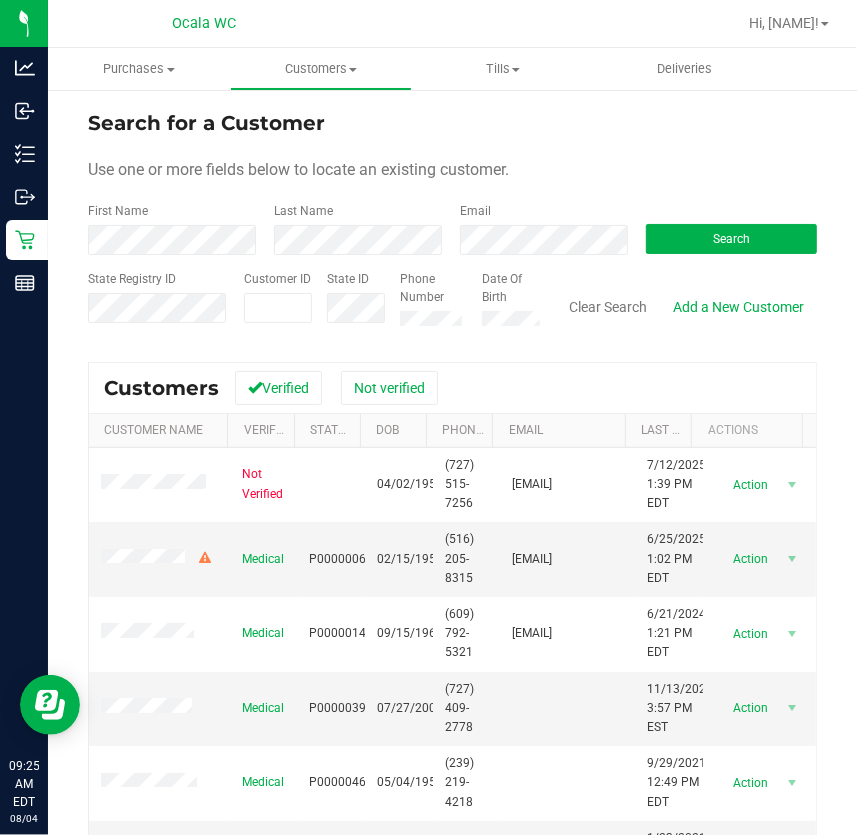 click at bounding box center (156, 332) 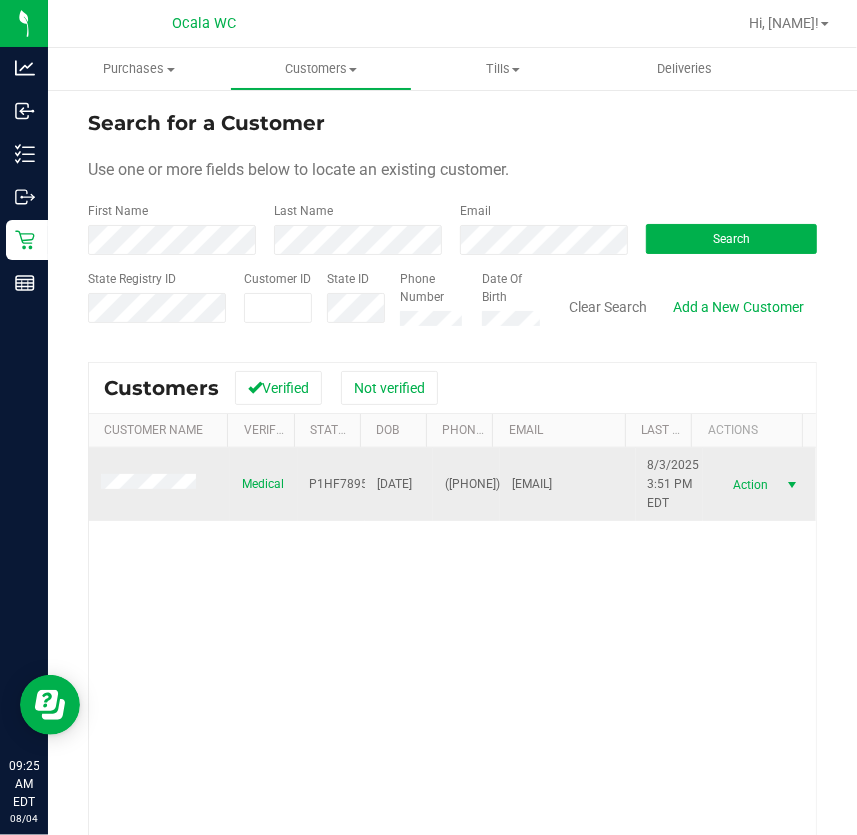 click on "Action" at bounding box center (747, 485) 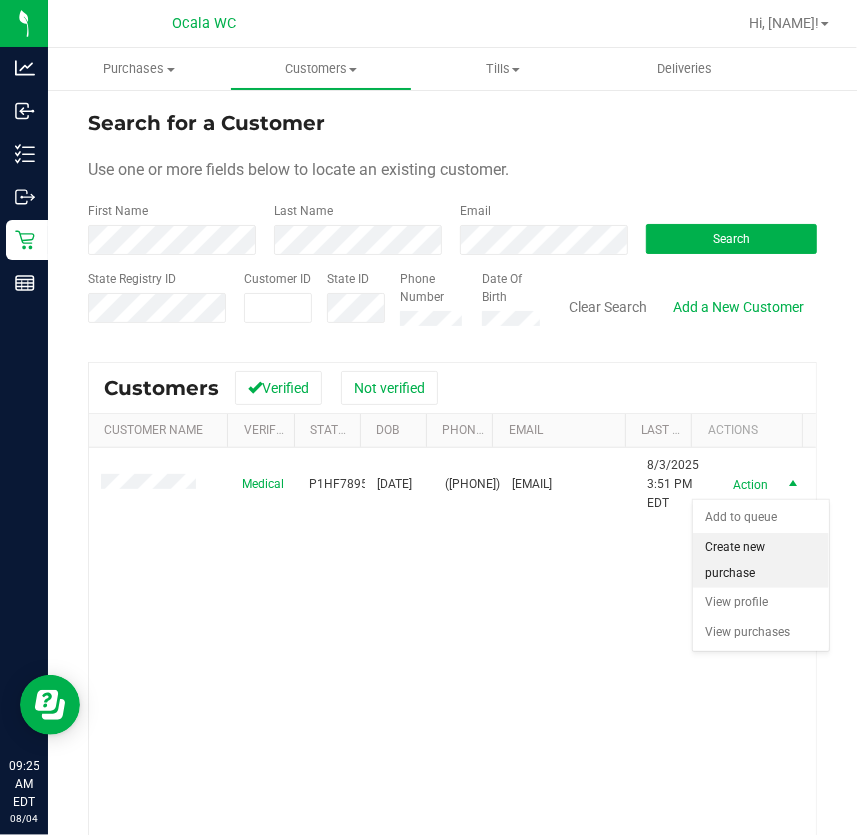 click on "Create new purchase" at bounding box center [761, 560] 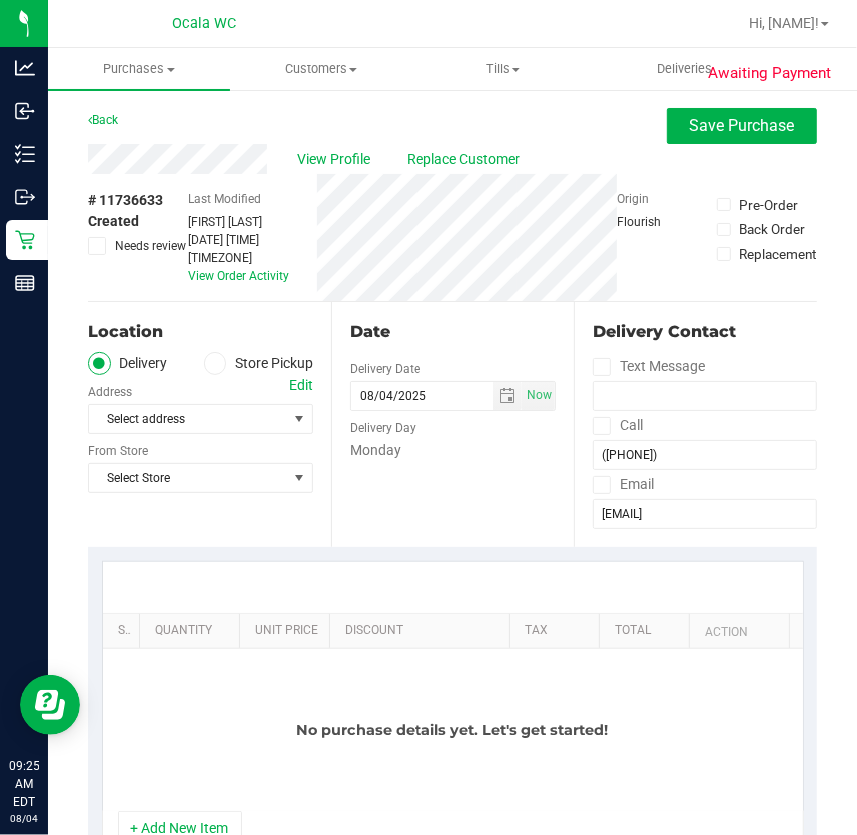 click on "Location
Delivery
Store Pickup
Address
Edit
Select address Select address
From Store
Select Store Select Store Bonita Springs WC Boynton Beach WC Bradenton WC Brandon WC Brooksville WC Call Center Clermont WC Crestview WC Deerfield Beach WC Delray Beach WC Deltona WC Ft Walton Beach WC Ft. Lauderdale WC Ft. Myers WC Gainesville WC Jax Atlantic WC JAX DC REP Jax WC Key West WC Lakeland WC Largo WC Lehigh Acres DC REP Merritt Island WC Miami 72nd WC Miami Beach WC Miami Dadeland WC Miramar DC REP New Port Richey WC North Port WC" at bounding box center [209, 424] 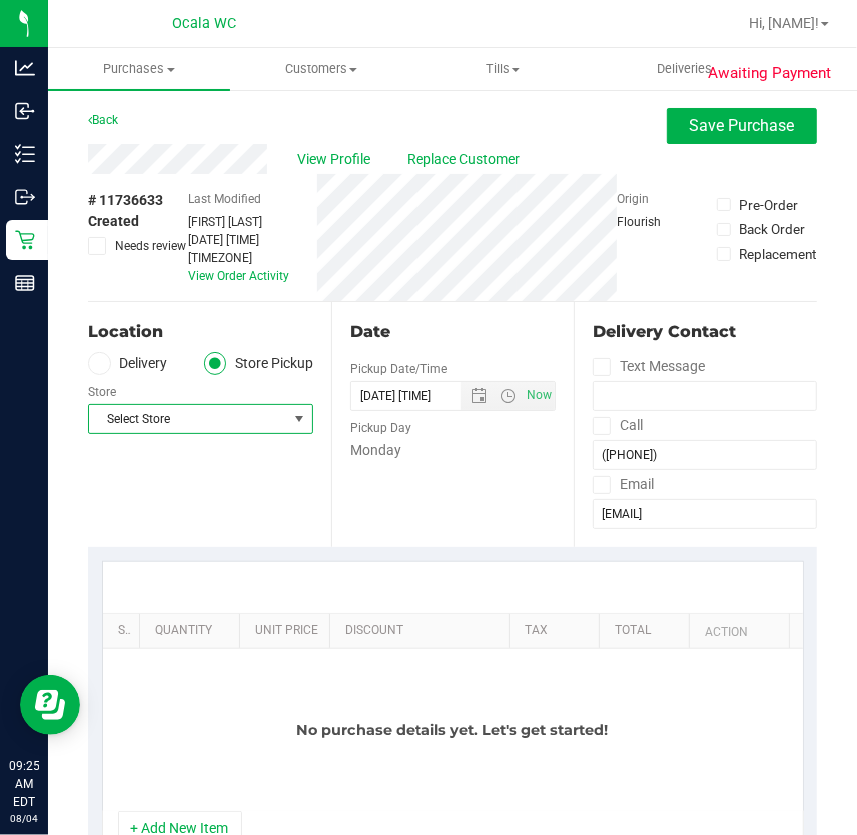 click on "Select Store" at bounding box center [188, 419] 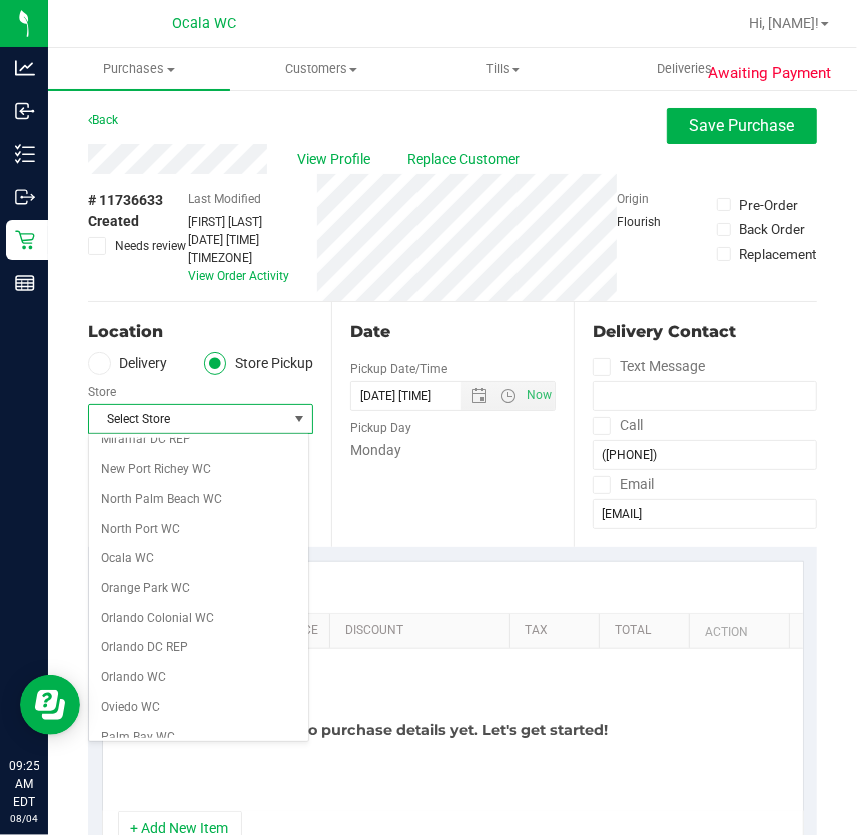 scroll, scrollTop: 818, scrollLeft: 0, axis: vertical 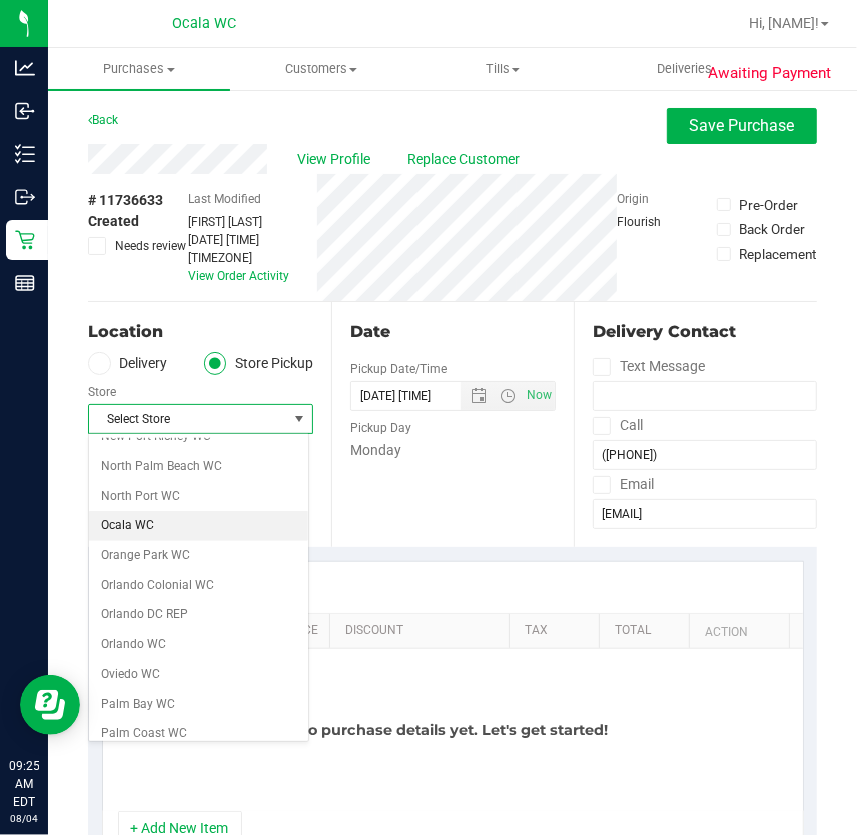 click on "Ocala WC" at bounding box center (198, 526) 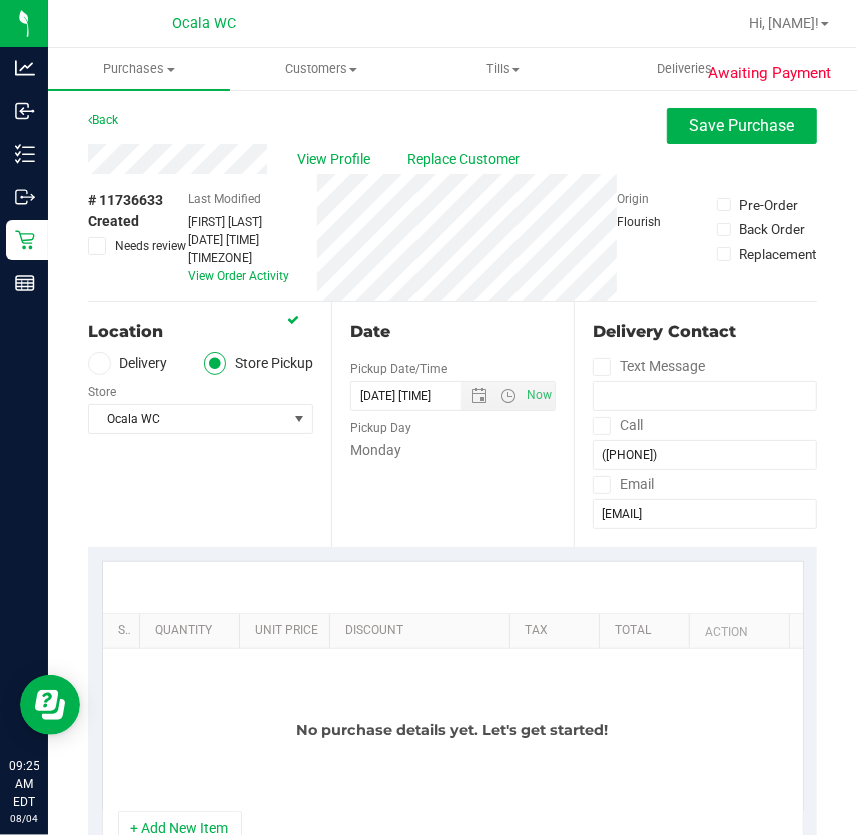 click on "Location
Delivery
Store Pickup
Store
Ocala WC Select Store Bonita Springs WC Boynton Beach WC Bradenton WC Brandon WC Brooksville WC Call Center Clermont WC Crestview WC Deerfield Beach WC Delray Beach WC Deltona WC Ft Walton Beach WC Ft. Lauderdale WC Ft. Myers WC Gainesville WC Jax Atlantic WC JAX DC REP Jax WC Key West WC Lakeland WC Largo WC Lehigh Acres DC REP Merritt Island WC Miami 72nd WC Miami Beach WC Miami Dadeland WC Miramar DC REP New Port Richey WC North Palm Beach WC North Port WC Ocala WC Orange Park WC Orlando Colonial WC Orlando DC REP Orlando WC Oviedo WC Palm Bay WC Palm Coast WC Panama City WC Pensacola WC Port Orange WC" at bounding box center (209, 424) 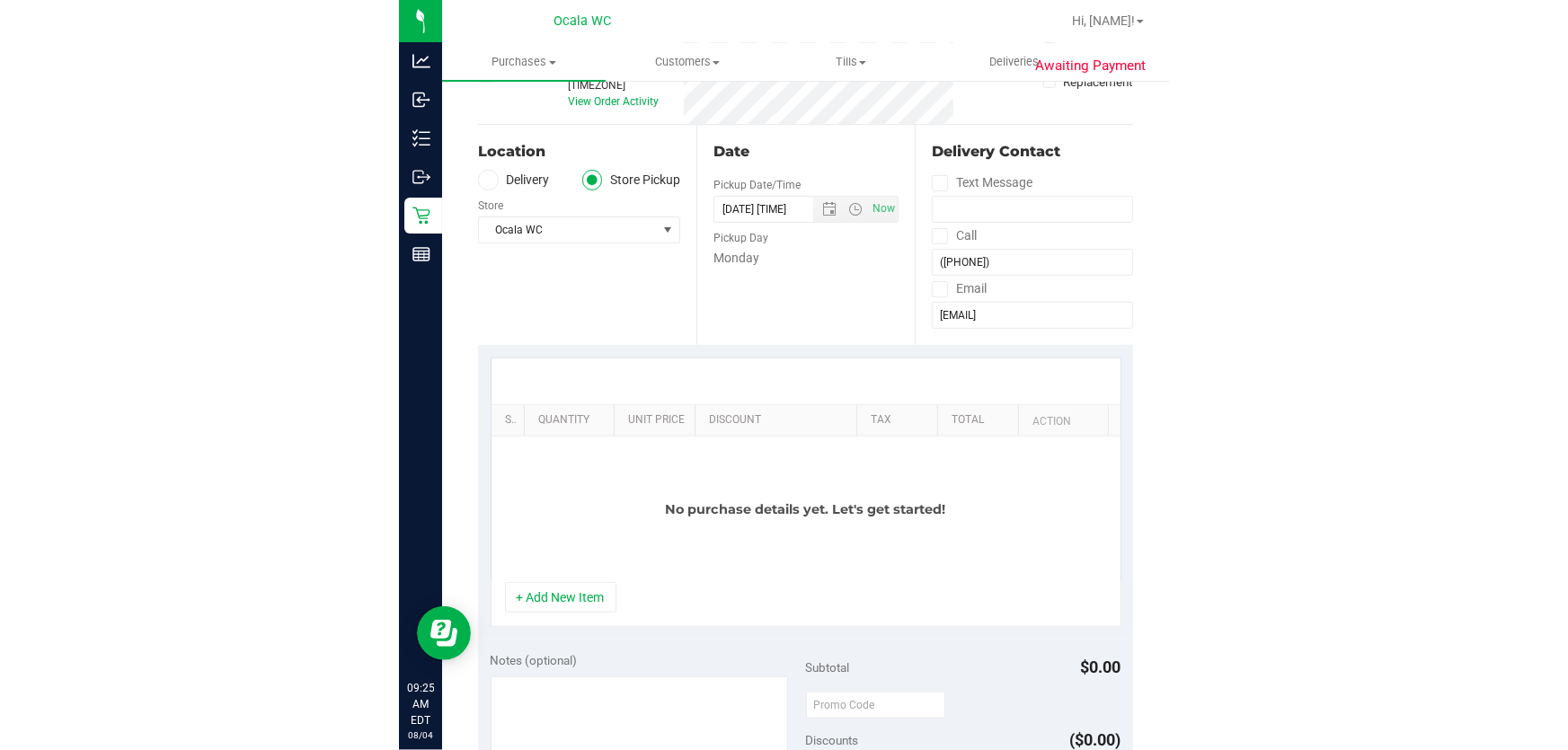 scroll, scrollTop: 163, scrollLeft: 0, axis: vertical 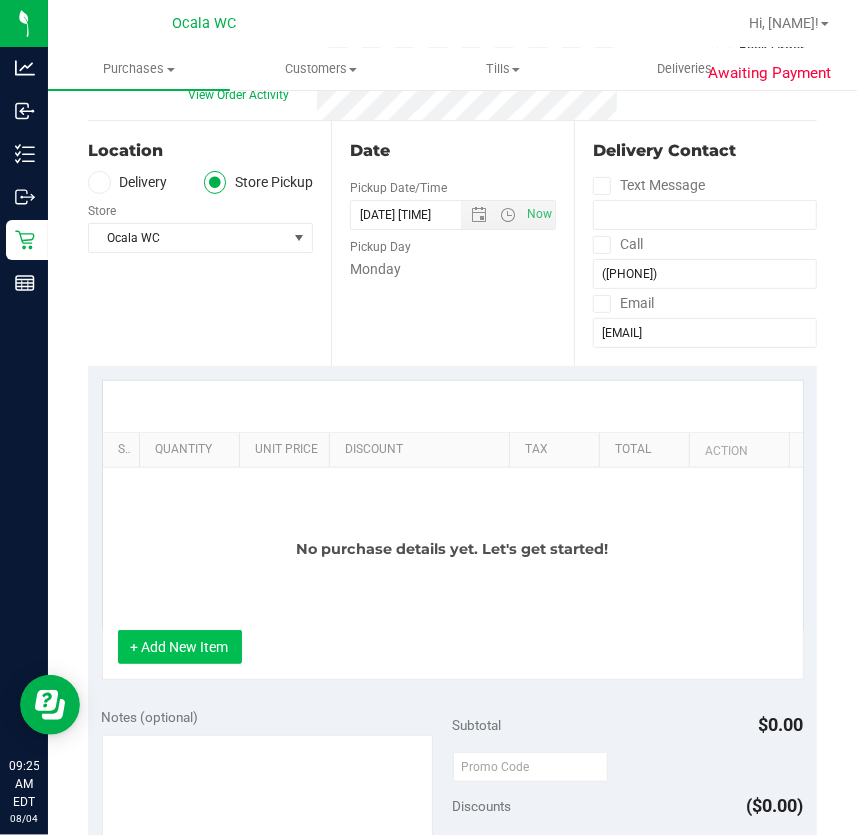 click on "+ Add New Item" at bounding box center (180, 647) 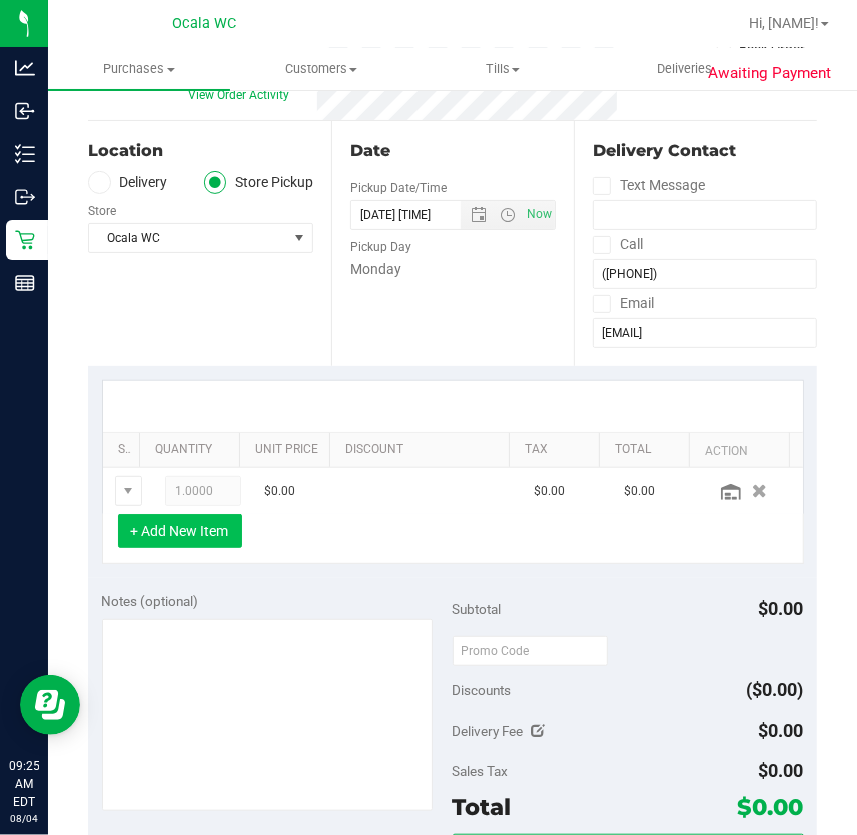 click on "+ Add New Item" at bounding box center [180, 531] 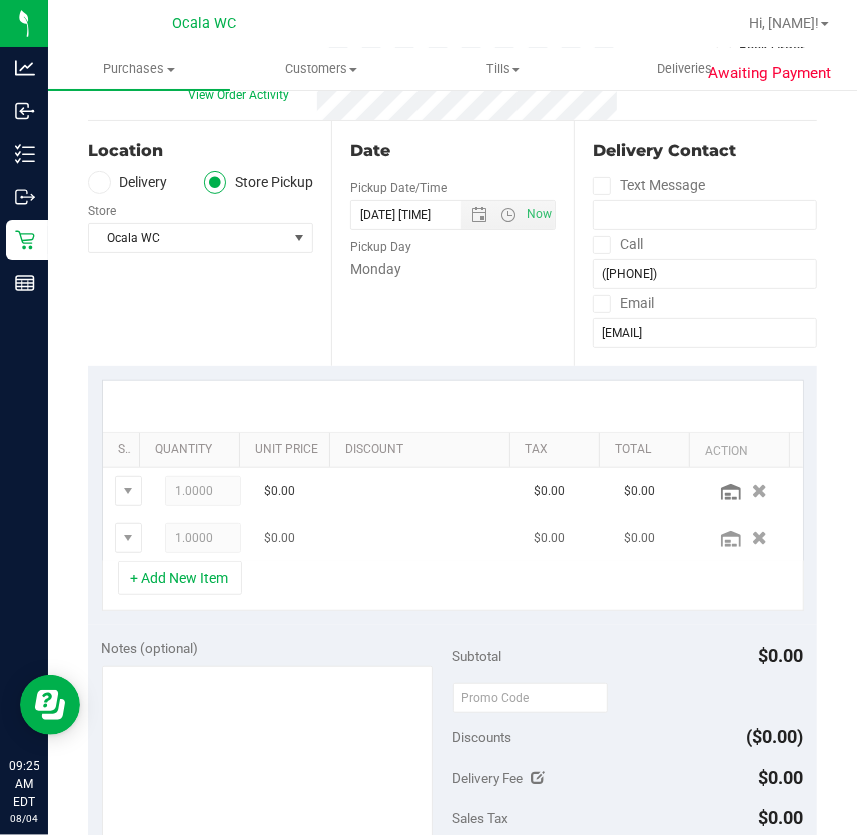 type 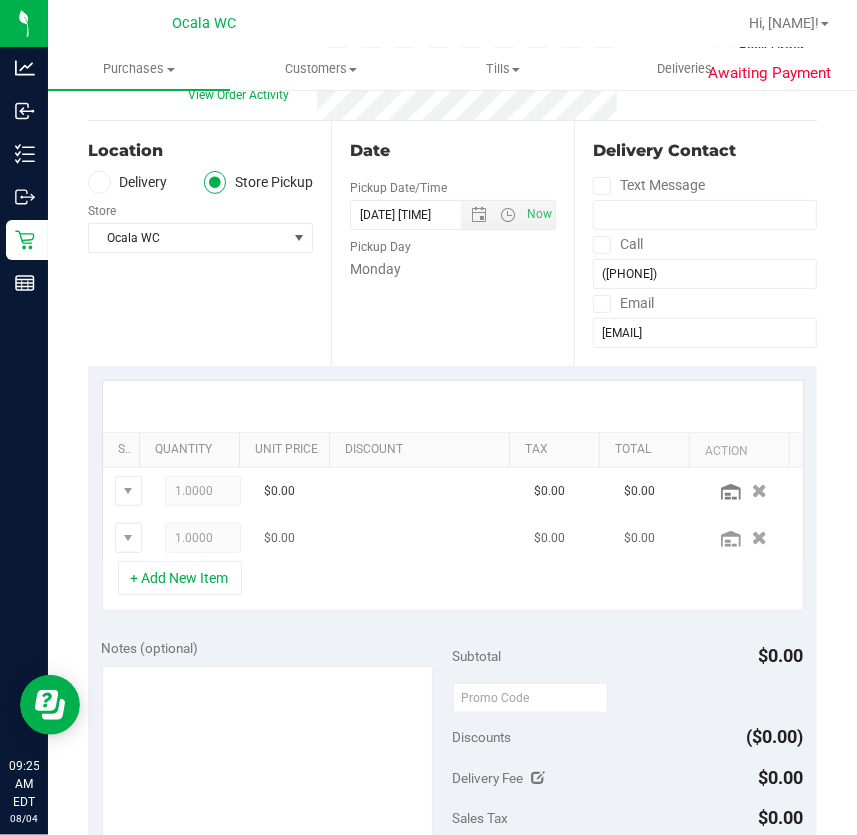 click on "+ Add New Item" at bounding box center (180, 578) 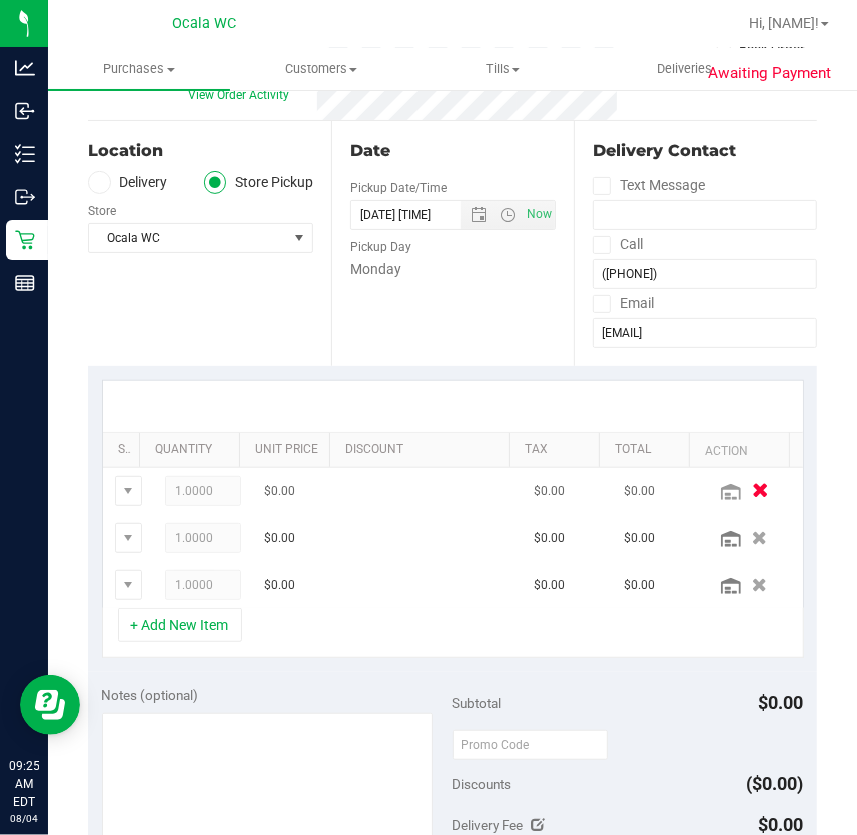 click at bounding box center [760, 491] 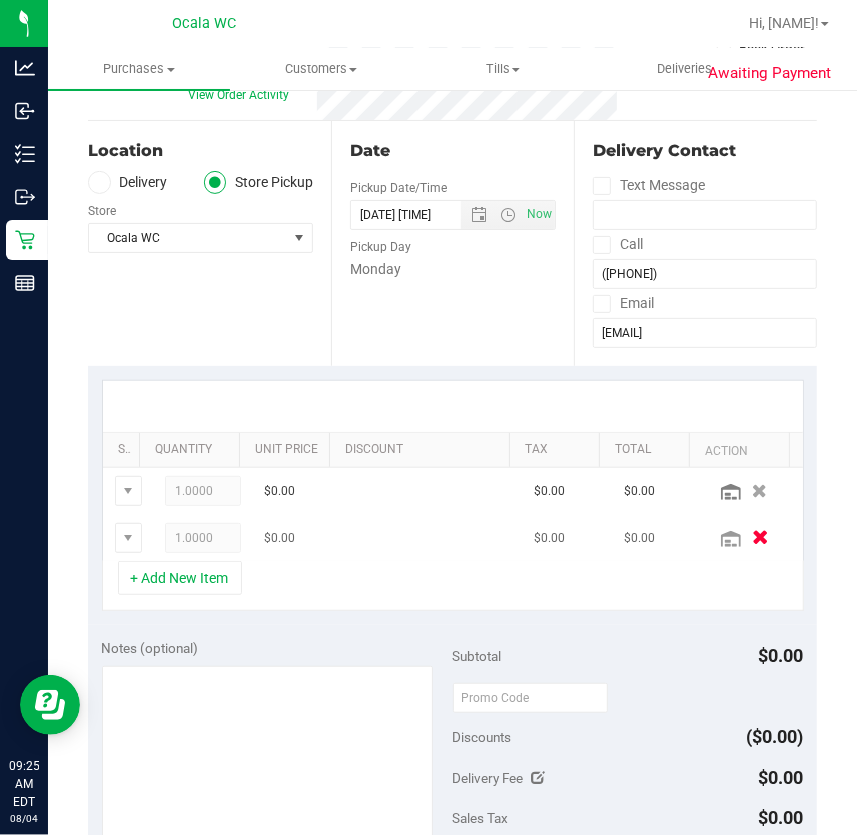 click at bounding box center [760, 538] 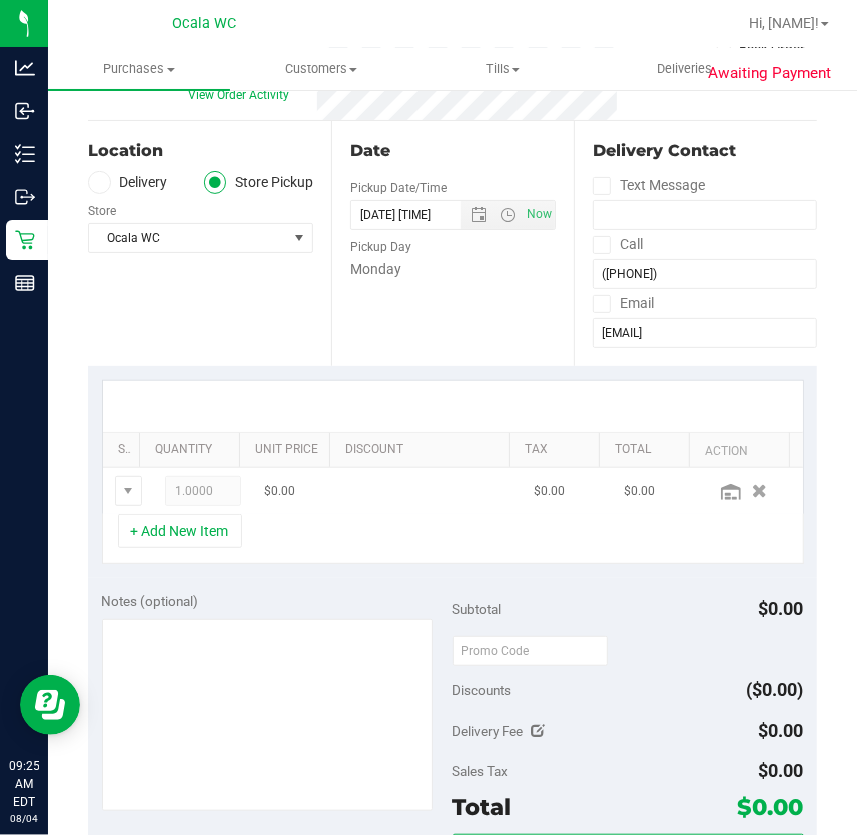 click on "1.0000 1" at bounding box center (203, 491) 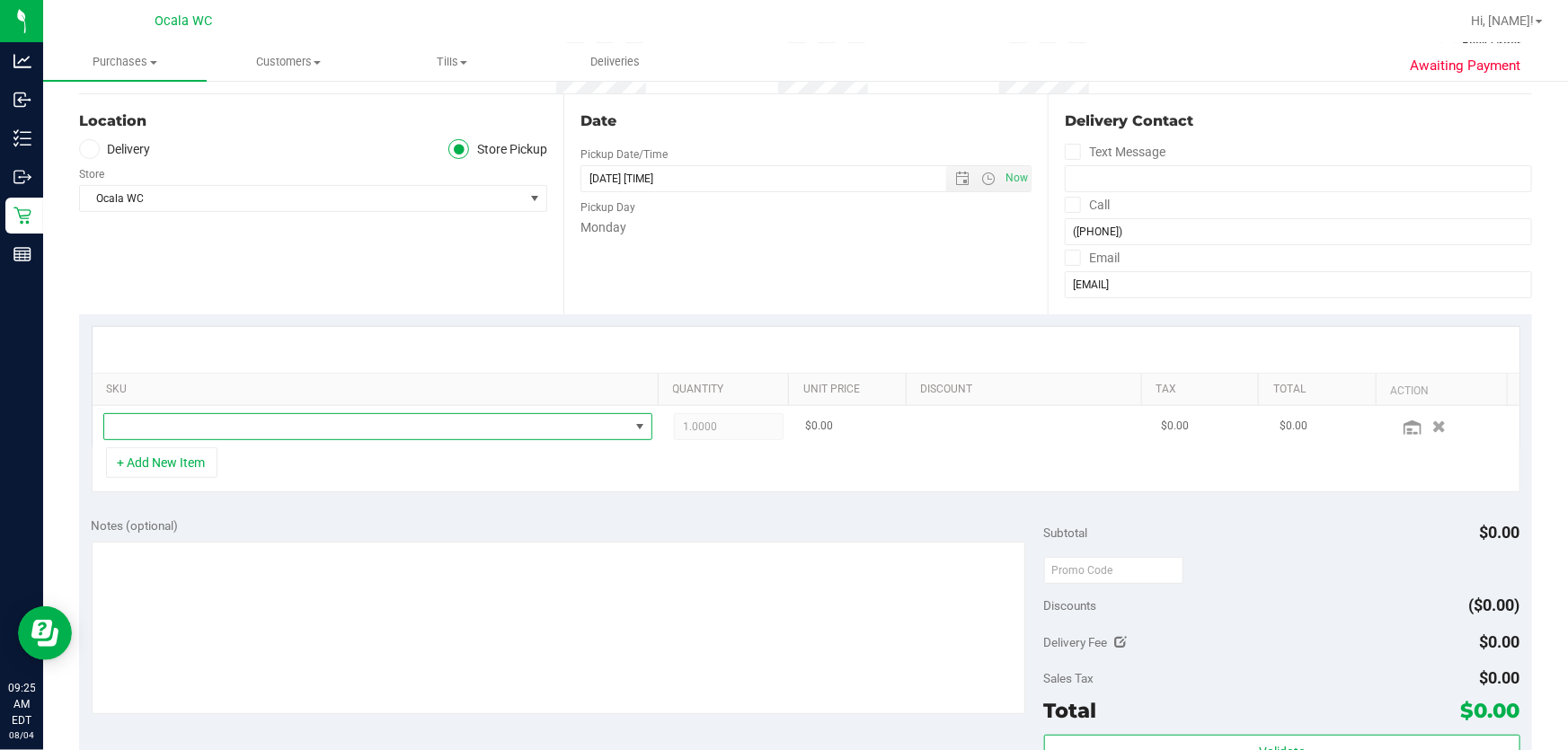 click at bounding box center [367, 427] 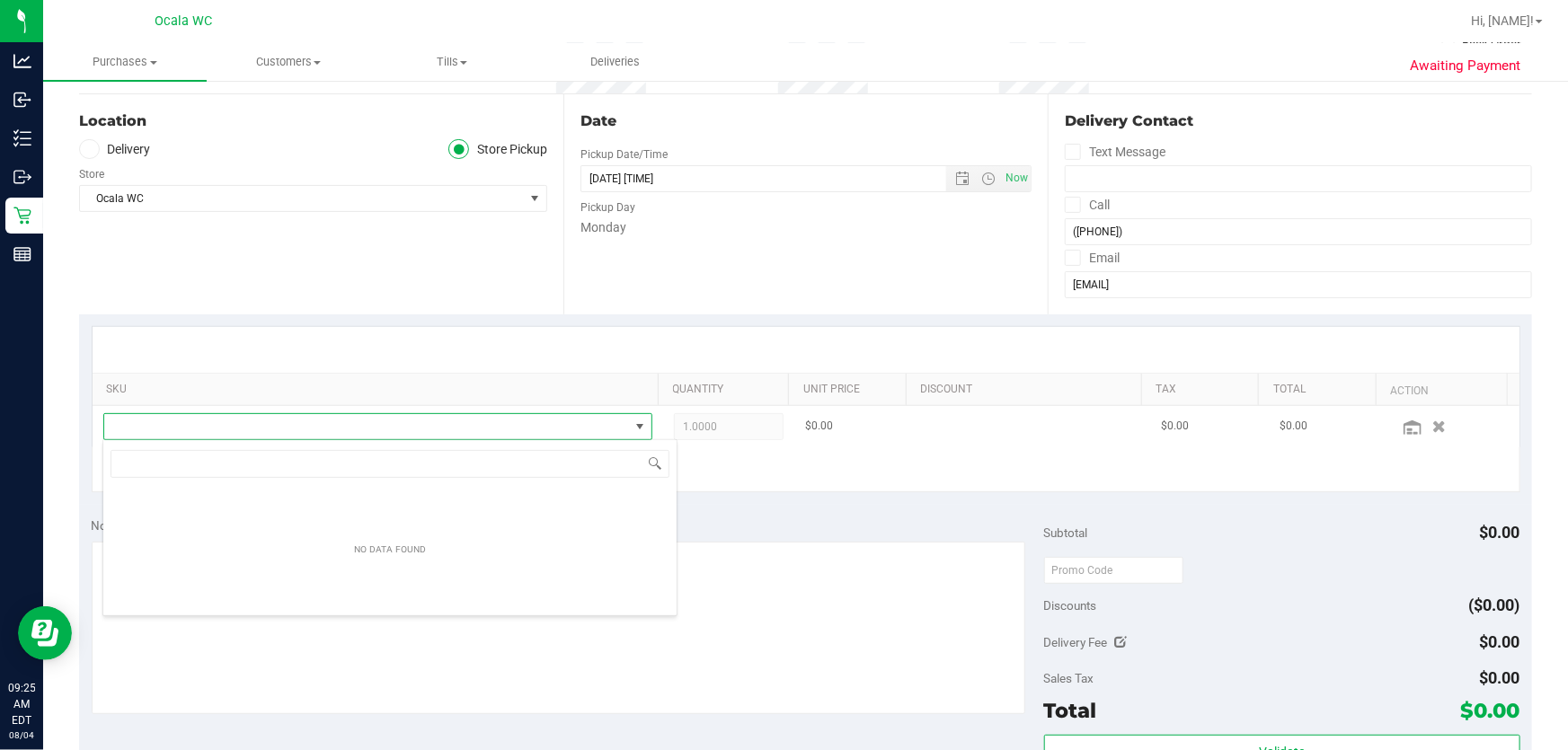 scroll, scrollTop: 89793, scrollLeft: 89317, axis: both 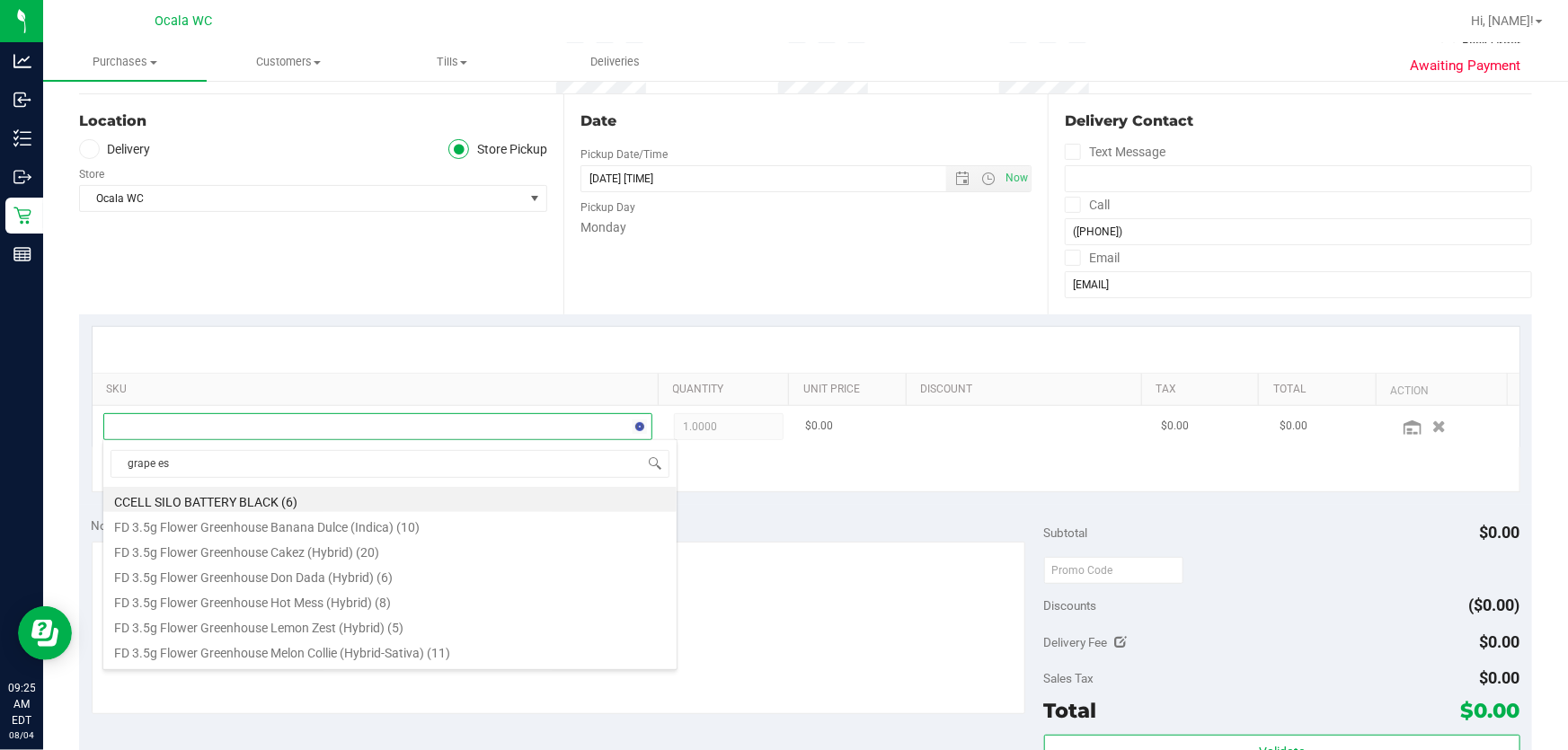 type on "grape ess" 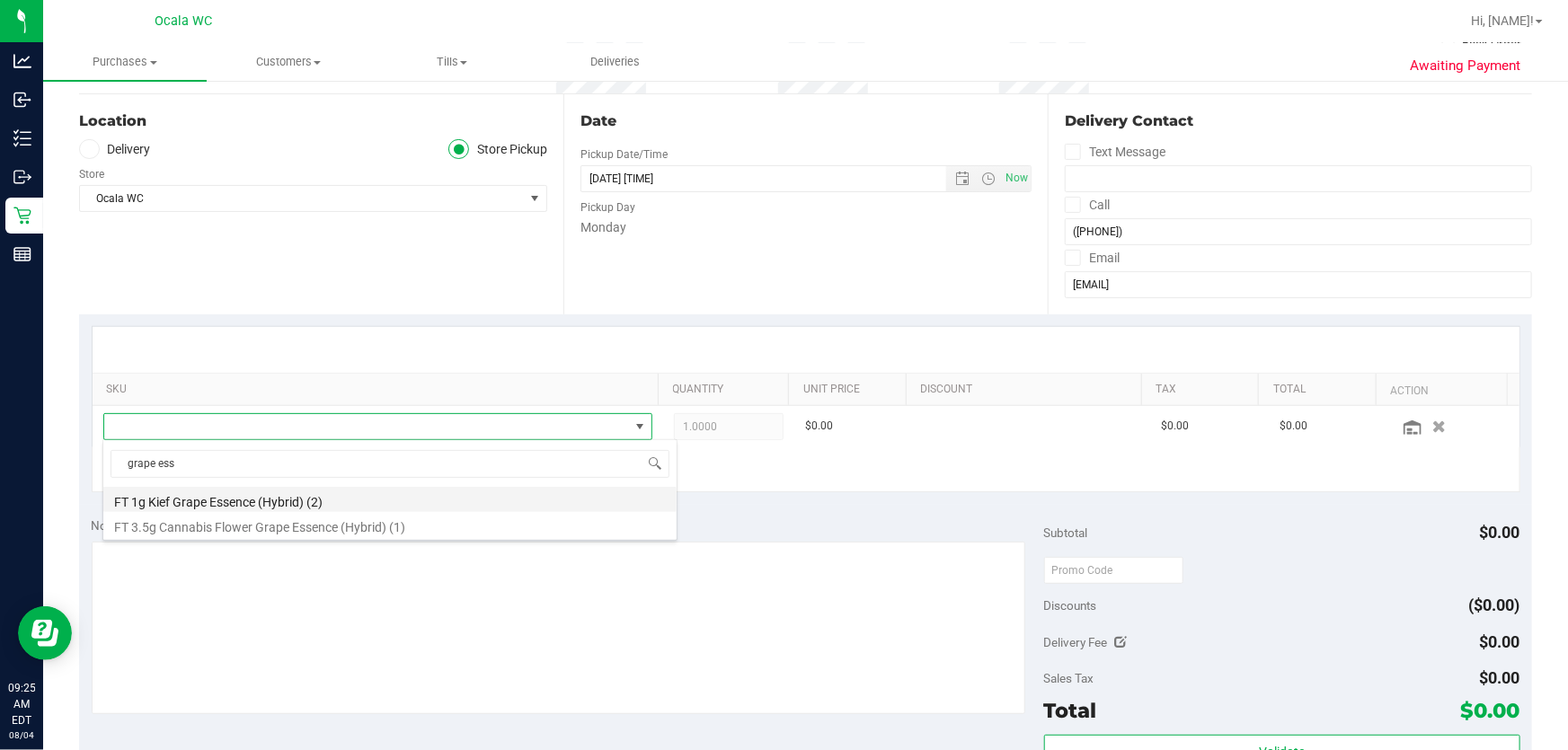 click on "FT 1g Kief Grape Essence (Hybrid) (2)" at bounding box center (390, 499) 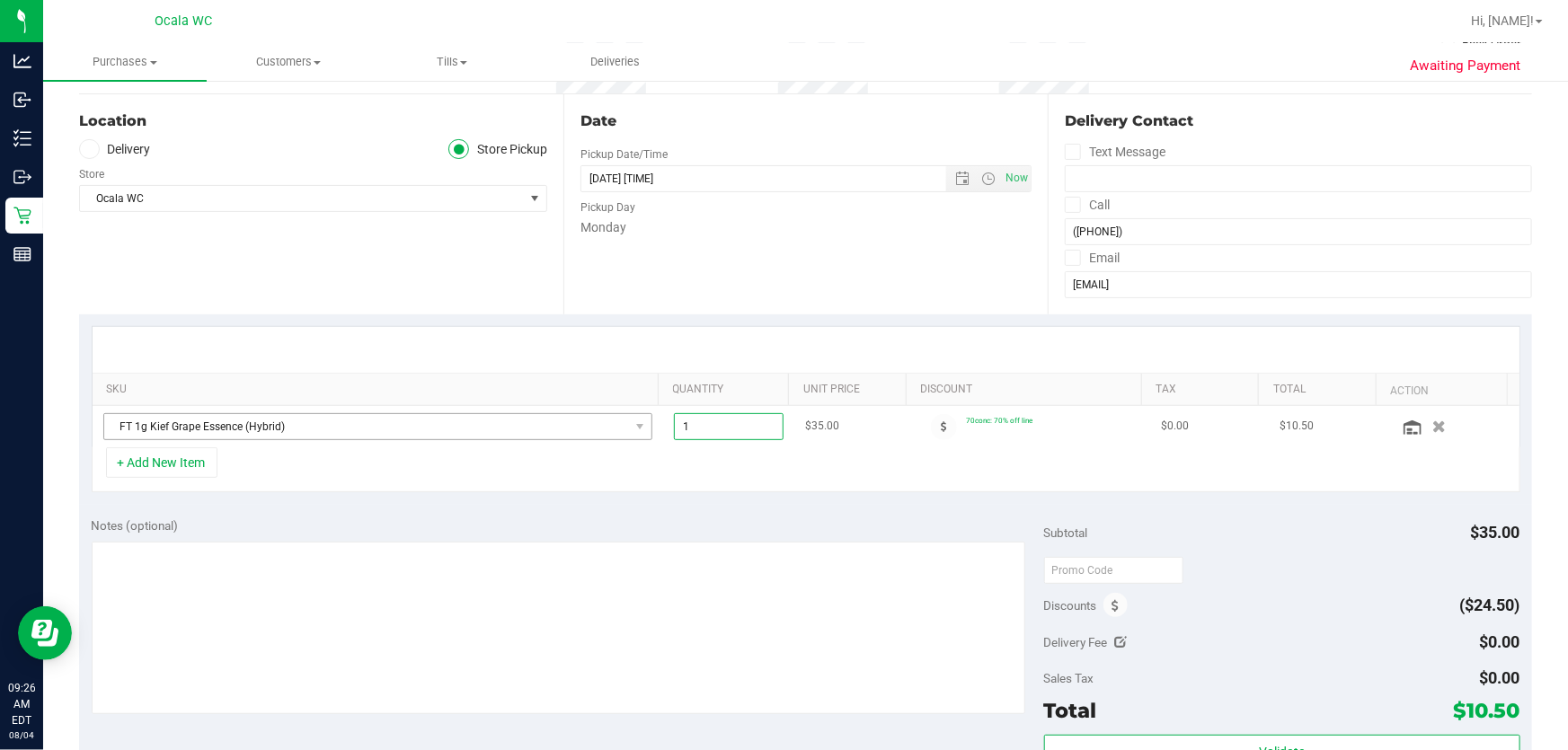 drag, startPoint x: 722, startPoint y: 423, endPoint x: 465, endPoint y: 427, distance: 257.03113 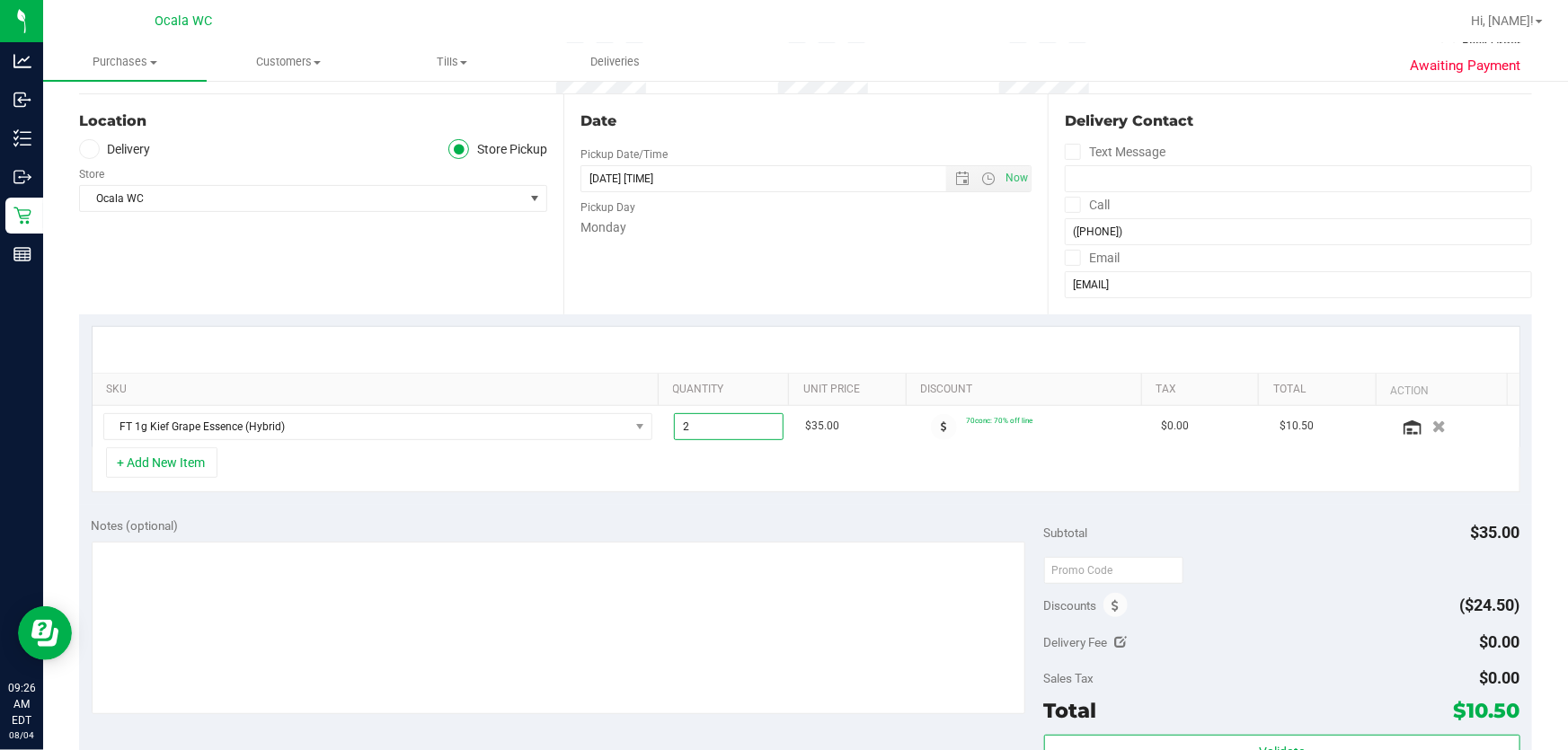 type on "2.00" 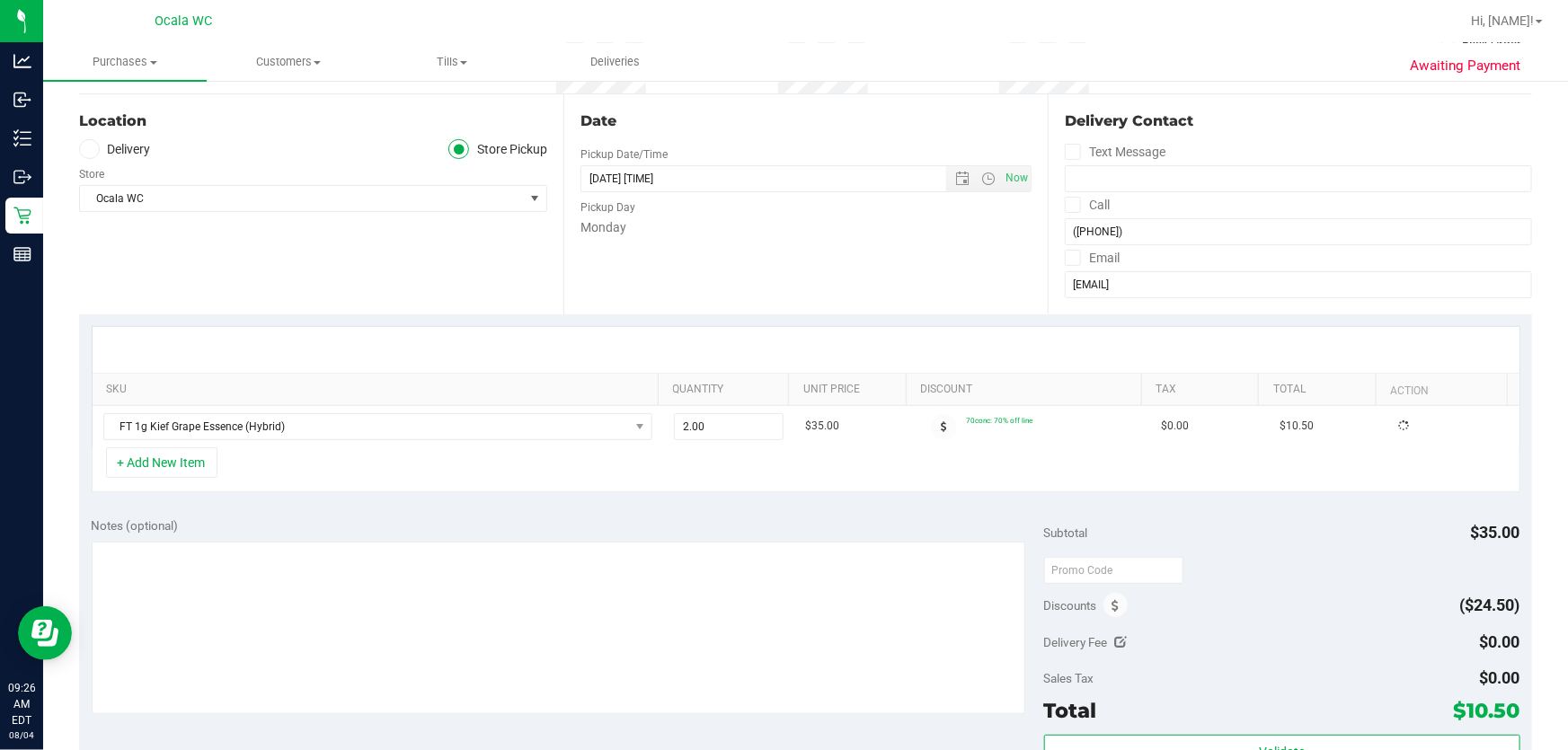 click on "+ Add New Item" at bounding box center (806, 470) 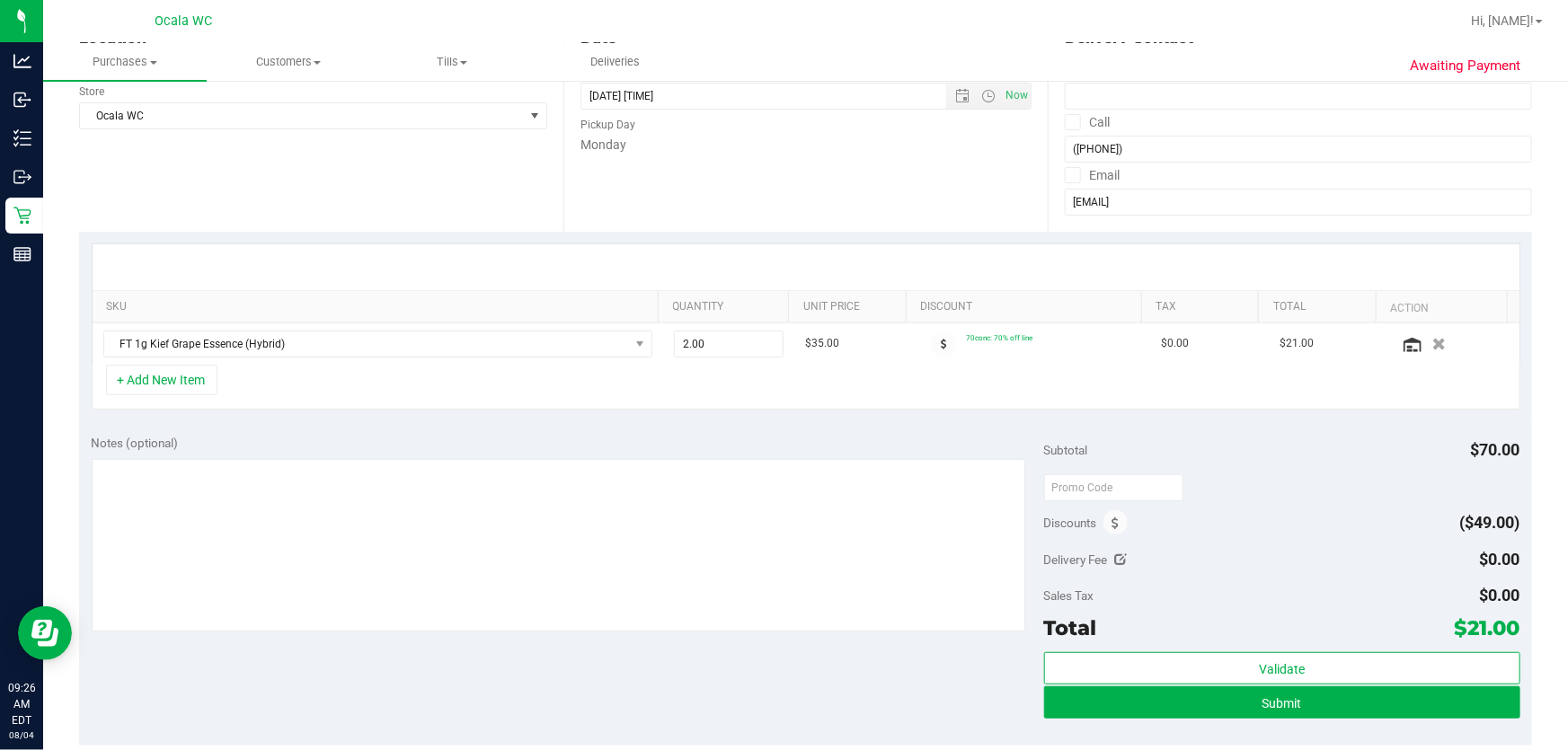 scroll, scrollTop: 692, scrollLeft: 0, axis: vertical 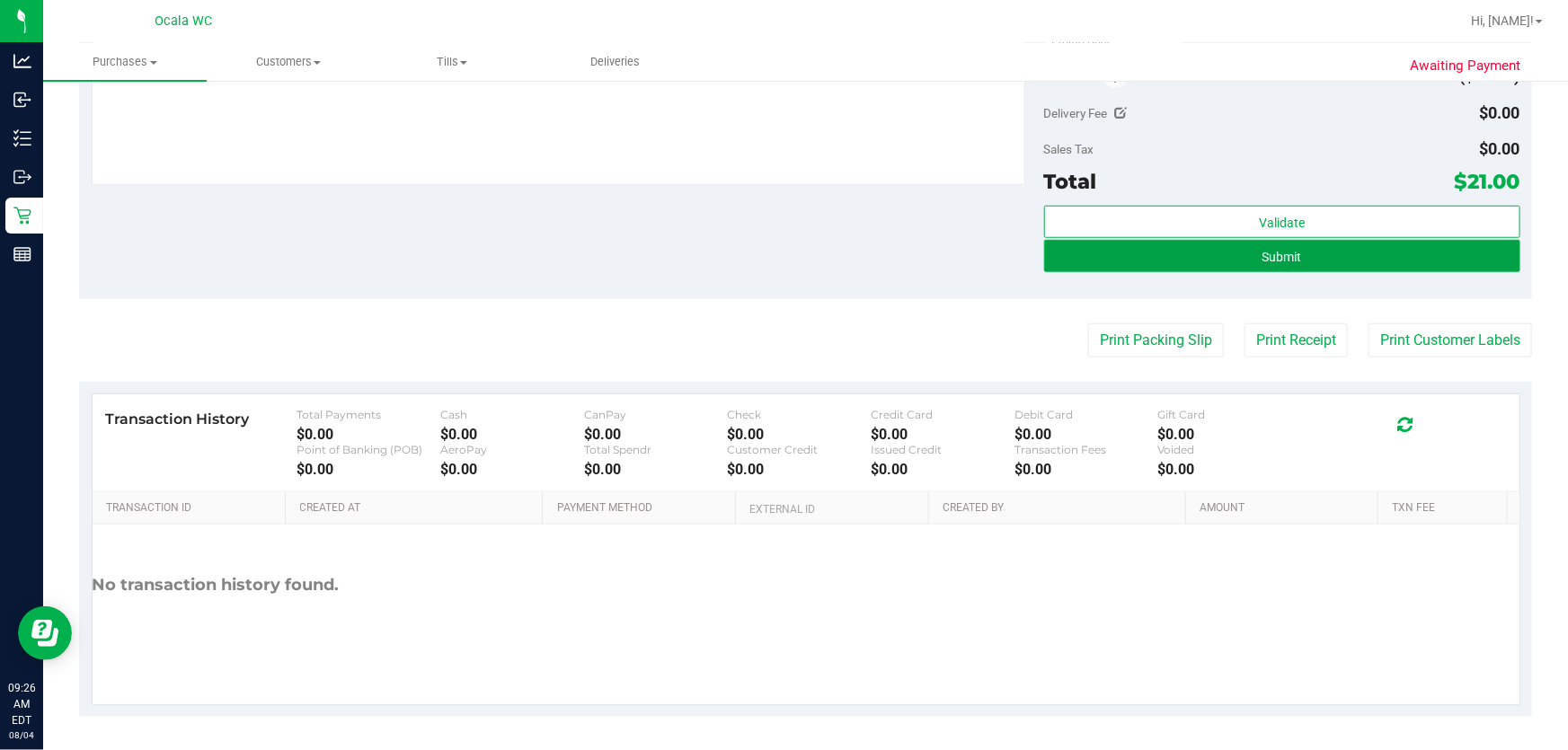 click on "Submit" at bounding box center (1282, 256) 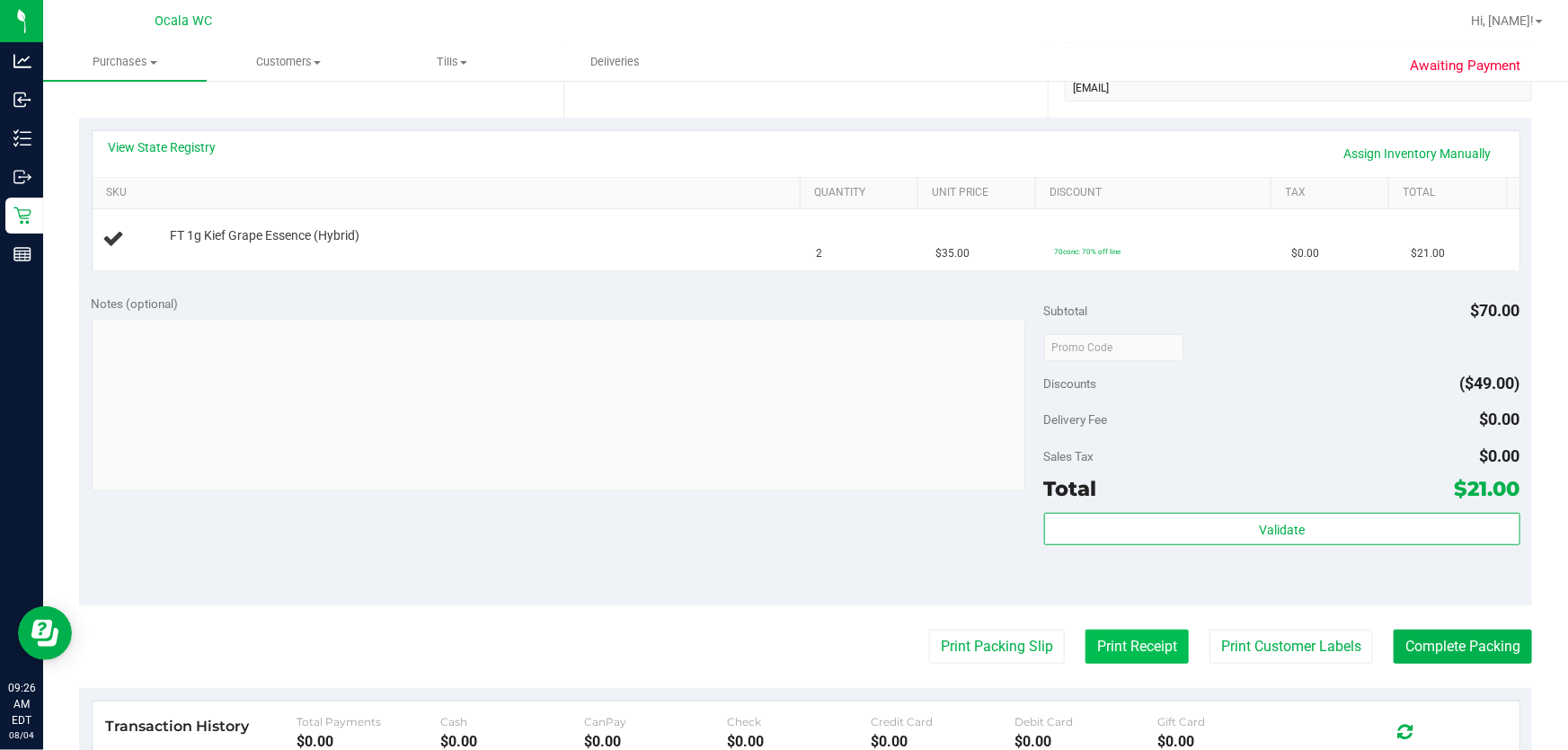scroll, scrollTop: 511, scrollLeft: 0, axis: vertical 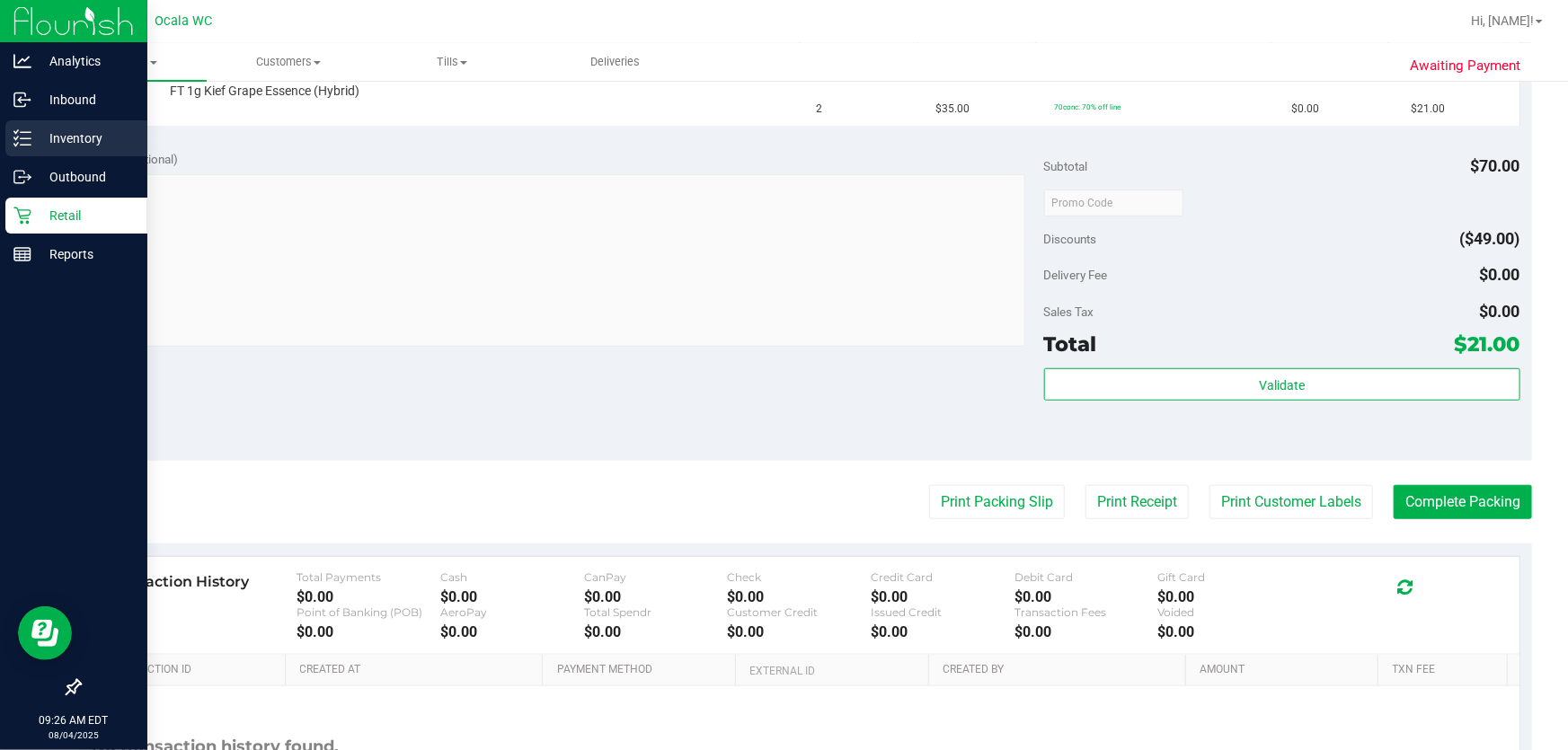 click on "Inventory" at bounding box center [85, 138] 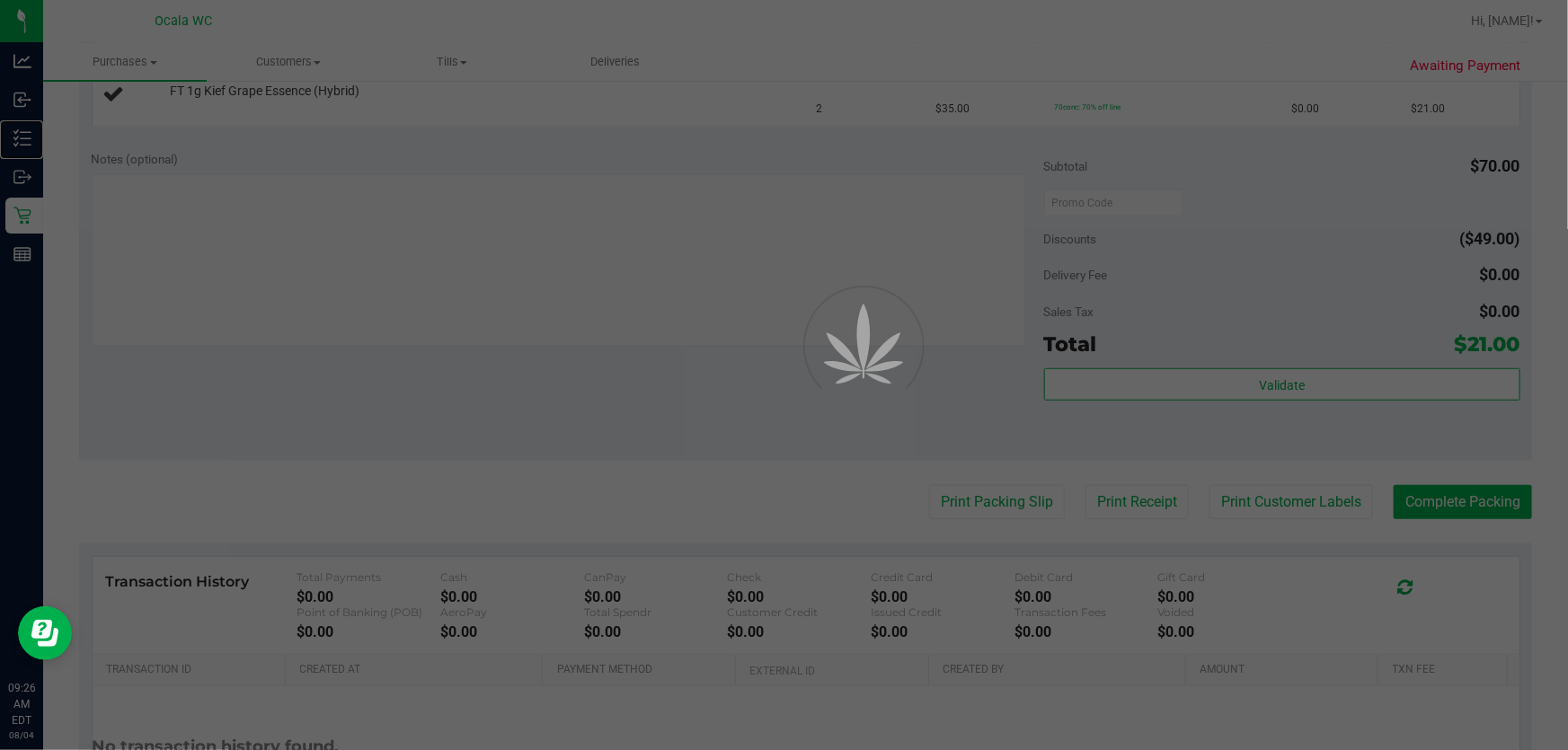 scroll, scrollTop: 0, scrollLeft: 0, axis: both 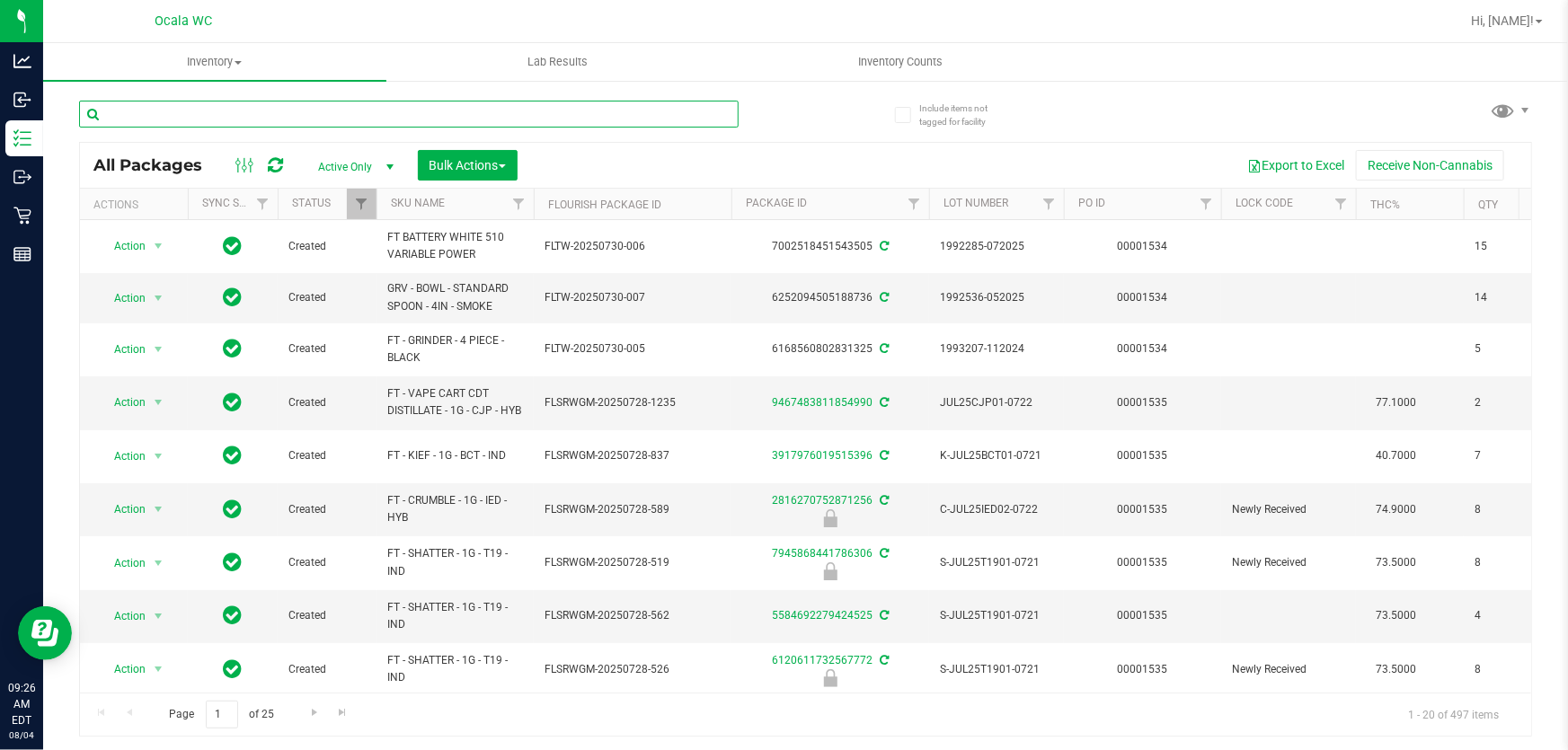 click at bounding box center [409, 114] 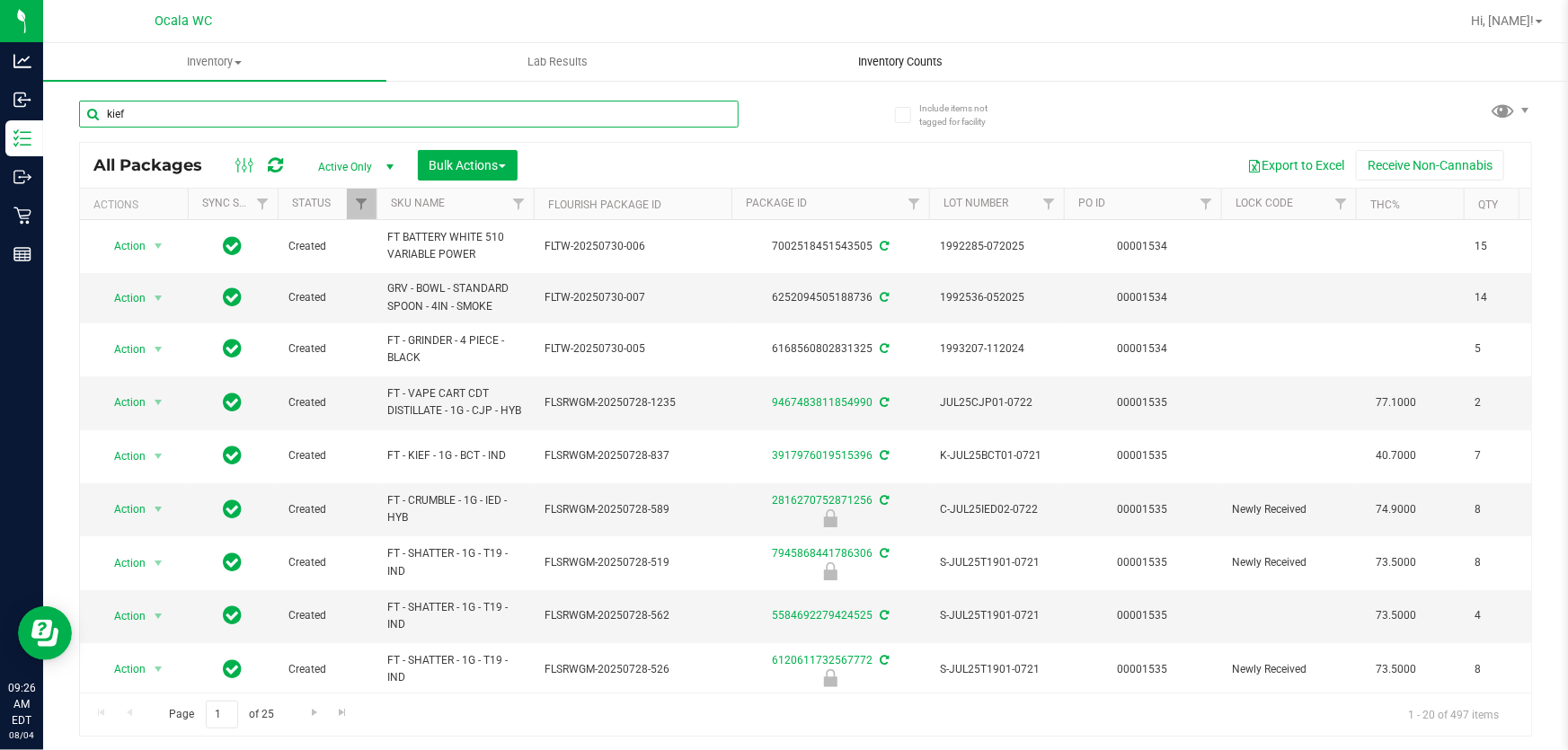 type on "kief" 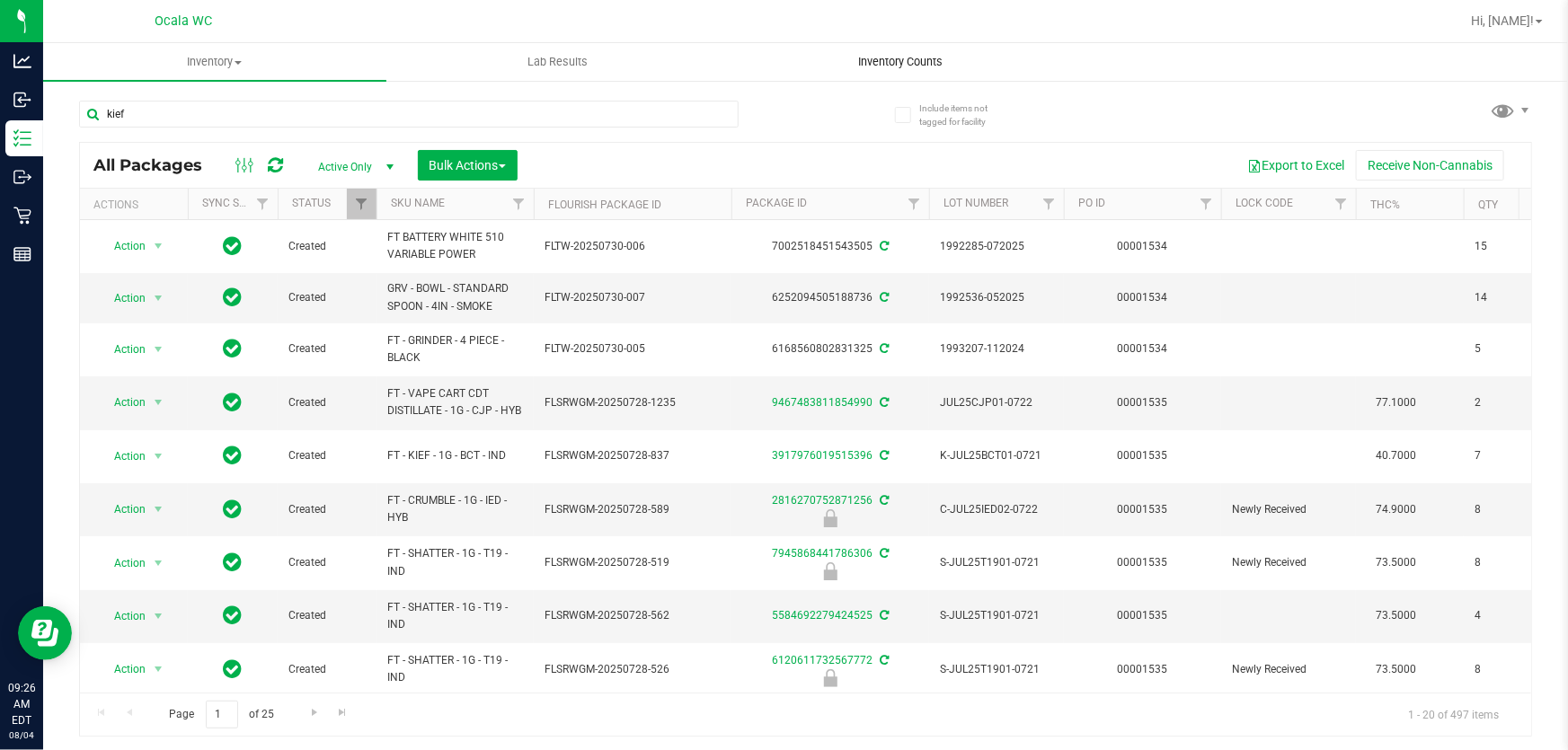 click on "Inventory Counts" at bounding box center [901, 62] 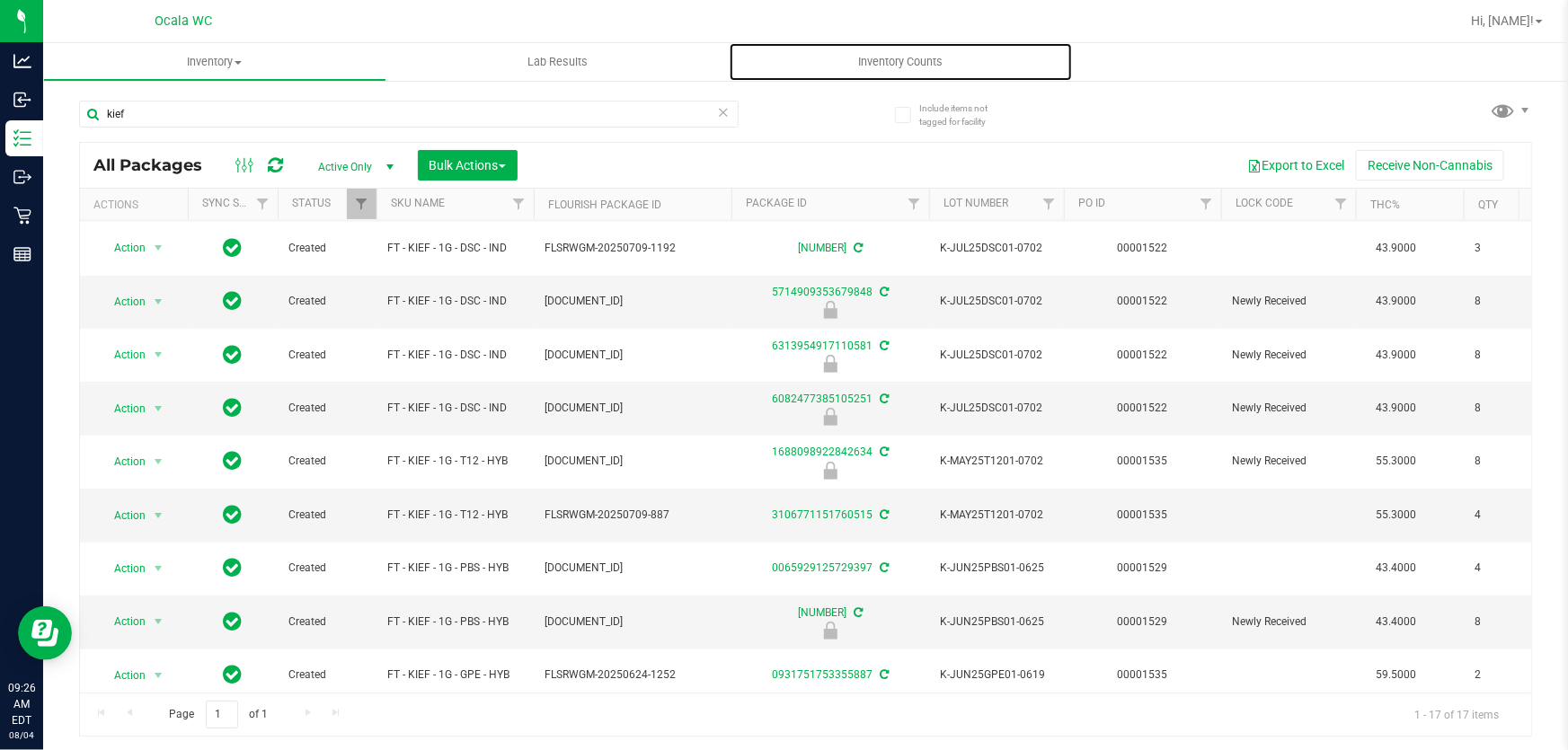 scroll, scrollTop: 444, scrollLeft: 0, axis: vertical 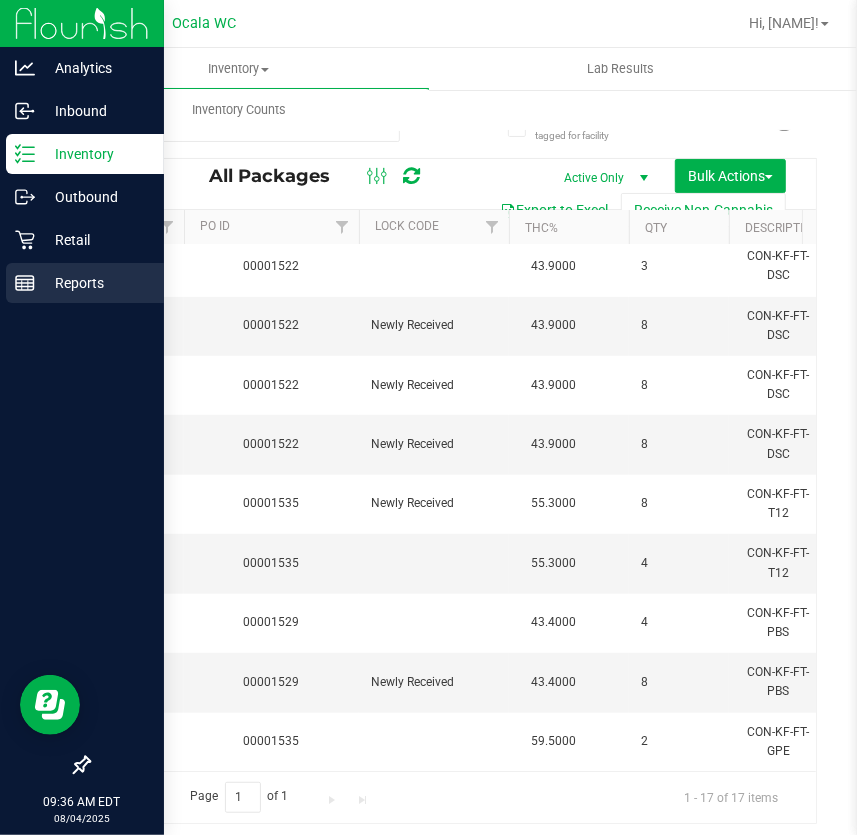 click 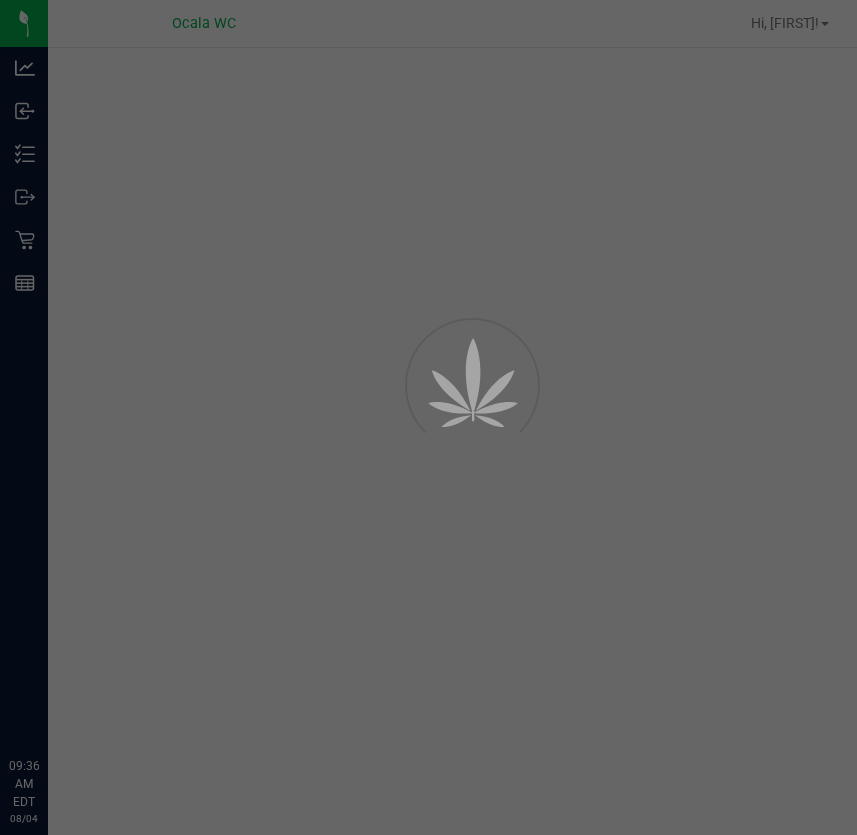 scroll, scrollTop: 0, scrollLeft: 0, axis: both 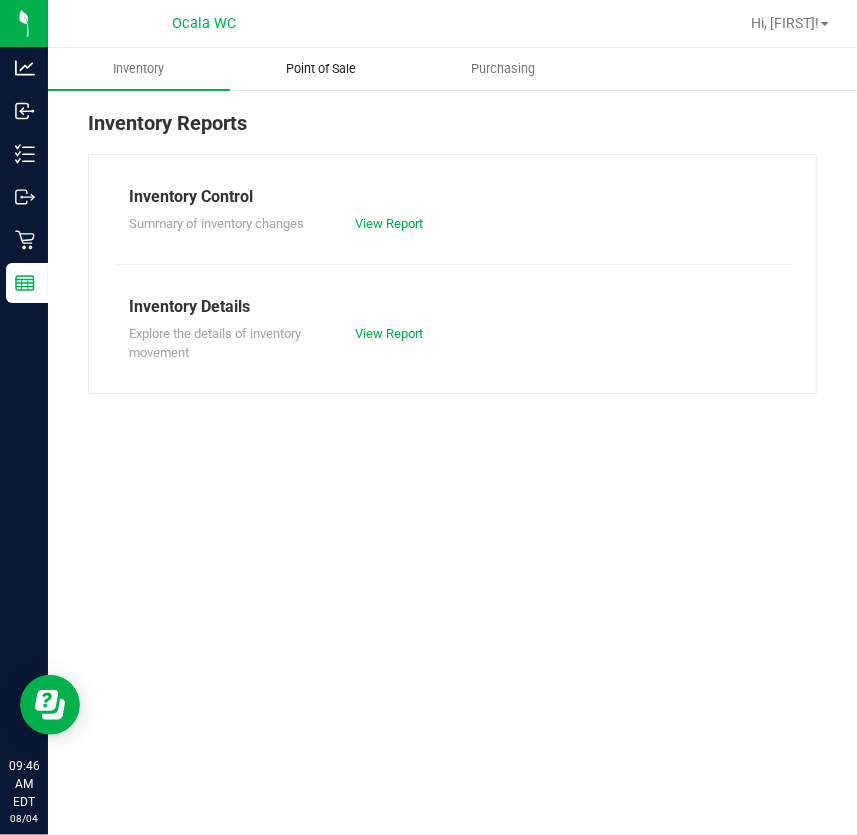 click on "Point of Sale" at bounding box center [321, 69] 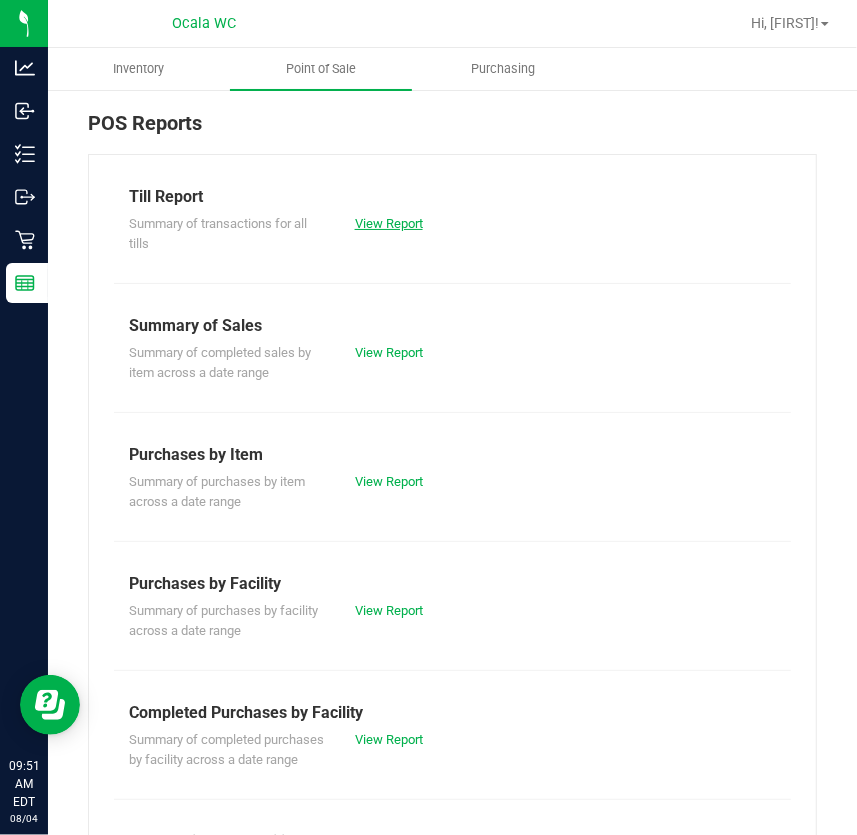 click on "View Report" at bounding box center [389, 223] 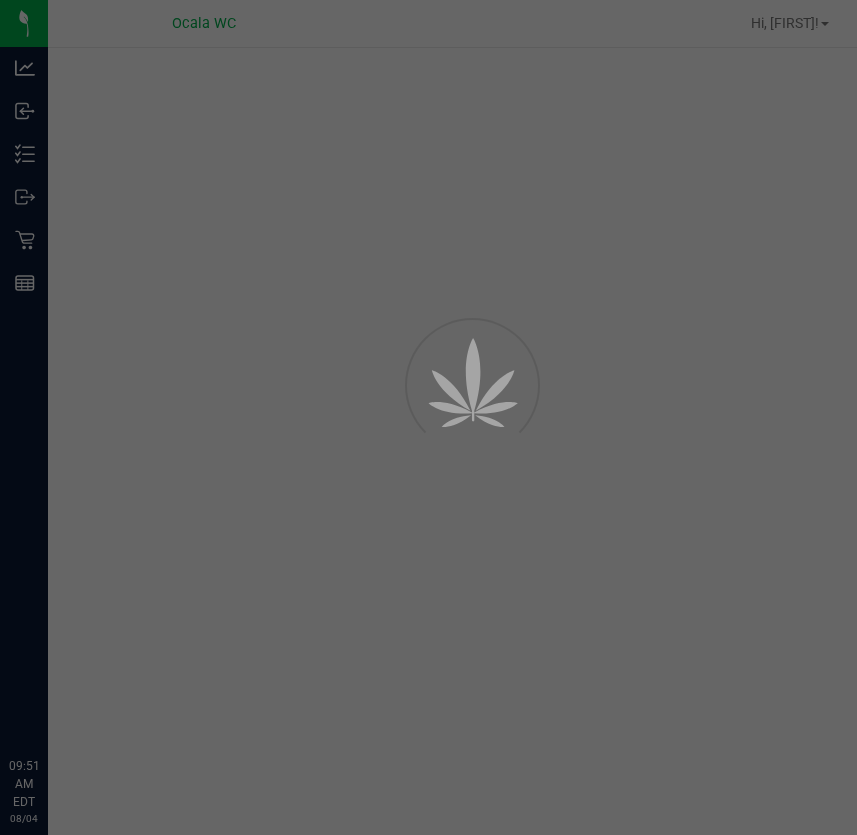 scroll, scrollTop: 0, scrollLeft: 0, axis: both 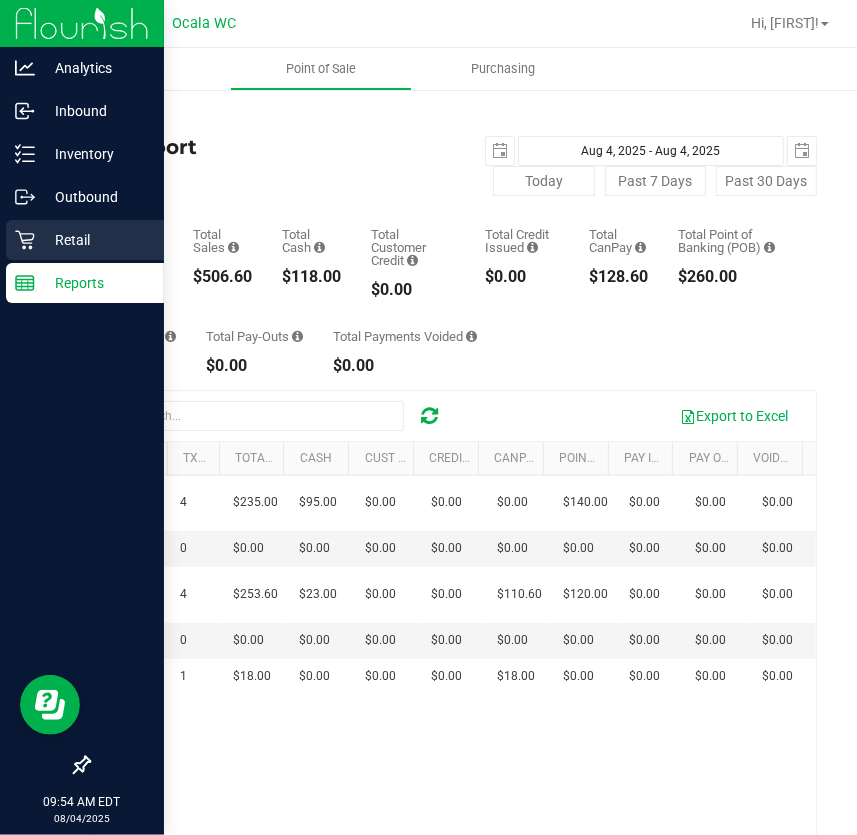 click on "Retail" at bounding box center (95, 240) 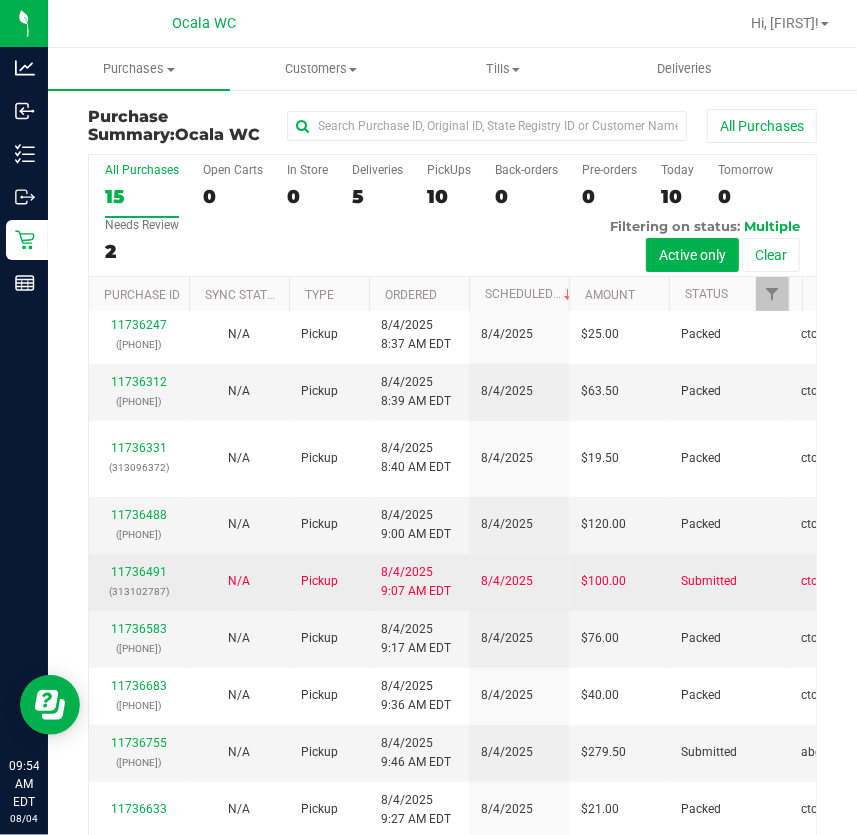 scroll, scrollTop: 758, scrollLeft: 0, axis: vertical 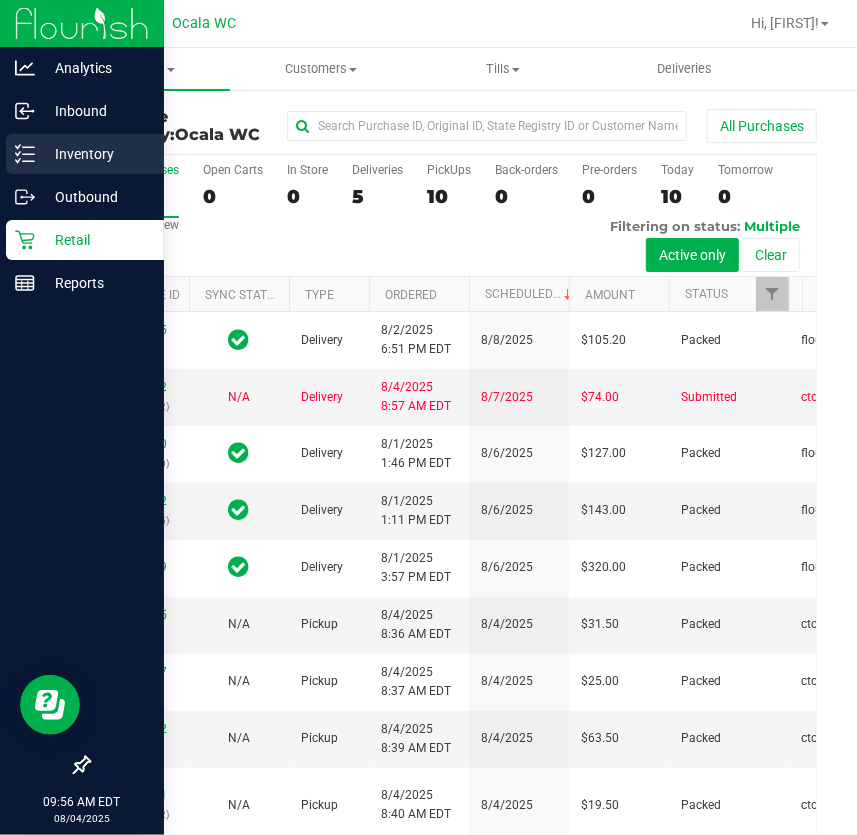 click 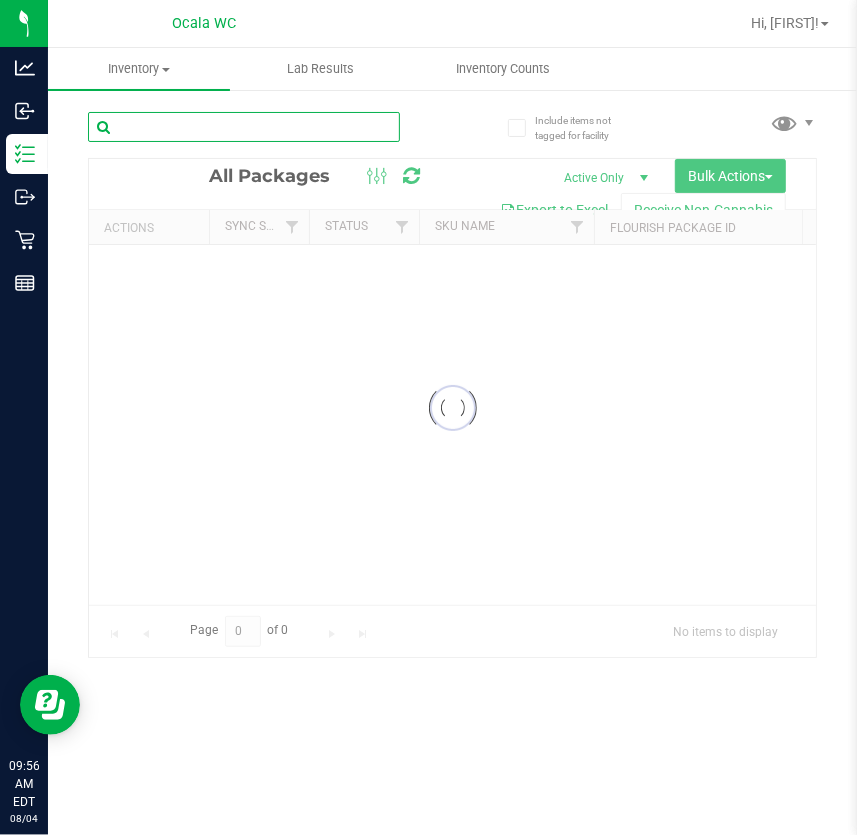 click at bounding box center (244, 127) 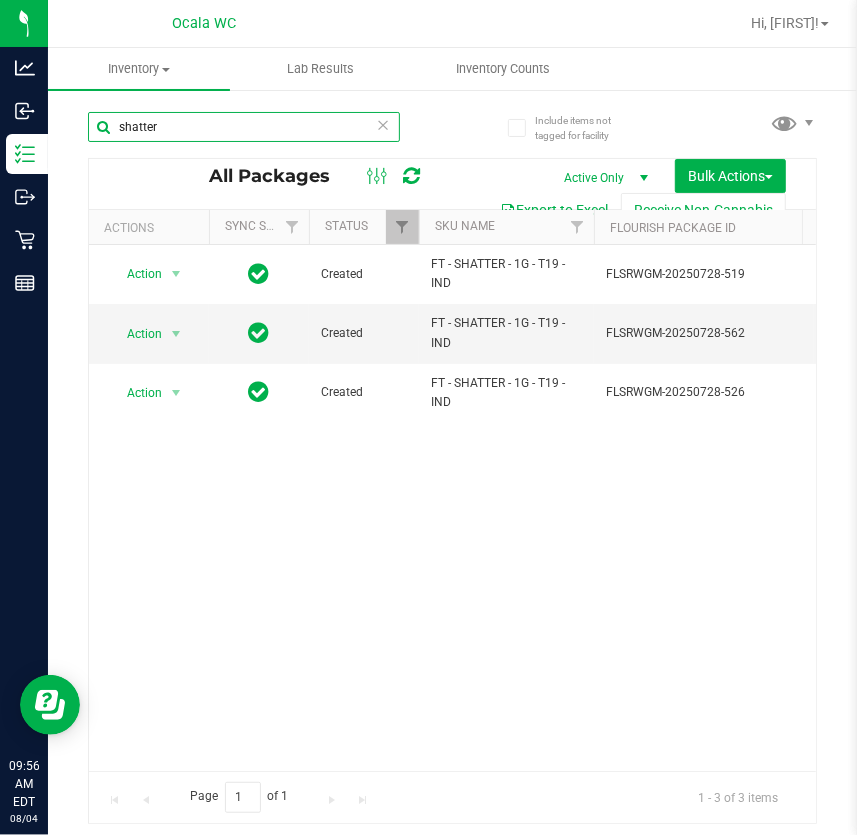 scroll, scrollTop: 0, scrollLeft: 748, axis: horizontal 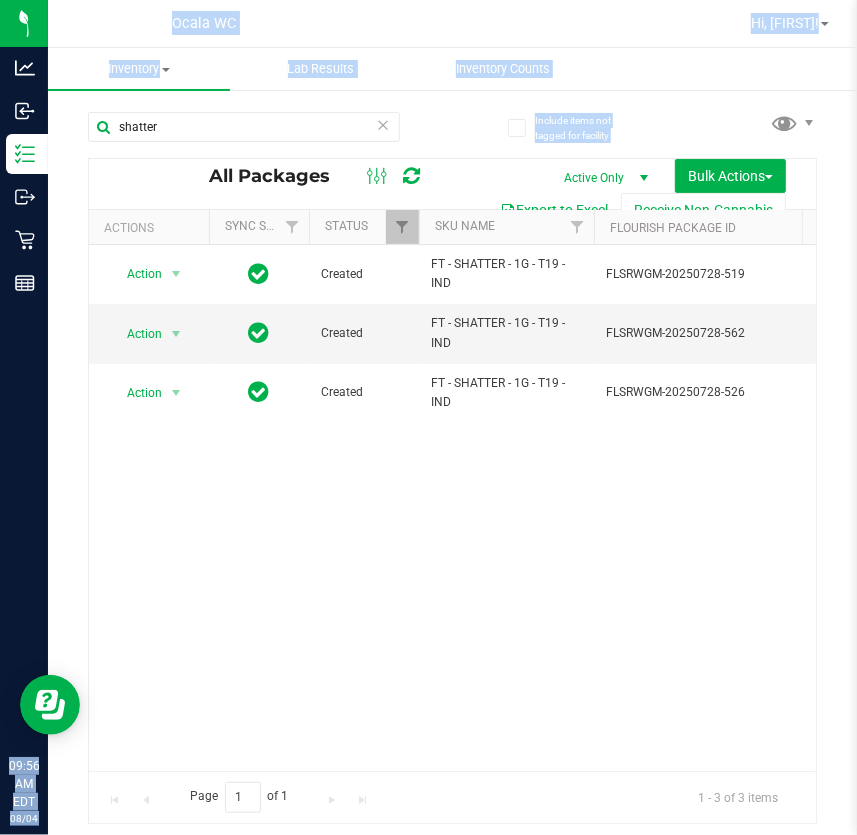 drag, startPoint x: 174, startPoint y: 101, endPoint x: -485, endPoint y: 94, distance: 659.0372 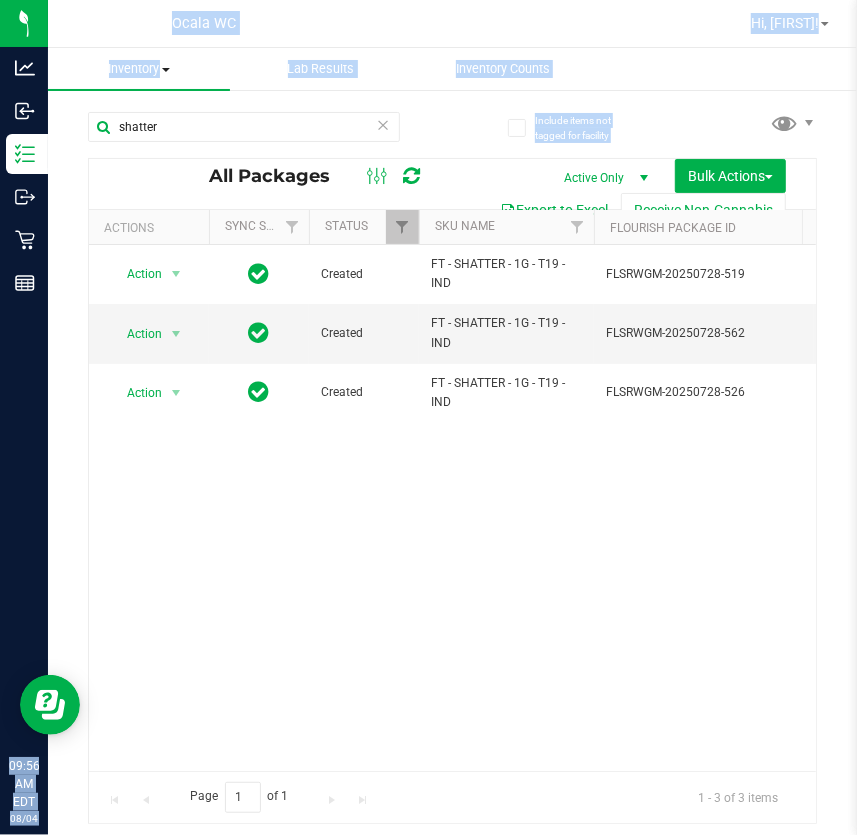 click on "Inventory" at bounding box center [139, 69] 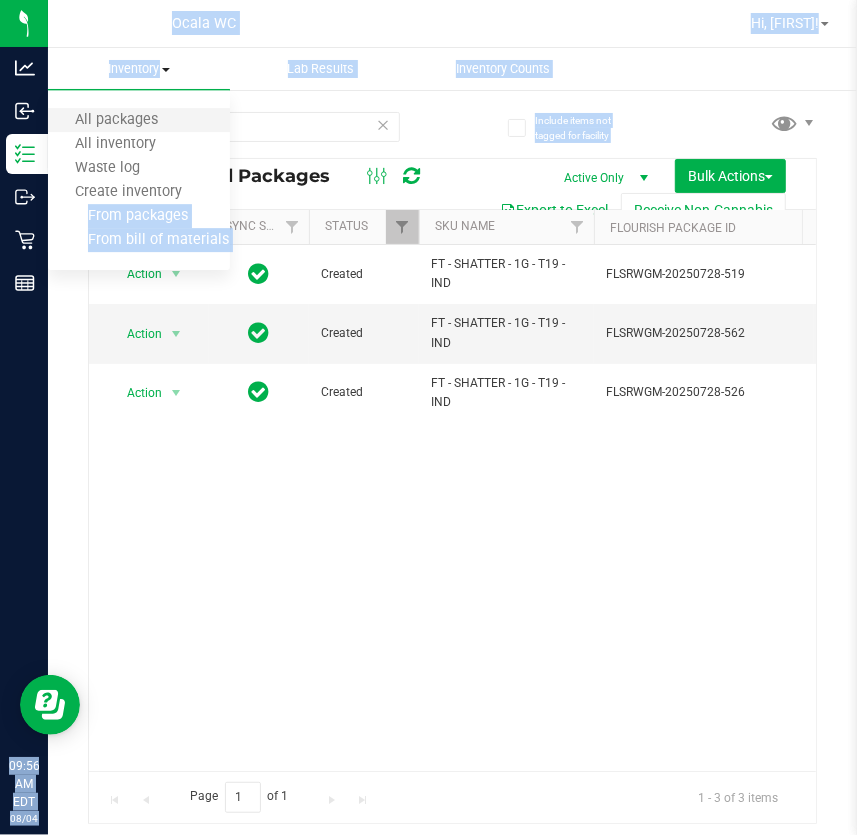 drag, startPoint x: 192, startPoint y: 105, endPoint x: 199, endPoint y: 118, distance: 14.764823 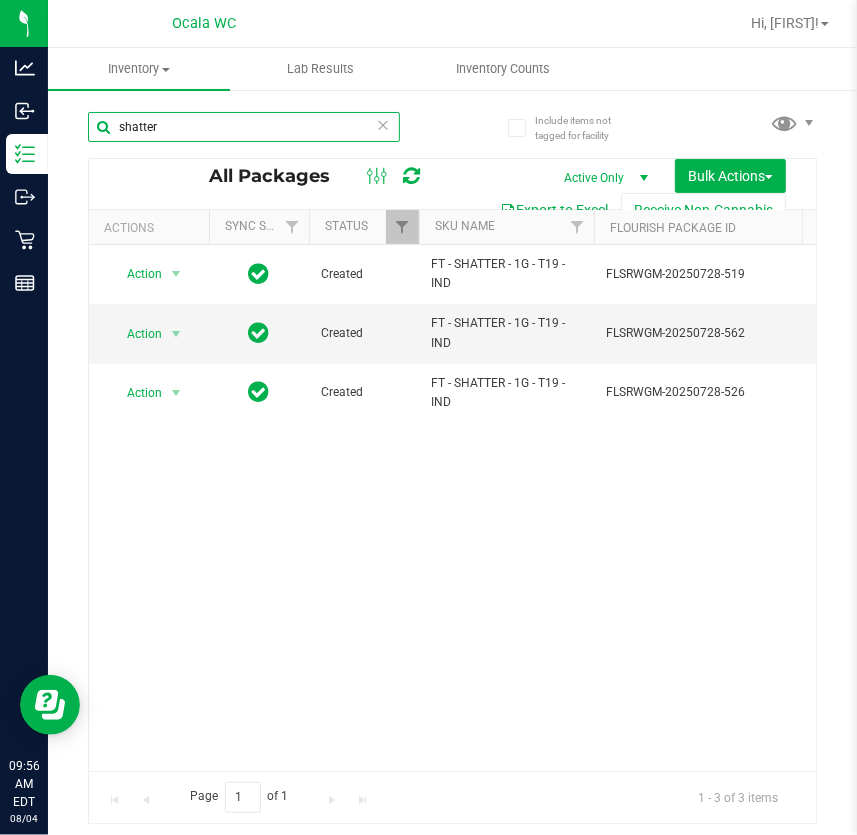 click on "shatter" at bounding box center (244, 127) 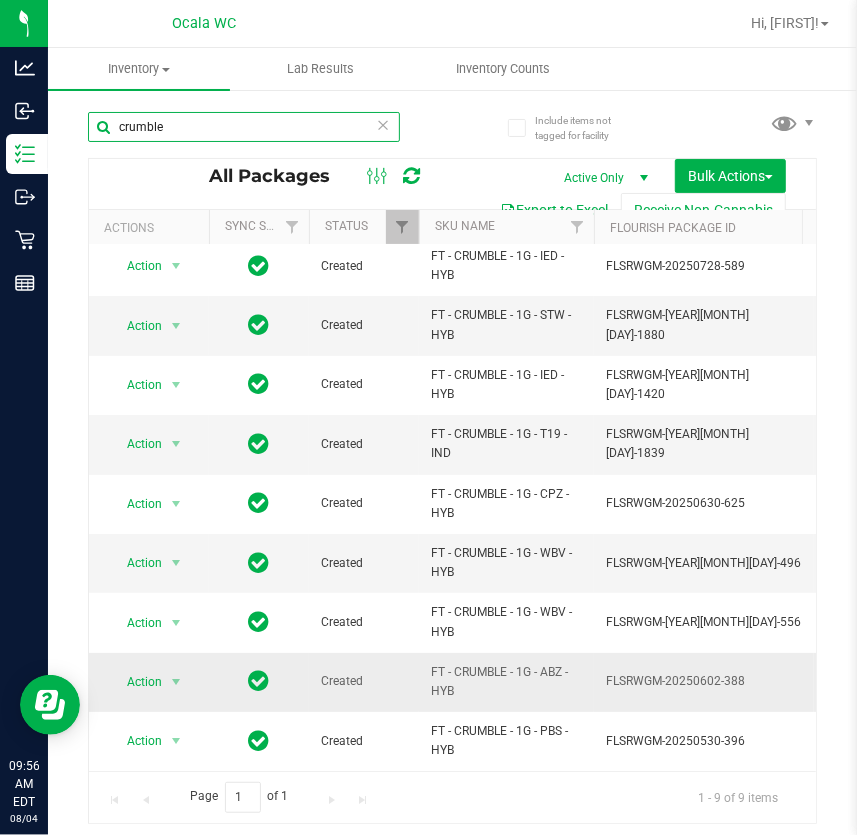 scroll, scrollTop: 20, scrollLeft: 0, axis: vertical 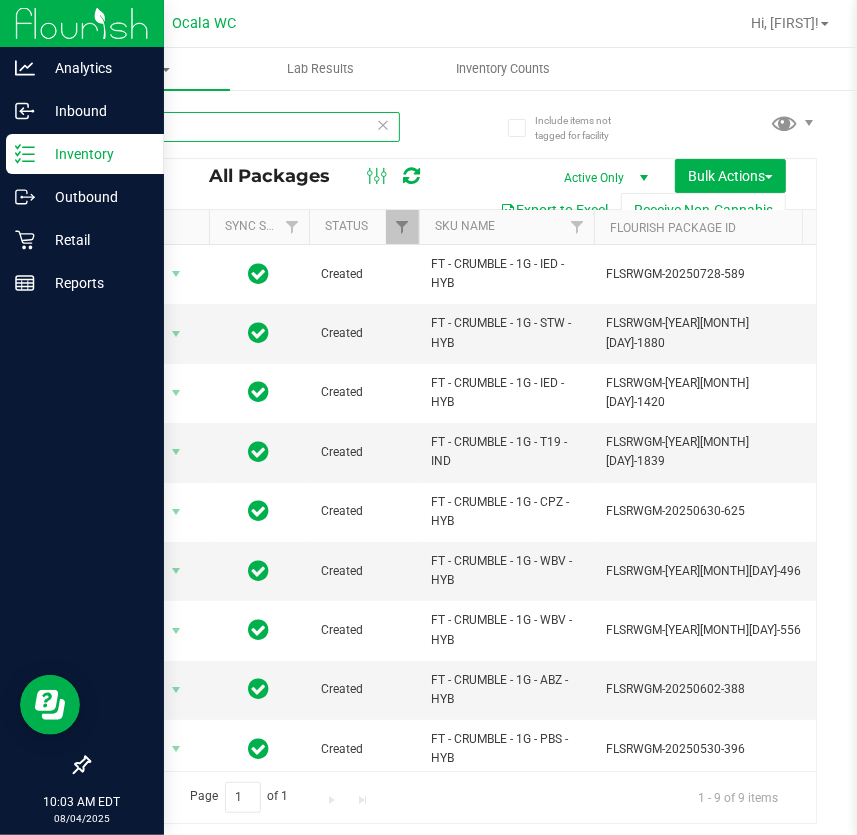 drag, startPoint x: 200, startPoint y: 126, endPoint x: 36, endPoint y: 139, distance: 164.51443 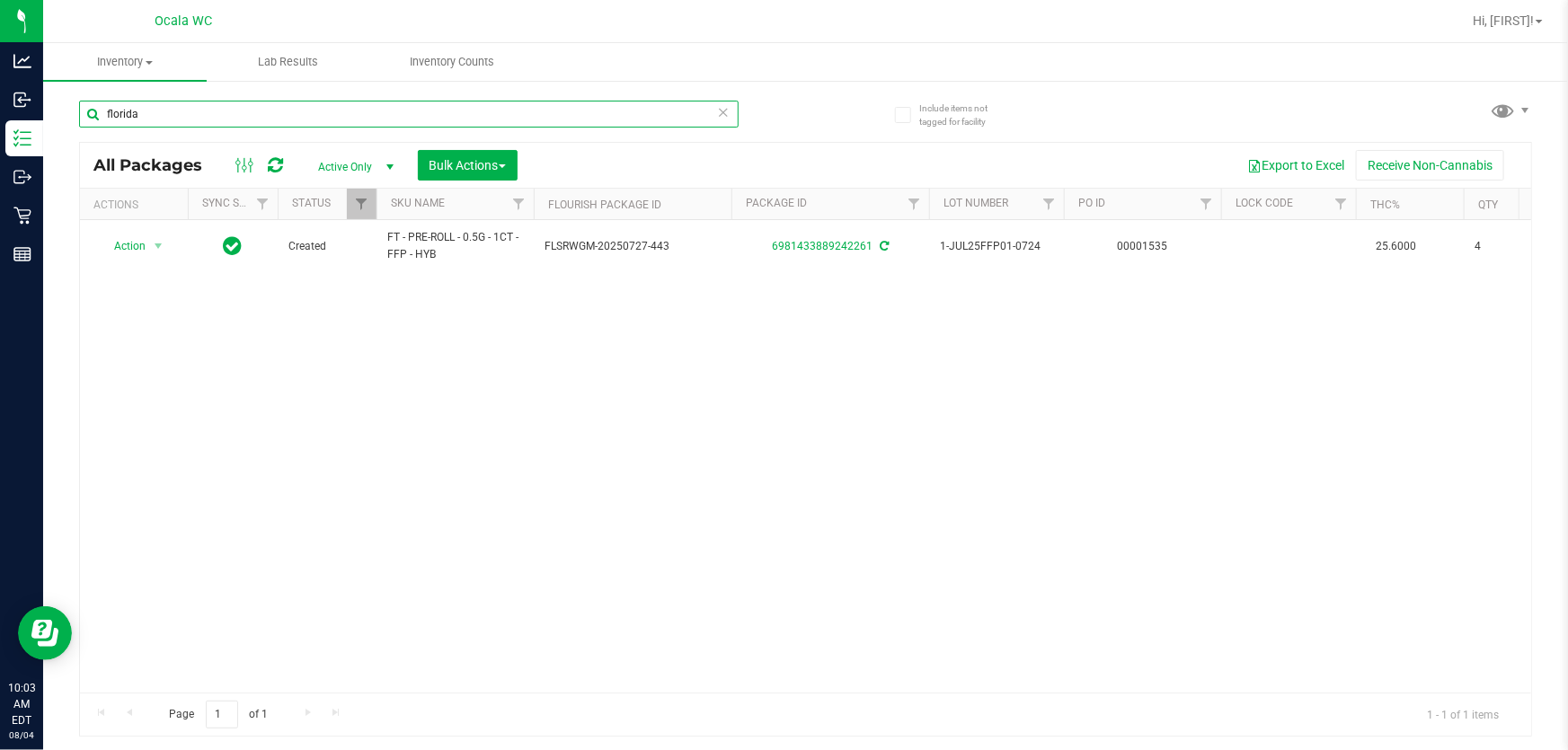 scroll, scrollTop: 0, scrollLeft: 224, axis: horizontal 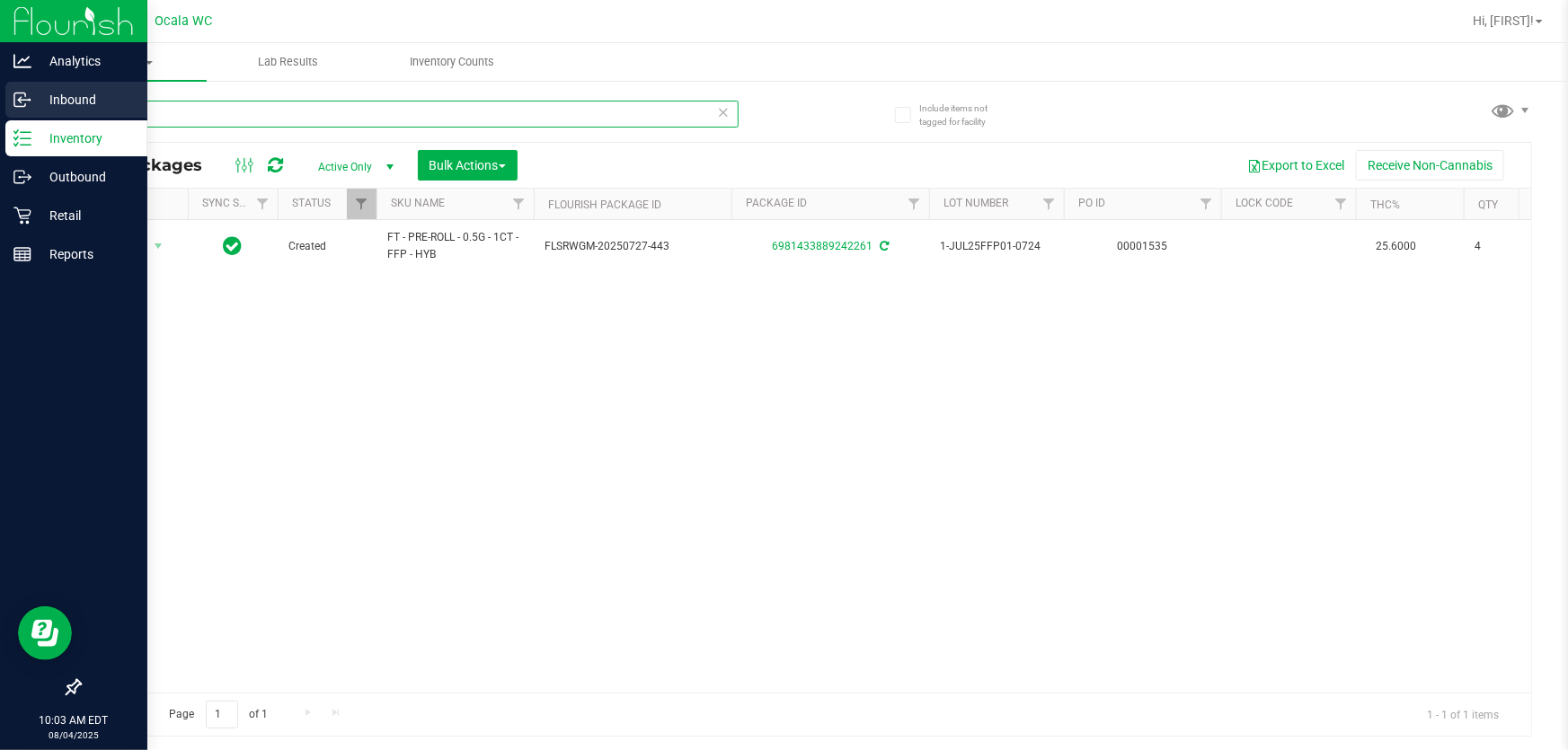 drag, startPoint x: 86, startPoint y: 118, endPoint x: 0, endPoint y: 96, distance: 88.76936 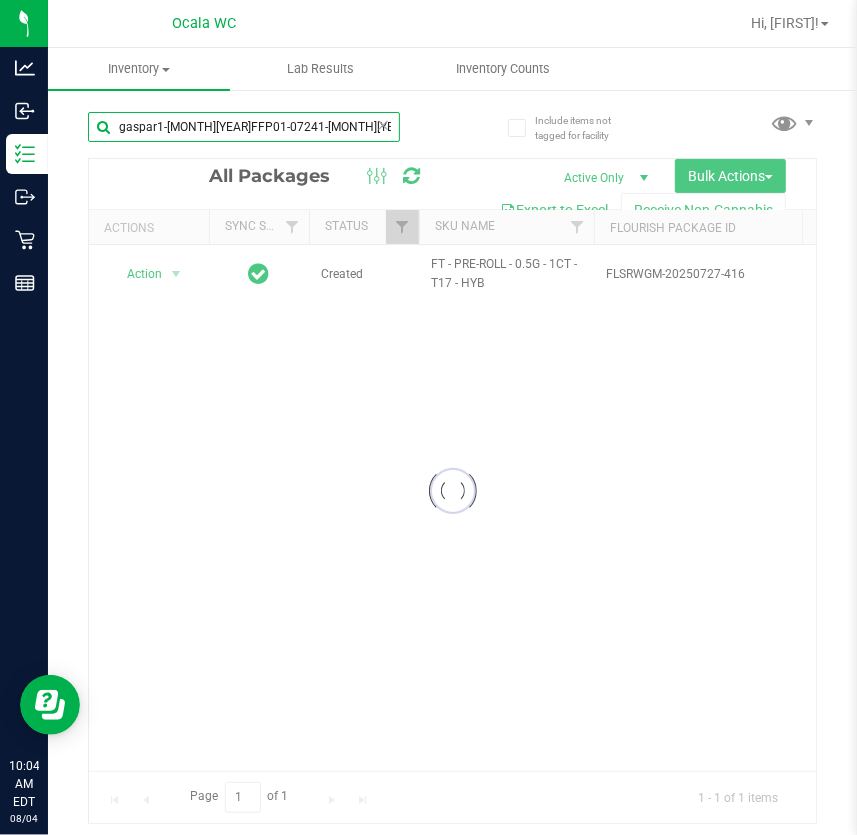type on "gaspar1-JUL25FFP01-07241-JUL25FFP01-0724" 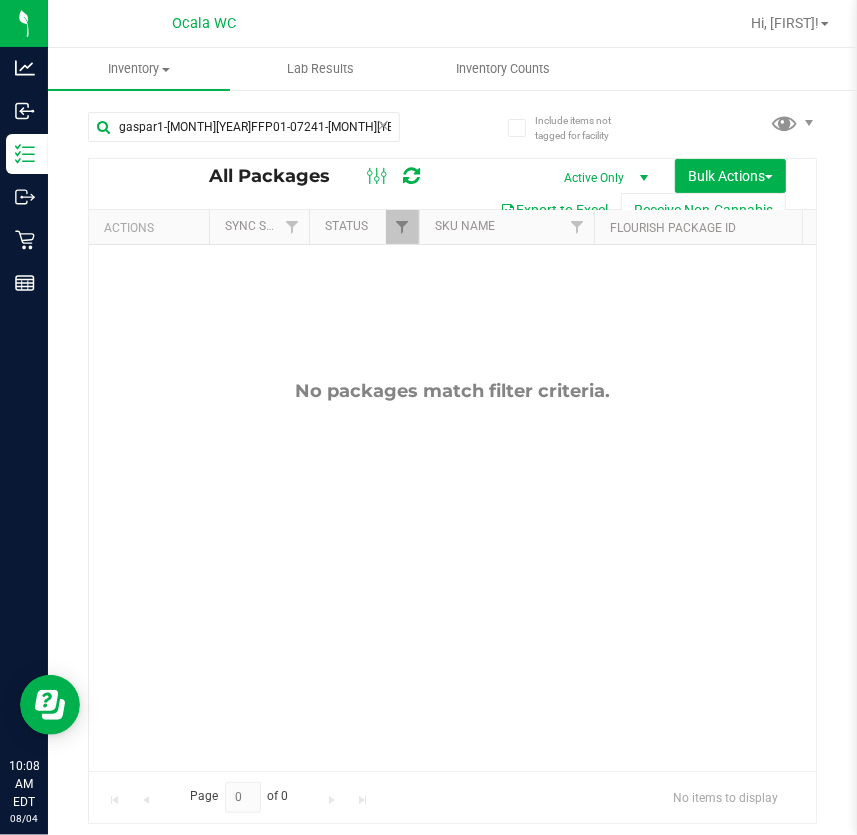 click on "No packages match filter criteria." at bounding box center [452, 575] 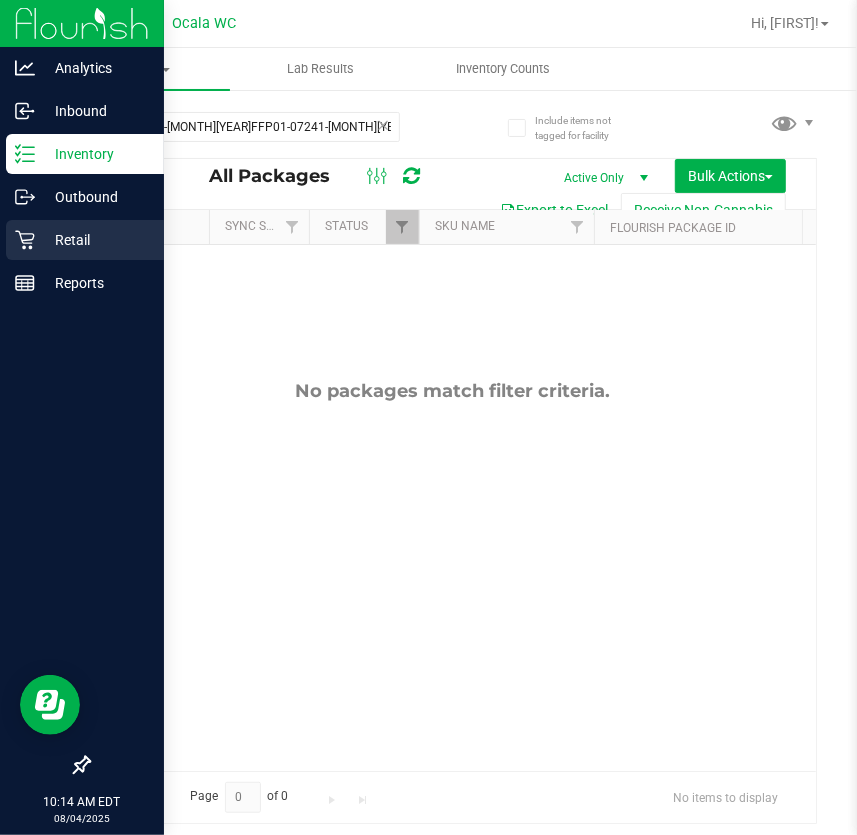 click 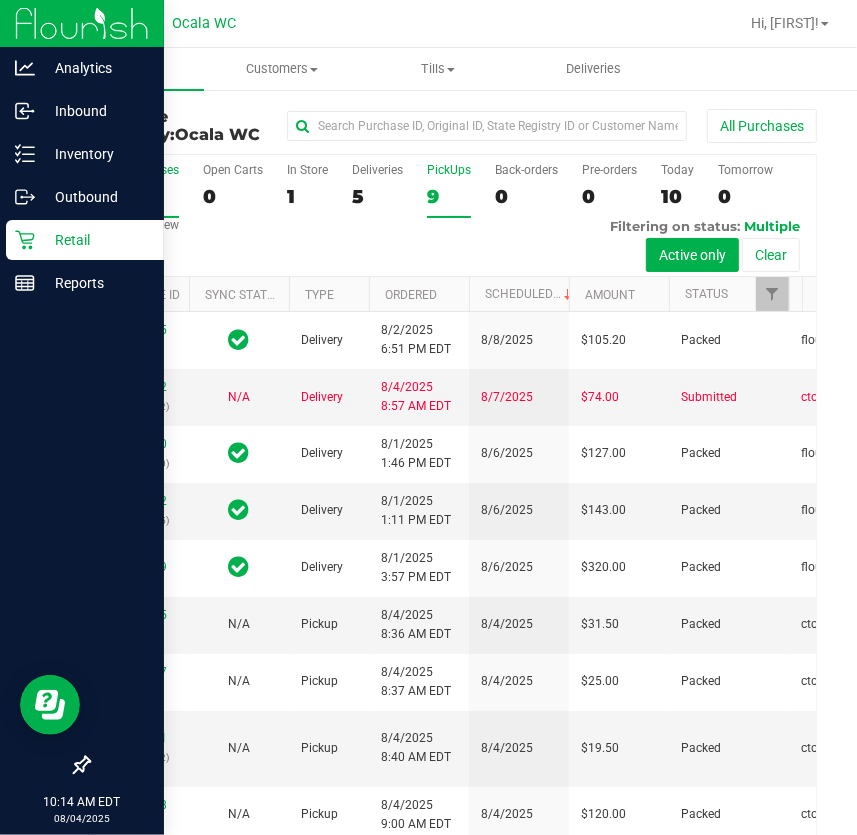 click on "PickUps
9" at bounding box center (449, 190) 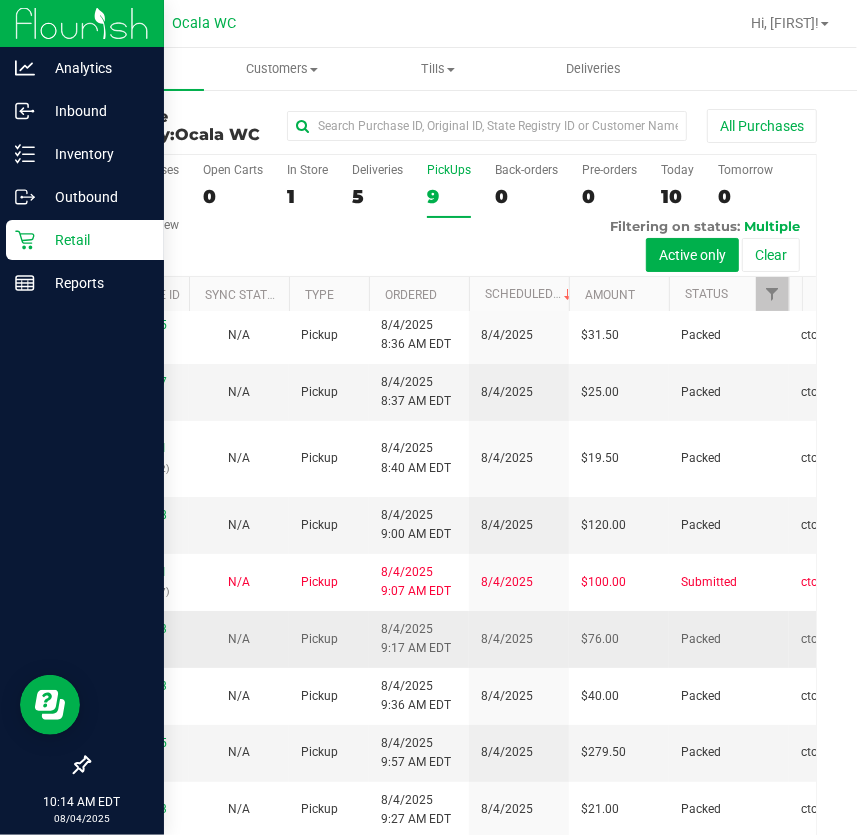 scroll, scrollTop: 100, scrollLeft: 0, axis: vertical 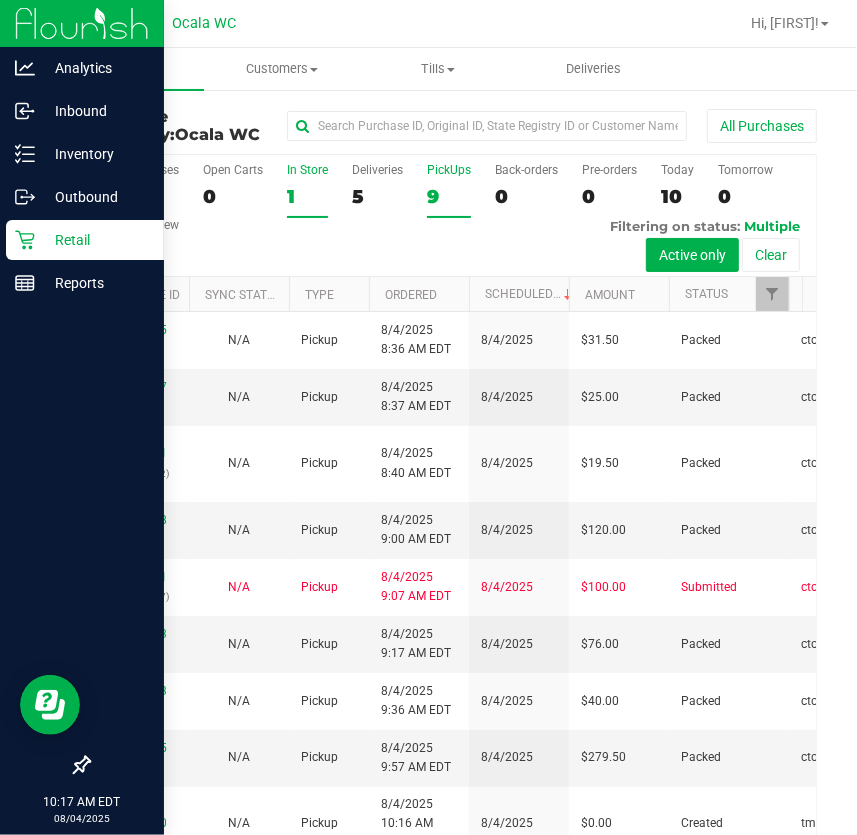 click on "In Store
1" at bounding box center [307, 190] 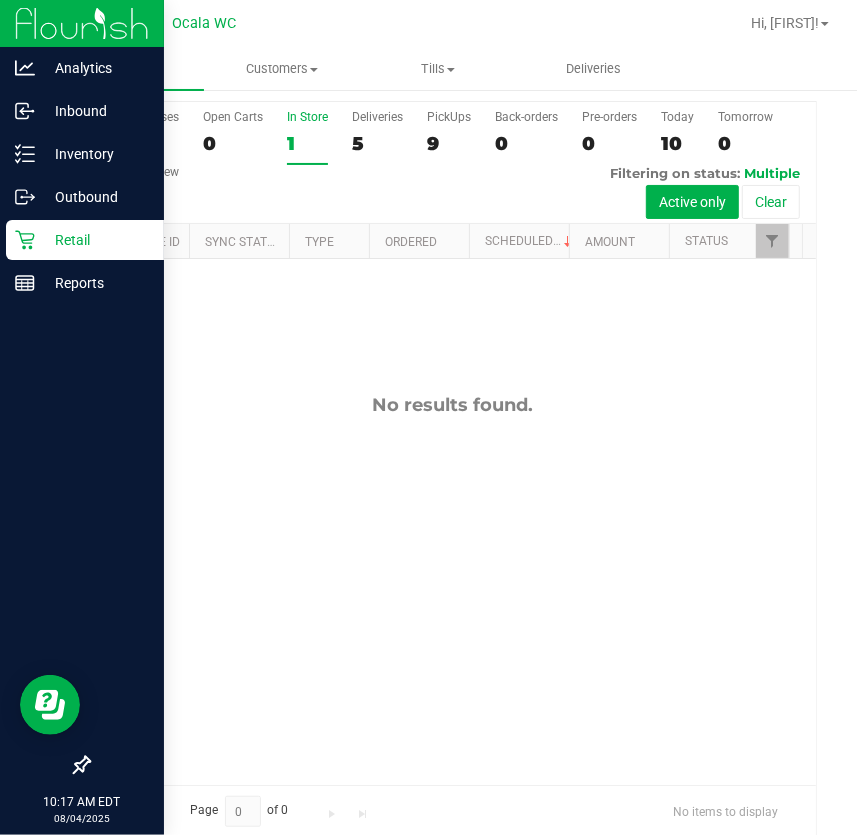 scroll, scrollTop: 76, scrollLeft: 0, axis: vertical 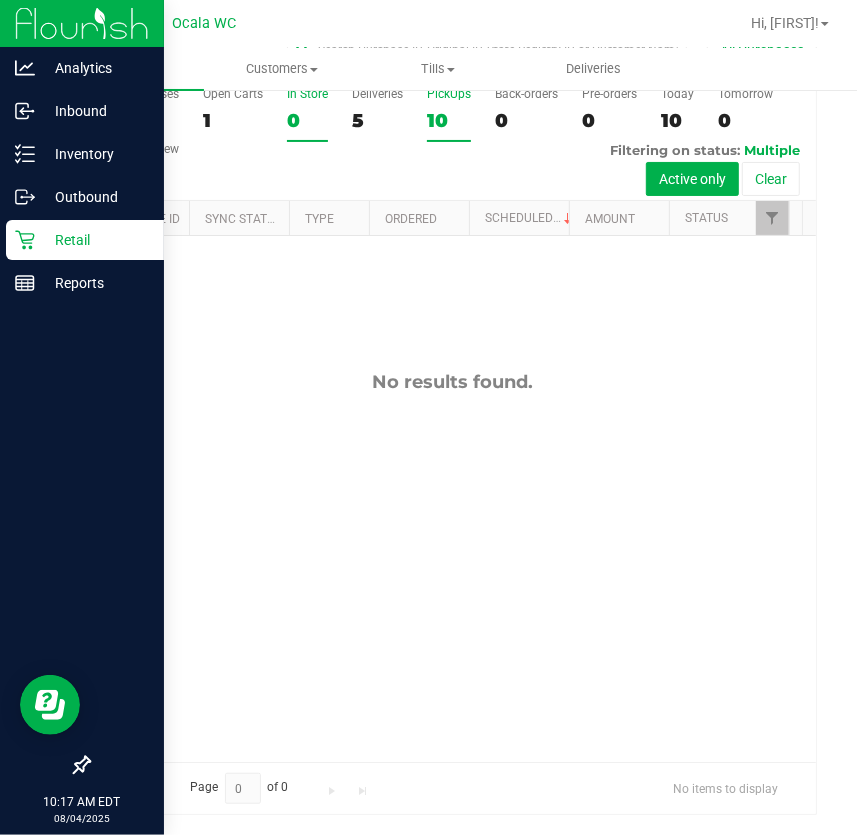 click on "10" at bounding box center [449, 120] 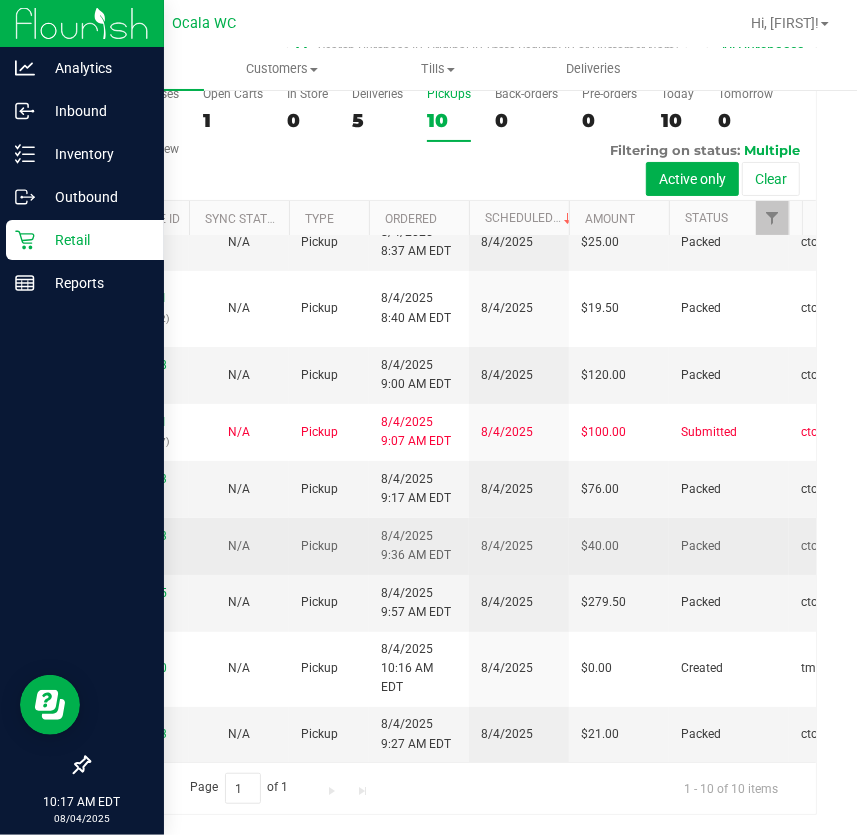 scroll, scrollTop: 193, scrollLeft: 0, axis: vertical 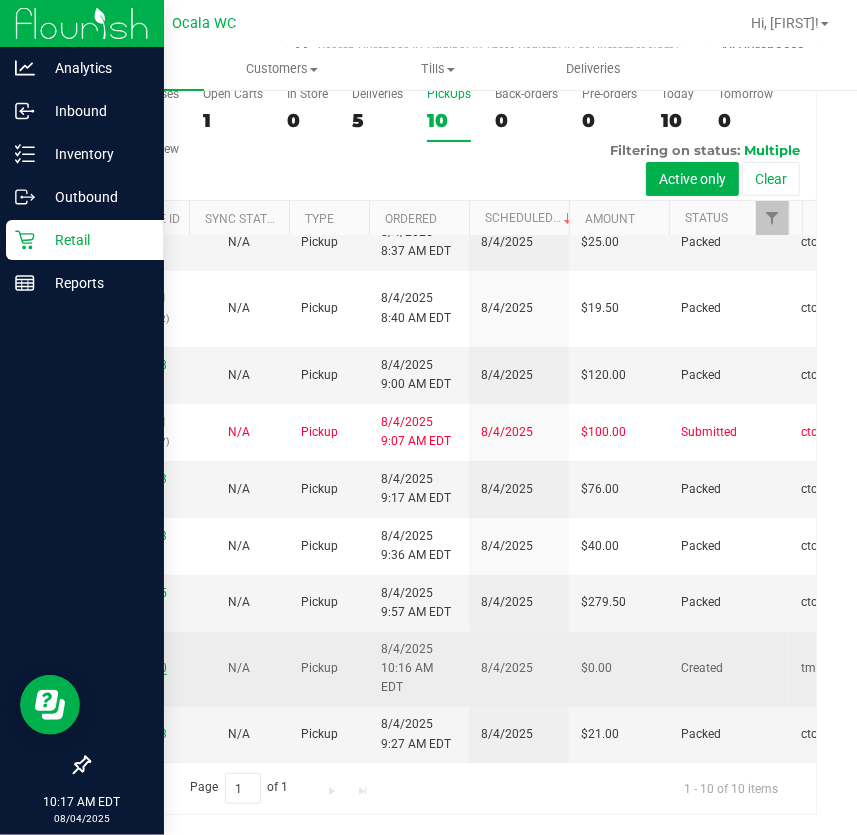 click on "All Purchases
15
Open Carts
1
In Store
0
Deliveries
5
PickUps
10
Back-orders
0
Pre-orders
0
Today
10
Tomorrow
0" at bounding box center [452, 446] 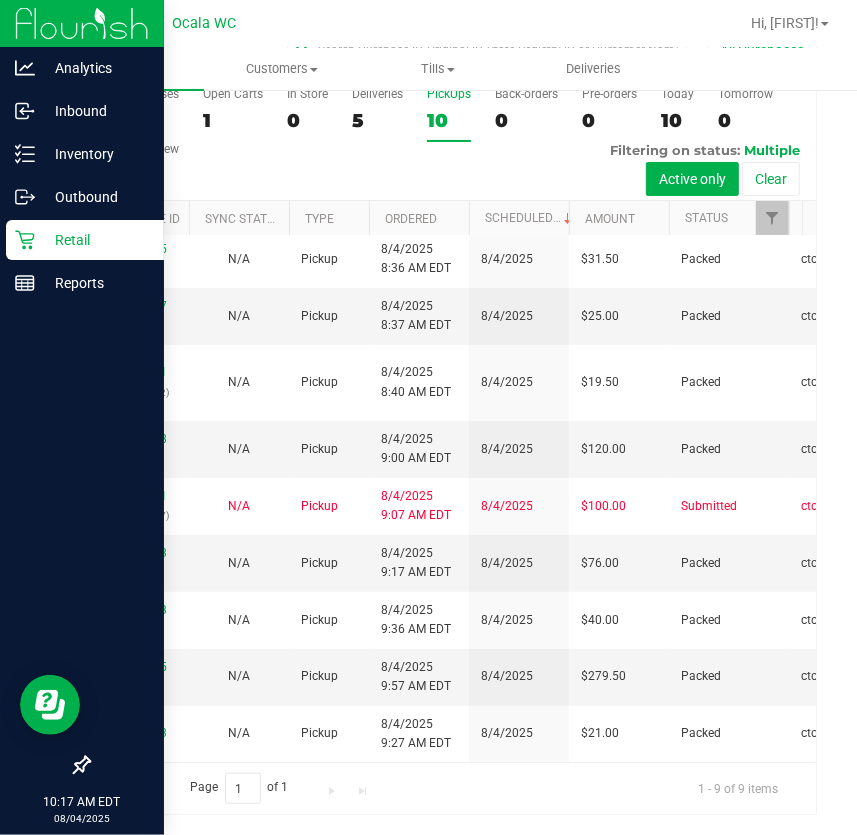 scroll, scrollTop: 0, scrollLeft: 0, axis: both 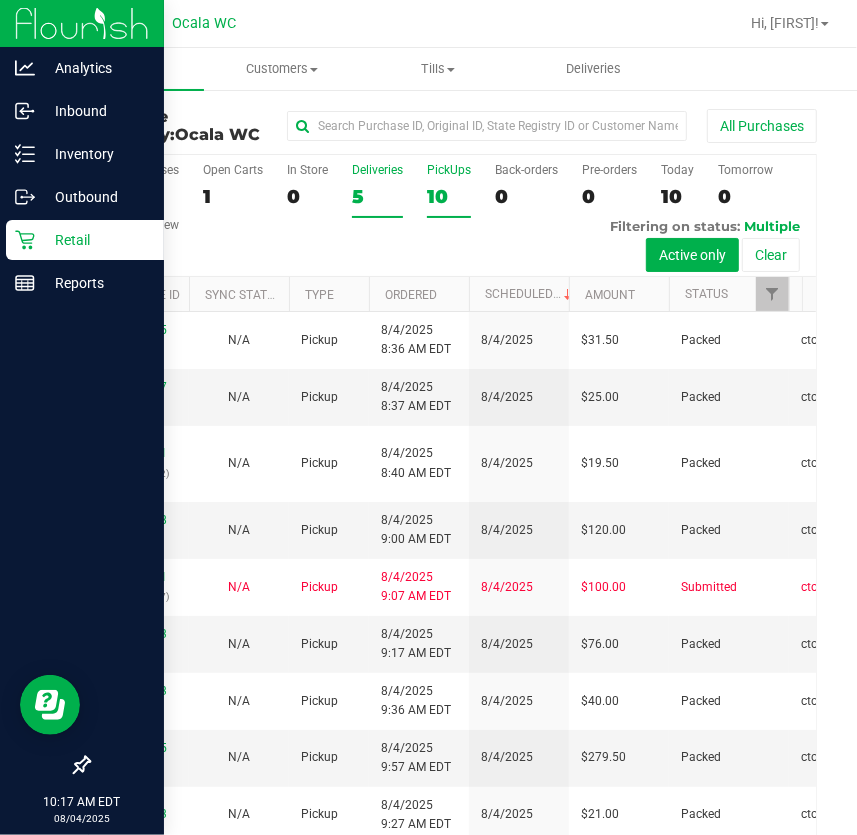 click on "Deliveries
5" at bounding box center (377, 190) 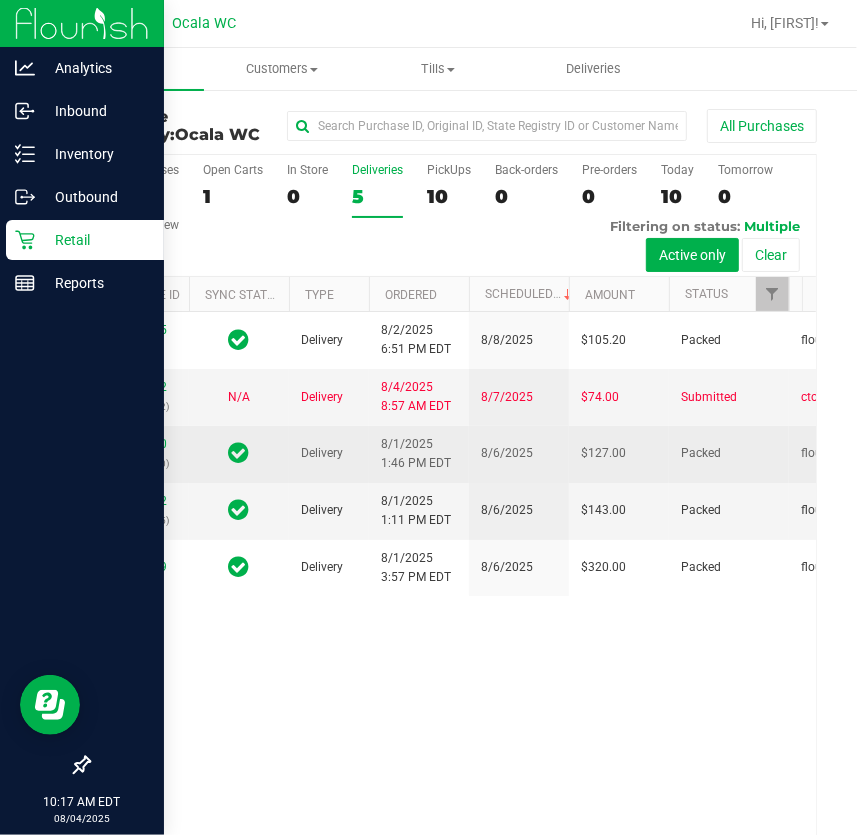 scroll, scrollTop: 90, scrollLeft: 0, axis: vertical 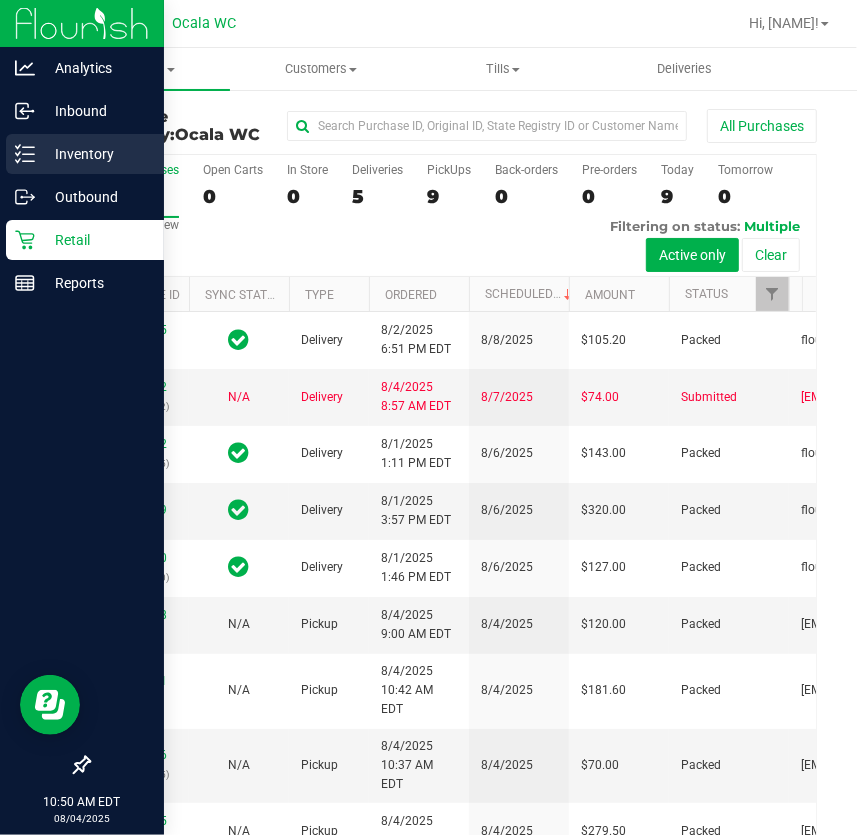 click 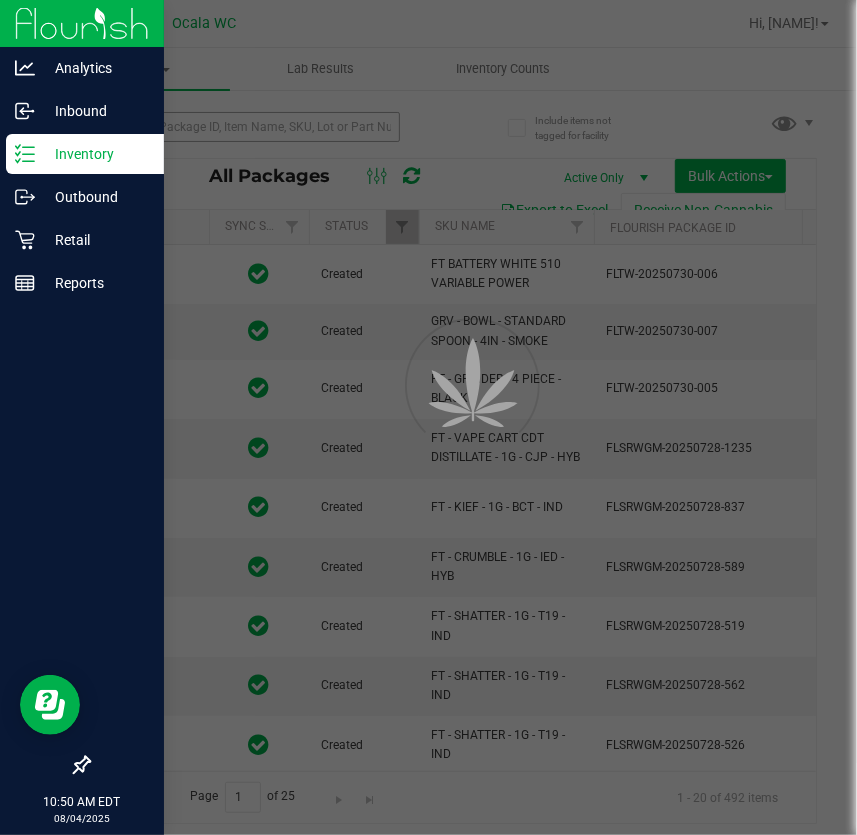click at bounding box center (428, 417) 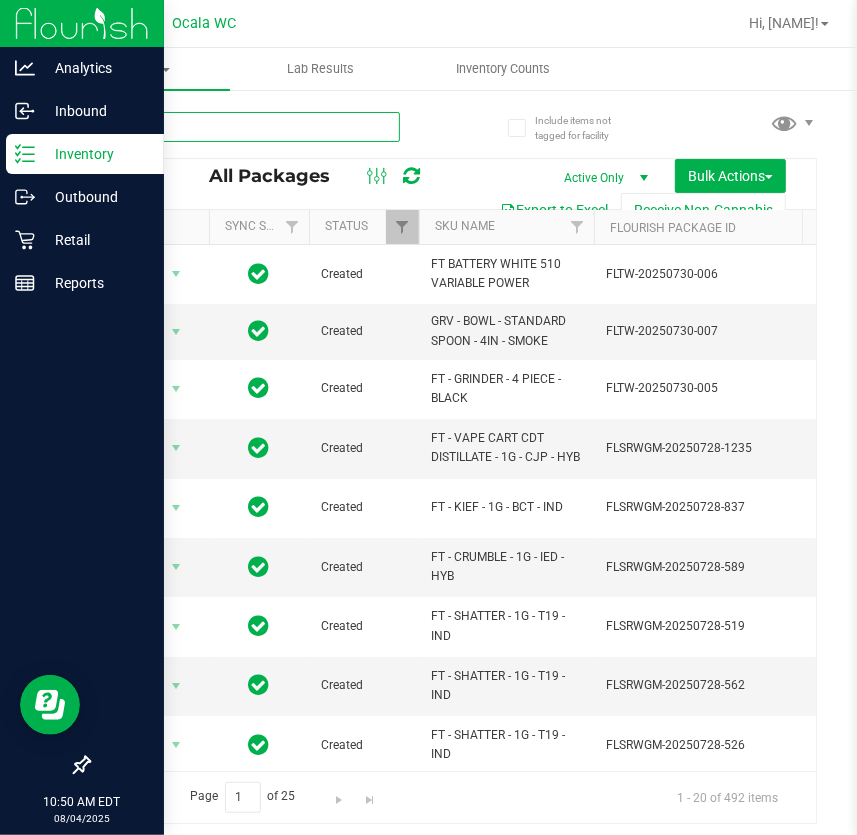 click at bounding box center (244, 127) 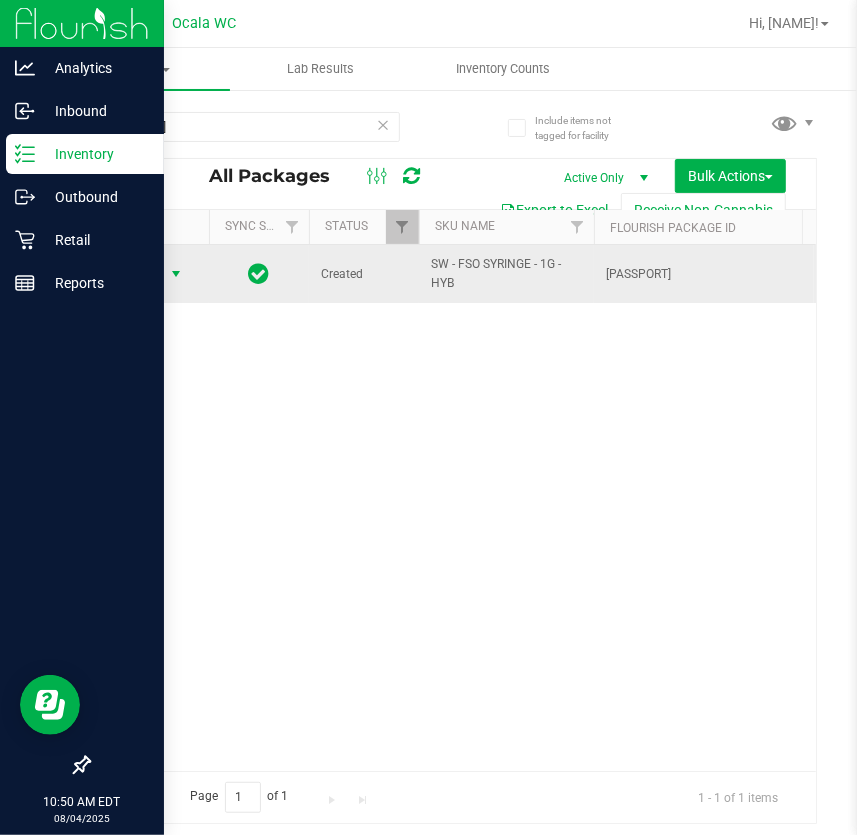 click on "Action" at bounding box center [136, 274] 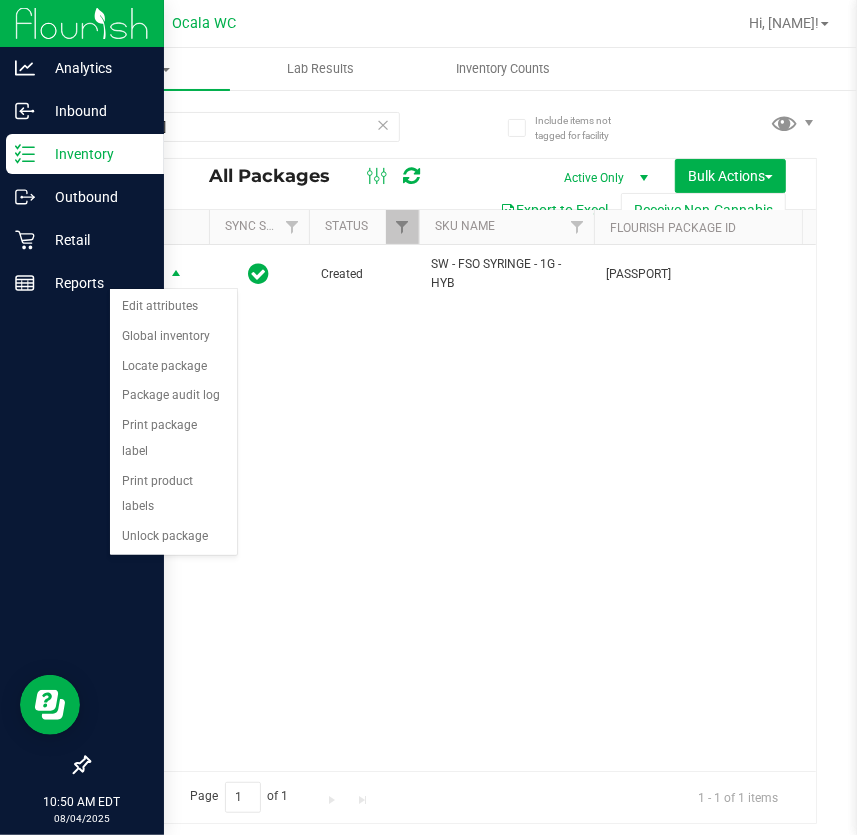 click on "Action Action Edit attributes Global inventory Locate package Package audit log Print package label Print product labels Unlock package
Created
SW - FSO SYRINGE - 1G - HYB
[PASSPORT]
[PHONE]
O-JUN25HYB01-0605
00001522
Newly Received
82.7000
12
CON-FSO-SW-HYB
Hybrid Blend
SW 1g FSO Syringe Hybrid Blend
0
Full Spectrum Oil
$55.00000" at bounding box center [452, 508] 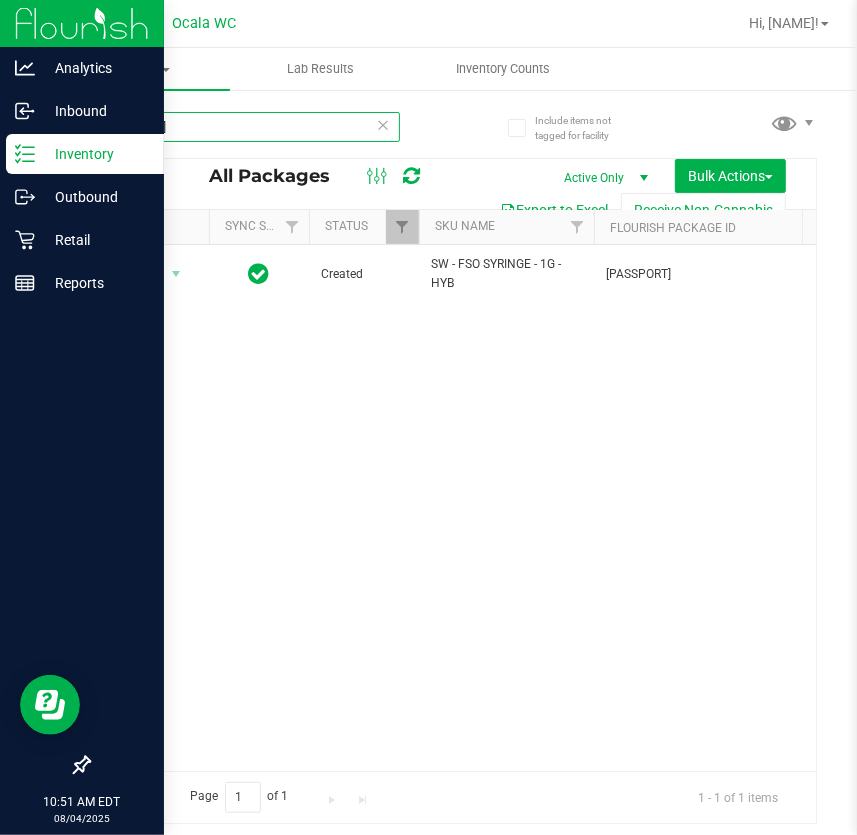 drag, startPoint x: 274, startPoint y: 132, endPoint x: -754, endPoint y: 130, distance: 1028.002 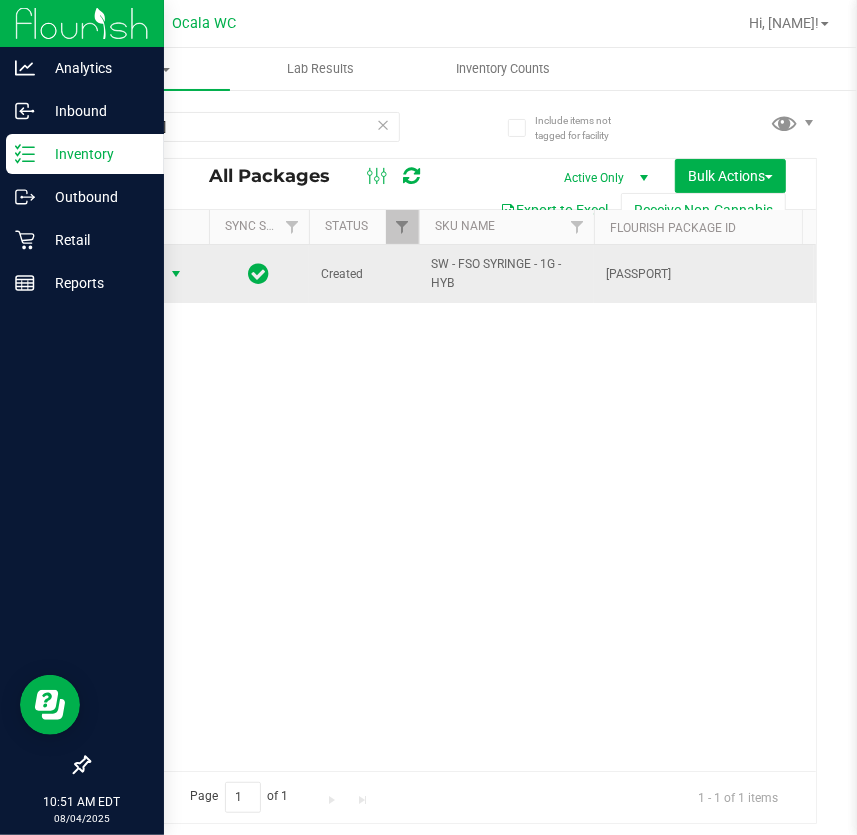 click on "Action" at bounding box center [136, 274] 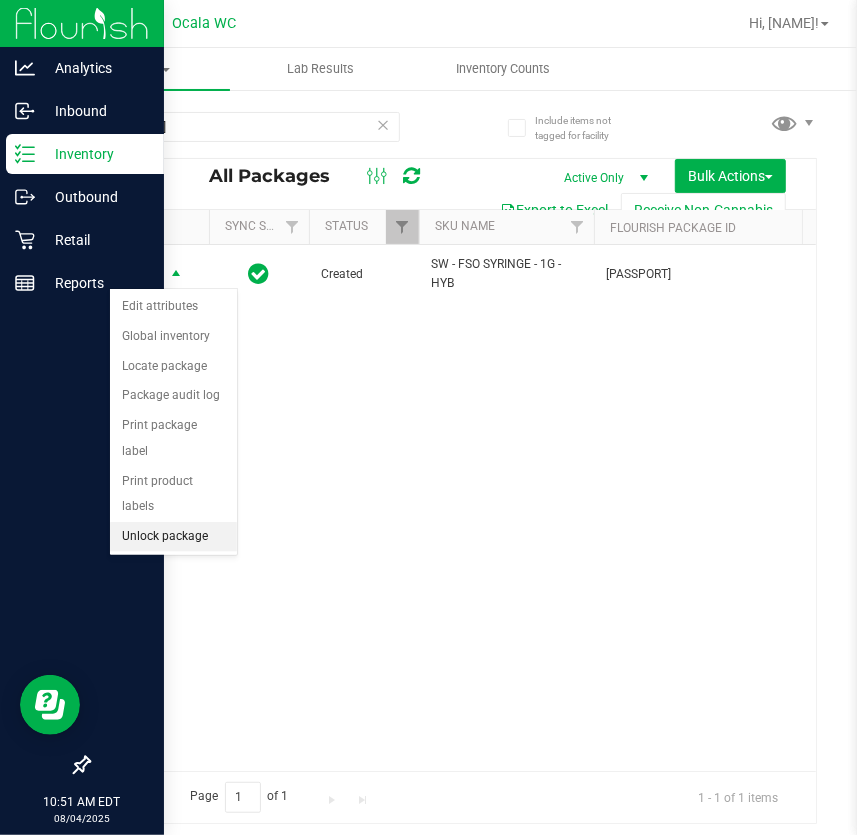 click on "Unlock package" at bounding box center [173, 537] 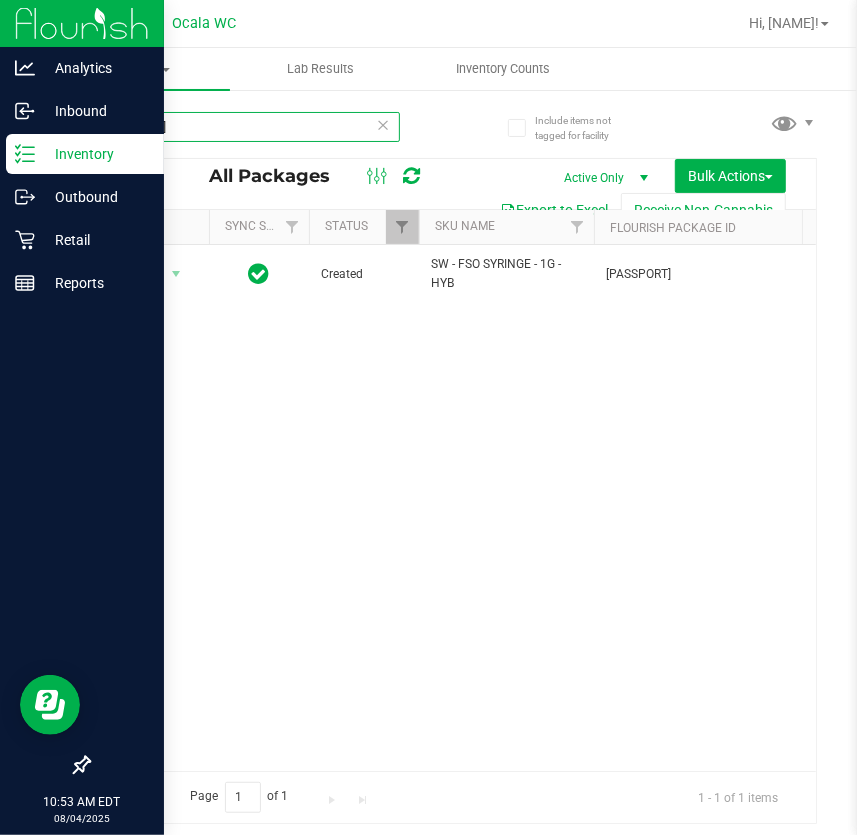 drag, startPoint x: 265, startPoint y: 131, endPoint x: -864, endPoint y: 69, distance: 1130.701 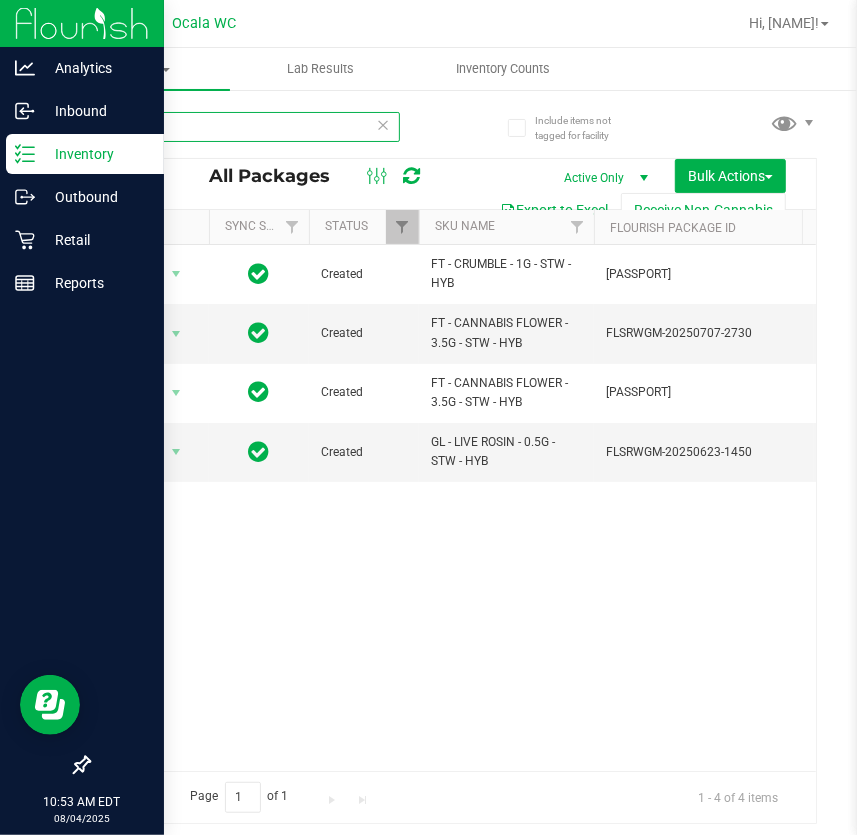 scroll, scrollTop: 0, scrollLeft: 390, axis: horizontal 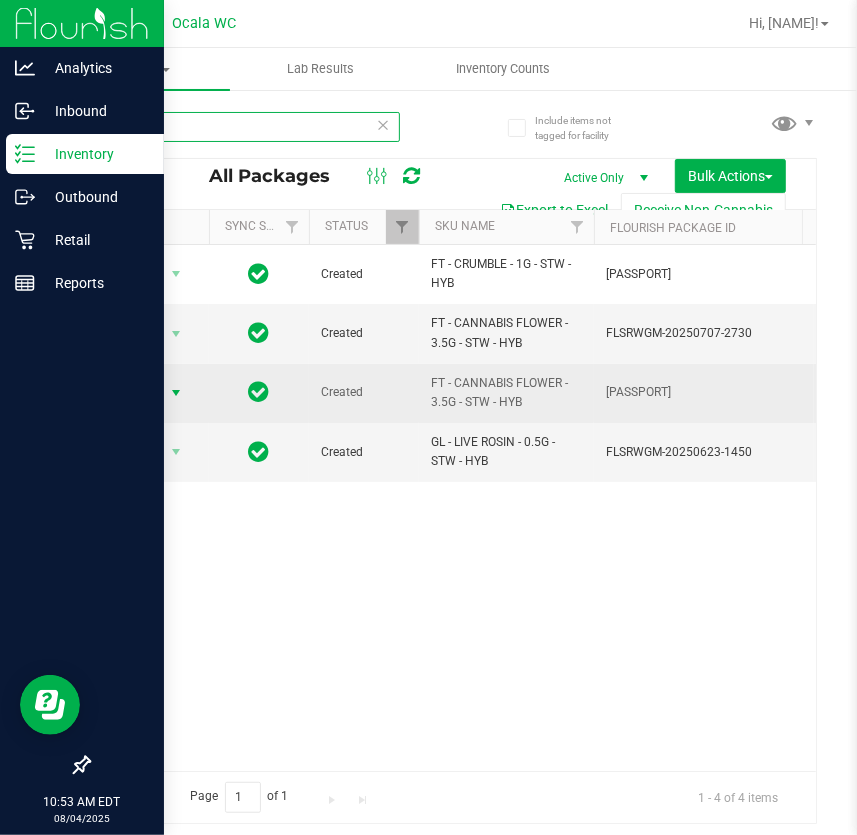 type on "MAUVE" 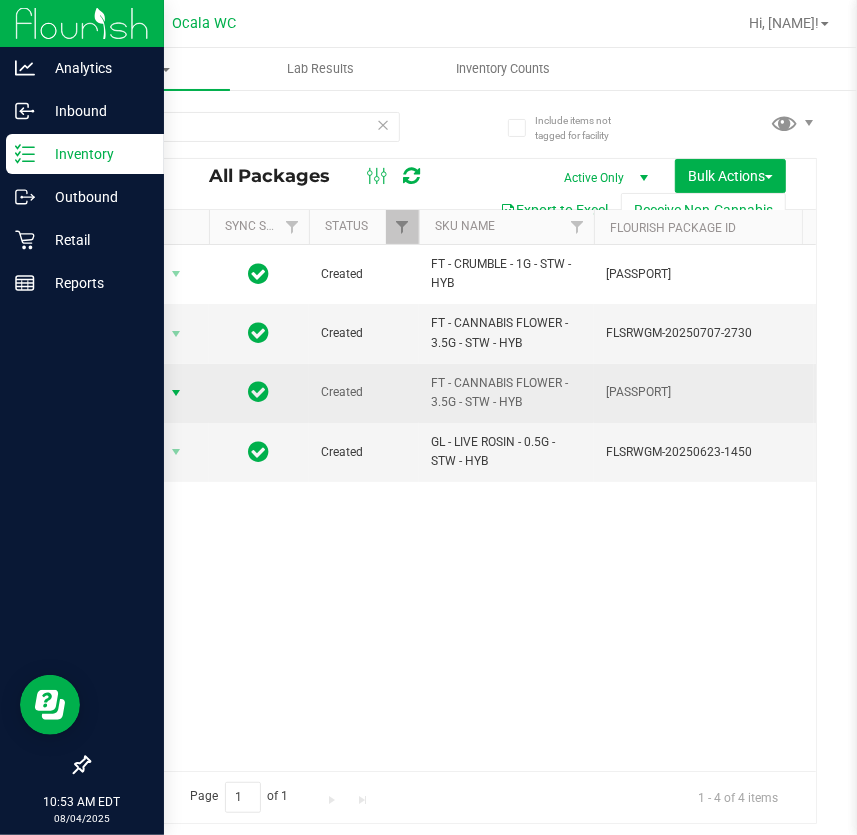 click on "Action" at bounding box center (136, 393) 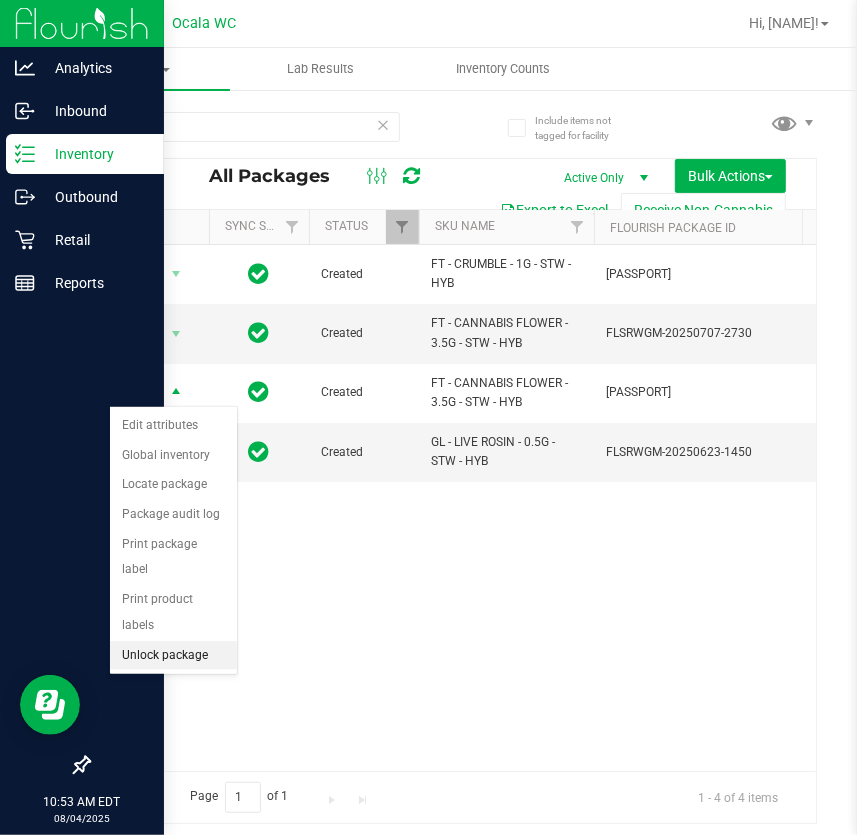 click on "Unlock package" at bounding box center (173, 656) 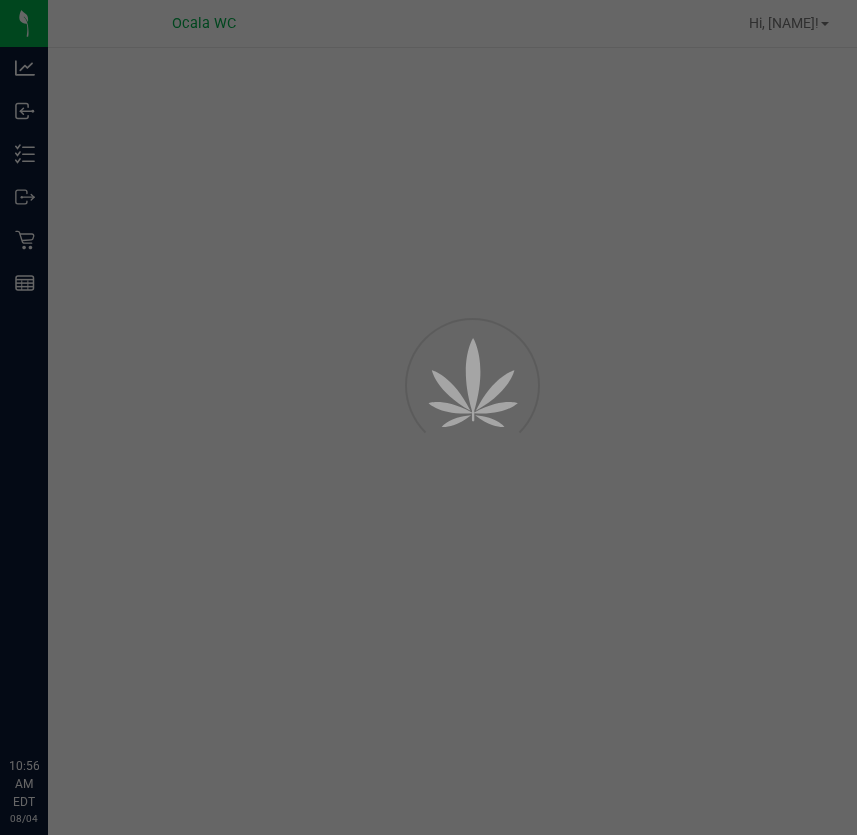 scroll, scrollTop: 0, scrollLeft: 0, axis: both 